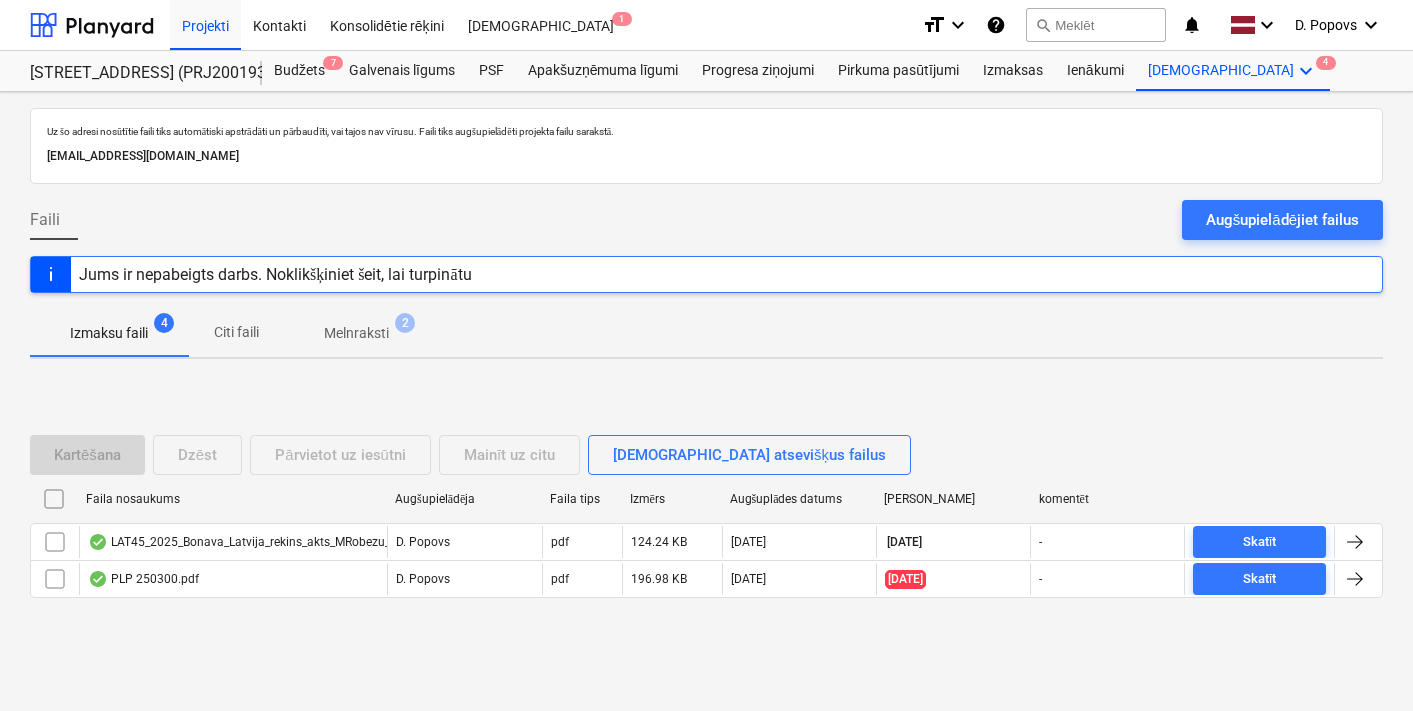 click on "Kartēšana Dzēst Pārvietot uz iesūtni Mainīt uz citu Skatīt atsevišķus failus Faila nosaukums Augšupielādēja Faila tips Izmērs Augšuplādes datums Termiņš komentēt   LAT45_2025_Bonava_Latvija_rekins_akts_MRobezu_20250724.pdf [PERSON_NAME] pdf 124.24 KB [DATE] [DATE] - Skatīt   PLP 250300.pdf [PERSON_NAME] pdf 196.98 KB [DATE] [DATE] - Skatīt Please wait" at bounding box center (706, 525) 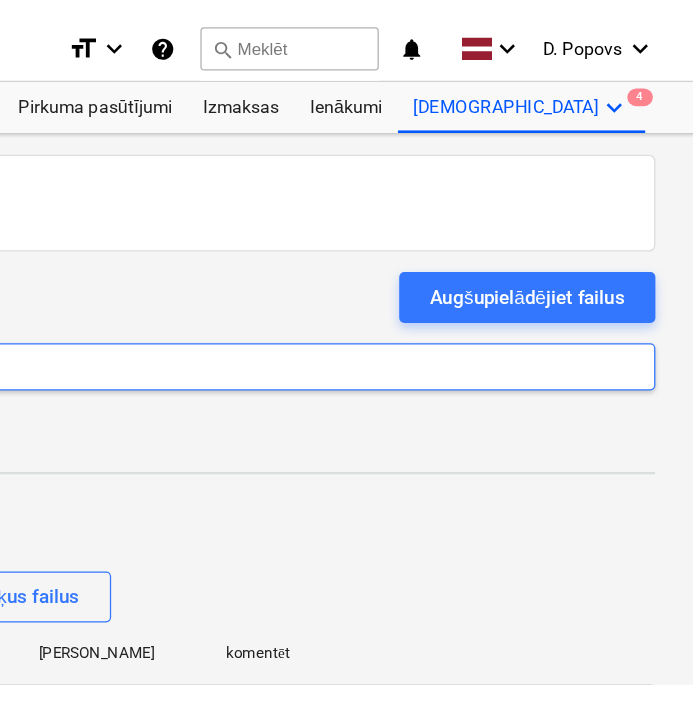 scroll, scrollTop: 0, scrollLeft: 674, axis: horizontal 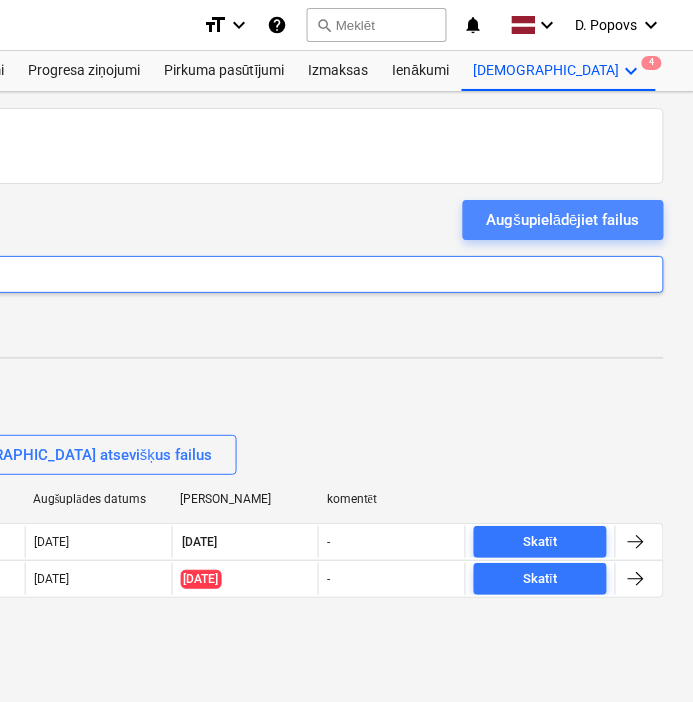 click on "Augšupielādējiet failus" at bounding box center [563, 220] 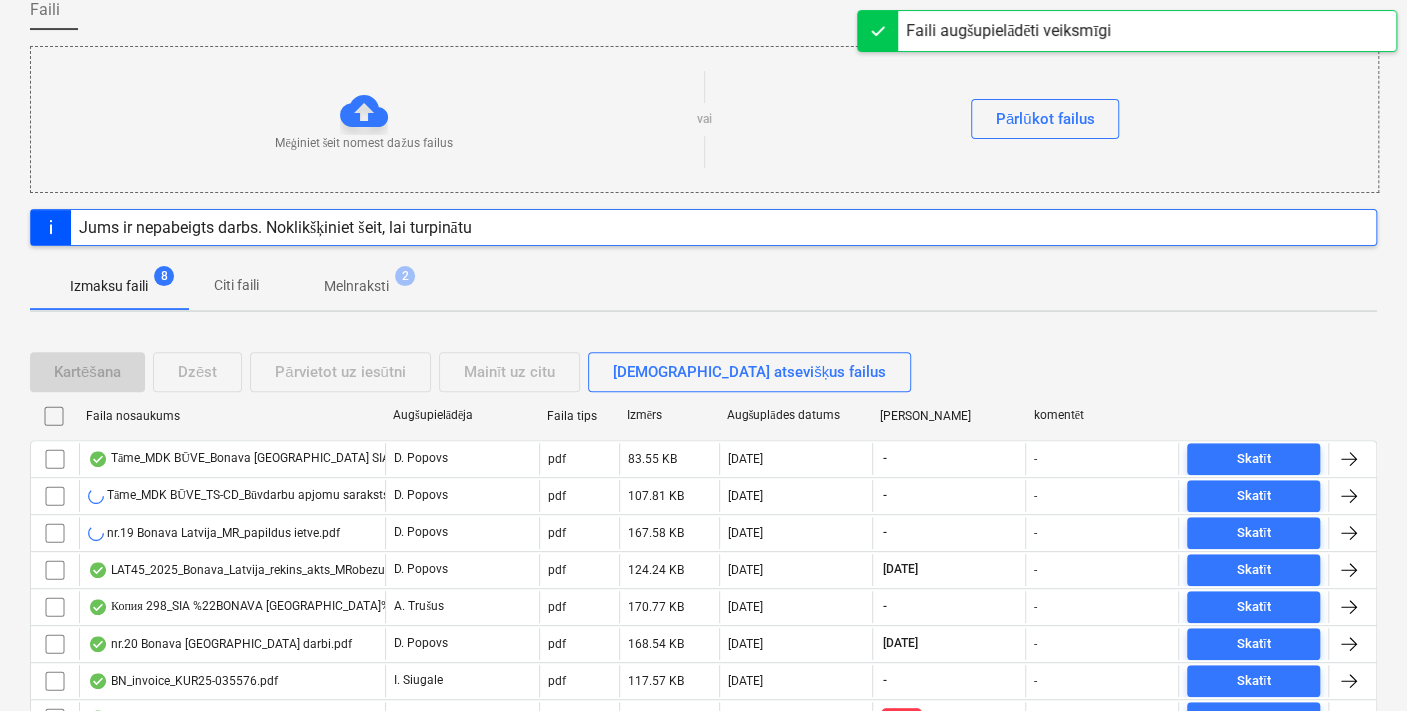 scroll, scrollTop: 302, scrollLeft: 0, axis: vertical 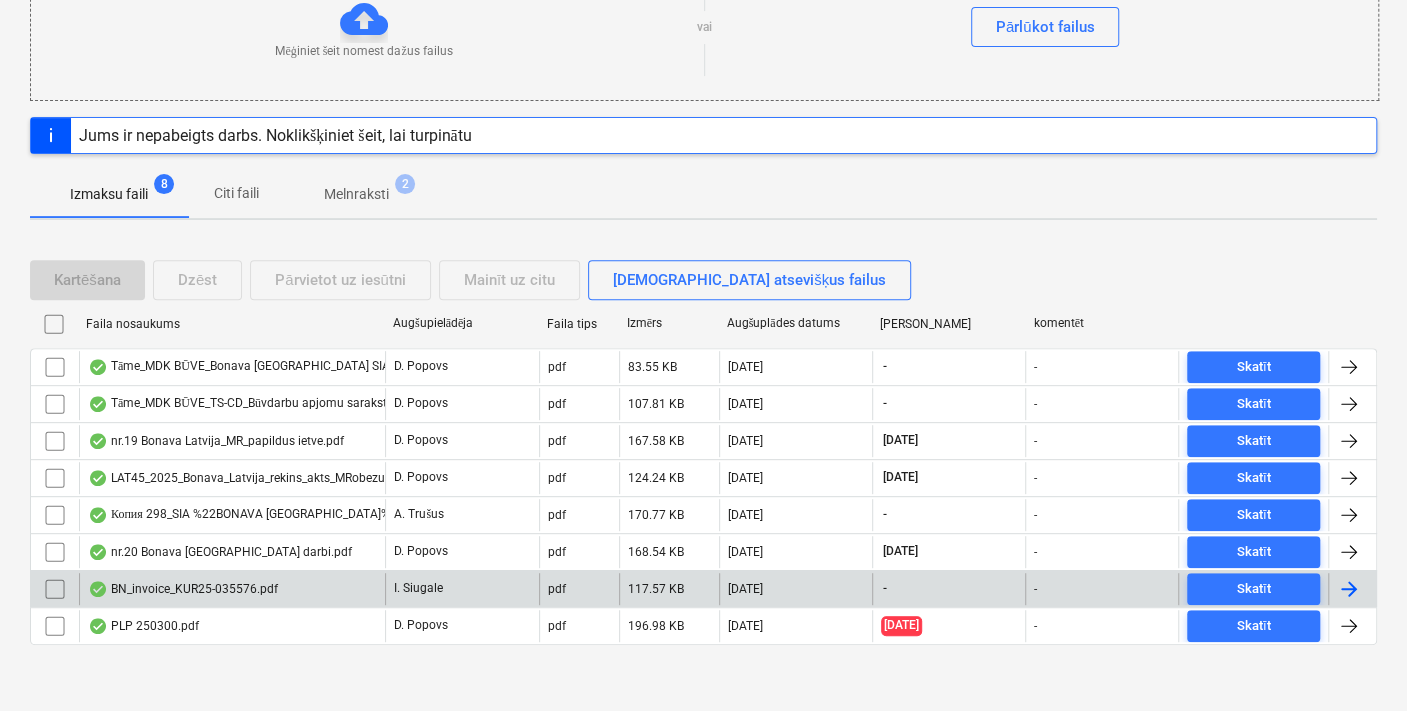 click on "BN_invoice_KUR25-035576.pdf" at bounding box center [232, 589] 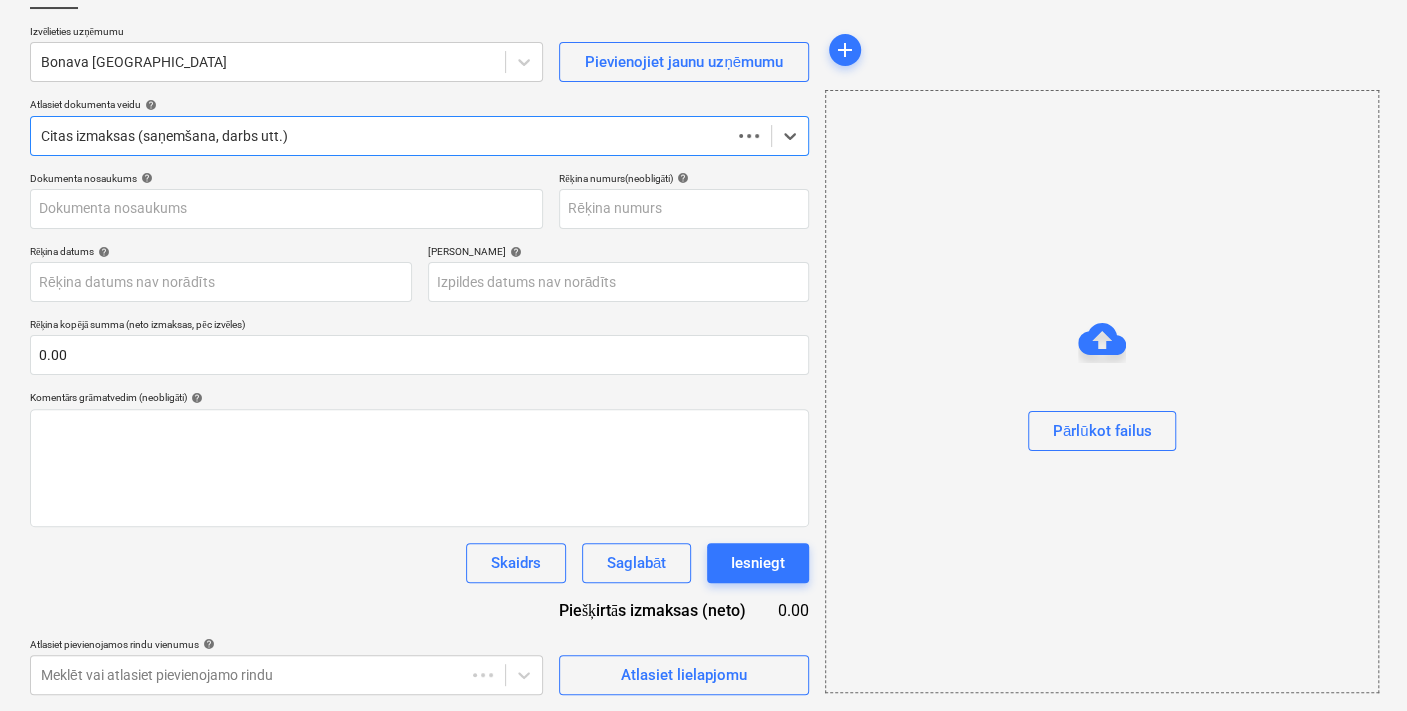 scroll, scrollTop: 137, scrollLeft: 0, axis: vertical 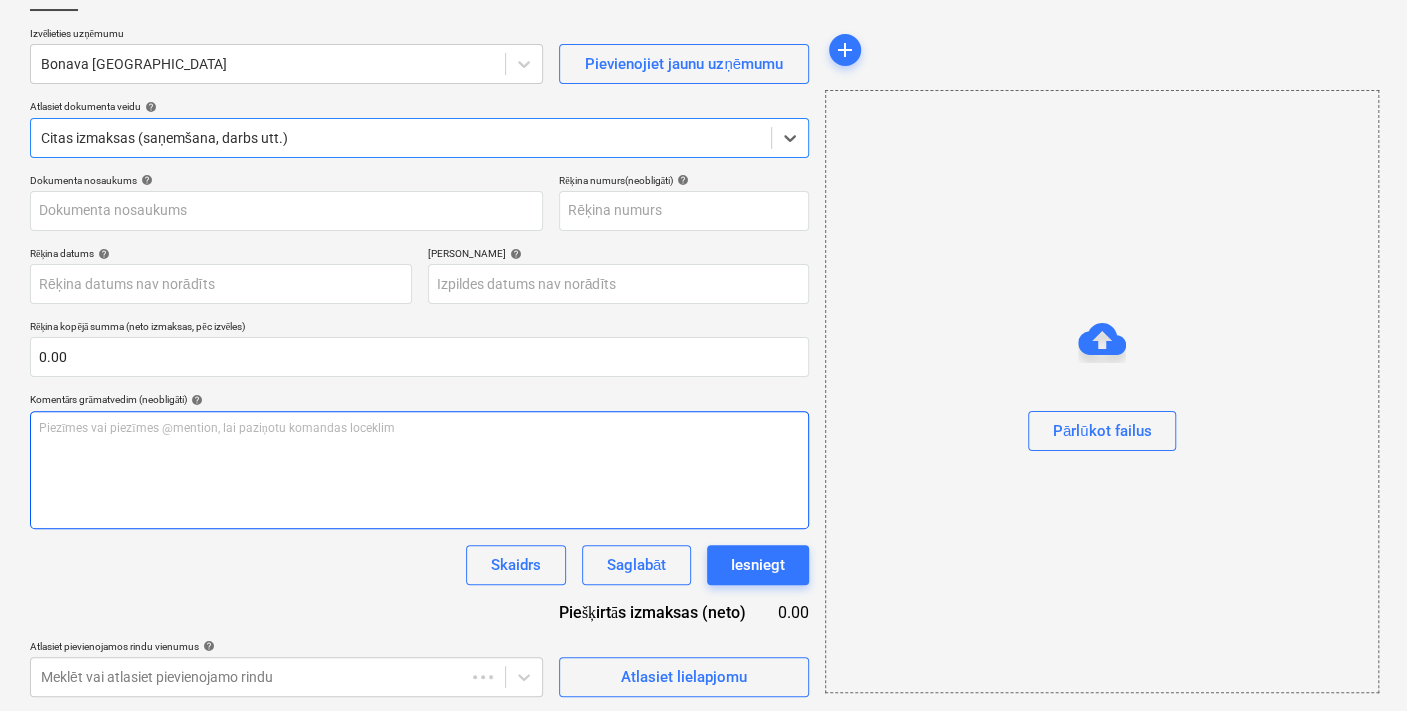 type on "KUR25-035576" 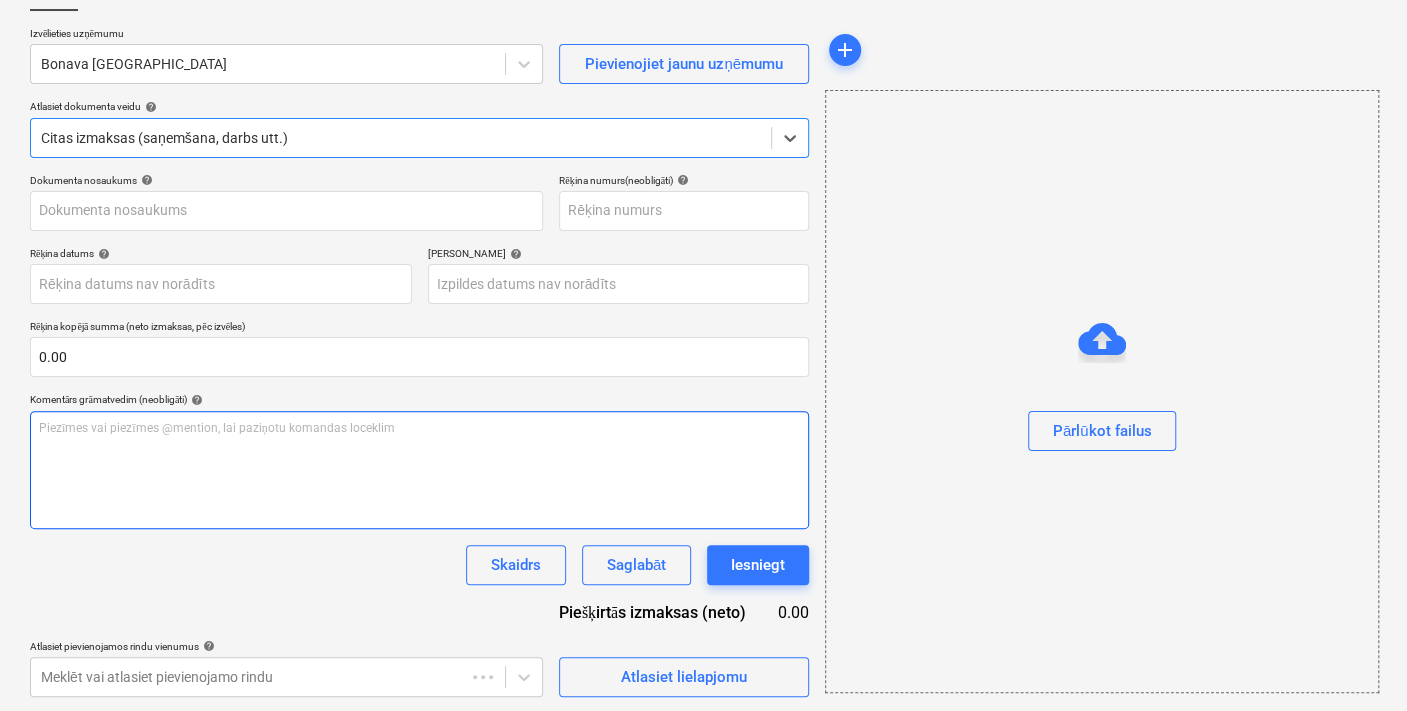 type on "KUR25-035576" 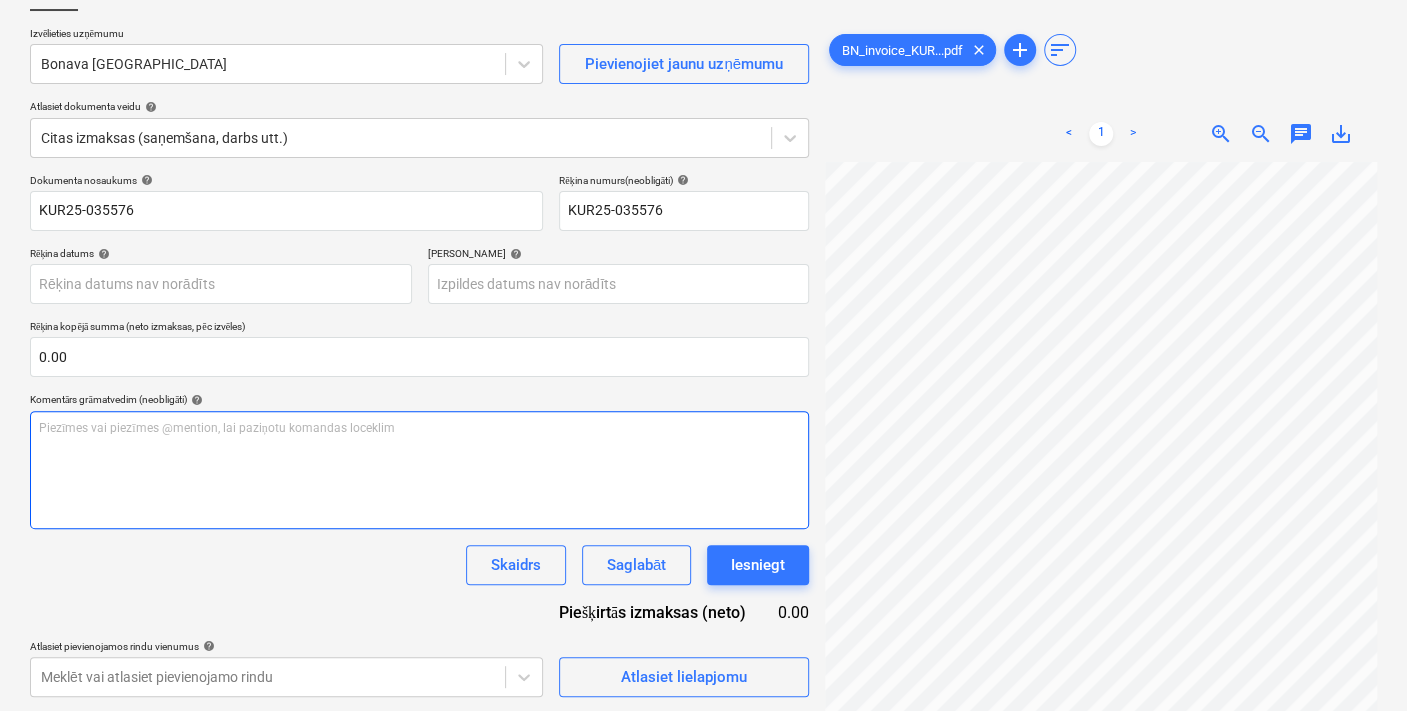 click on "Izveidot jaunu dokumentu Izvēlieties uzņēmumu Bonava Latvija   Pievienojiet jaunu uzņēmumu Atlasiet dokumenta veidu help Citas izmaksas (saņemšana, darbs utt.) Dokumenta nosaukums help KUR25-035576 Rēķina numurs  (neobligāti) help KUR25-035576 Rēķina datums help Press the down arrow key to interact with the calendar and
select a date. Press the question [PERSON_NAME] to get the keyboard shortcuts for changing dates. Termiņš help Press the down arrow key to interact with the calendar and
select a date. Press the question [PERSON_NAME] to get the keyboard shortcuts for changing dates. Rēķina kopējā summa (neto izmaksas, pēc izvēles) 0.00 Komentārs grāmatvedim (neobligāti) help Piezīmes vai piezīmes @mention, lai paziņotu komandas loceklim ﻿ Skaidrs Saglabāt Iesniegt Piešķirtās izmaksas (neto) 0.00 Atlasiet pievienojamos rindu vienumus help Meklēt vai atlasiet pievienojamo rindu Atlasiet lielapjomu BN_invoice_KUR...pdf clear add sort < 1 > zoom_in zoom_out chat 0 save_alt" at bounding box center [703, 334] 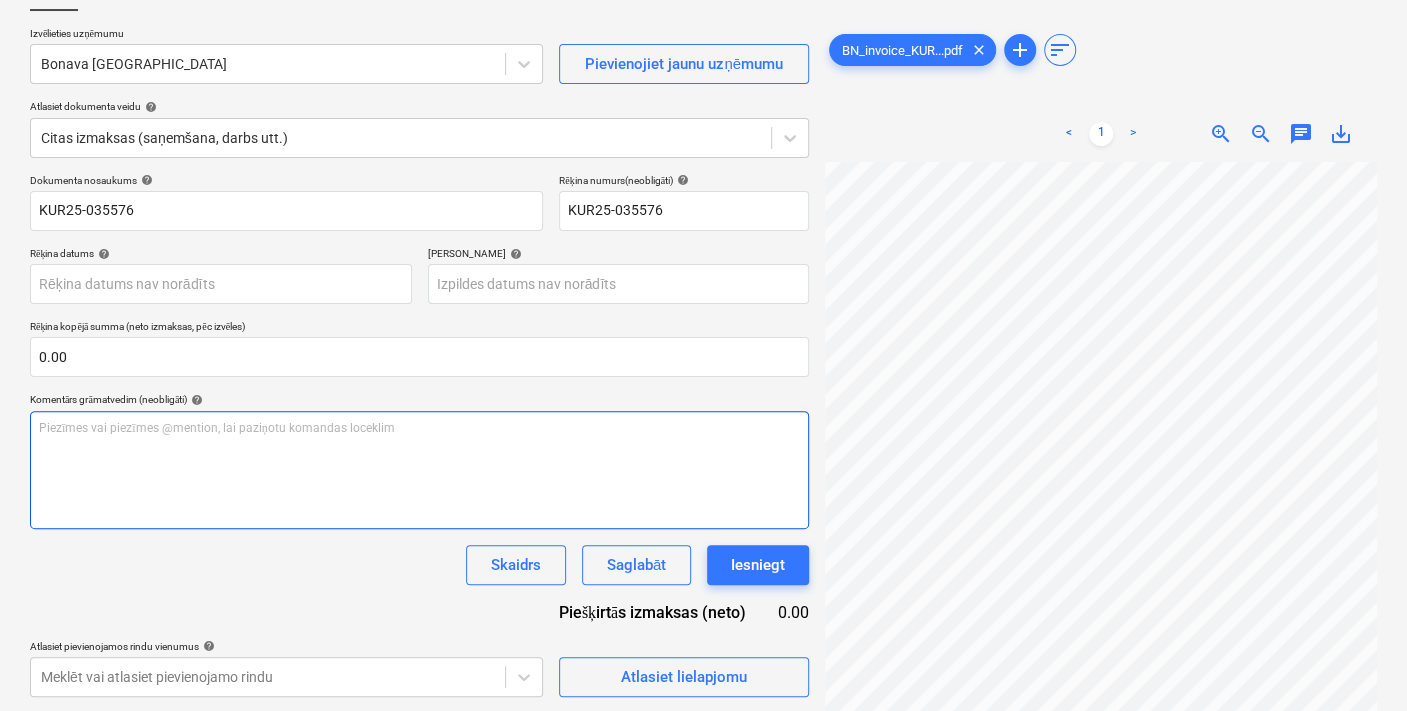 scroll, scrollTop: 252, scrollLeft: 0, axis: vertical 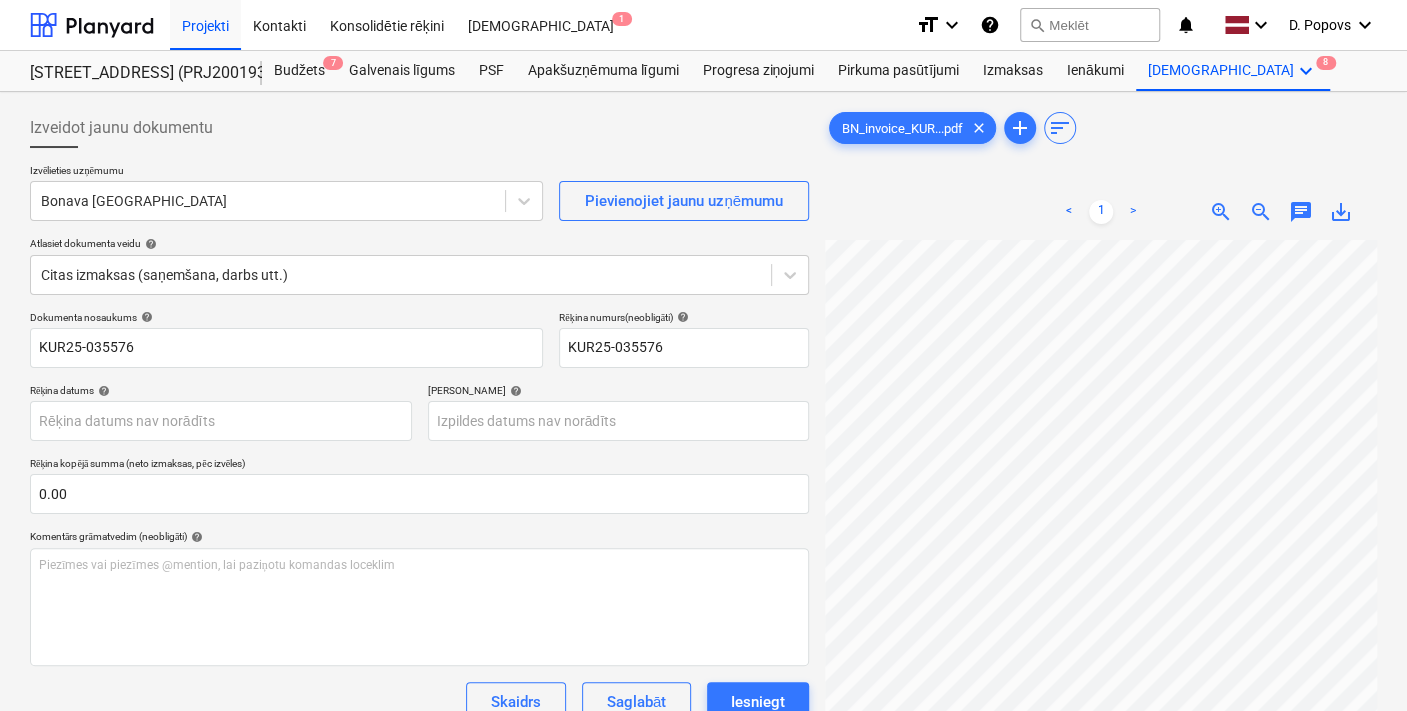 click on "Izvēlieties uzņēmumu" at bounding box center [286, 172] 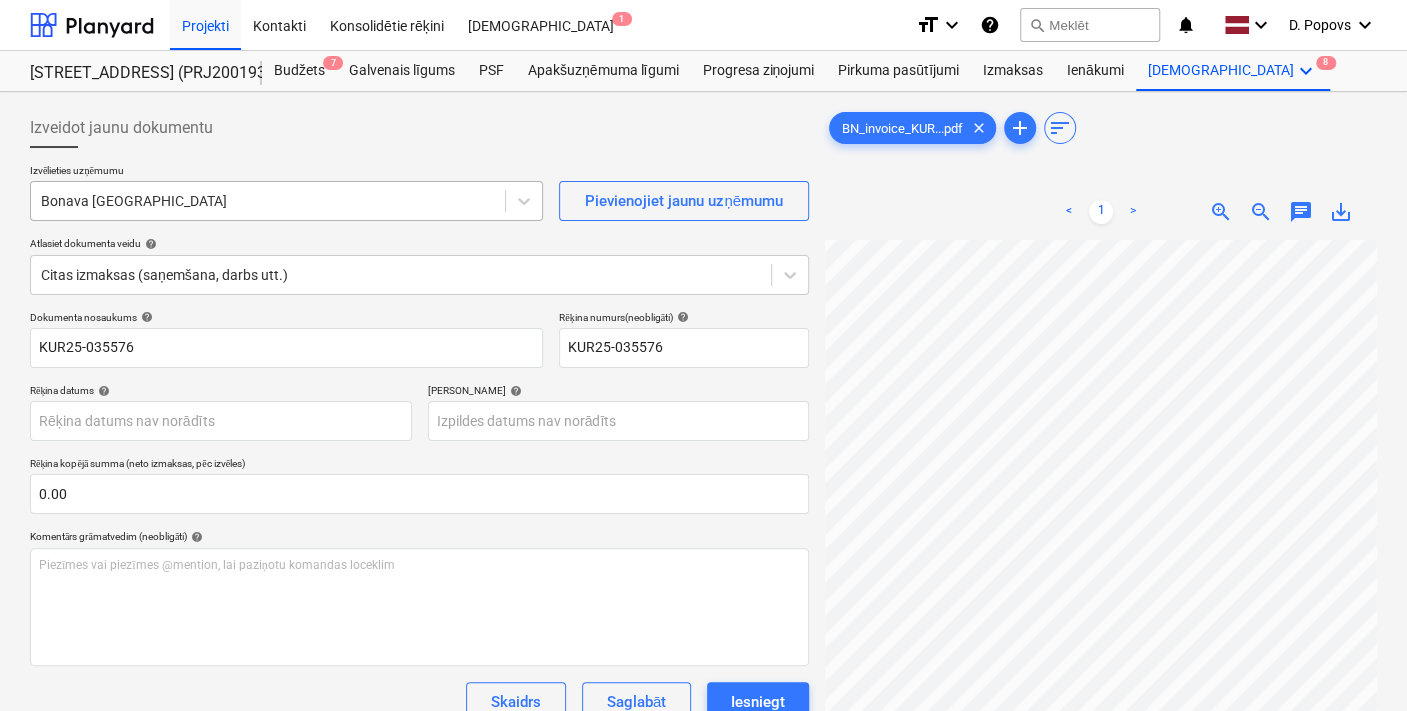 click at bounding box center (268, 201) 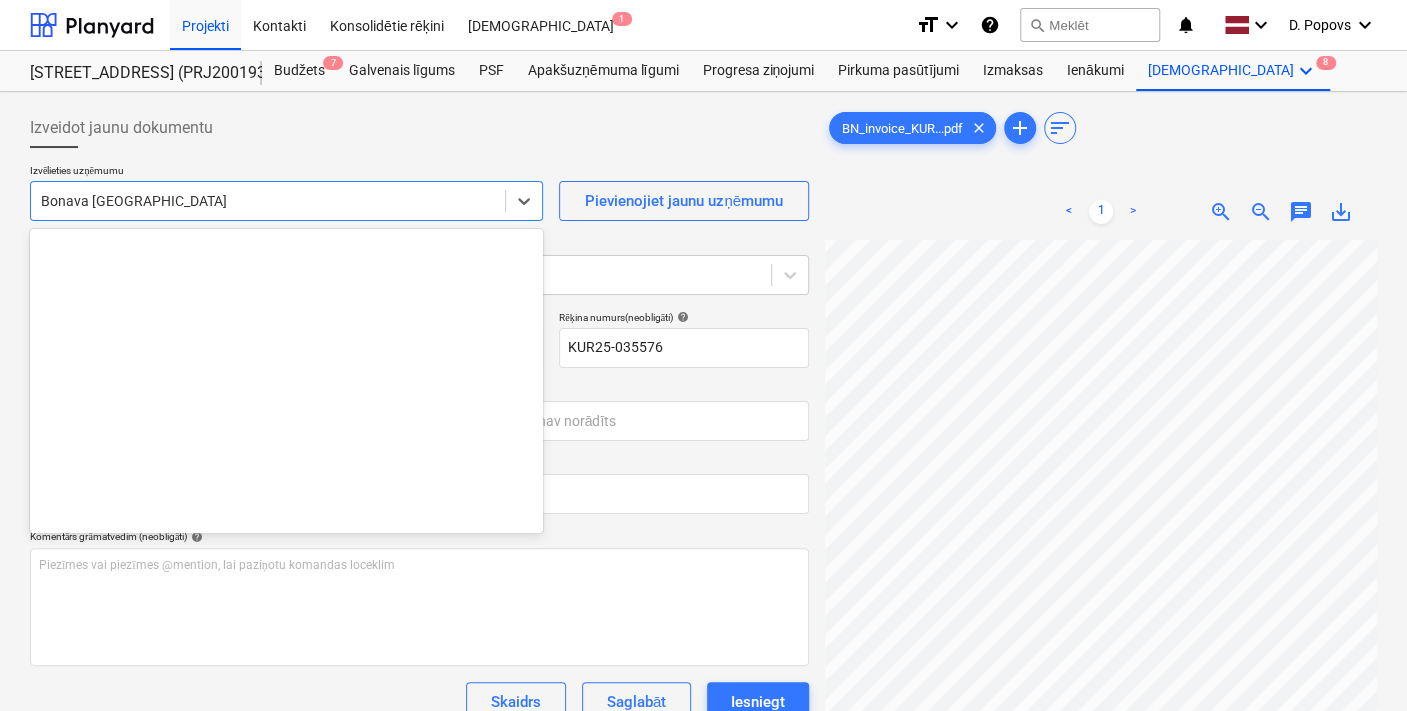 scroll, scrollTop: 3569, scrollLeft: 0, axis: vertical 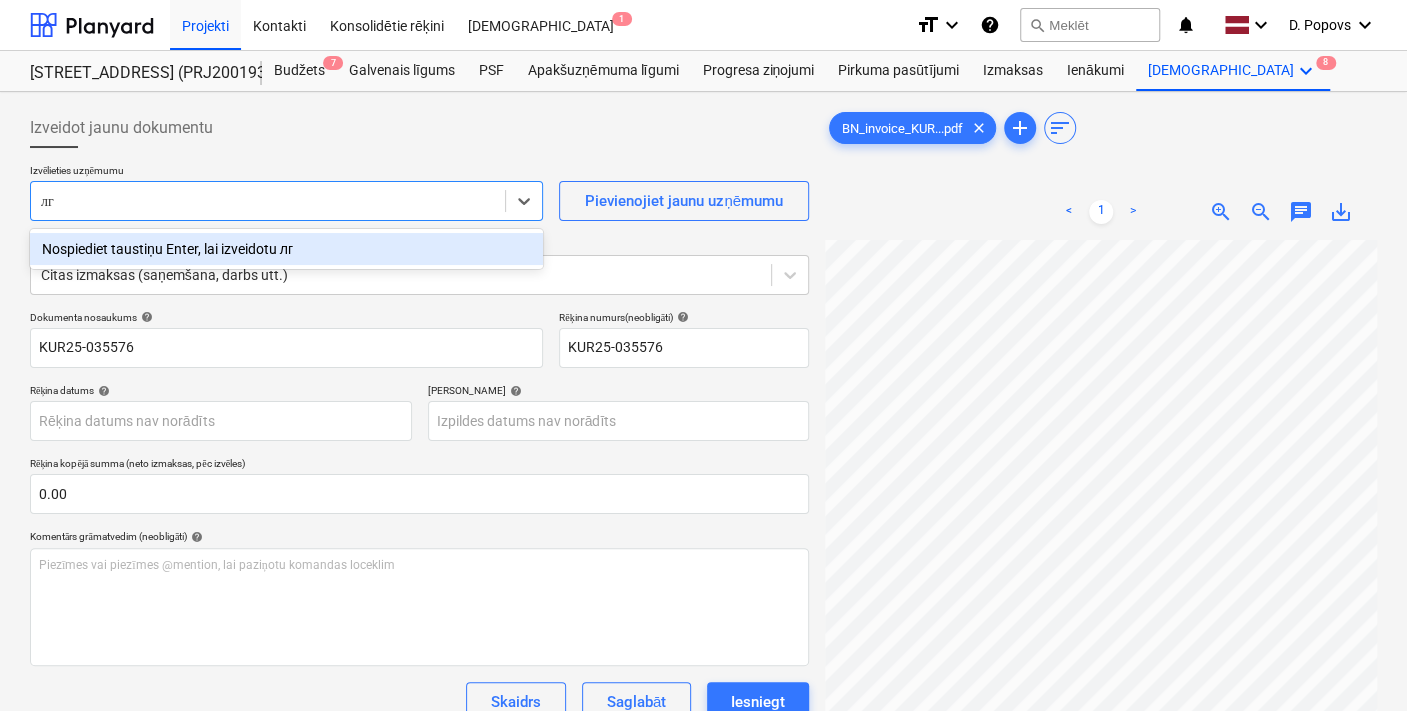 type on "л" 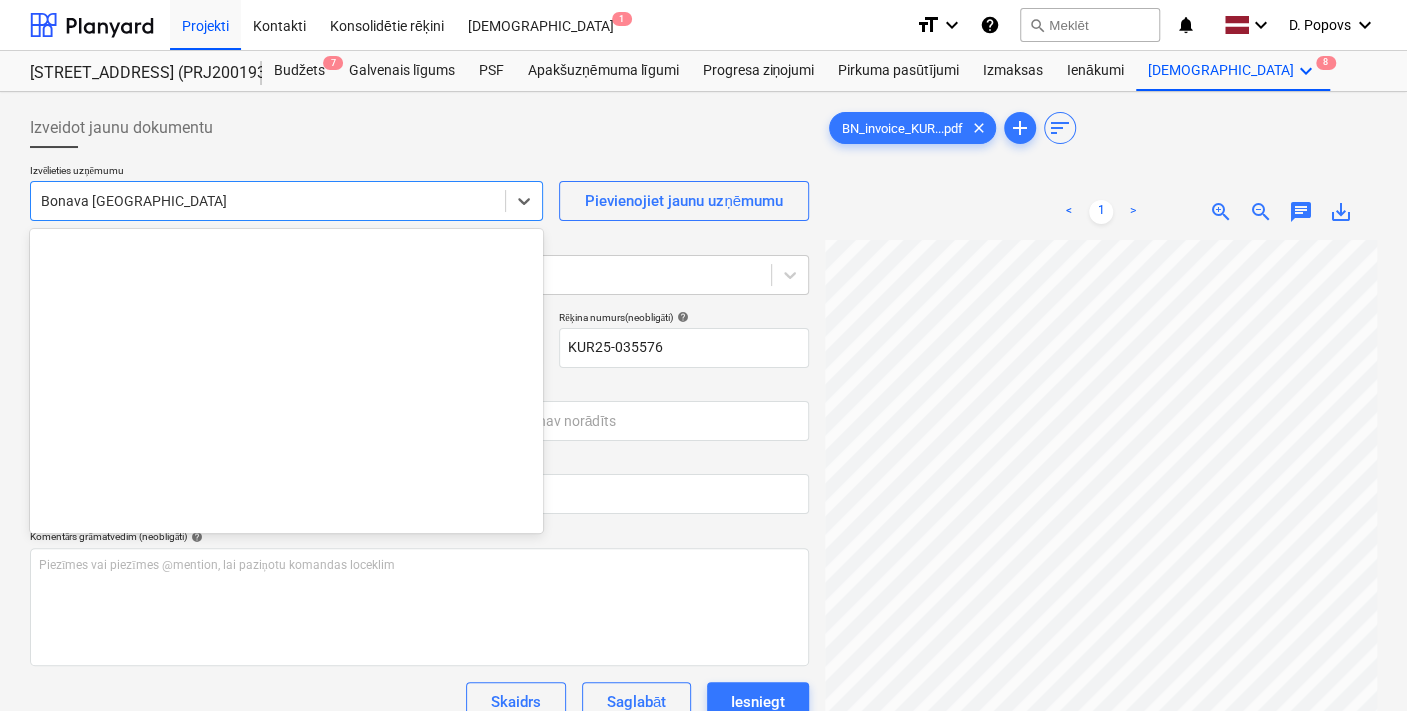 scroll, scrollTop: 3569, scrollLeft: 0, axis: vertical 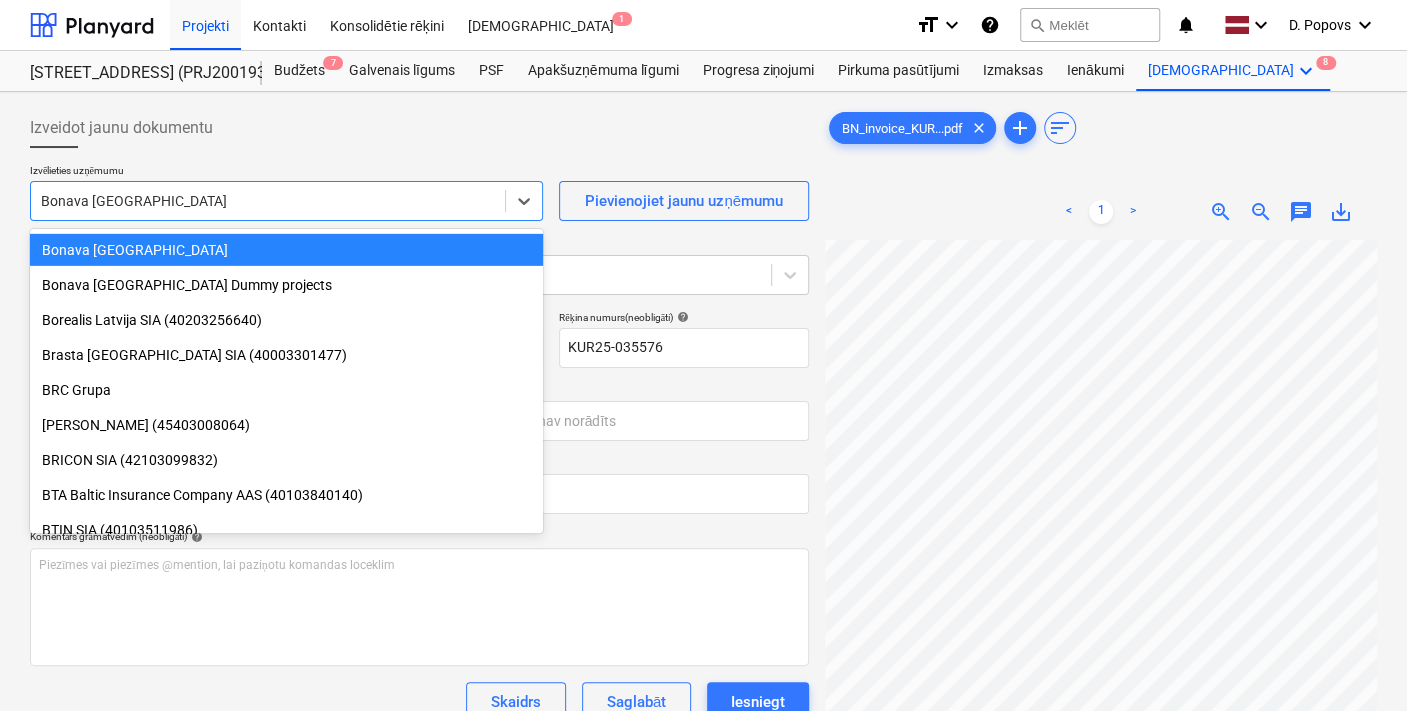 type on "\" 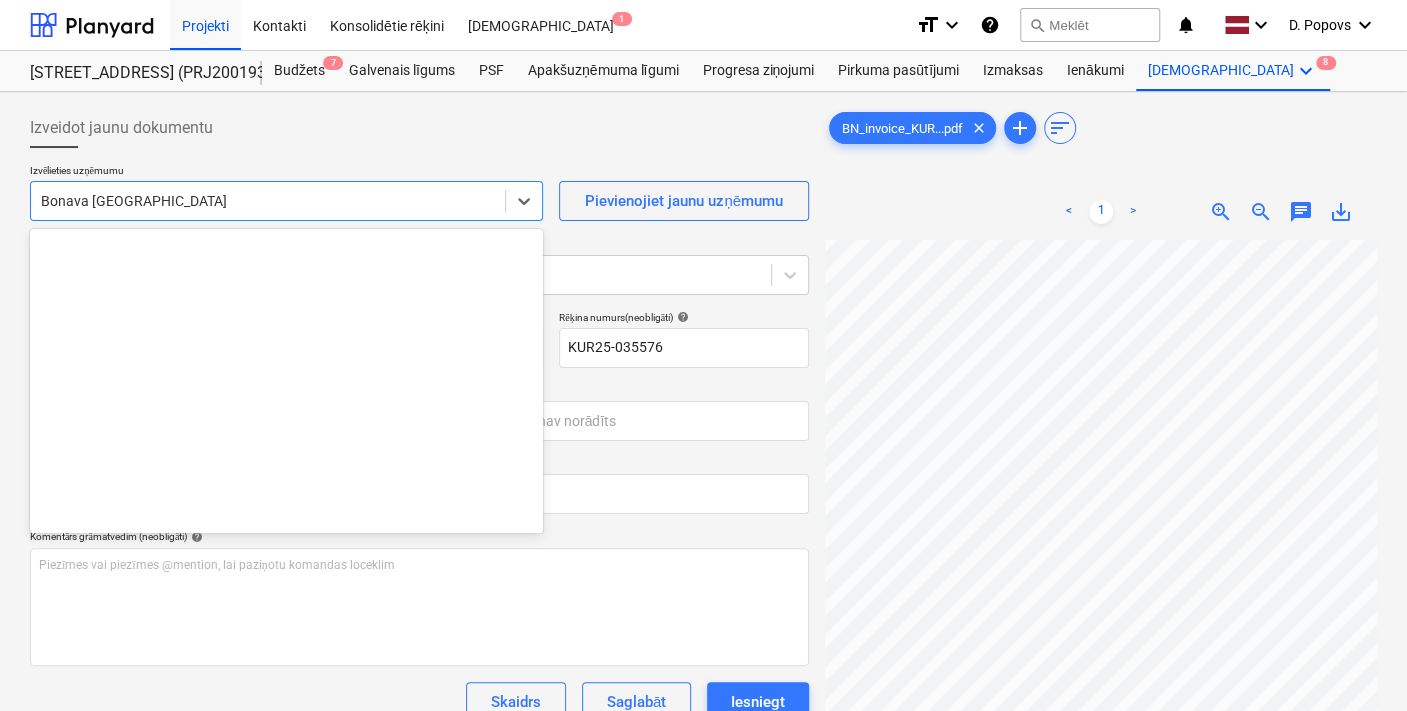 scroll, scrollTop: 3569, scrollLeft: 0, axis: vertical 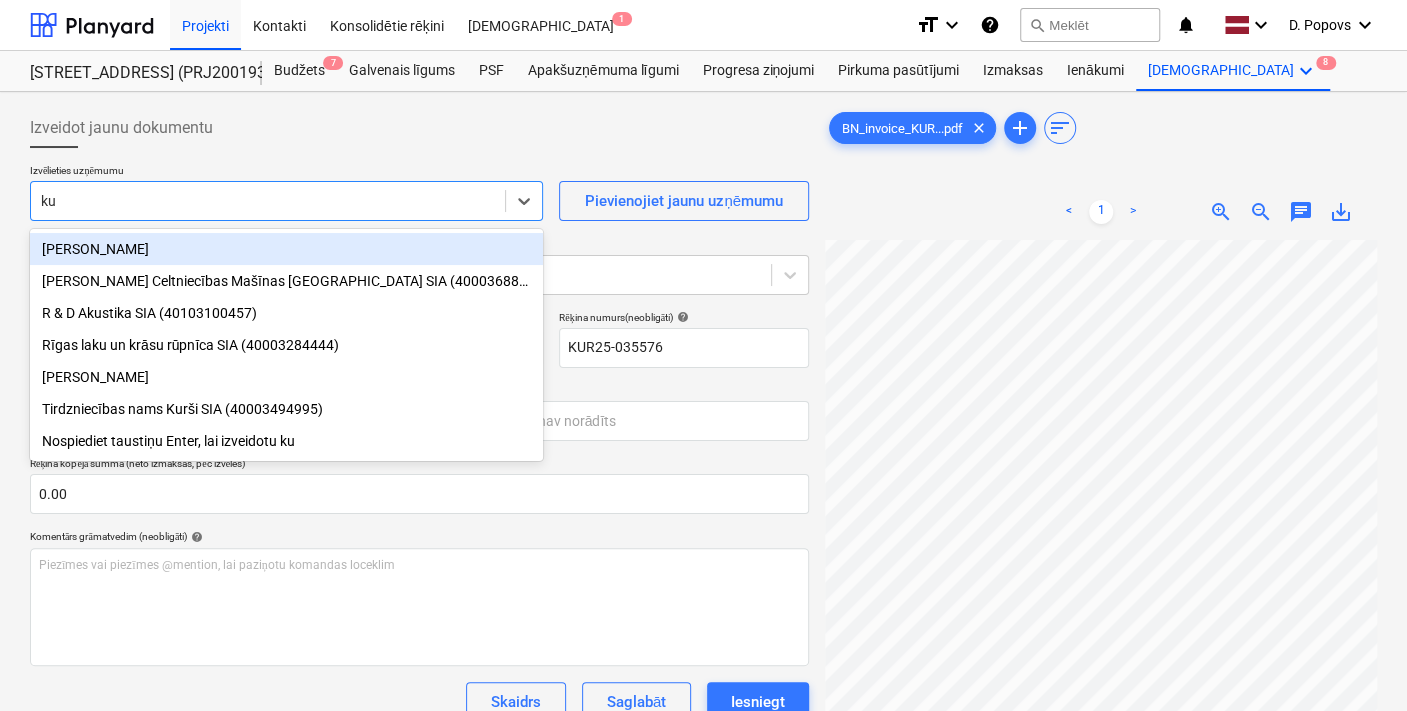 type on "kur" 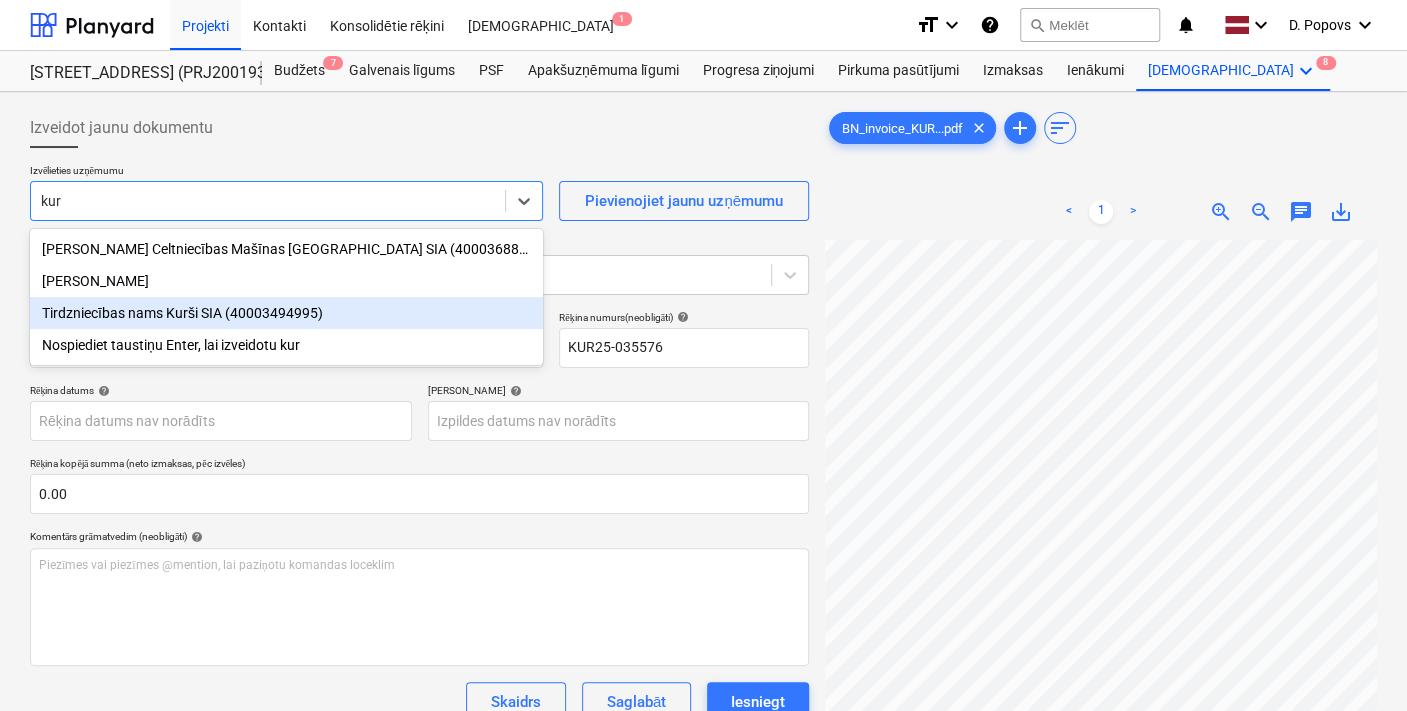 click on "Tirdzniecības nams Kurši SIA (40003494995)" at bounding box center [286, 313] 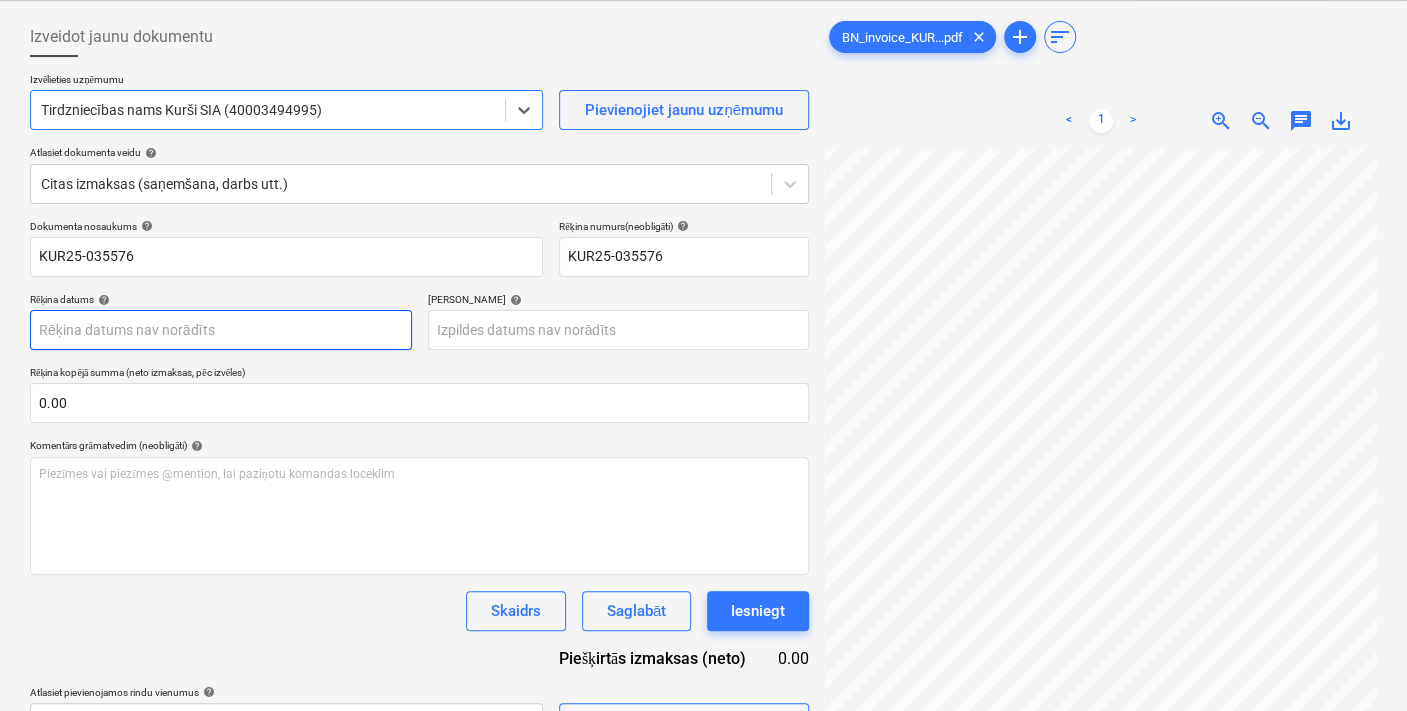 scroll, scrollTop: 93, scrollLeft: 0, axis: vertical 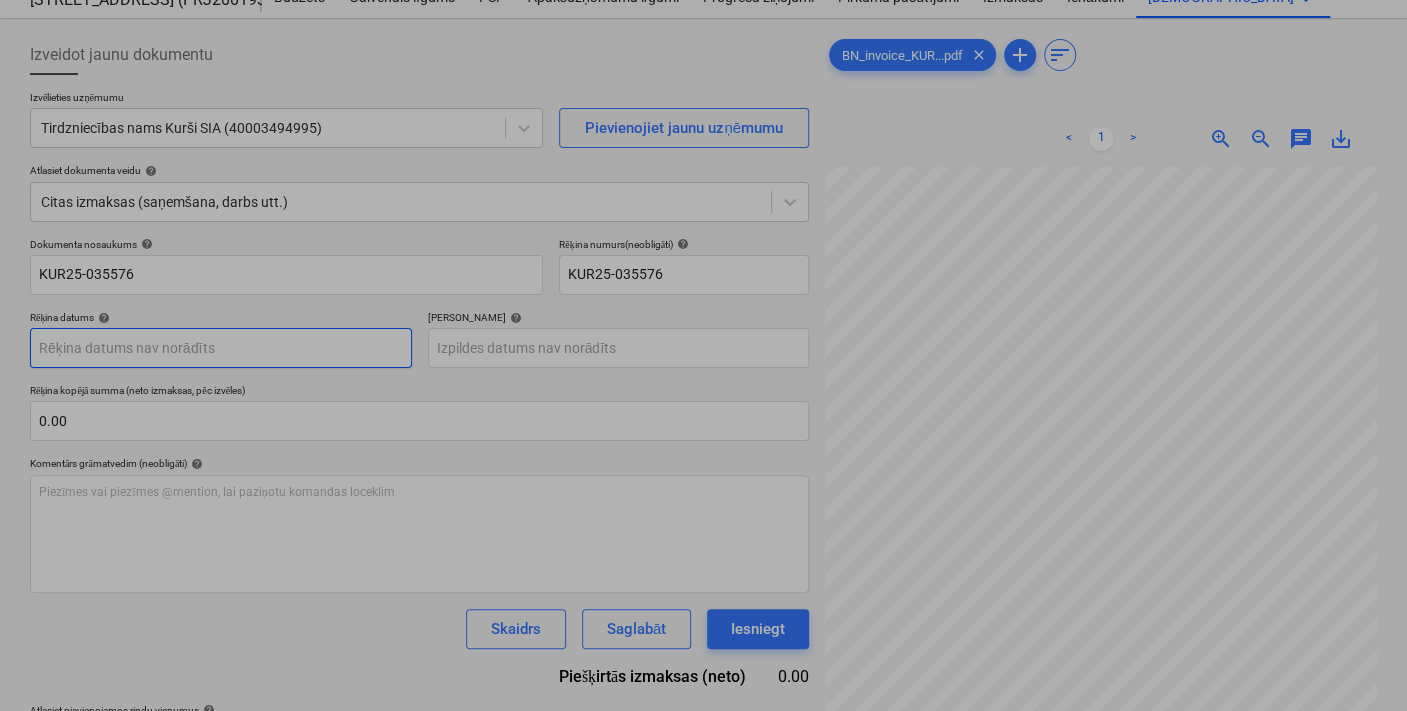 click on "Projekti Kontakti Konsolidētie rēķini Iesūtne 1 format_size keyboard_arrow_down help search Meklēt notifications 0 keyboard_arrow_down [PERSON_NAME] keyboard_arrow_down [STREET_ADDRESS] (PRJ2001934)  2601941 Budžets 7 Galvenais līgums PSF Apakšuzņēmuma līgumi Progresa ziņojumi Pirkuma pasūtījumi Izmaksas Ienākumi Vairāk keyboard_arrow_down 8 Izveidot jaunu dokumentu Izvēlieties uzņēmumu Tirdzniecības nams Kurši SIA (40003494995)  Pievienojiet jaunu uzņēmumu Atlasiet dokumenta veidu help Citas izmaksas (saņemšana, darbs utt.) Dokumenta nosaukums help KUR25-035576 Rēķina numurs  (neobligāti) help KUR25-035576 Rēķina datums help Press the down arrow key to interact with the calendar and
select a date. Press the question [PERSON_NAME] to get the keyboard shortcuts for changing dates. Termiņš help Press the down arrow key to interact with the calendar and
select a date. Press the question [PERSON_NAME] to get the keyboard shortcuts for changing dates. 0.00 help ﻿ Skaidrs Saglabāt" at bounding box center (703, 282) 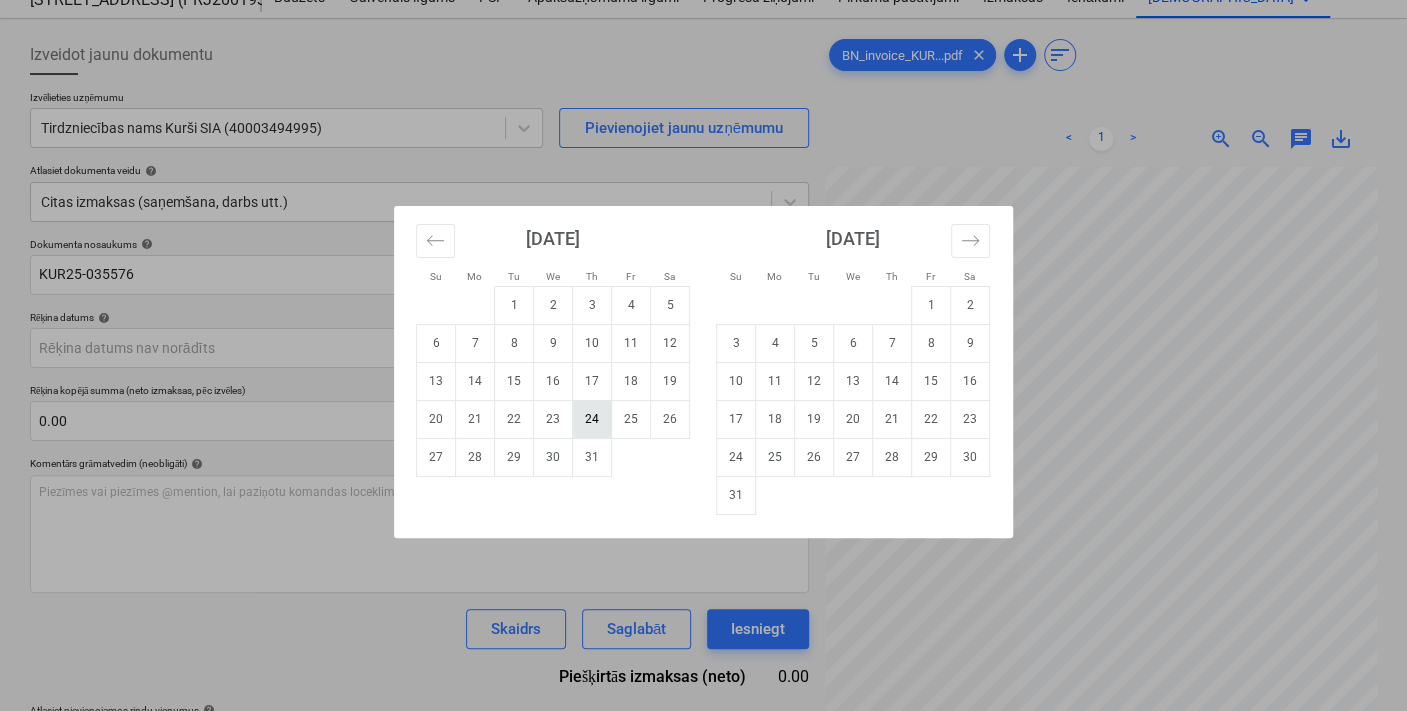 click on "24" at bounding box center (592, 419) 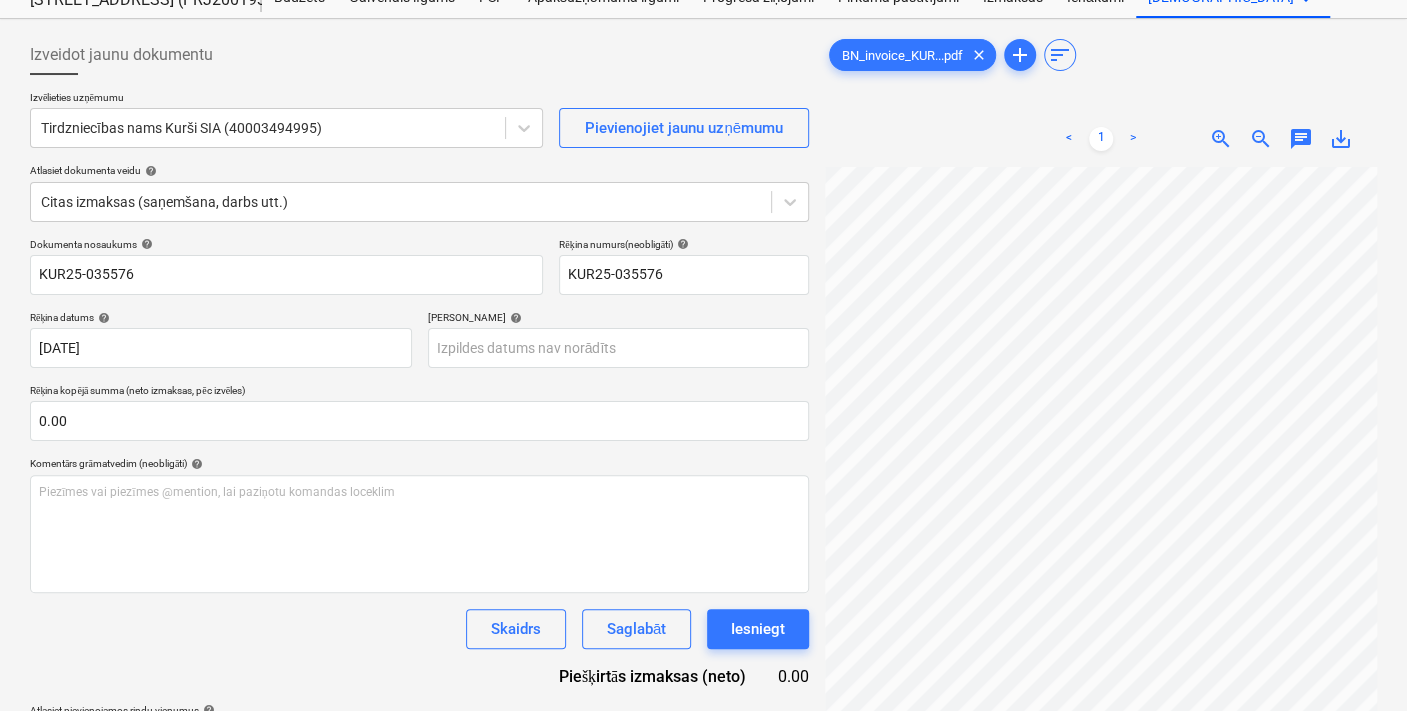 scroll, scrollTop: 68, scrollLeft: 0, axis: vertical 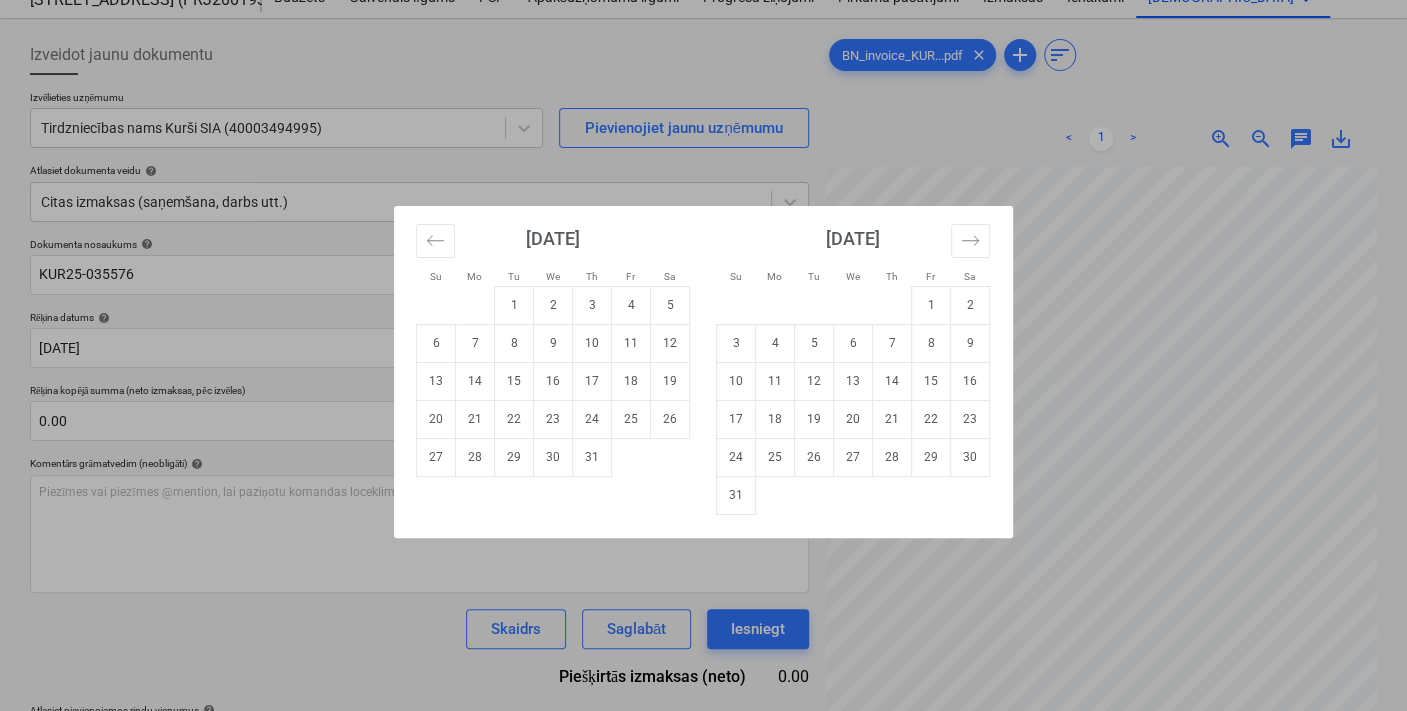 click on "Projekti Kontakti Konsolidētie rēķini Iesūtne 1 format_size keyboard_arrow_down help search Meklēt notifications 0 keyboard_arrow_down [PERSON_NAME] keyboard_arrow_down [STREET_ADDRESS] (PRJ2001934)  2601941 Budžets 7 Galvenais līgums PSF Apakšuzņēmuma līgumi Progresa ziņojumi Pirkuma pasūtījumi Izmaksas Ienākumi Vairāk keyboard_arrow_down 8 Izveidot jaunu dokumentu Izvēlieties uzņēmumu Tirdzniecības nams Kurši SIA (40003494995)  Pievienojiet jaunu uzņēmumu Atlasiet dokumenta veidu help Citas izmaksas (saņemšana, darbs utt.) Dokumenta nosaukums help KUR25-035576 Rēķina numurs  (neobligāti) help KUR25-035576 Rēķina datums help [DATE] [DATE] Press the down arrow key to interact with the calendar and
select a date. Press the question [PERSON_NAME] to get the keyboard shortcuts for changing dates. Termiņš help Press the down arrow key to interact with the calendar and
select a date. Press the question [PERSON_NAME] to get the keyboard shortcuts for changing dates. 0.00 ﻿" at bounding box center (703, 282) 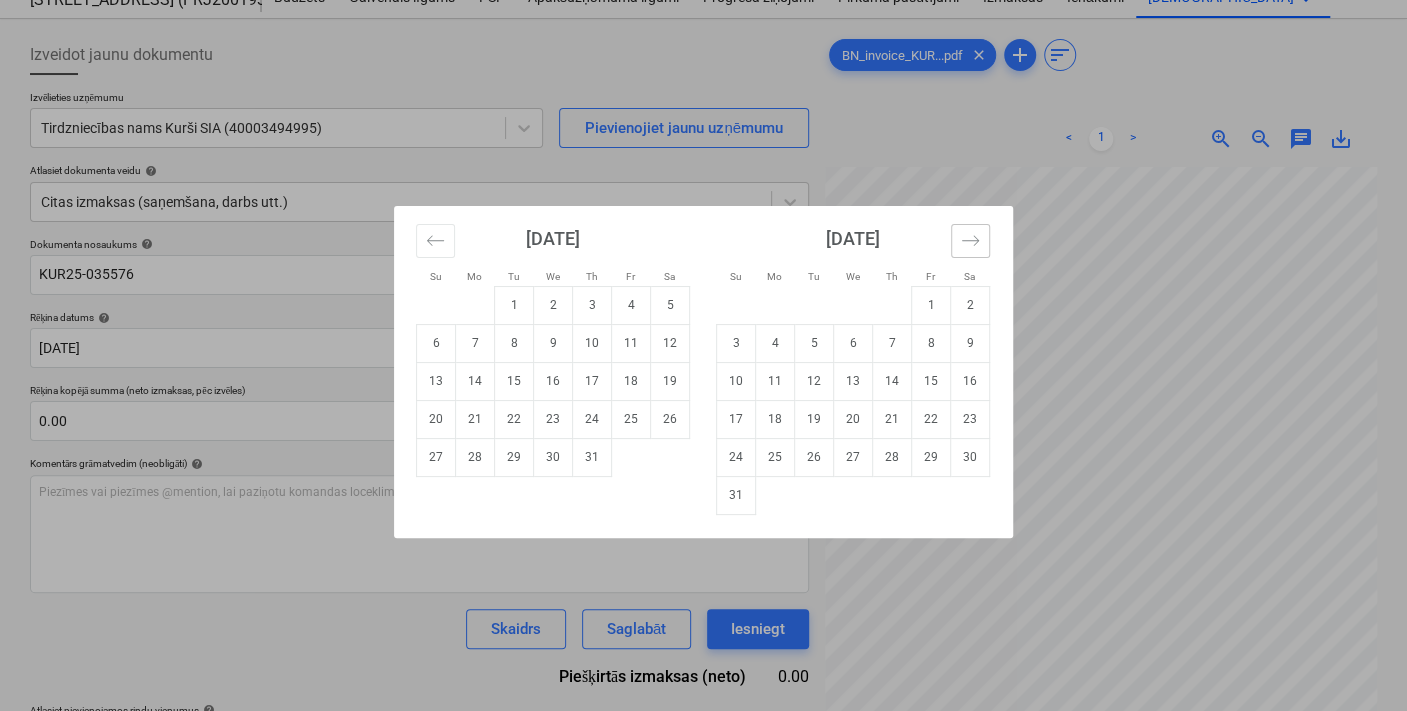 click at bounding box center [970, 241] 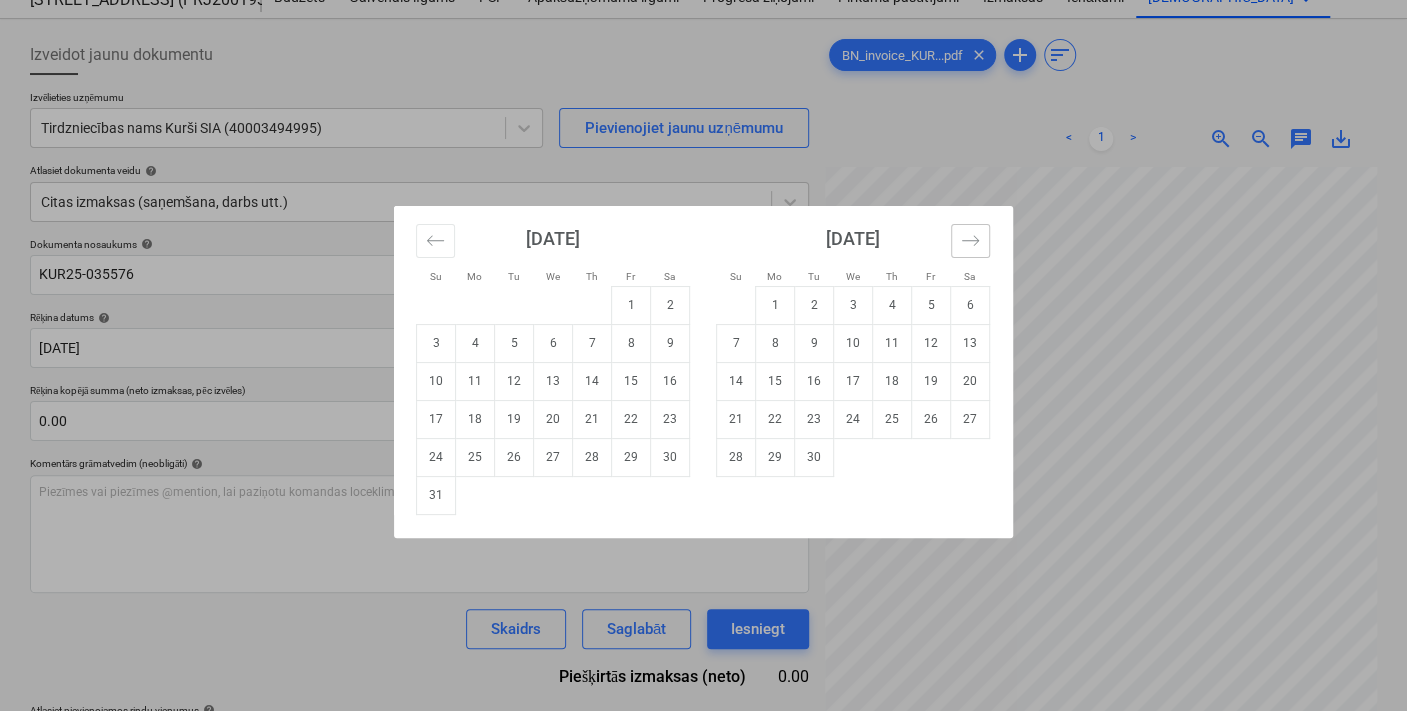 click at bounding box center [970, 241] 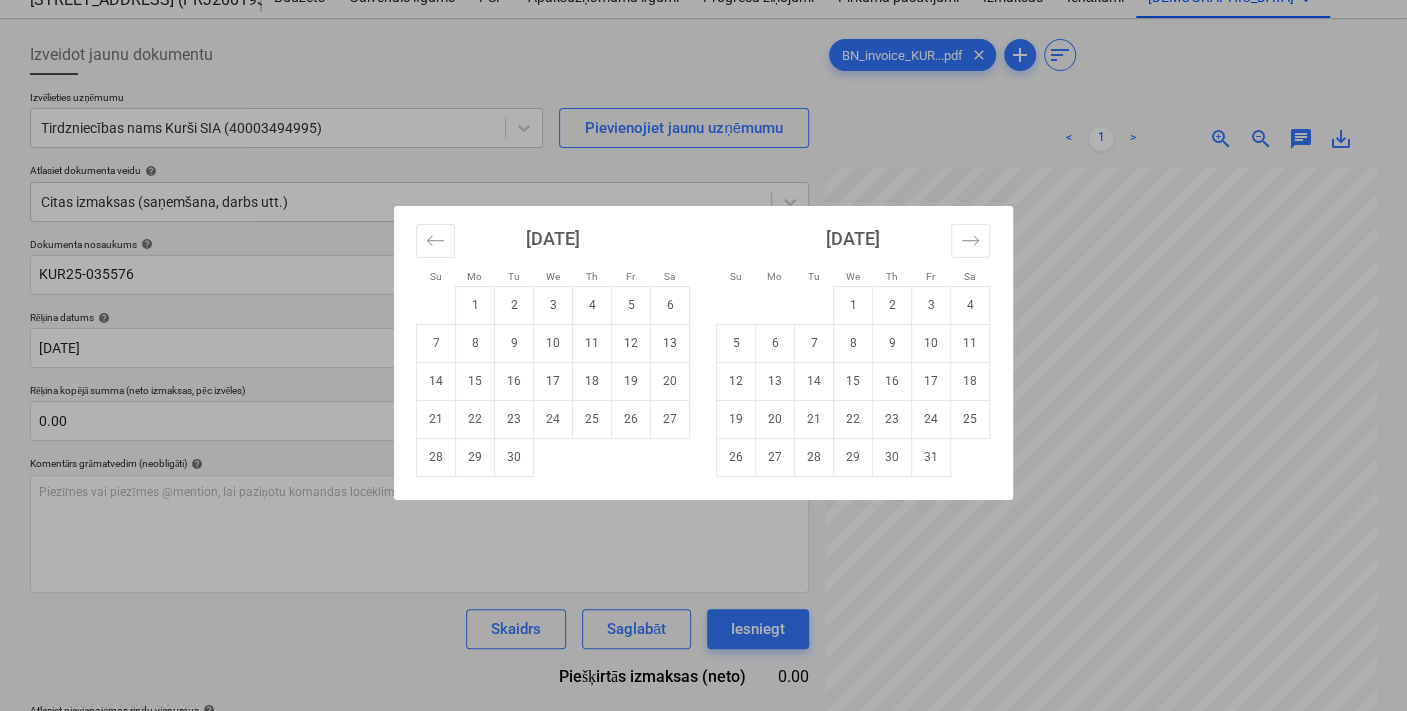 click on "[DATE]" at bounding box center [853, 246] 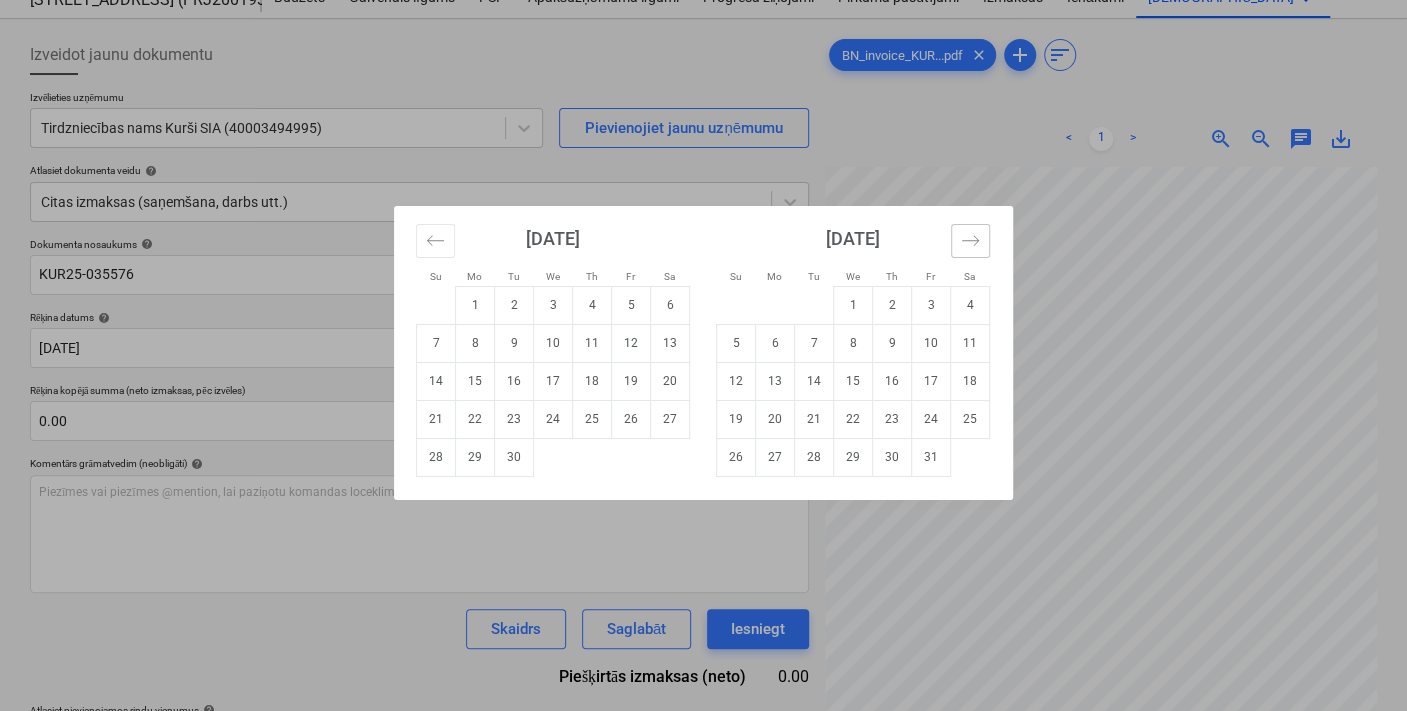 click at bounding box center (970, 241) 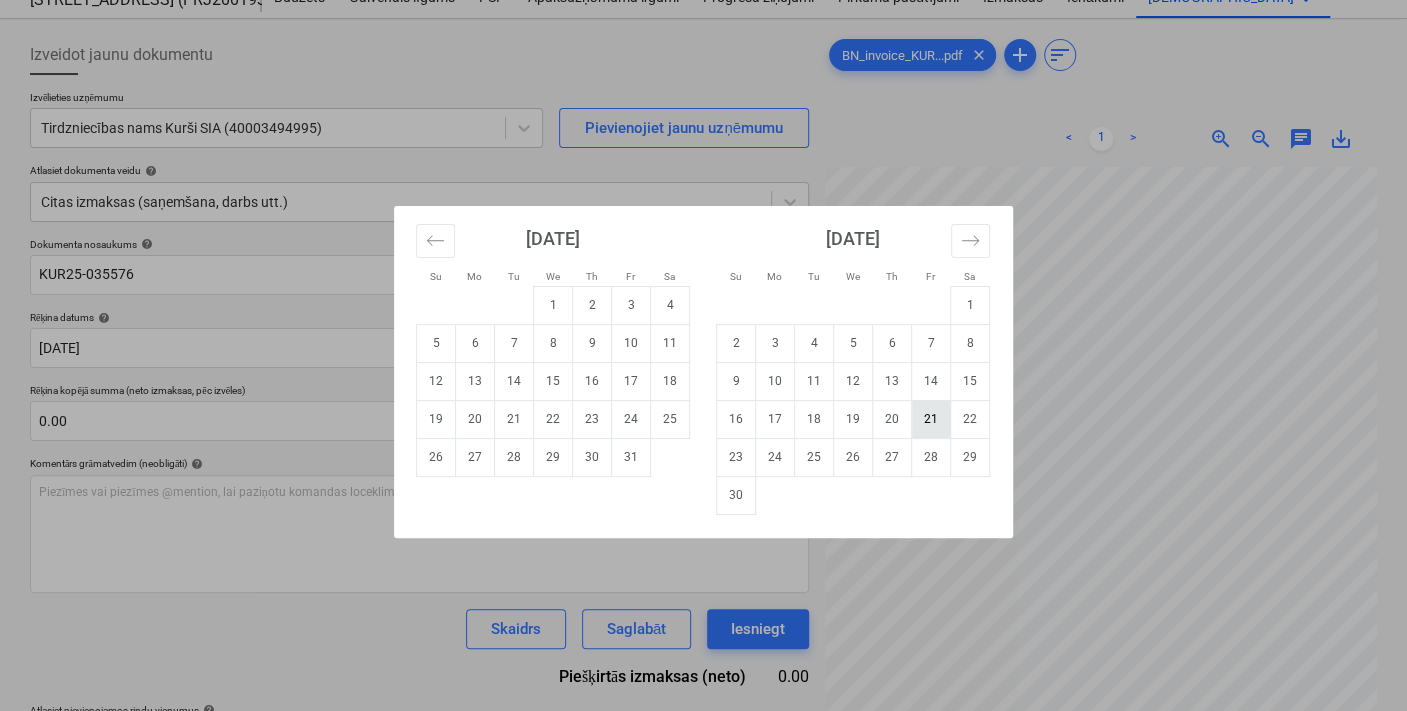 click on "21" at bounding box center (931, 419) 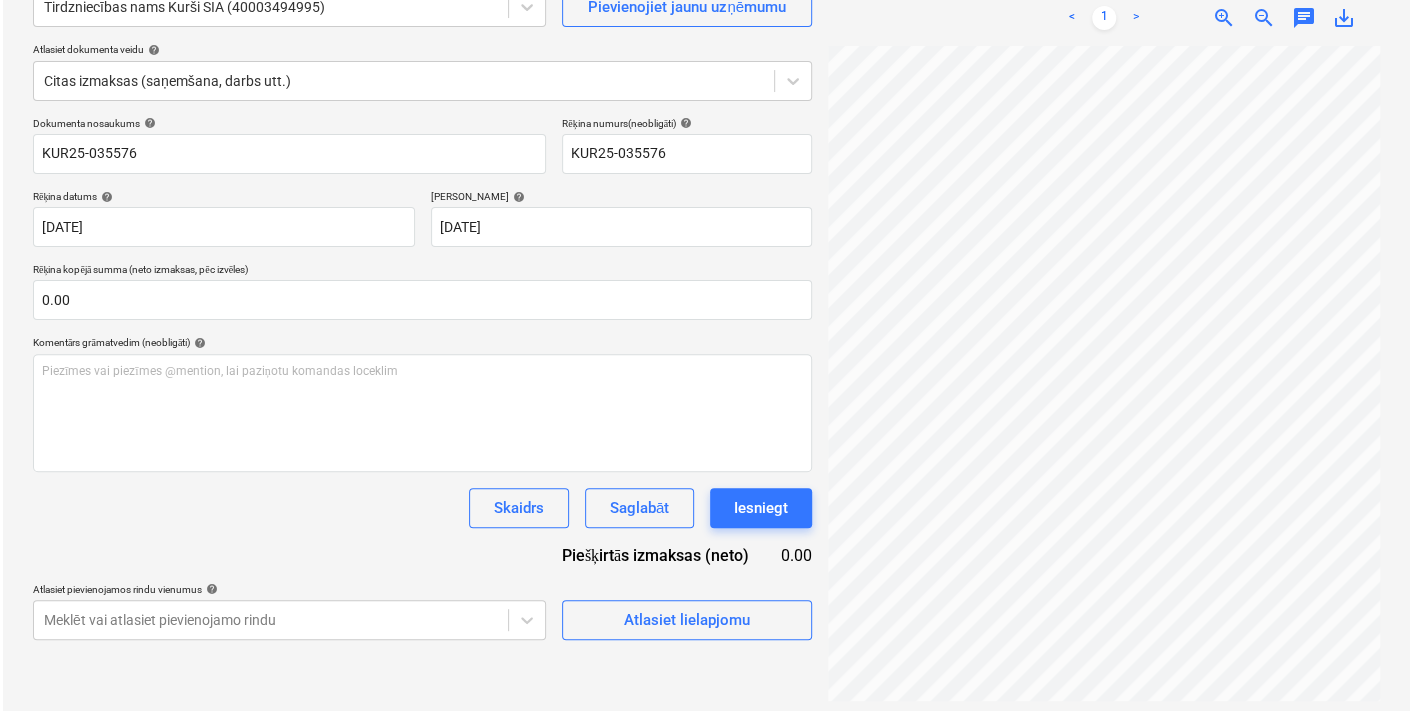 scroll, scrollTop: 195, scrollLeft: 0, axis: vertical 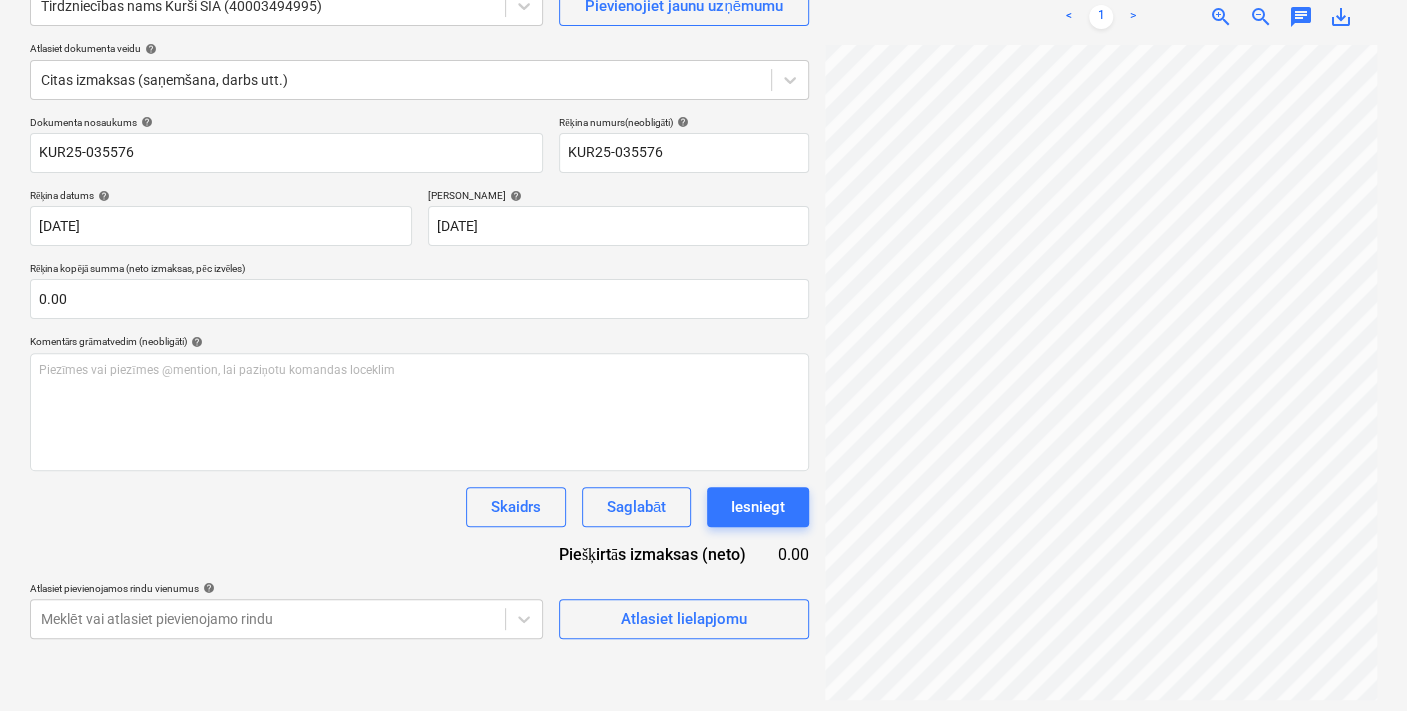 click on "Atlasiet lielapjomu" at bounding box center [684, 610] 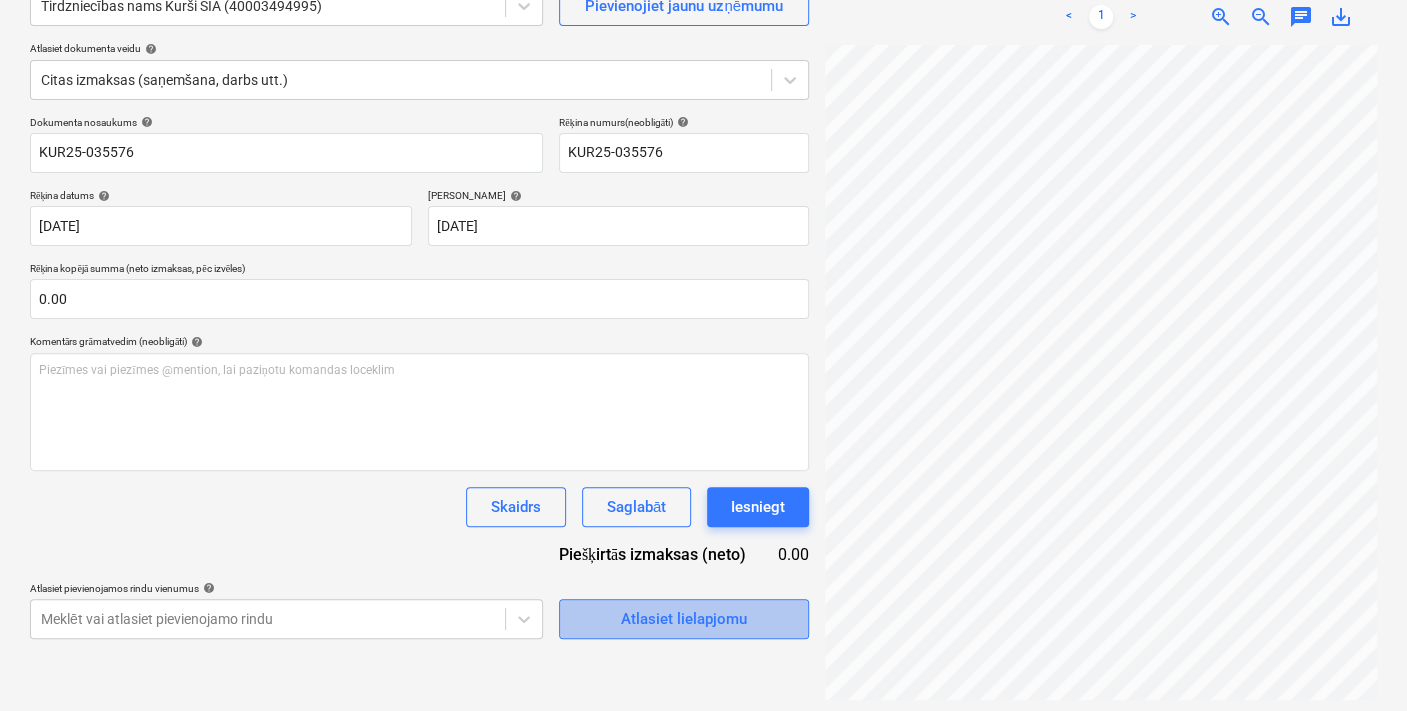 click on "Atlasiet lielapjomu" at bounding box center [684, 619] 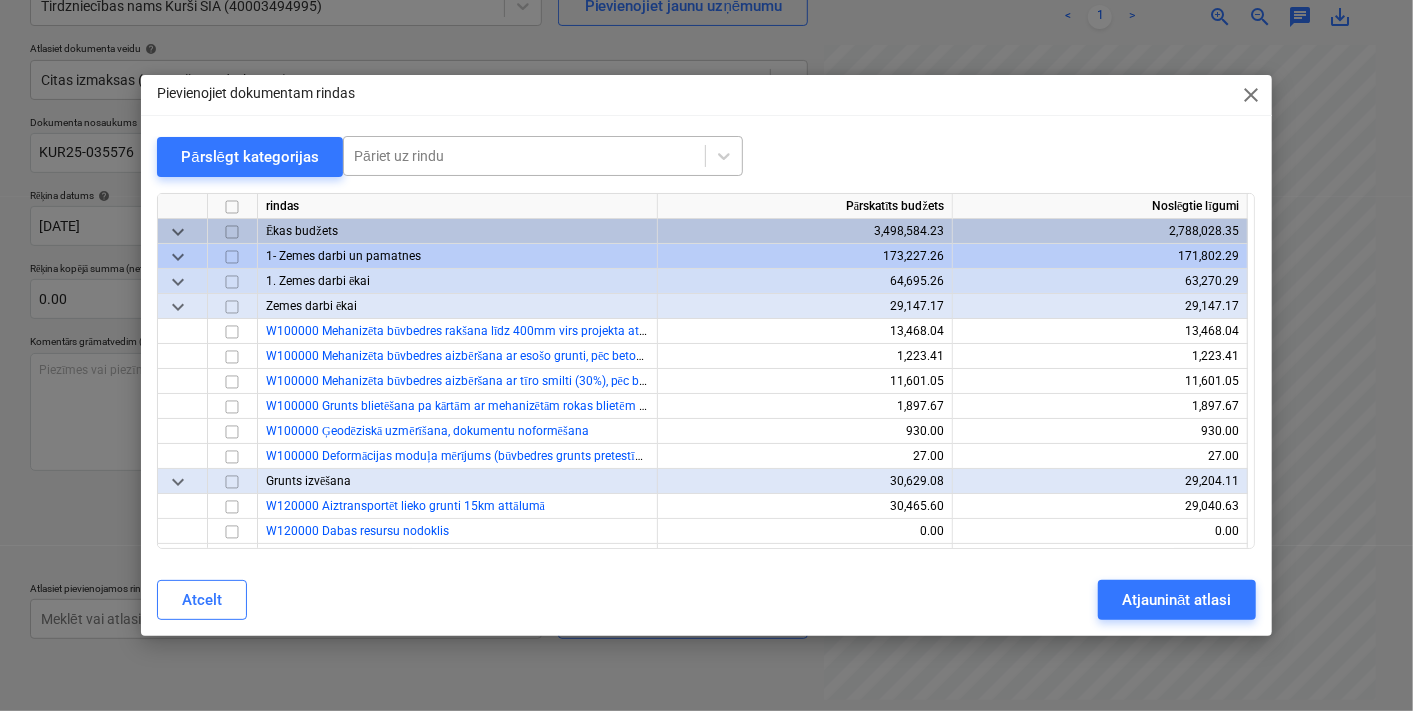 click at bounding box center [524, 156] 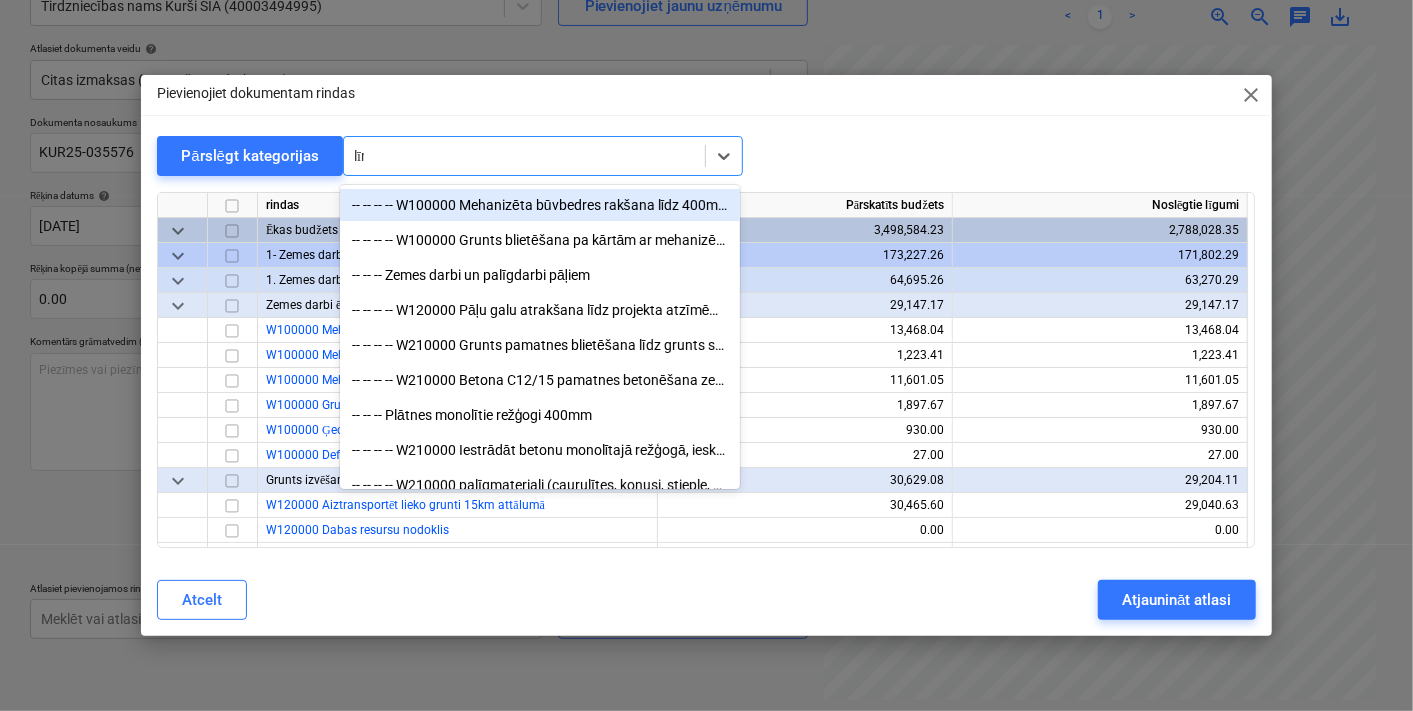 type on "līme" 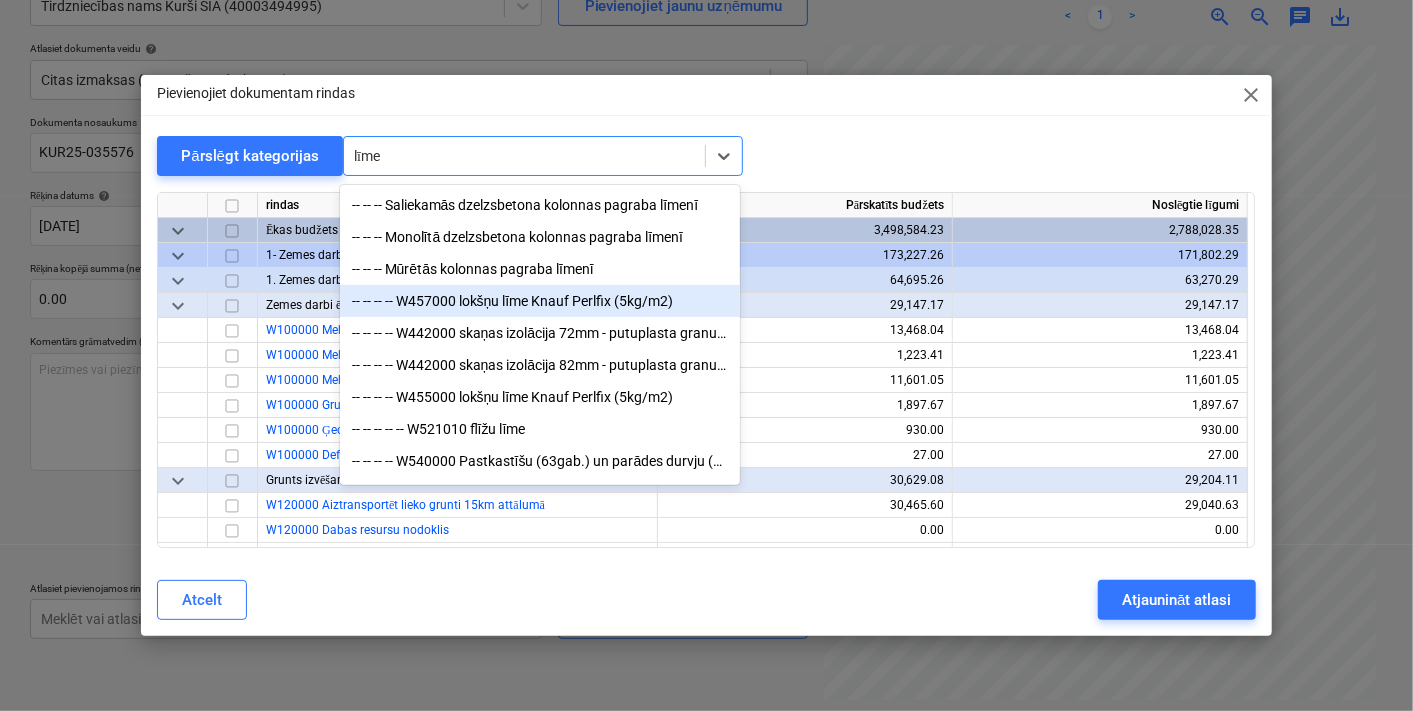 scroll, scrollTop: 38, scrollLeft: 0, axis: vertical 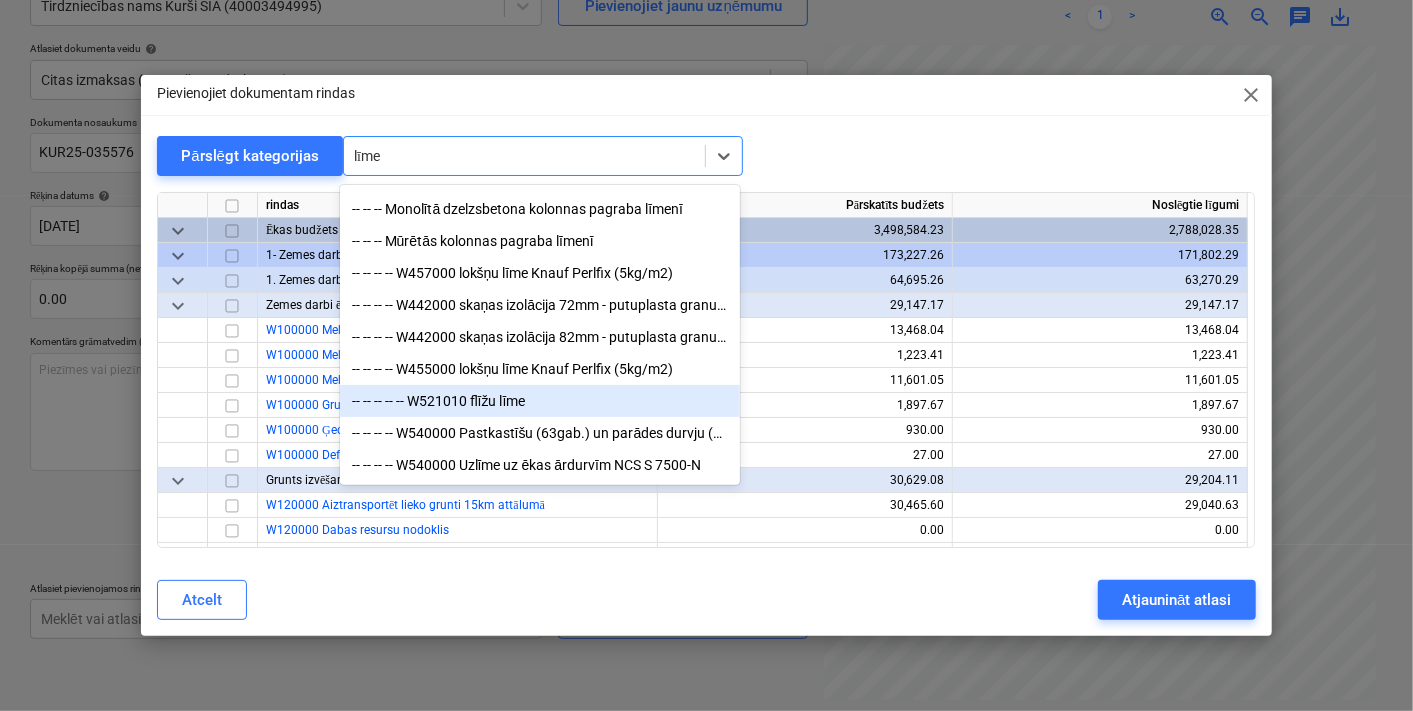 click on "-- -- -- -- --  W521010 flīžu līme" at bounding box center (540, 401) 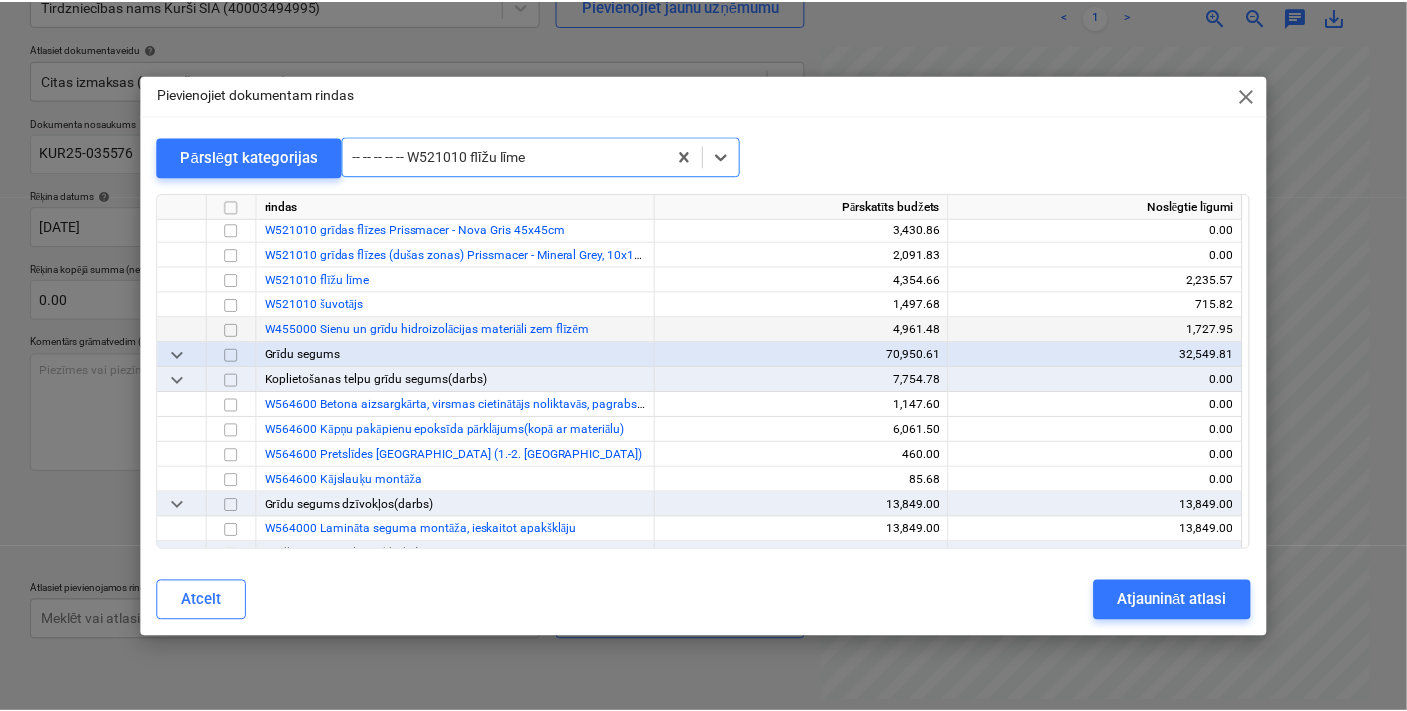 scroll, scrollTop: 10549, scrollLeft: 0, axis: vertical 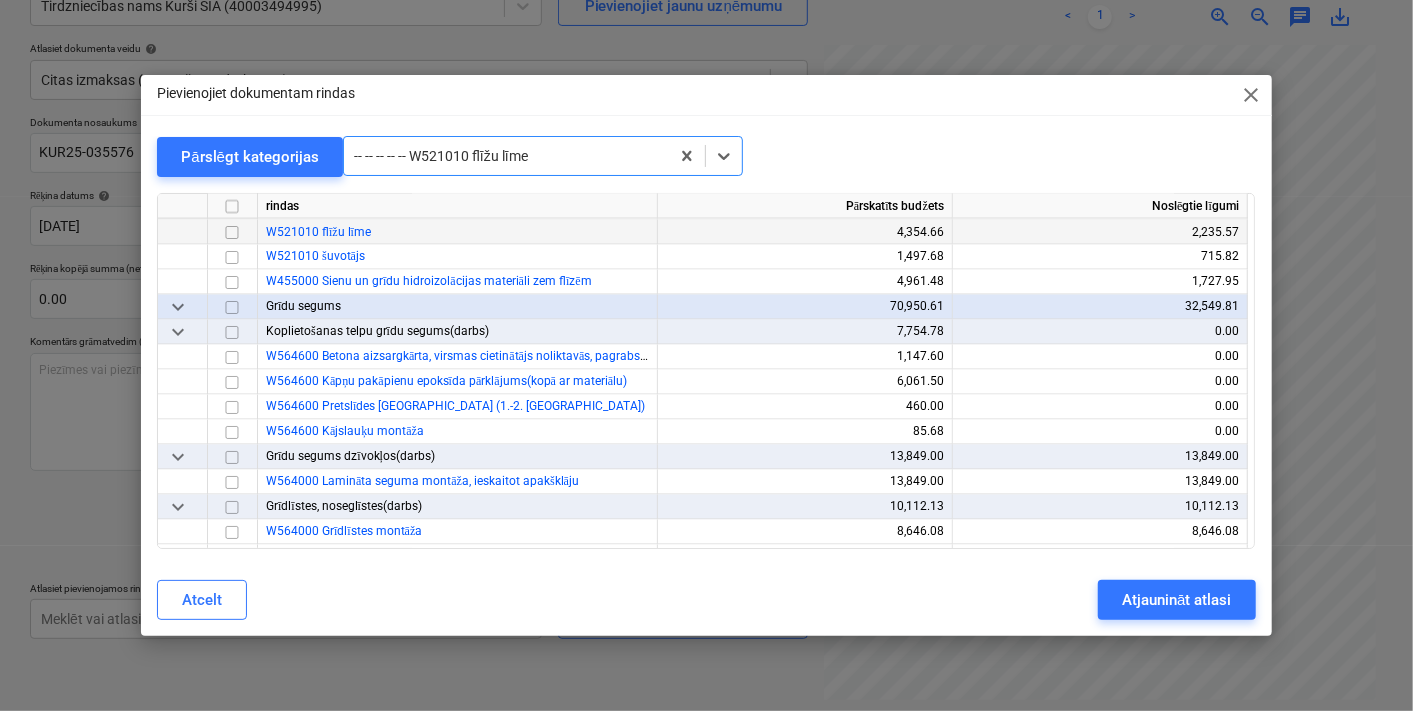 click at bounding box center (232, 232) 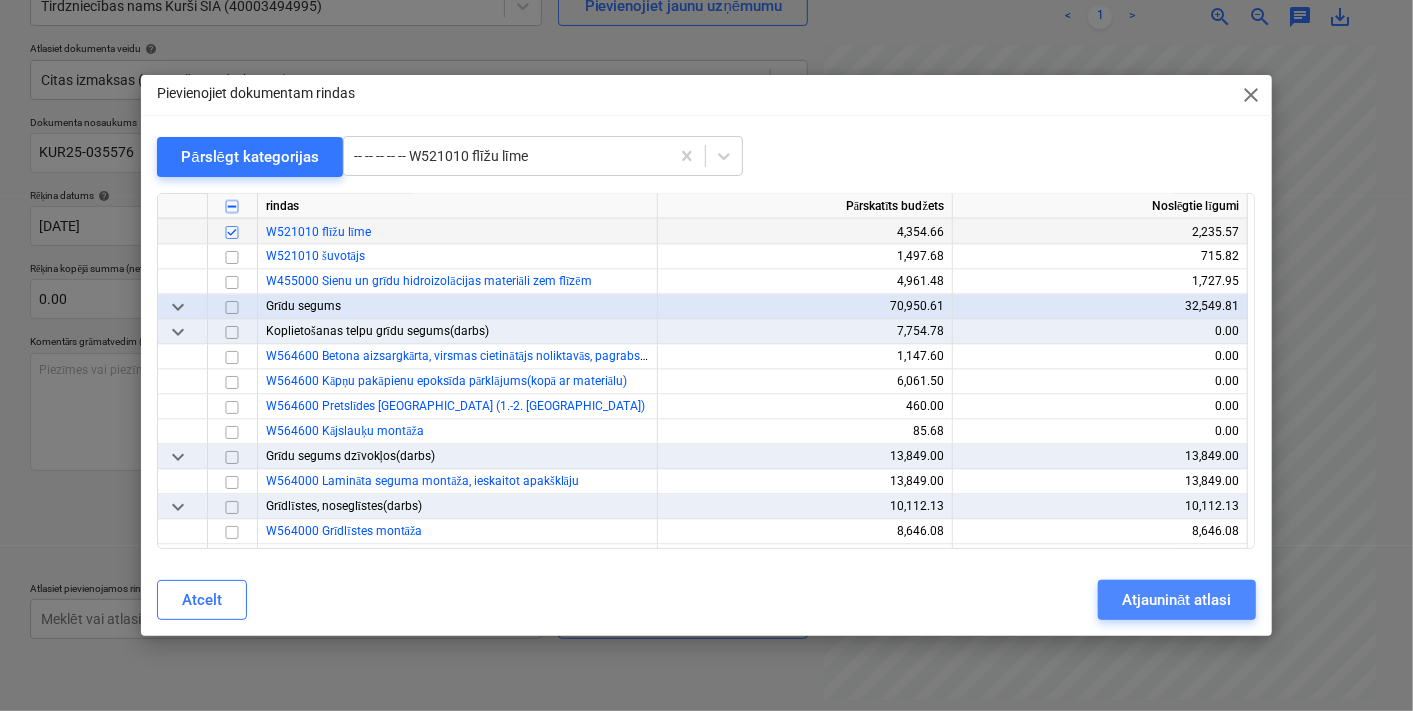 click on "Atjaunināt atlasi" at bounding box center [1176, 600] 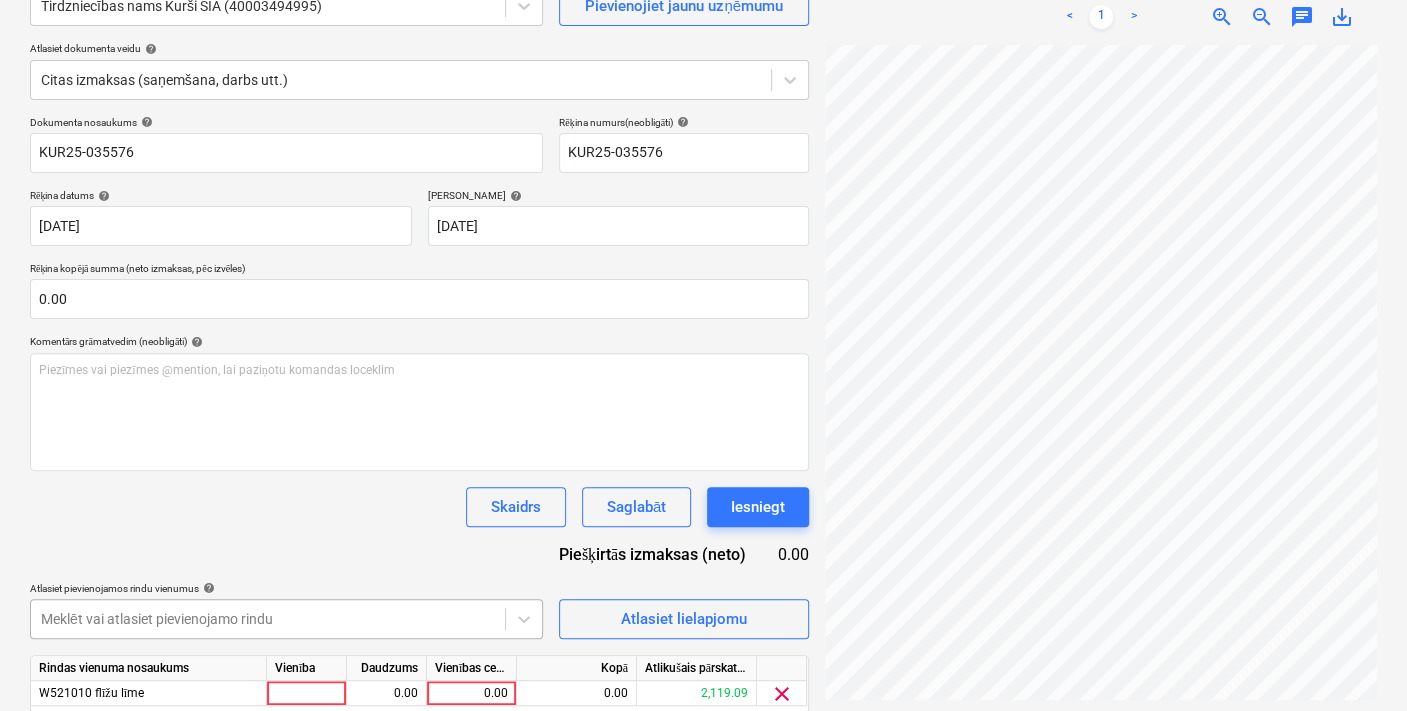 scroll, scrollTop: 269, scrollLeft: 0, axis: vertical 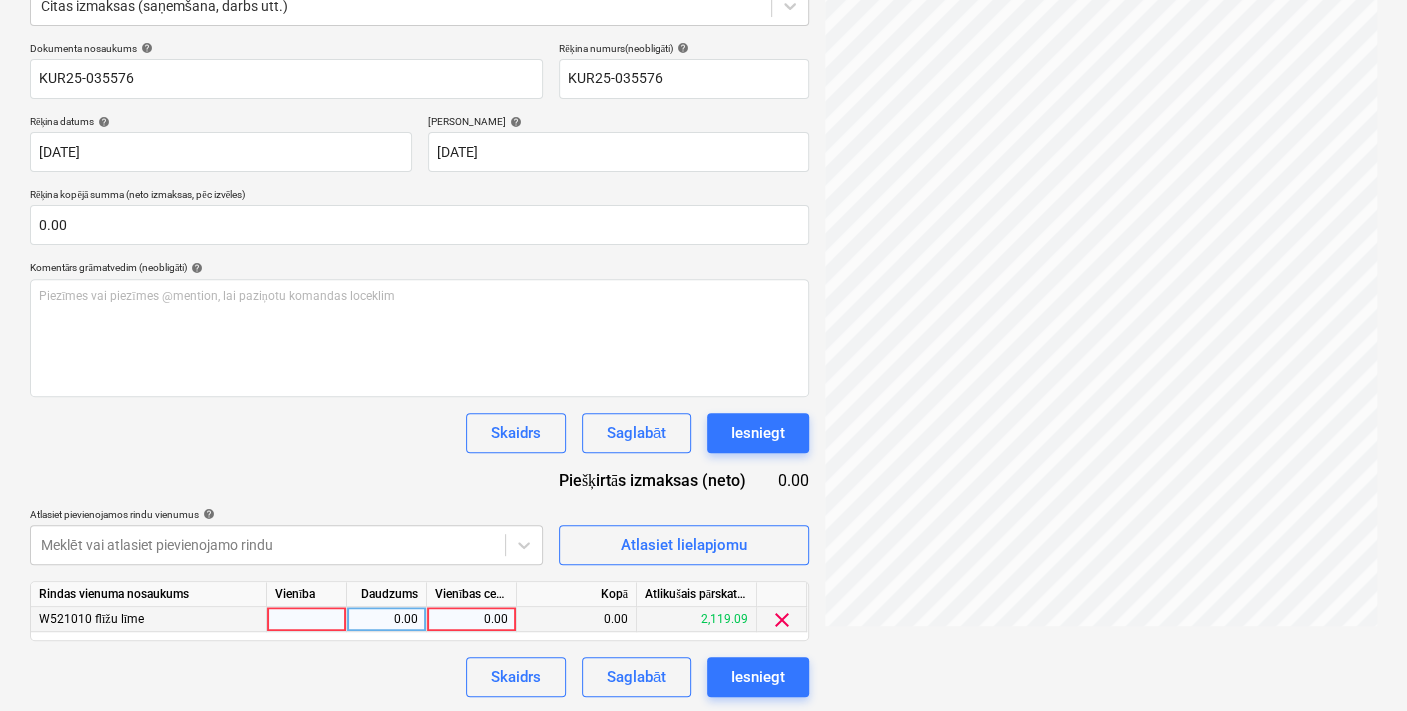 click on "0.00" at bounding box center [471, 619] 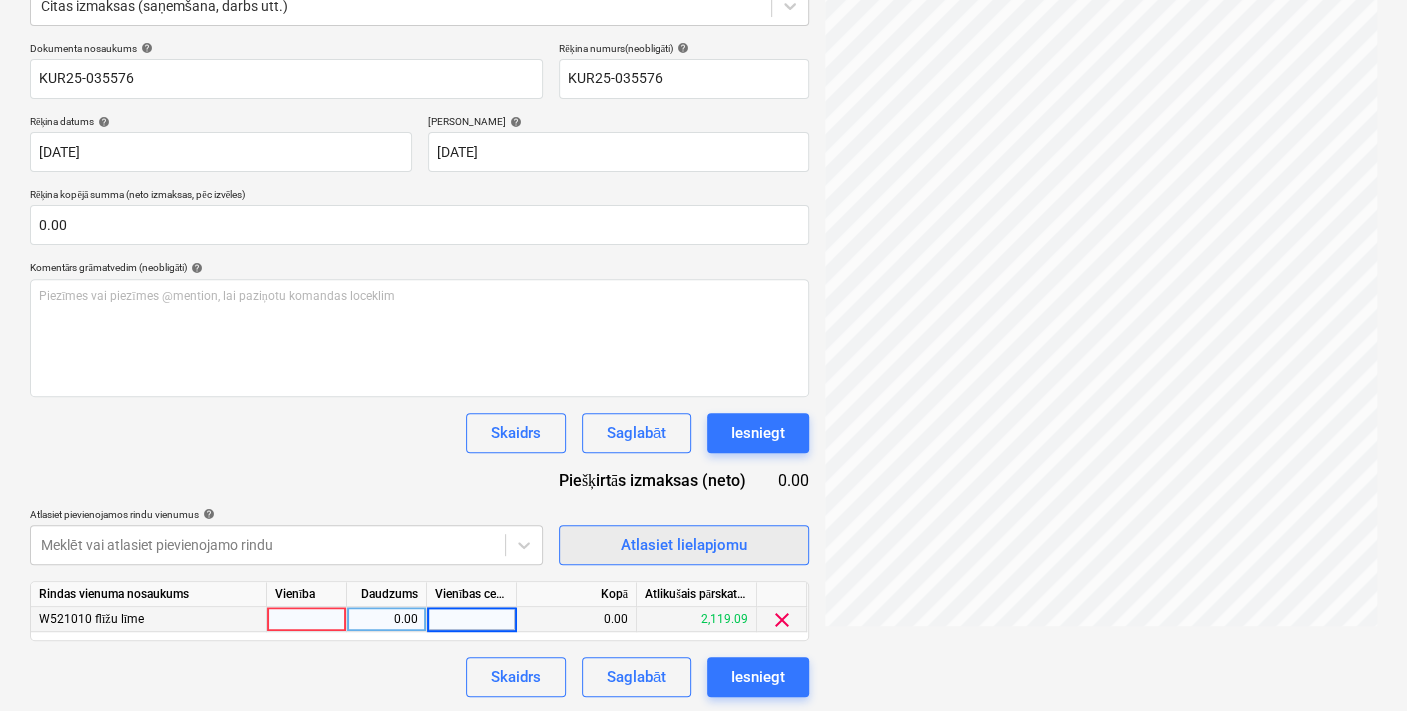 scroll, scrollTop: 68, scrollLeft: 244, axis: both 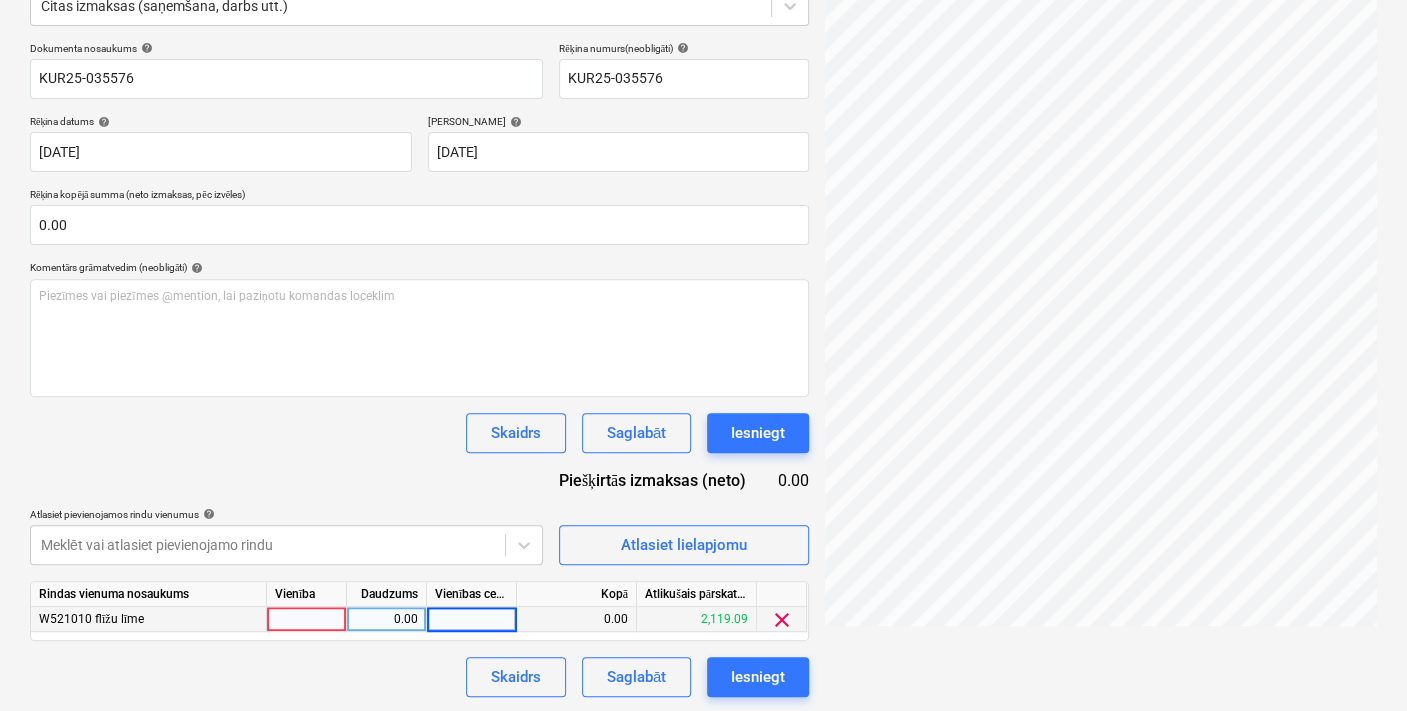 click at bounding box center (471, 619) 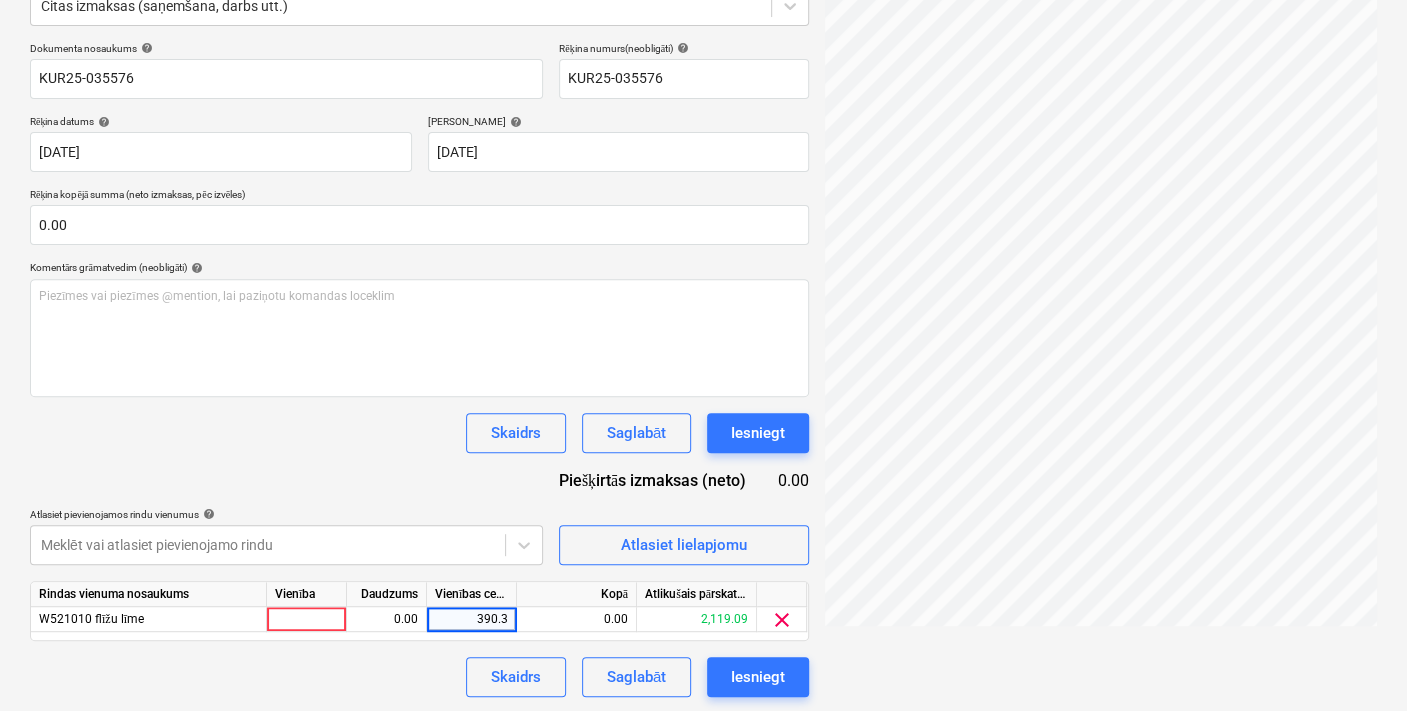 type on "390.38" 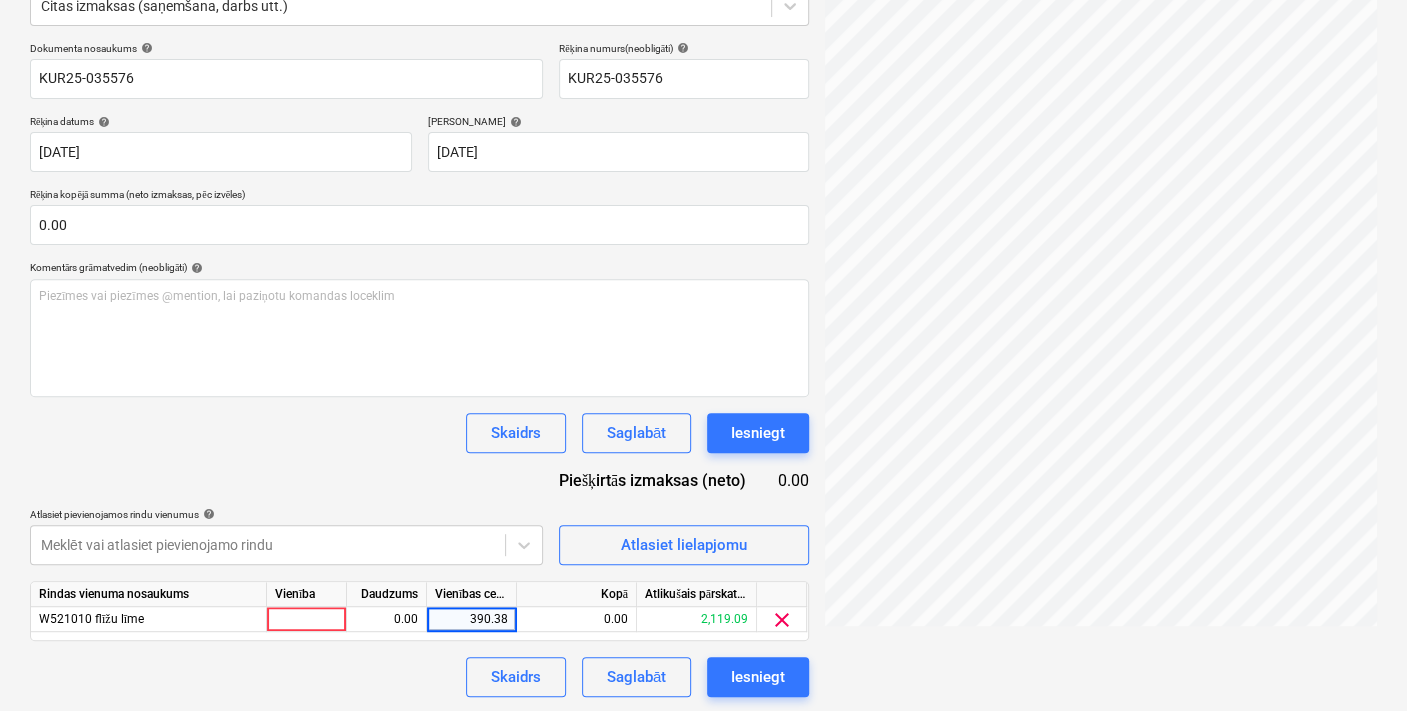 click on "Skaidrs Saglabāt Iesniegt" at bounding box center [419, 677] 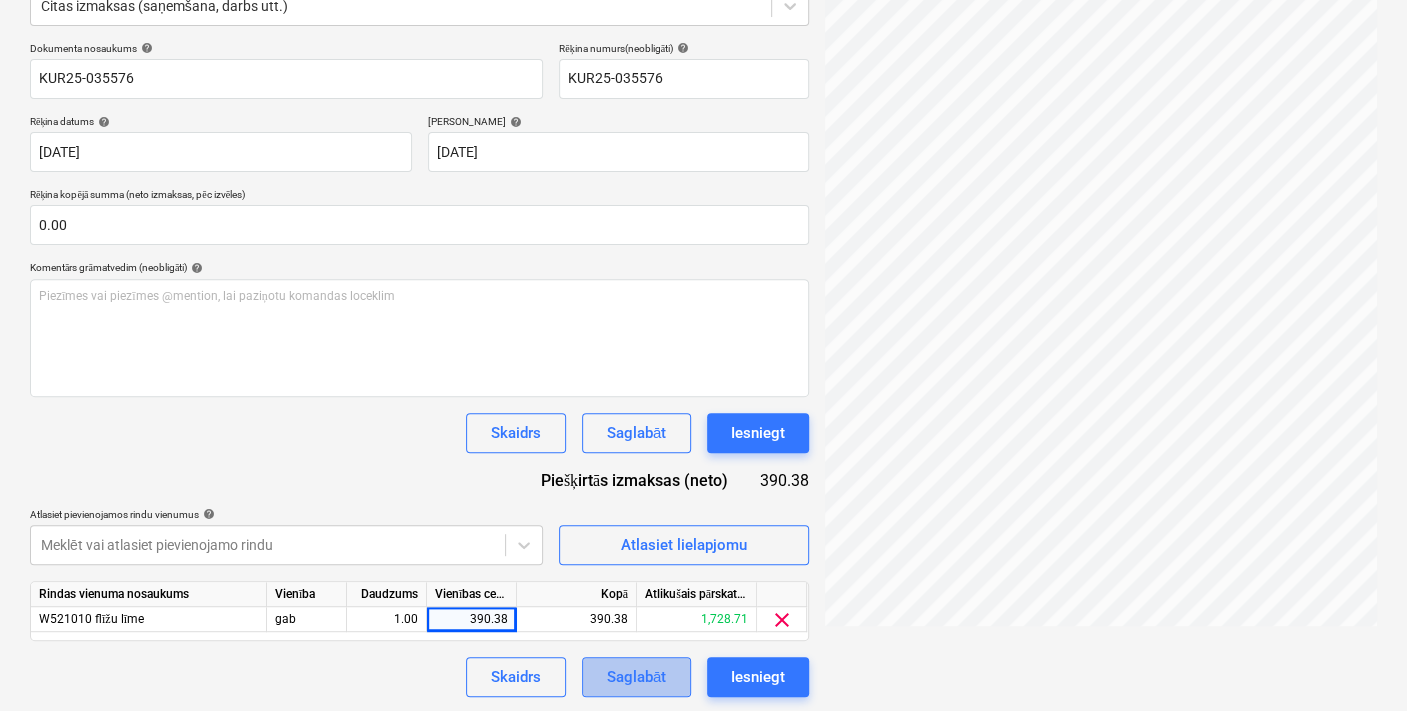 click on "Saglabāt" at bounding box center (636, 677) 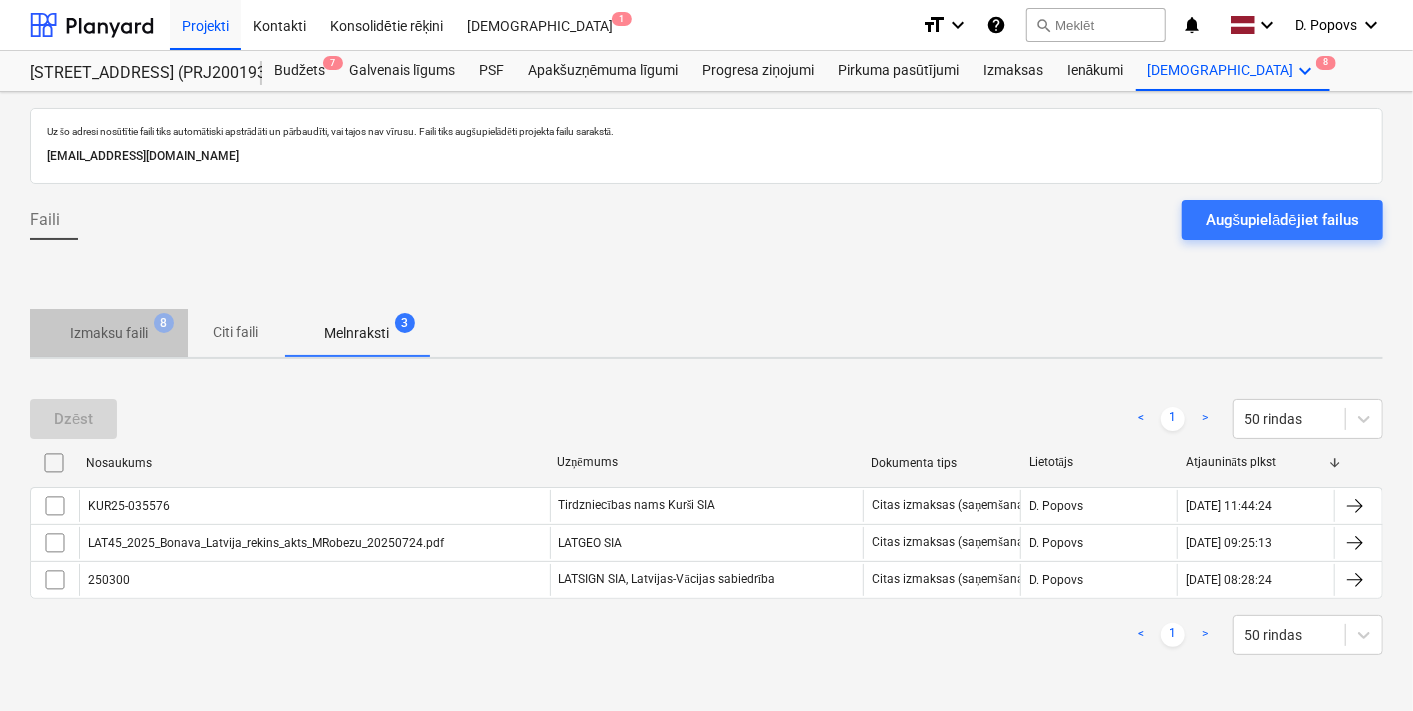 click on "Izmaksu faili" at bounding box center [109, 333] 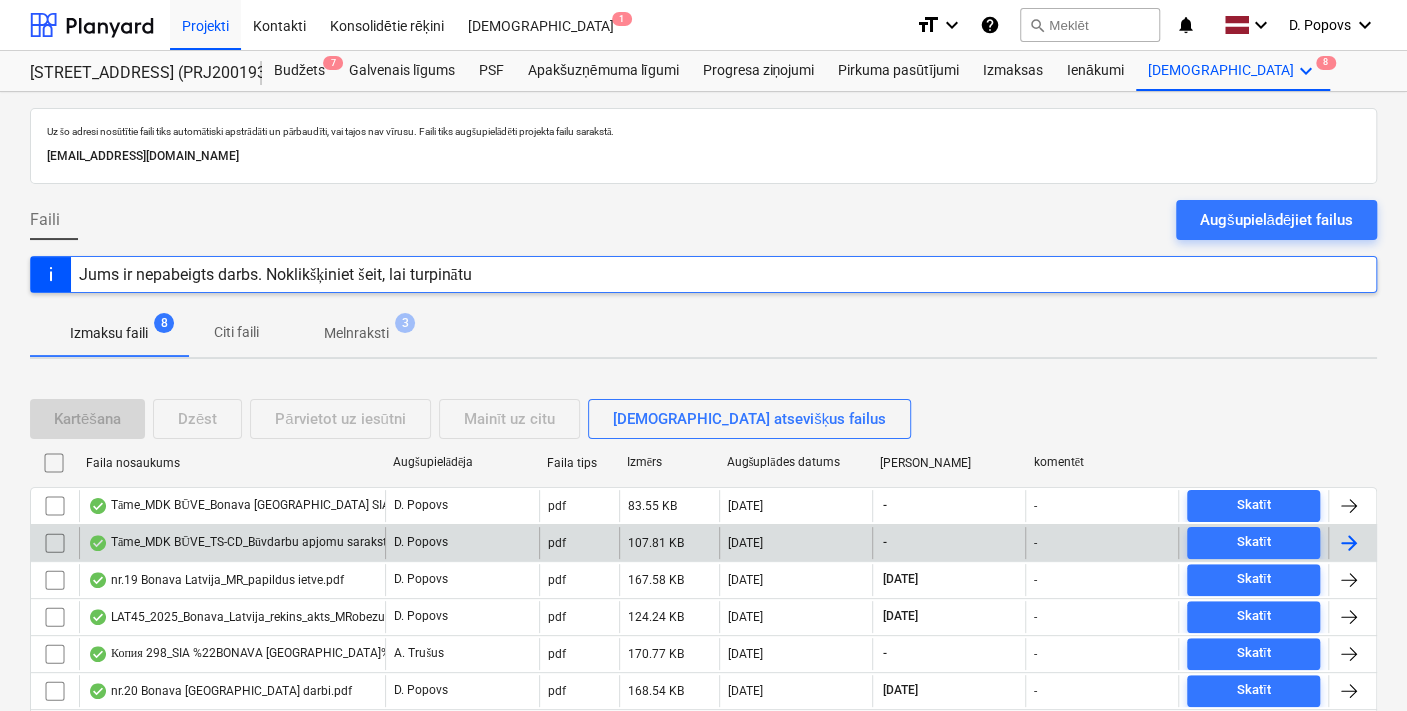 scroll, scrollTop: 140, scrollLeft: 0, axis: vertical 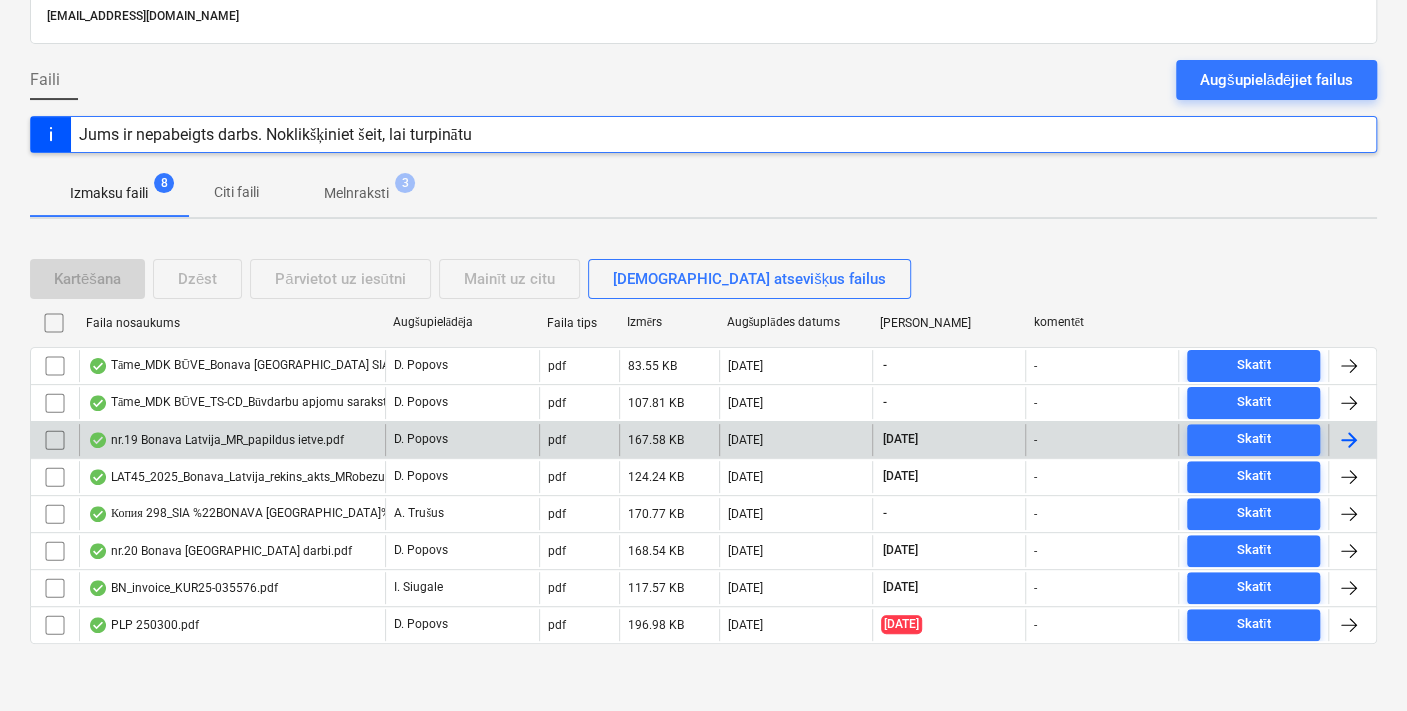click on "nr.19 Bonava Latvija_MR_papildus ietve.pdf" at bounding box center (216, 440) 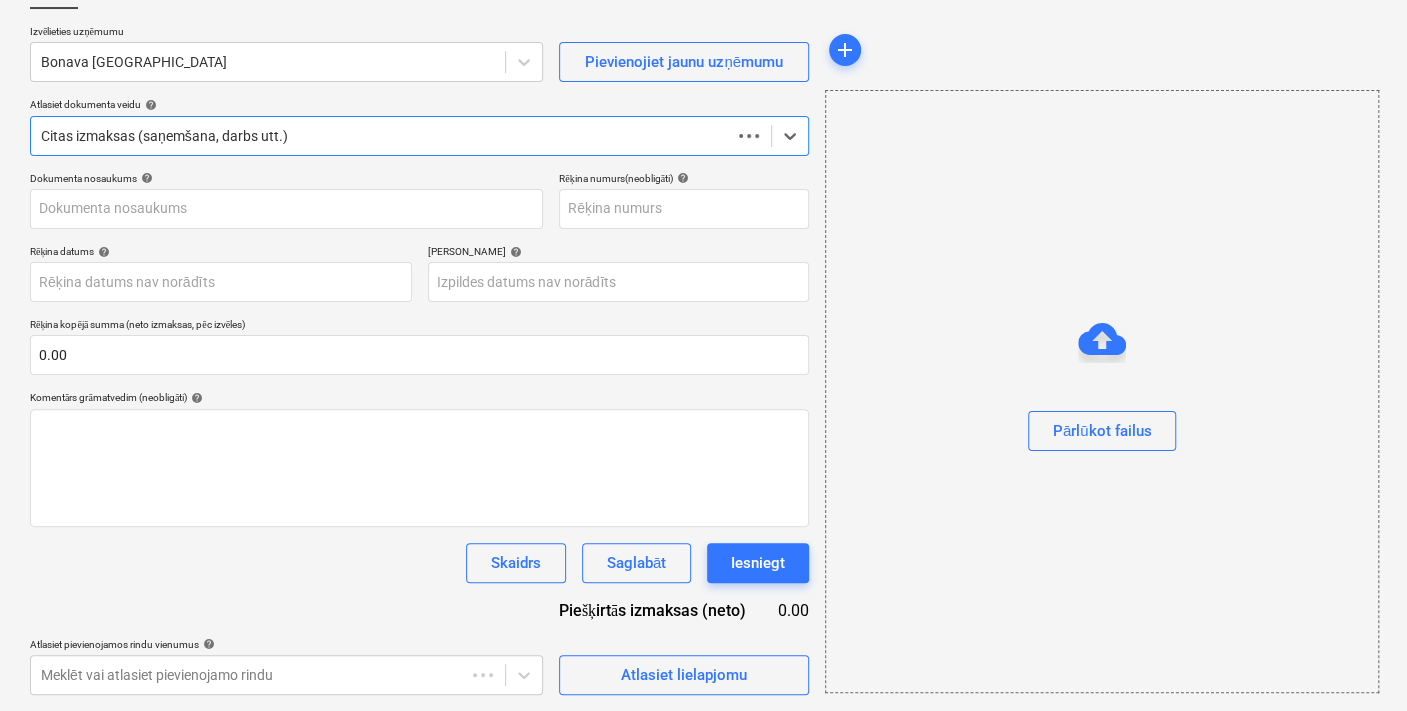 scroll, scrollTop: 137, scrollLeft: 0, axis: vertical 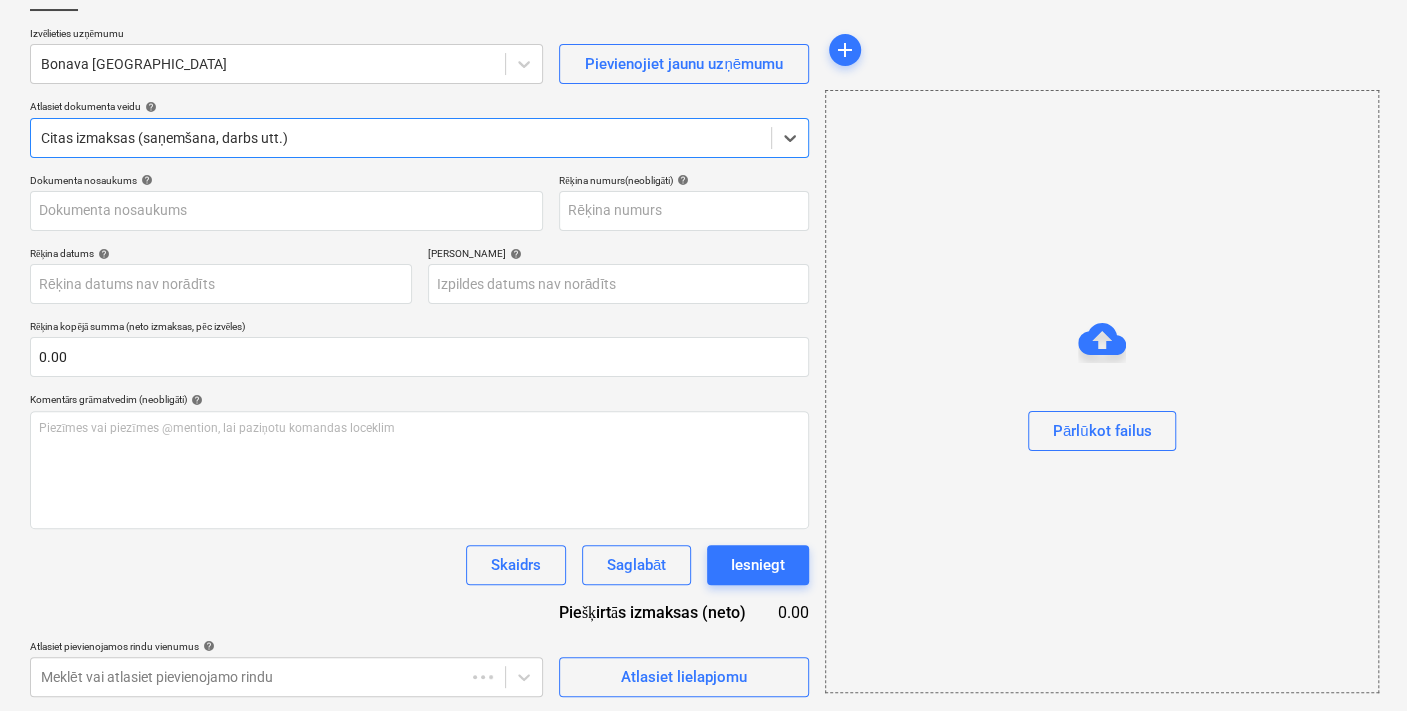 type on "1" 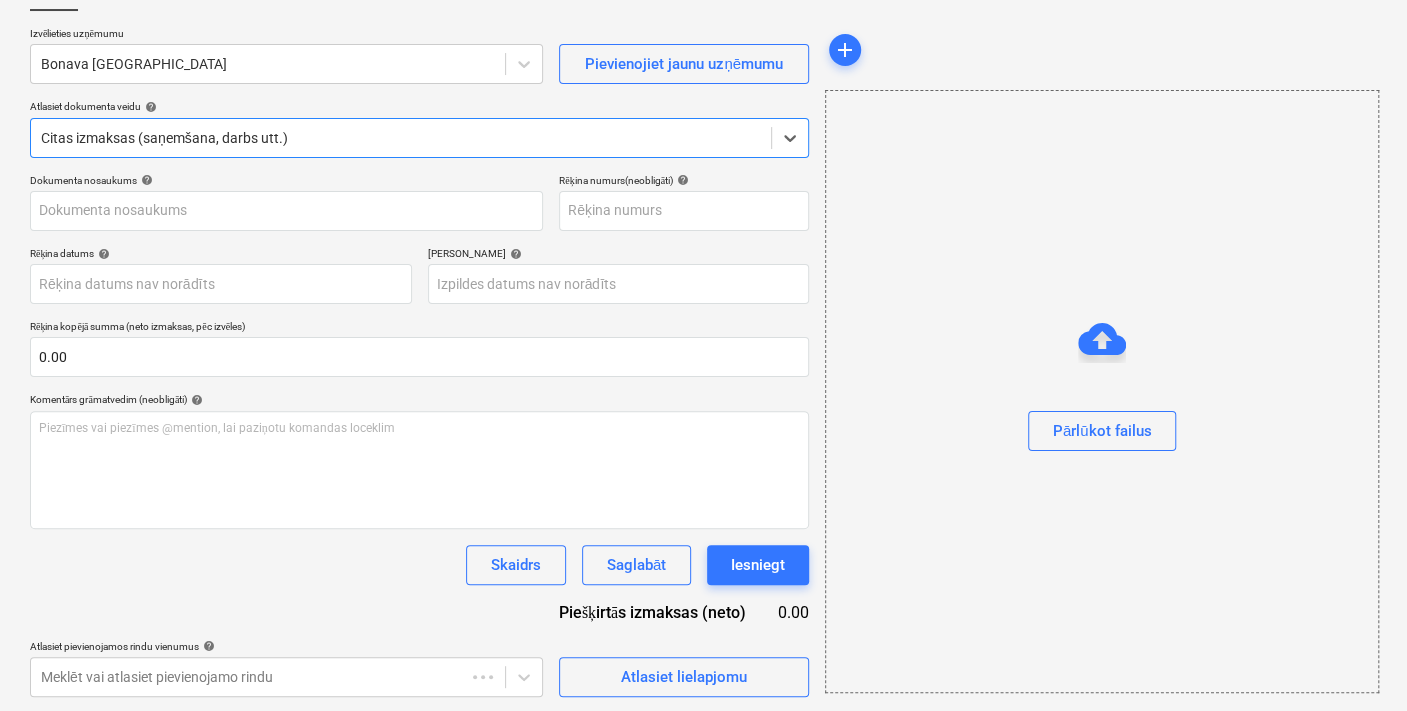 type on "1" 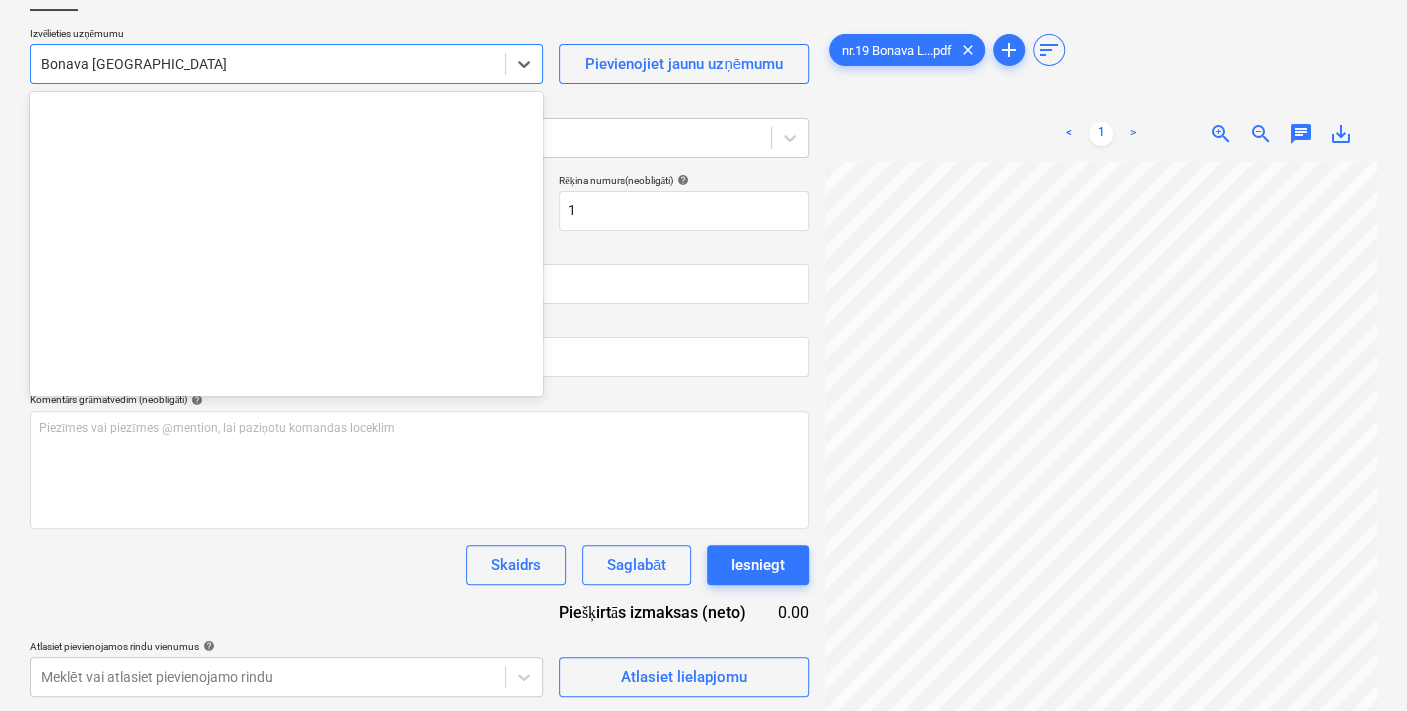 click on "Bonava [GEOGRAPHIC_DATA]" at bounding box center (268, 64) 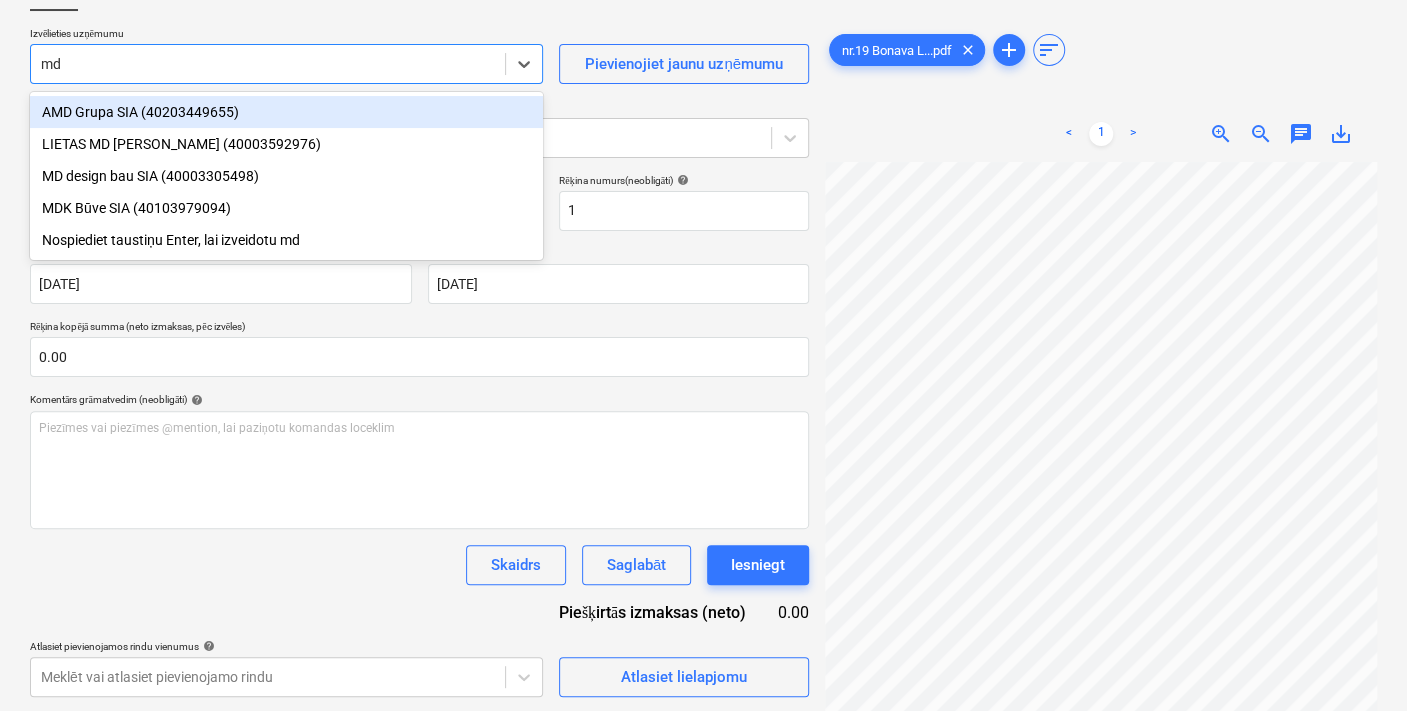 type on "mdk" 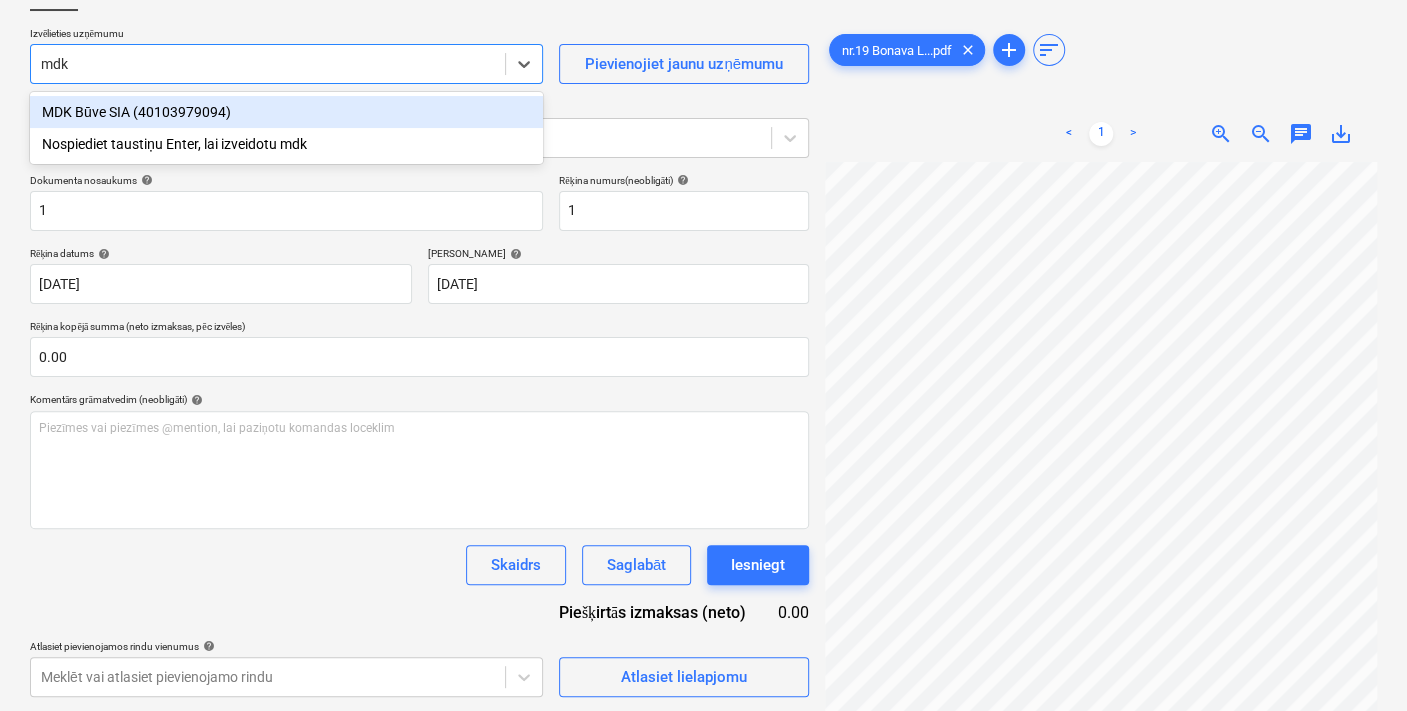 click on "MDK Būve SIA (40103979094)" at bounding box center [286, 112] 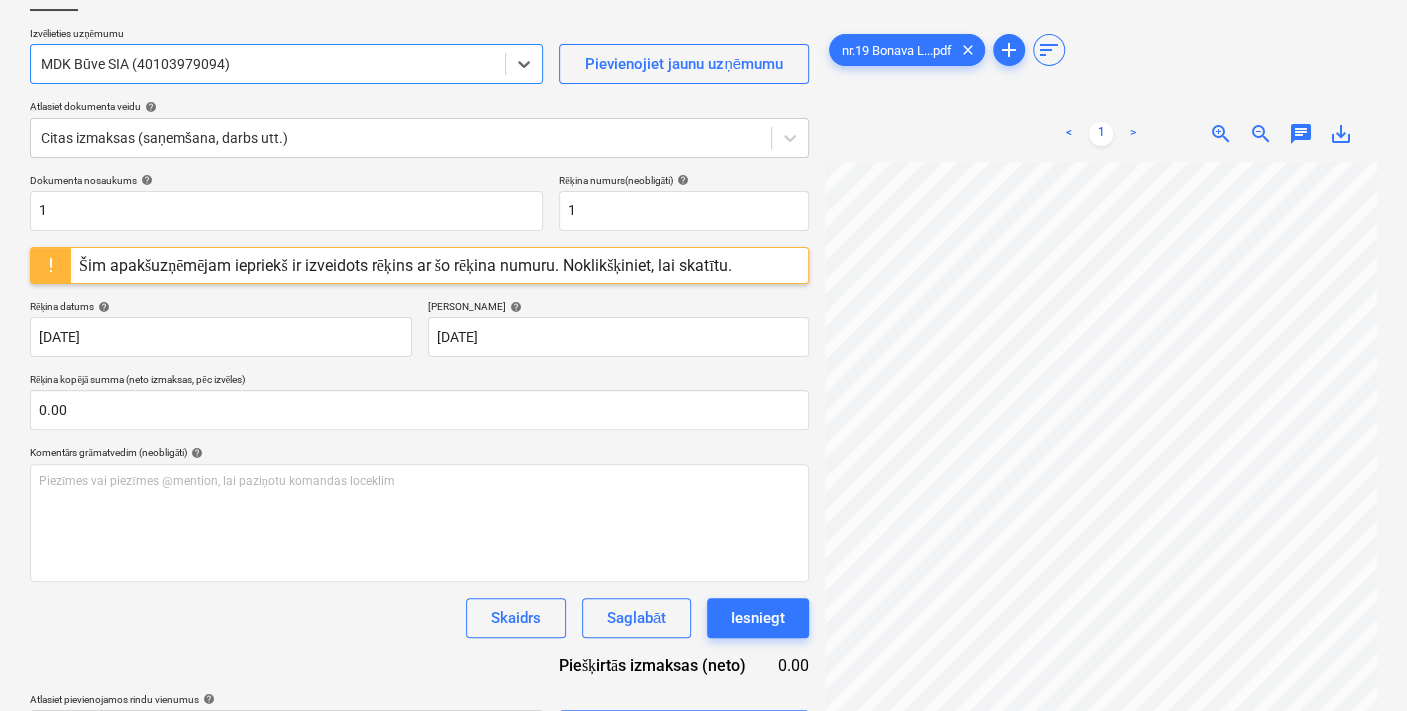 scroll, scrollTop: 0, scrollLeft: 202, axis: horizontal 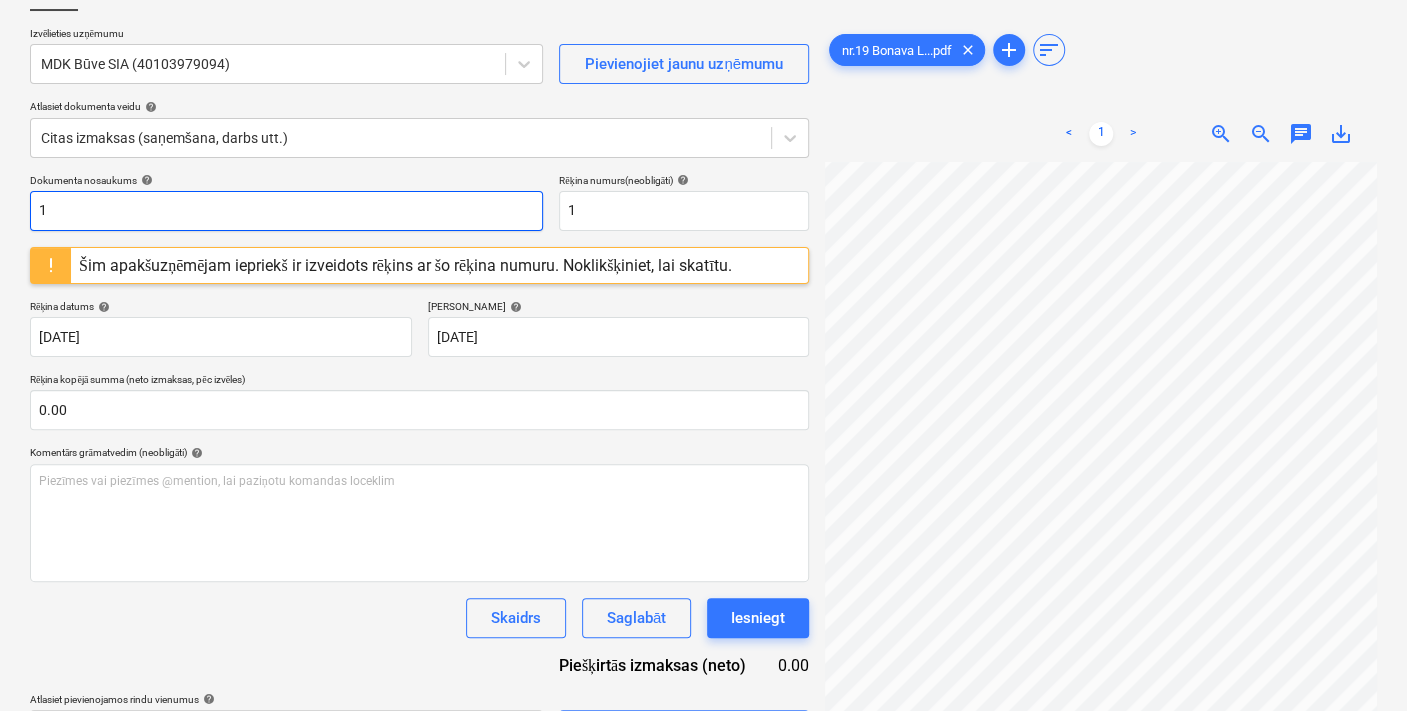 click on "1" at bounding box center (286, 211) 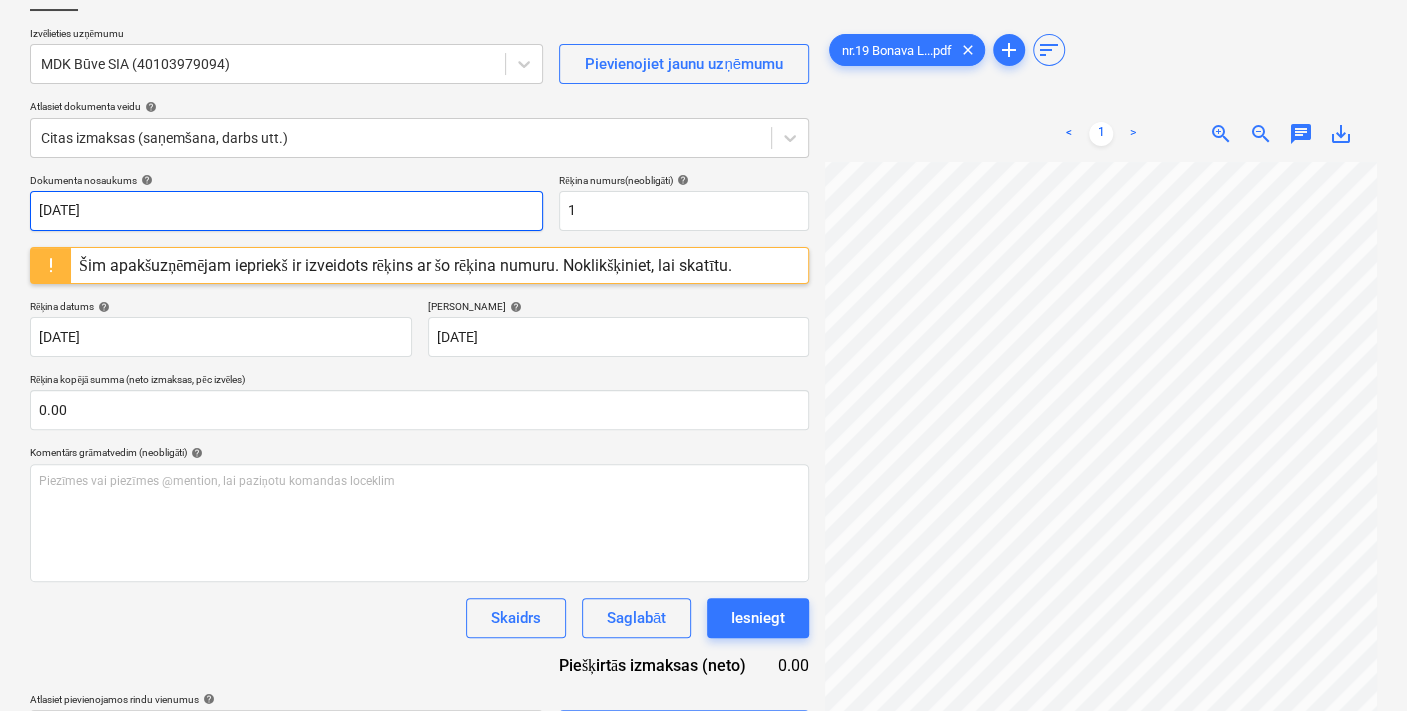 click on "[DATE]" at bounding box center (286, 211) 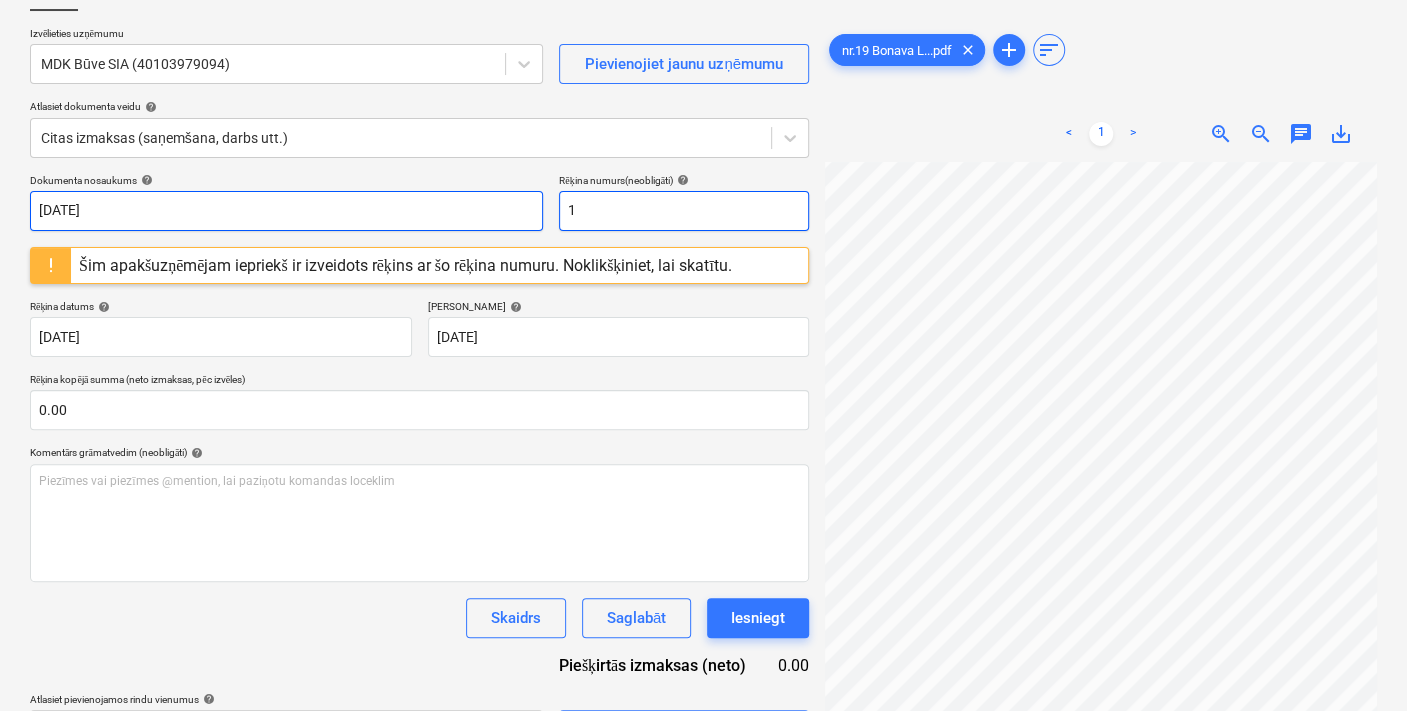 type on "[DATE]" 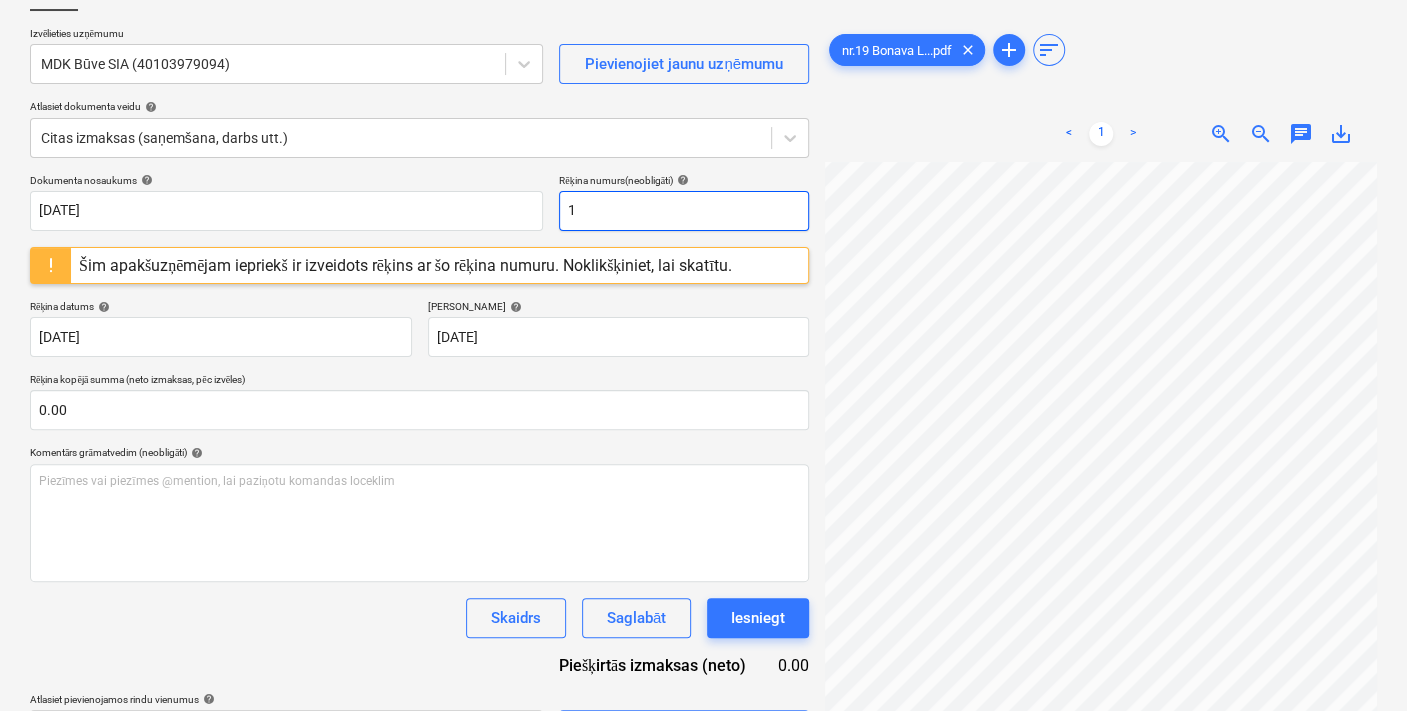drag, startPoint x: 568, startPoint y: 217, endPoint x: 480, endPoint y: 238, distance: 90.47099 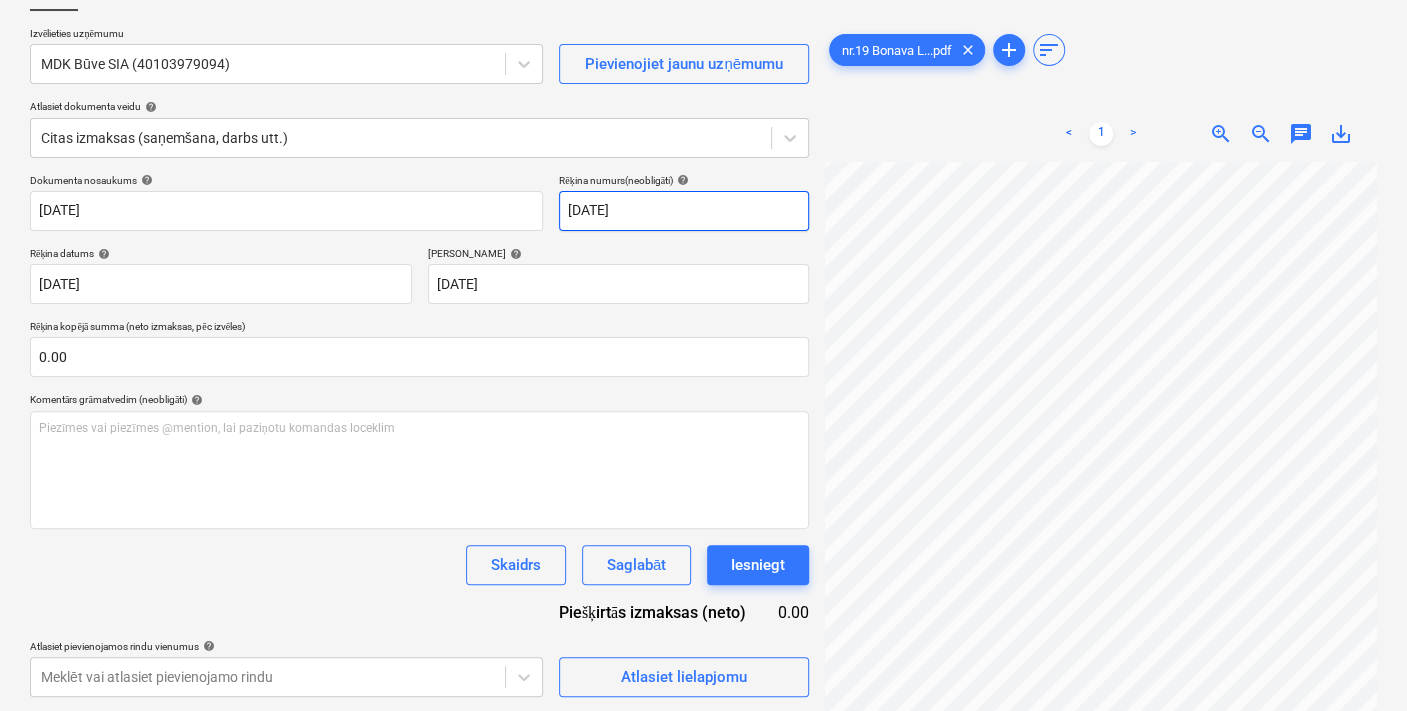 type on "[DATE]" 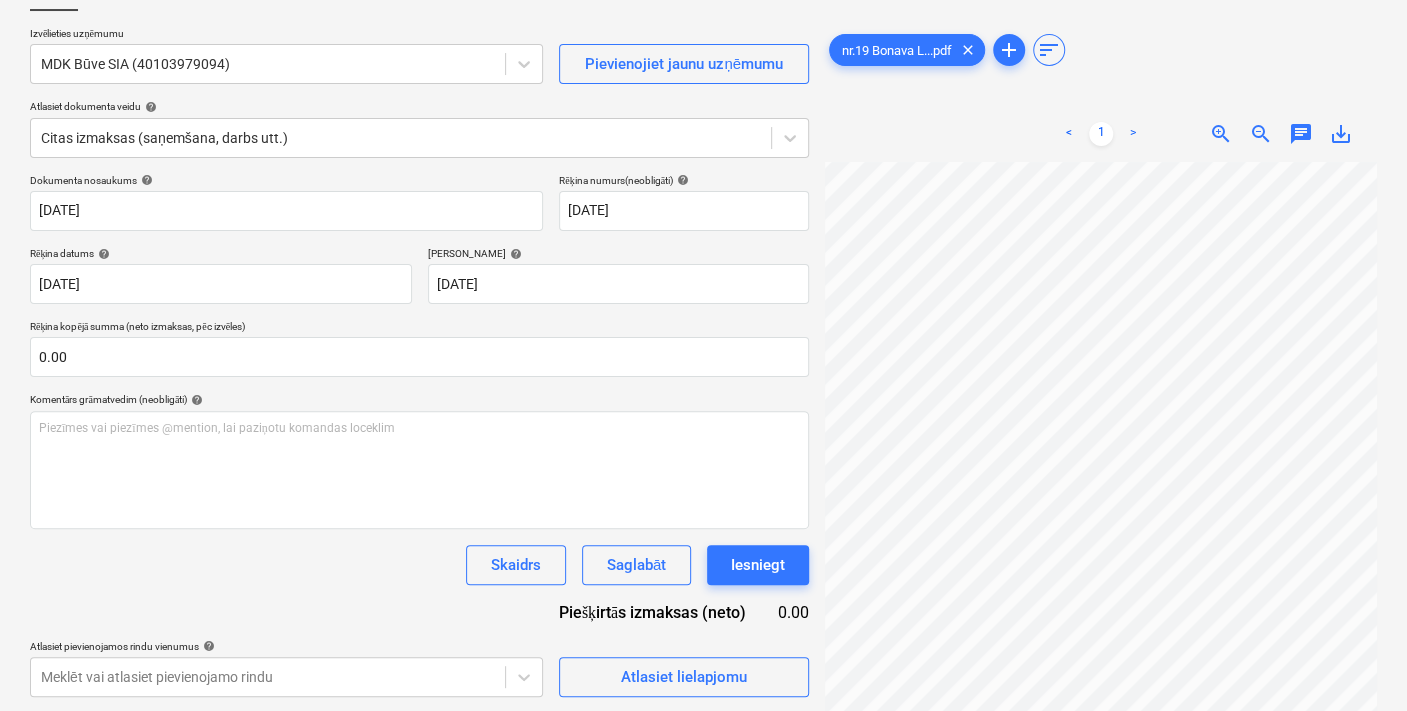 click on "Dokumenta nosaukums help [DATE] Rēķina numurs  (neobligāti) help [DATE] Rēķina datums help [DATE] 23.07.2025 Press the down arrow key to interact with the calendar and
select a date. Press the question [PERSON_NAME] to get the keyboard shortcuts for changing dates. Termiņš help [DATE] 02.08.2025 Press the down arrow key to interact with the calendar and
select a date. Press the question [PERSON_NAME] to get the keyboard shortcuts for changing dates. Rēķina kopējā summa (neto izmaksas, pēc izvēles) 0.00 Komentārs grāmatvedim (neobligāti) help Piezīmes vai piezīmes @mention, lai paziņotu komandas loceklim ﻿ Skaidrs Saglabāt Iesniegt Piešķirtās izmaksas (neto) 0.00 Atlasiet pievienojamos rindu vienumus help Meklēt vai atlasiet pievienojamo rindu Atlasiet lielapjomu" at bounding box center [419, 435] 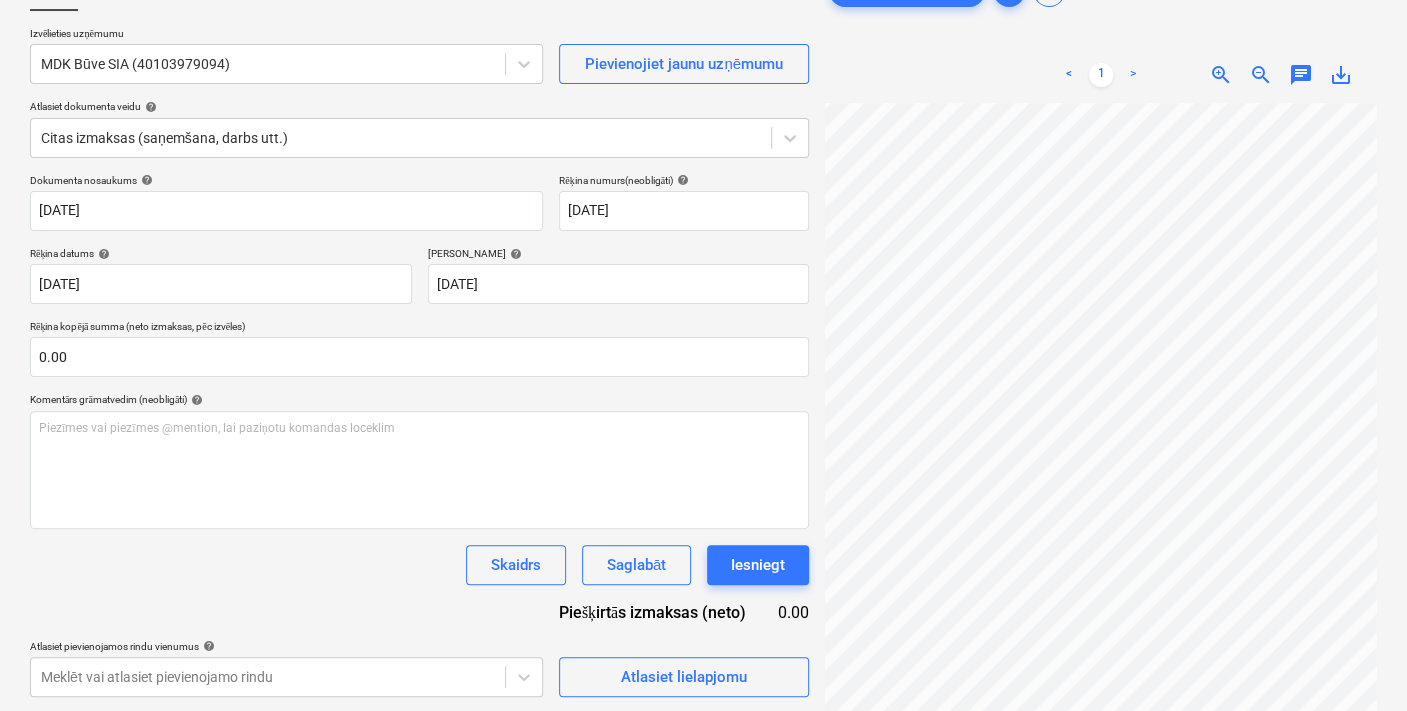 scroll, scrollTop: 199, scrollLeft: 0, axis: vertical 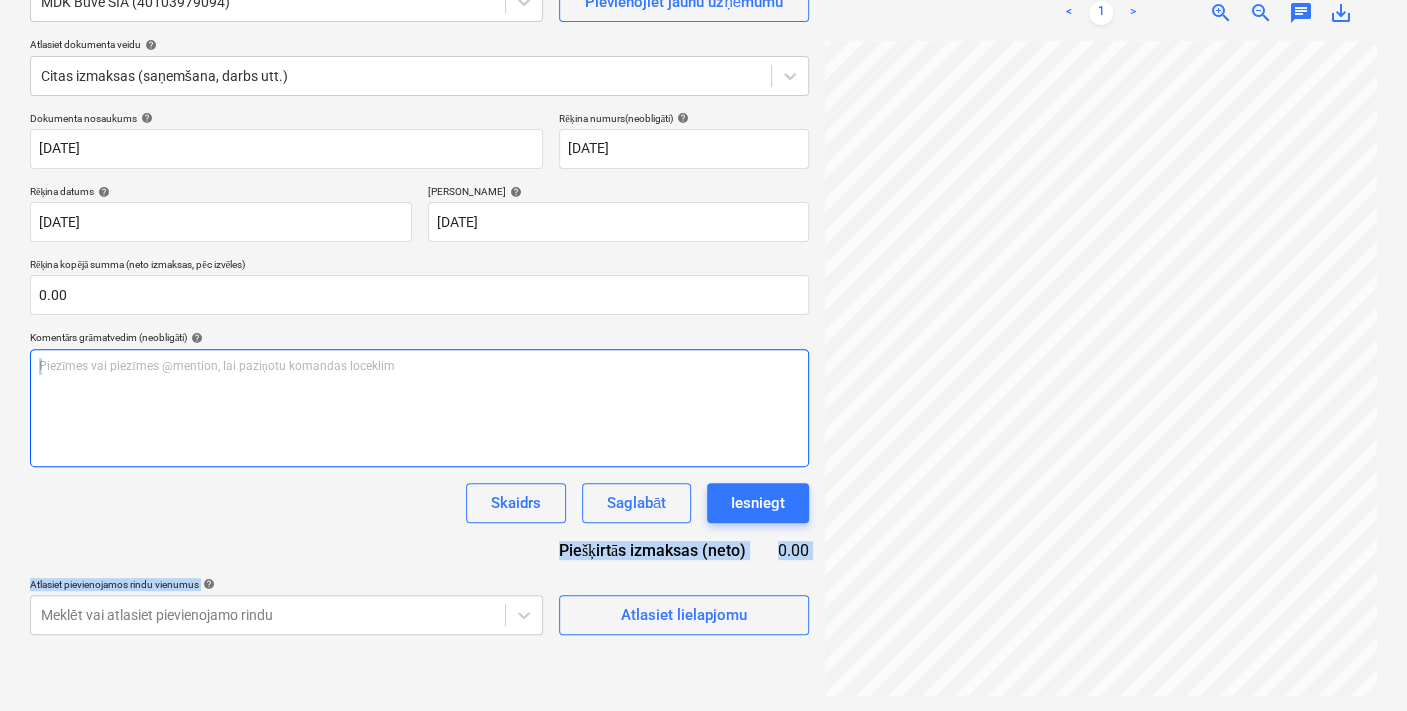 drag, startPoint x: 277, startPoint y: 588, endPoint x: 285, endPoint y: 514, distance: 74.431175 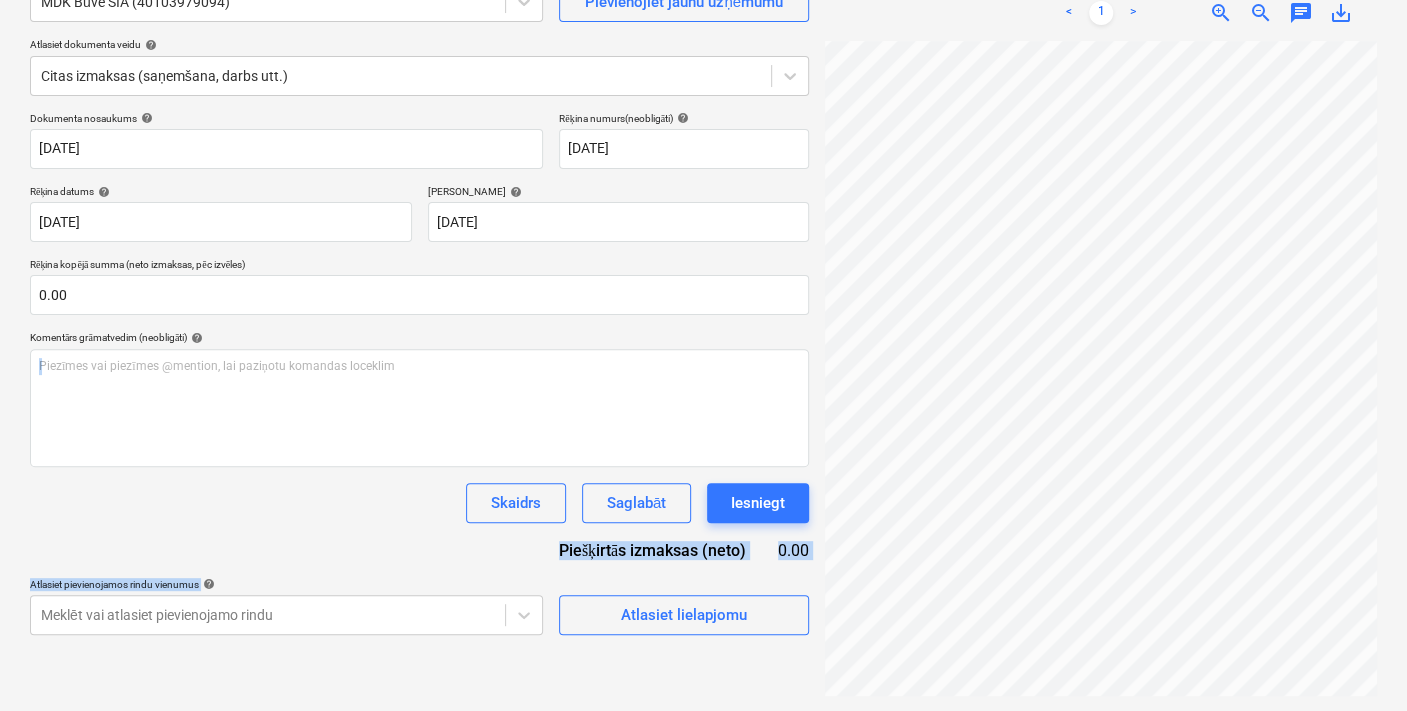 click on "Skaidrs Saglabāt Iesniegt" at bounding box center [419, 503] 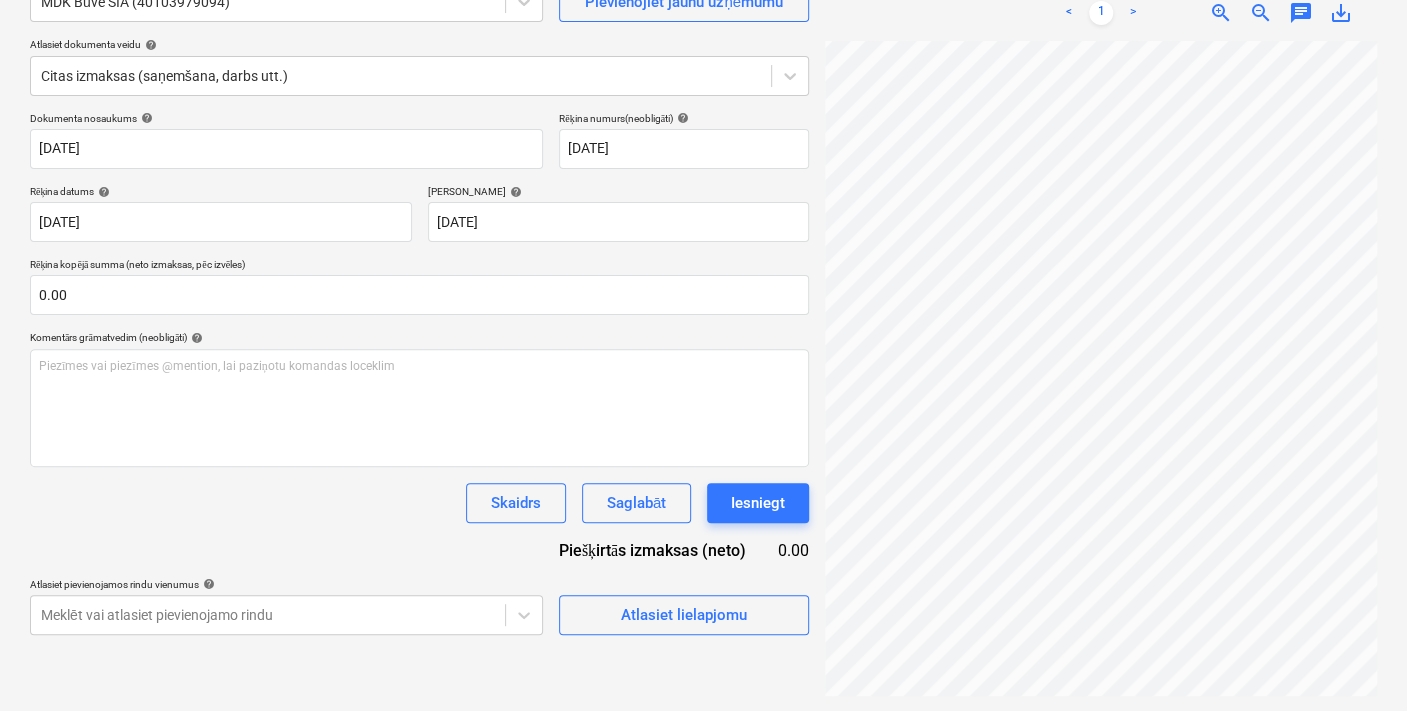 scroll, scrollTop: 0, scrollLeft: 0, axis: both 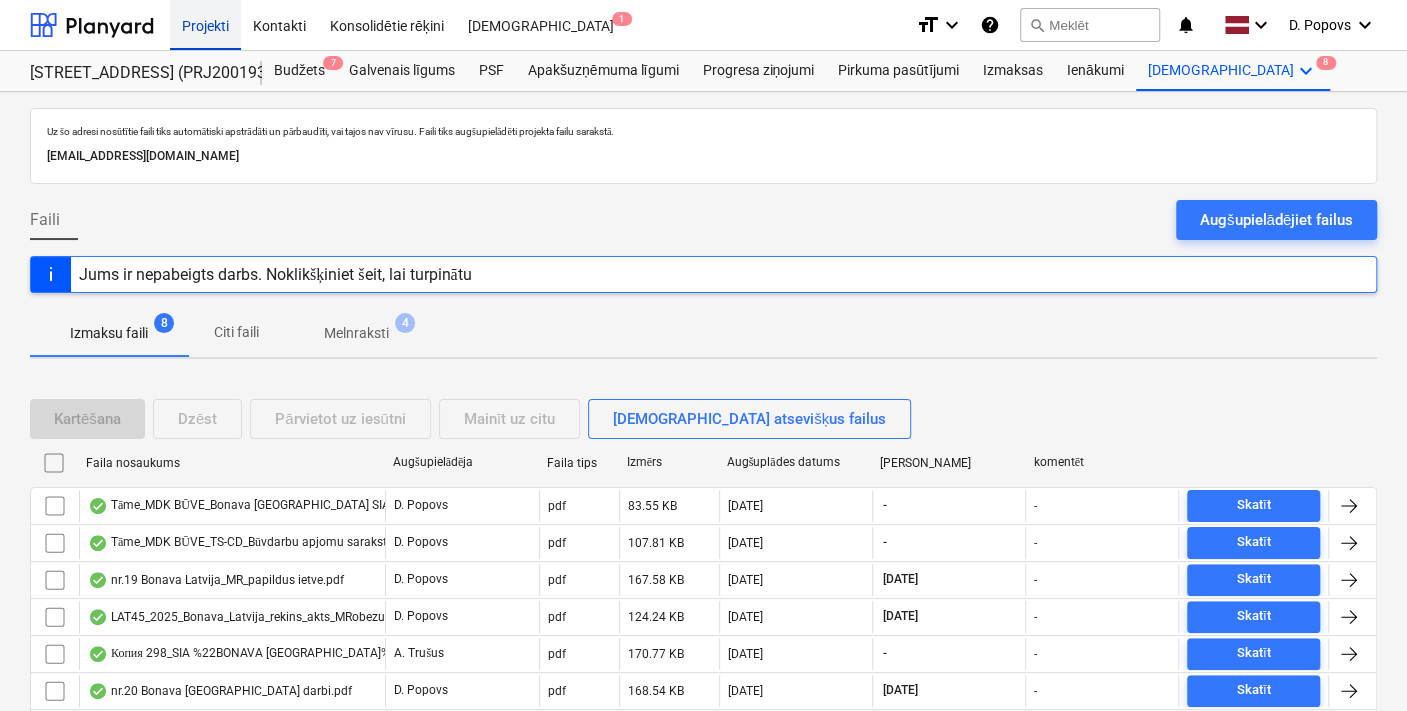 click on "Projekti" at bounding box center (205, 24) 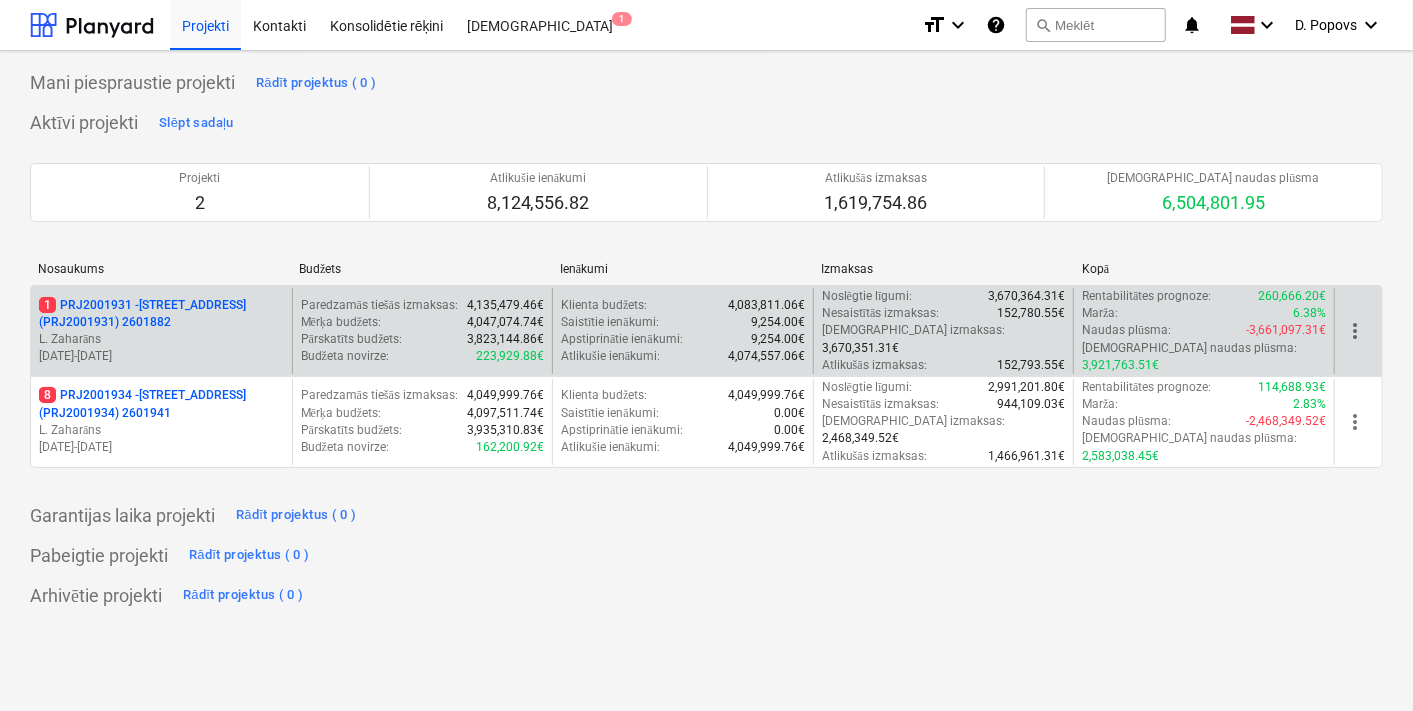 click on "1  PRJ2001931 -  [STREET_ADDRESS] (PRJ2001931) 2601882" at bounding box center (161, 314) 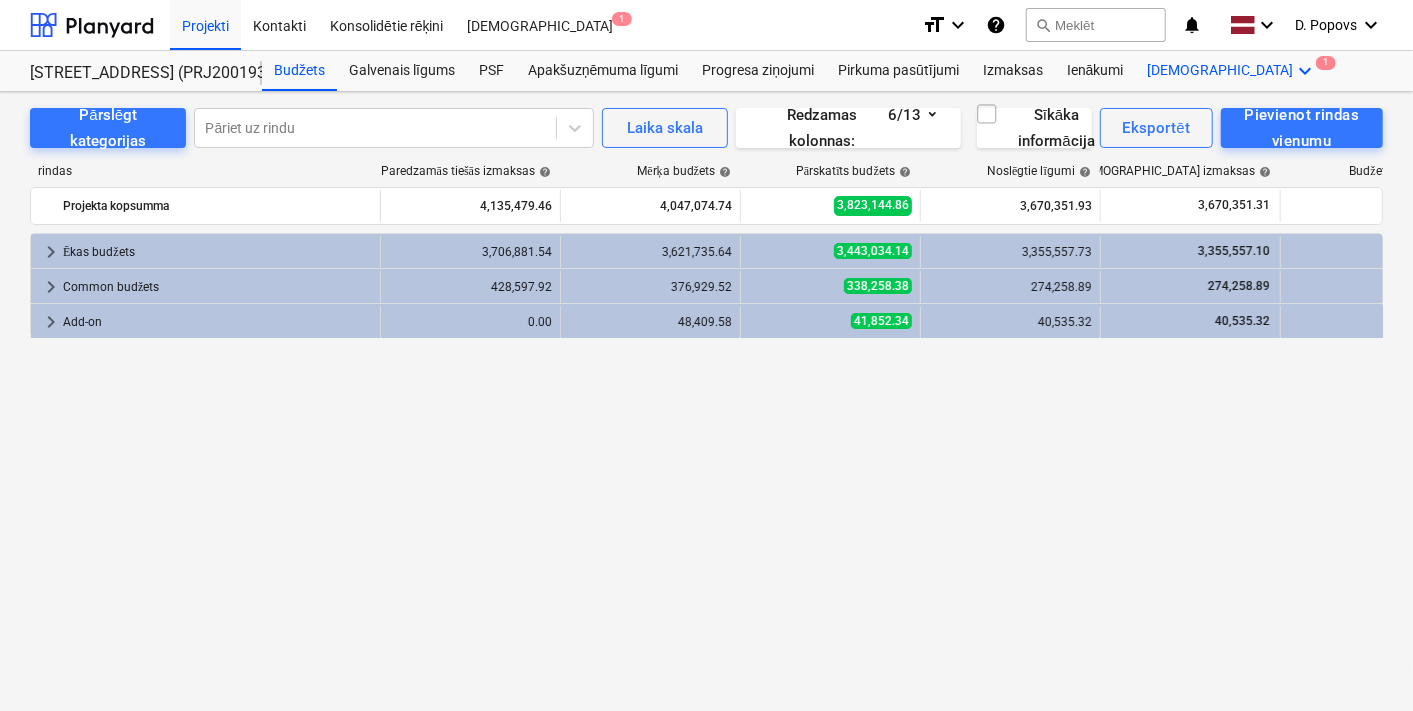 click on "Vairāk keyboard_arrow_down 1" at bounding box center (1233, 71) 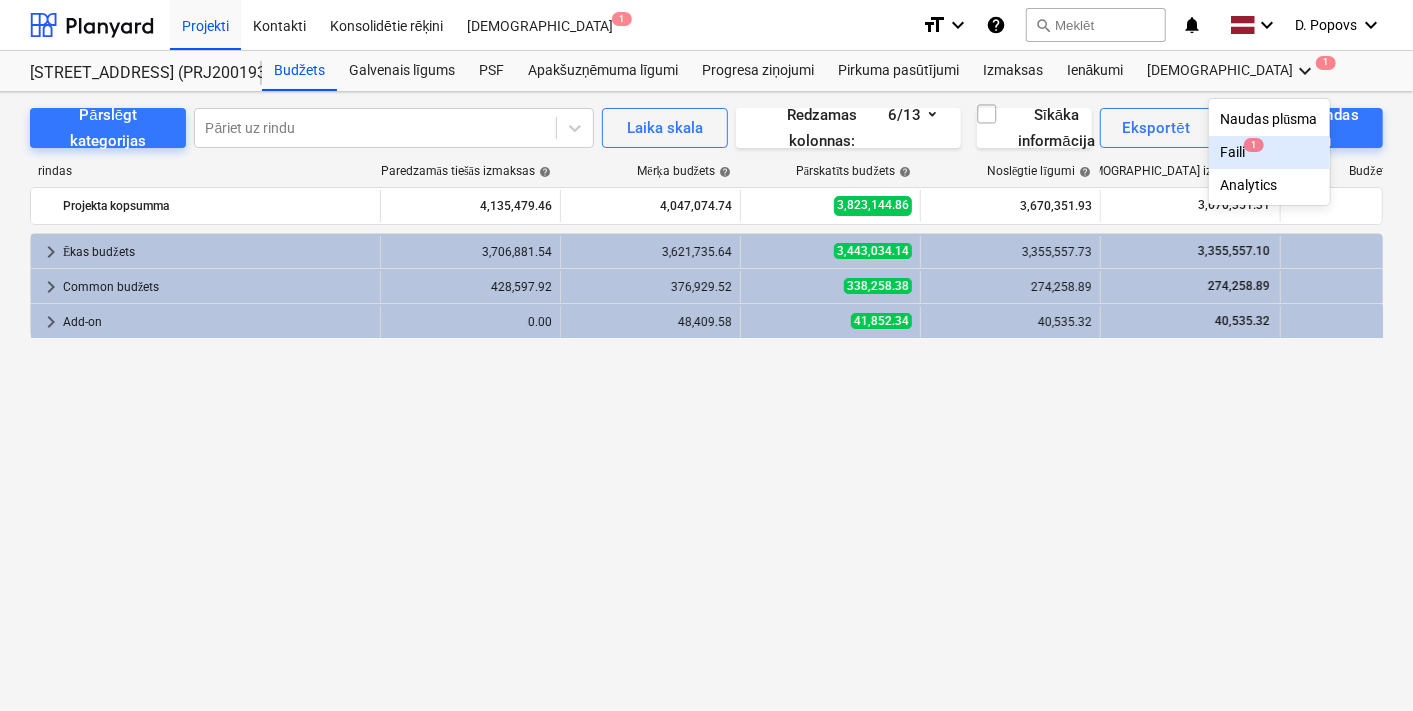 click on "Faili 1" at bounding box center (1269, 152) 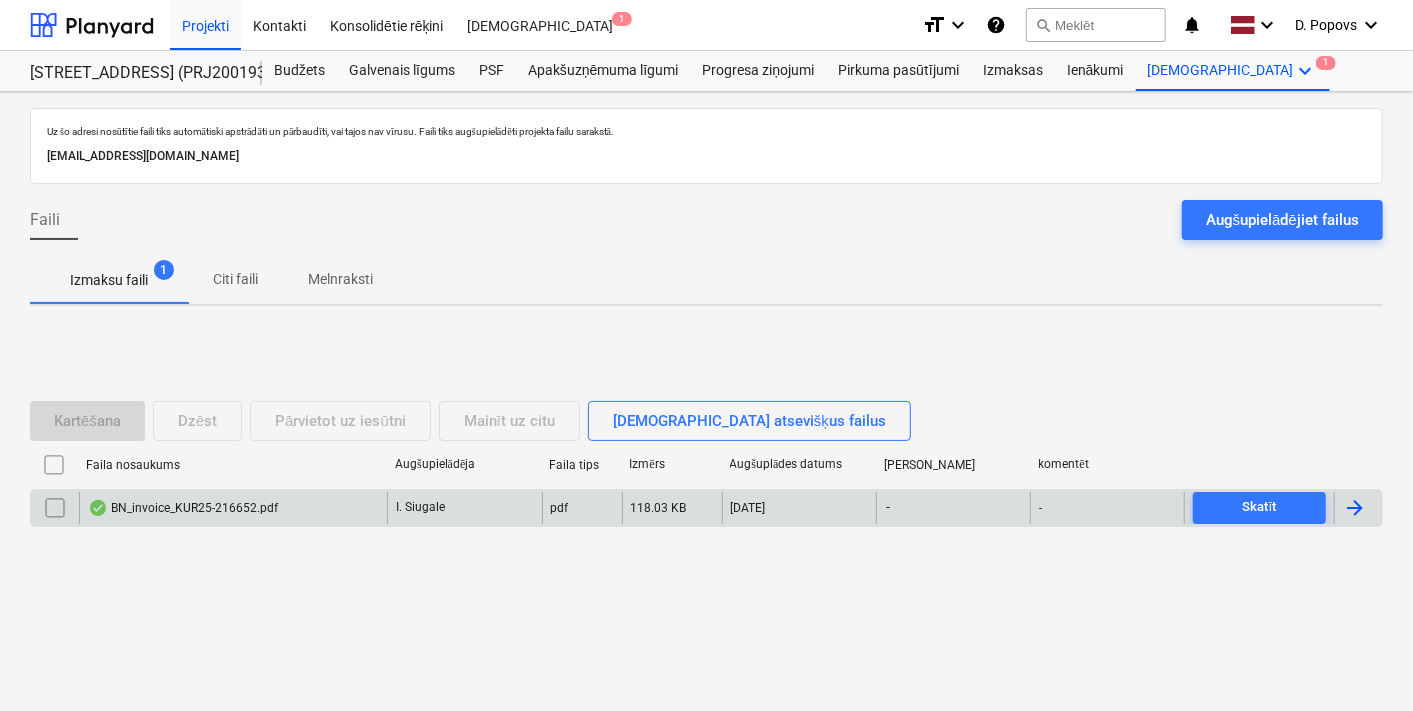 click on "I. Siugale" at bounding box center [464, 508] 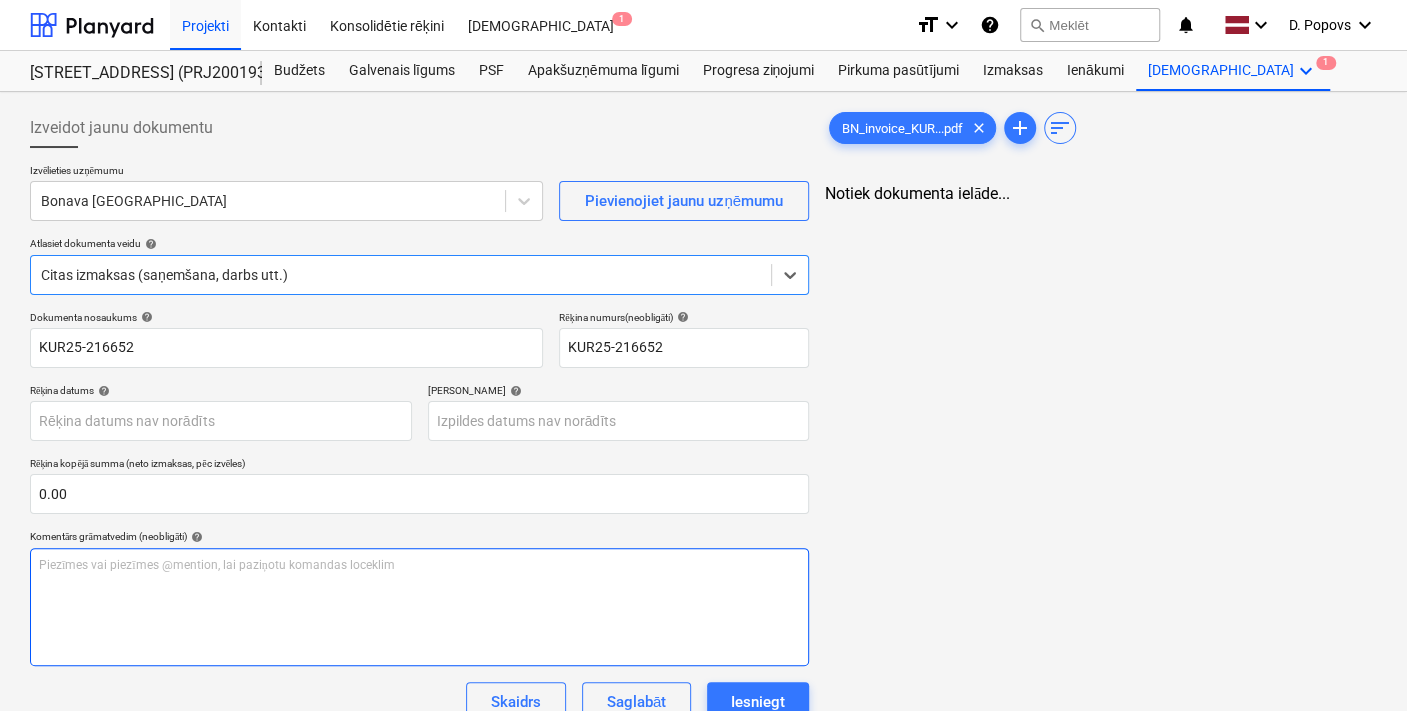 type on "KUR25-216652" 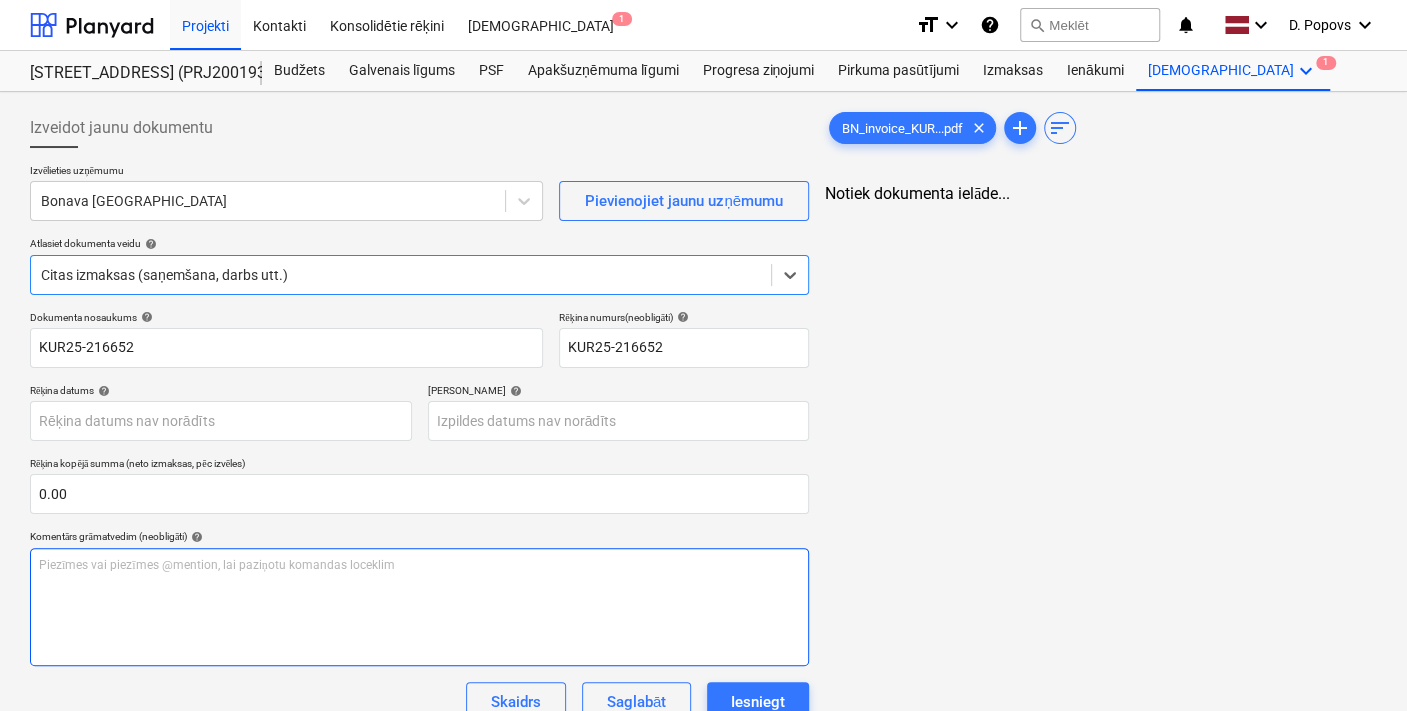 type on "KUR25-216652" 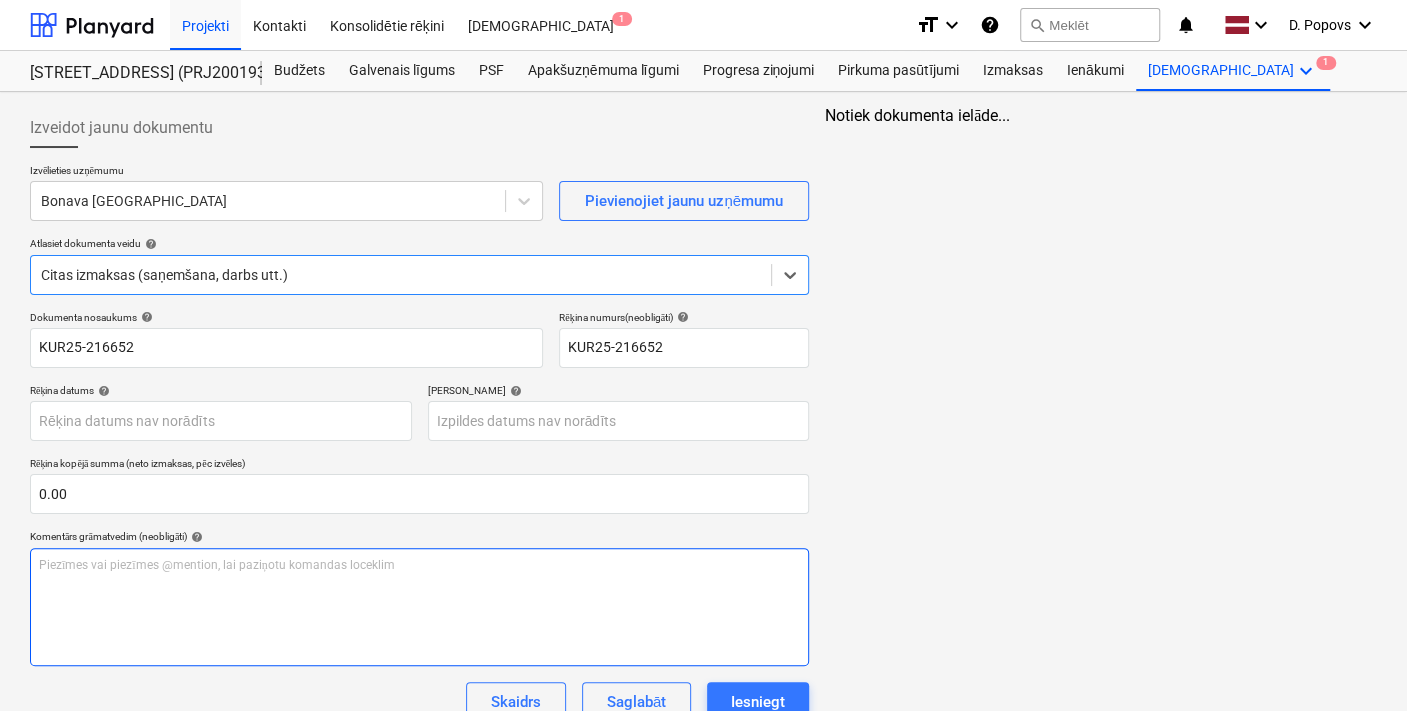 scroll, scrollTop: 112, scrollLeft: 0, axis: vertical 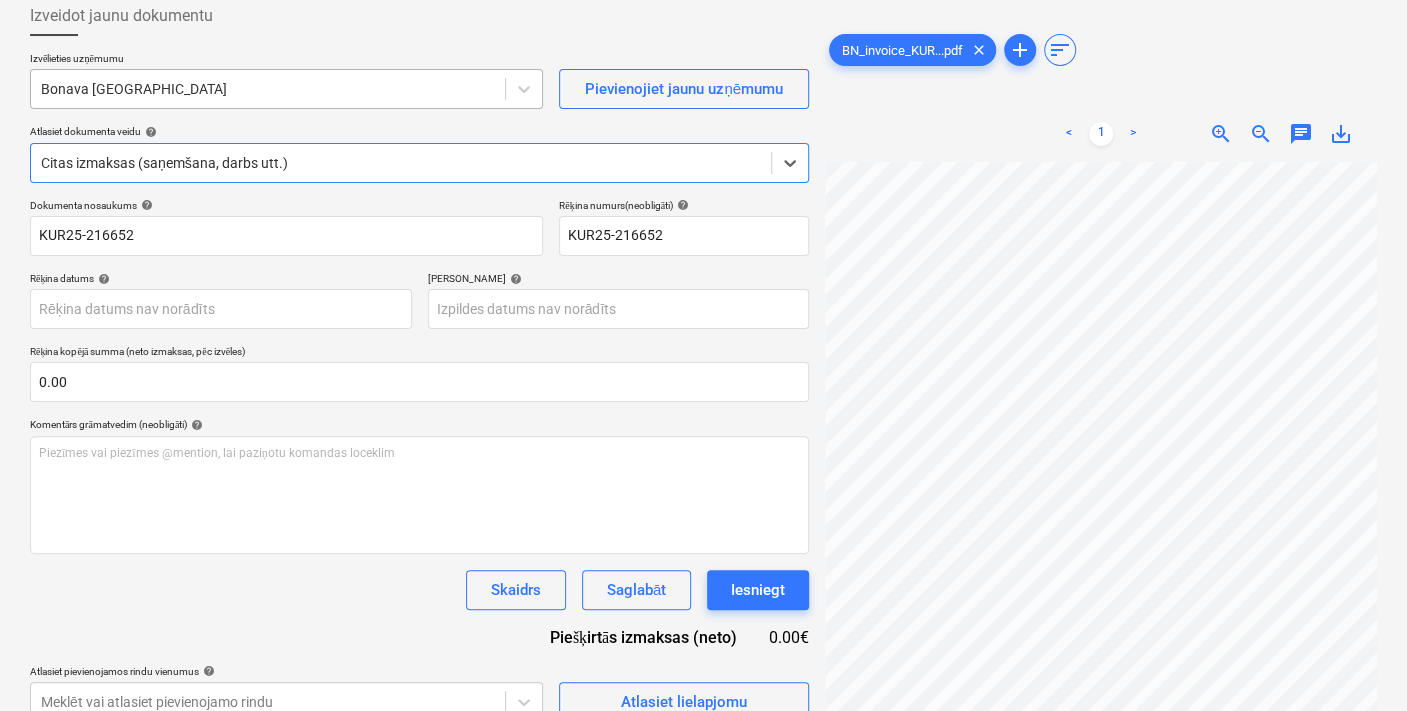 click at bounding box center (268, 89) 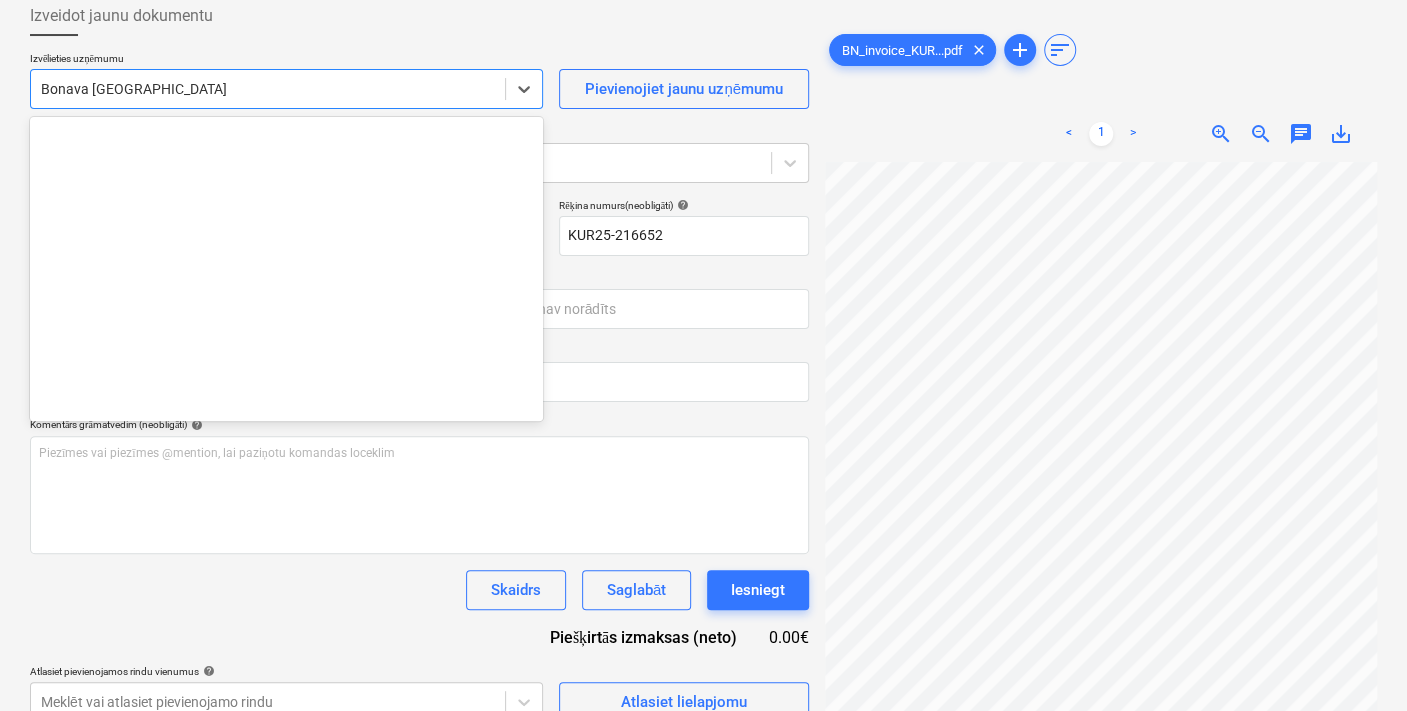 scroll, scrollTop: 3569, scrollLeft: 0, axis: vertical 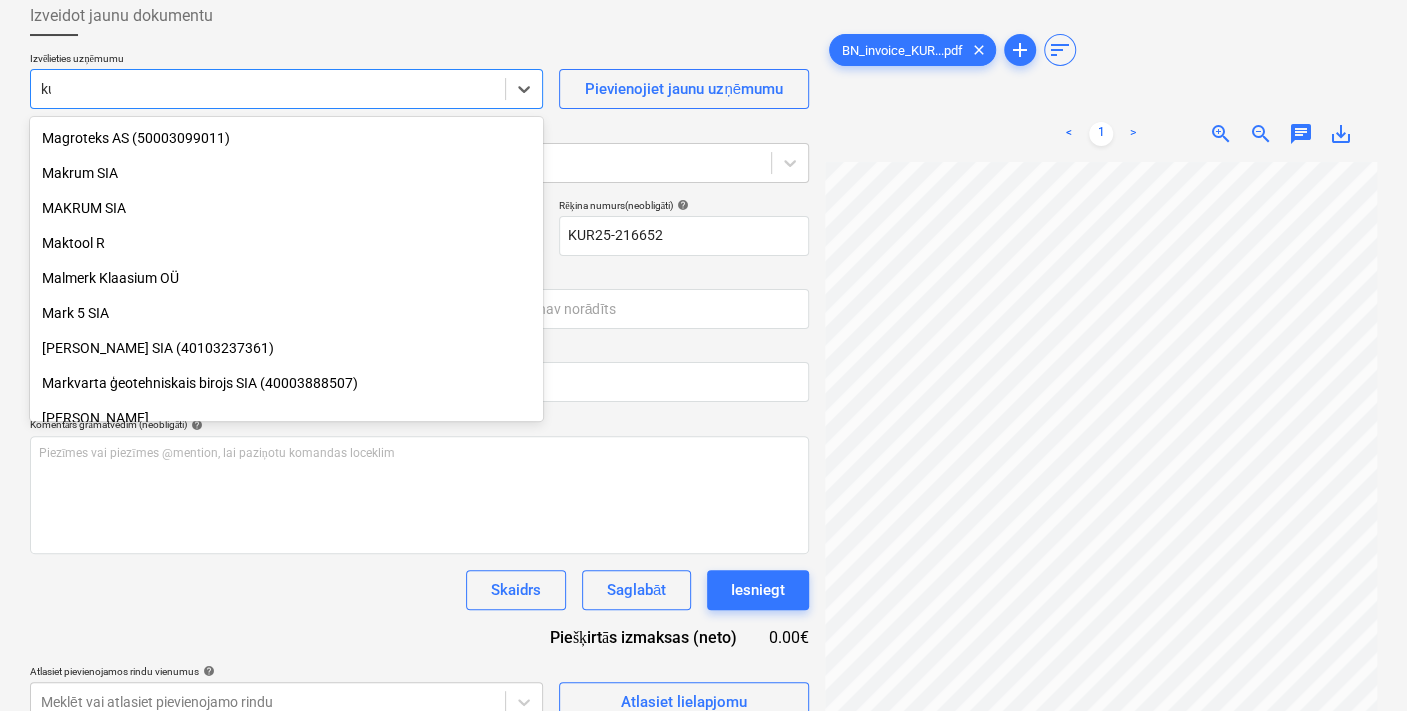 type on "kur" 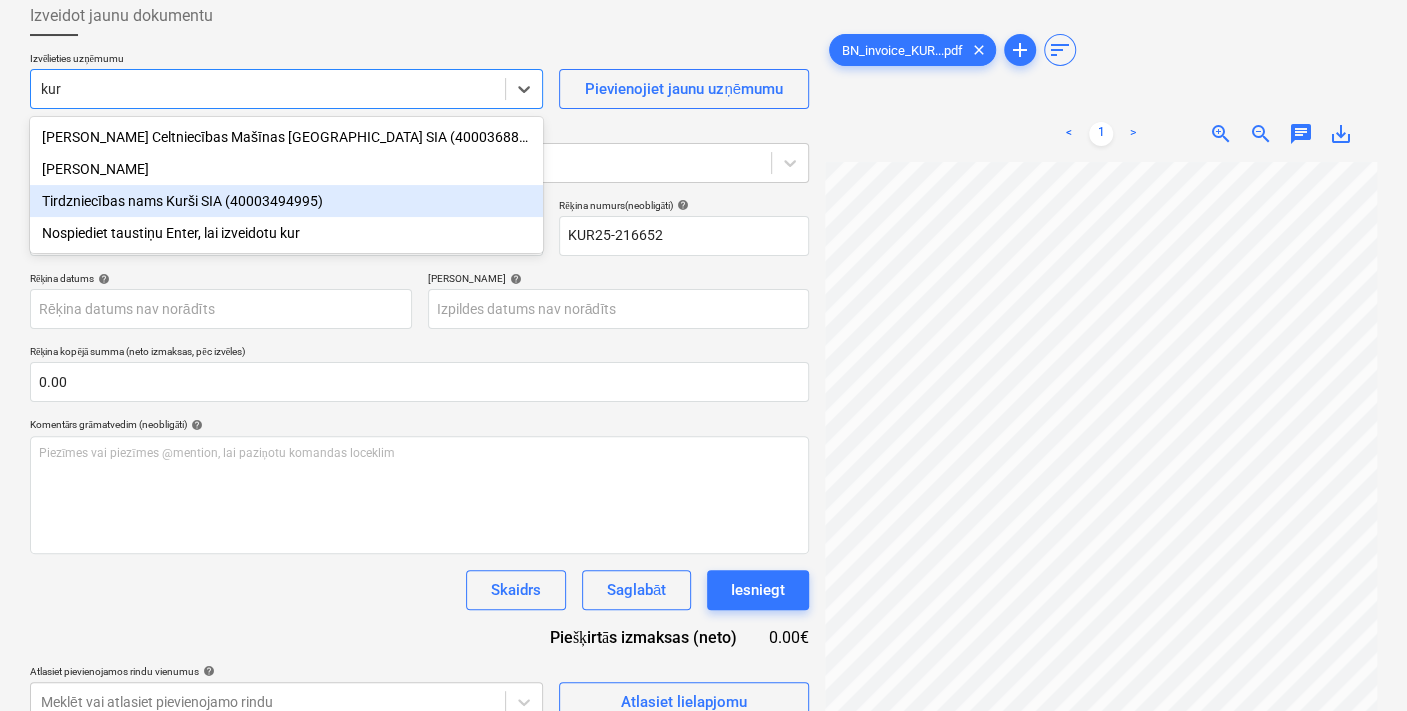 click on "Tirdzniecības nams Kurši SIA (40003494995)" at bounding box center [286, 201] 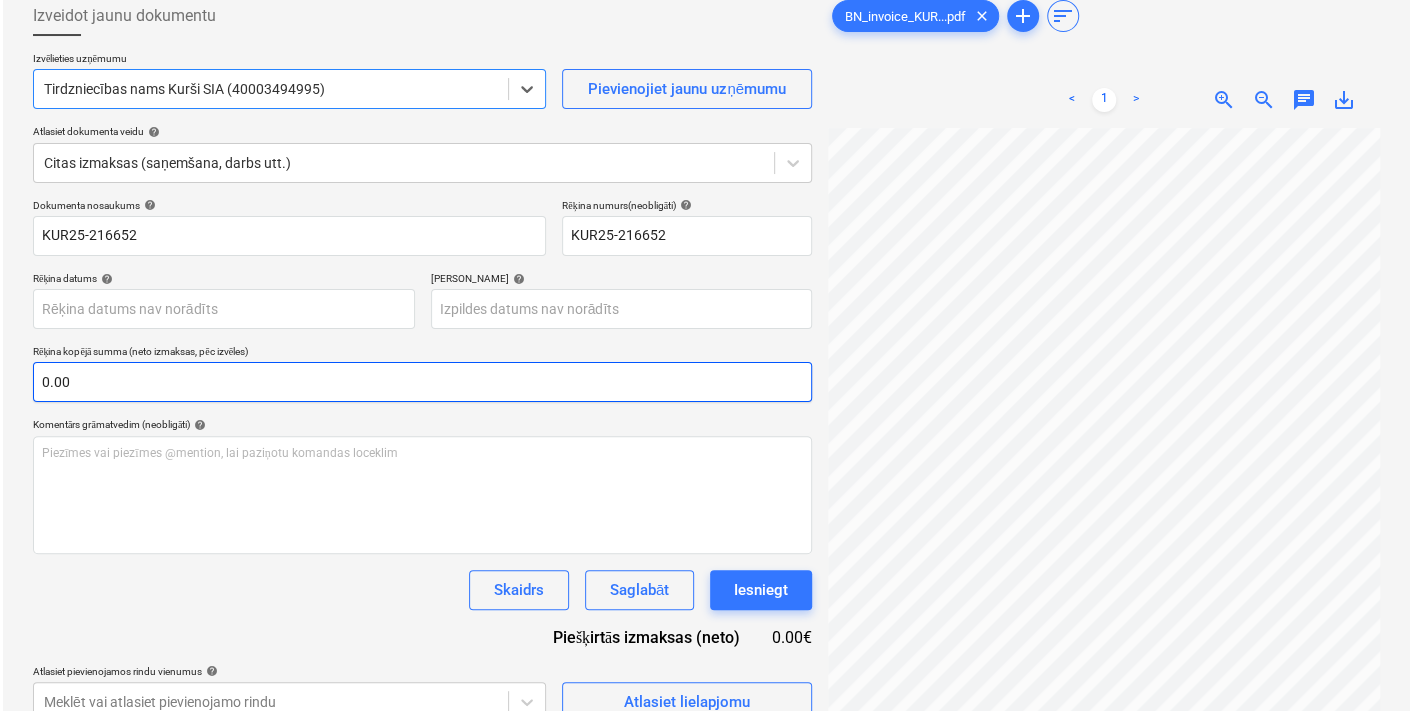 scroll, scrollTop: 199, scrollLeft: 0, axis: vertical 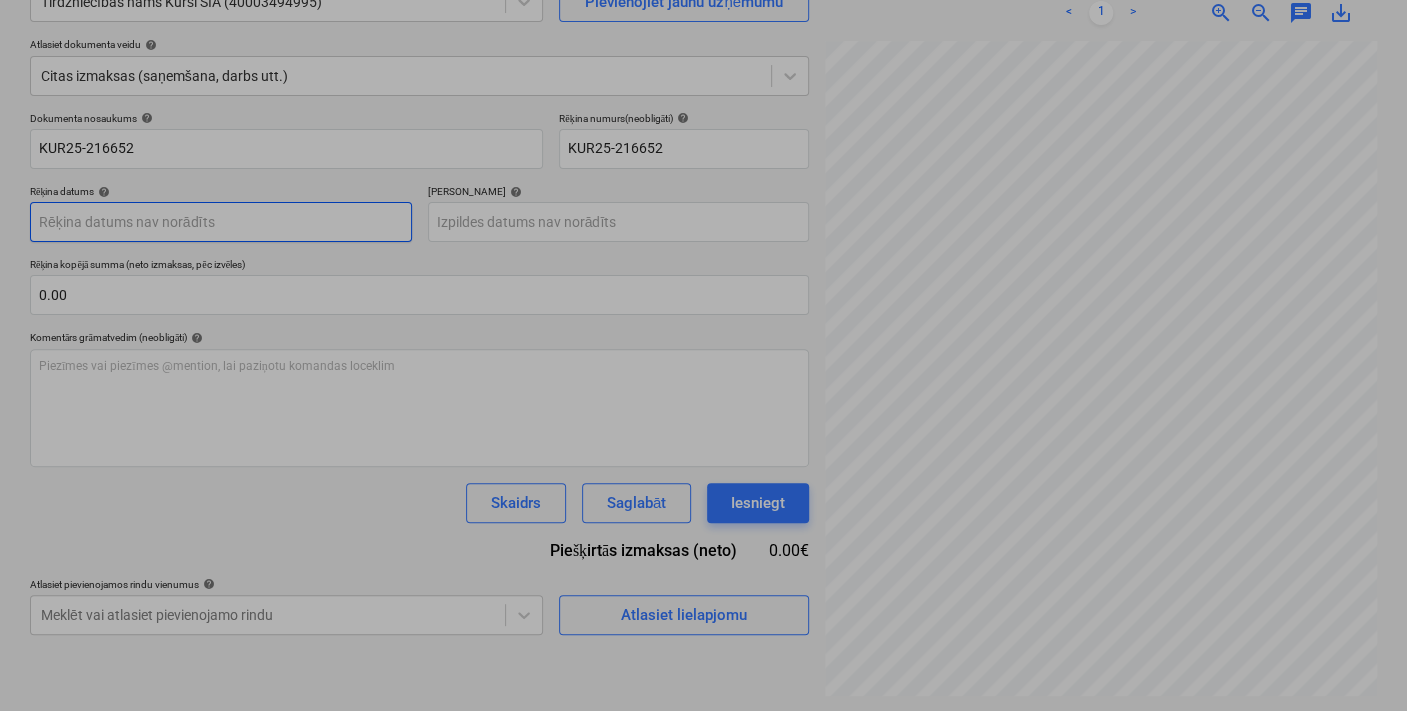 click on "Projekti Kontakti Konsolidētie rēķini Iesūtne 1 format_size keyboard_arrow_down help search Meklēt notifications 0 keyboard_arrow_down [PERSON_NAME] keyboard_arrow_down [STREET_ADDRESS] (PRJ2001931) 2601882 Budžets Galvenais līgums PSF Apakšuzņēmuma līgumi Progresa ziņojumi Pirkuma pasūtījumi Izmaksas Ienākumi Vairāk keyboard_arrow_down 1 Izveidot jaunu dokumentu Izvēlieties uzņēmumu Tirdzniecības nams Kurši SIA (40003494995)  Pievienojiet jaunu uzņēmumu Atlasiet dokumenta veidu help Citas izmaksas (saņemšana, darbs utt.) Dokumenta nosaukums help KUR25-216652 Rēķina numurs  (neobligāti) help KUR25-216652 Rēķina datums help Press the down arrow key to interact with the calendar and
select a date. Press the question [PERSON_NAME] to get the keyboard shortcuts for changing dates. Termiņš help Press the down arrow key to interact with the calendar and
select a date. Press the question [PERSON_NAME] to get the keyboard shortcuts for changing dates. 0.00 help ﻿ Skaidrs Saglabāt <" at bounding box center (703, 156) 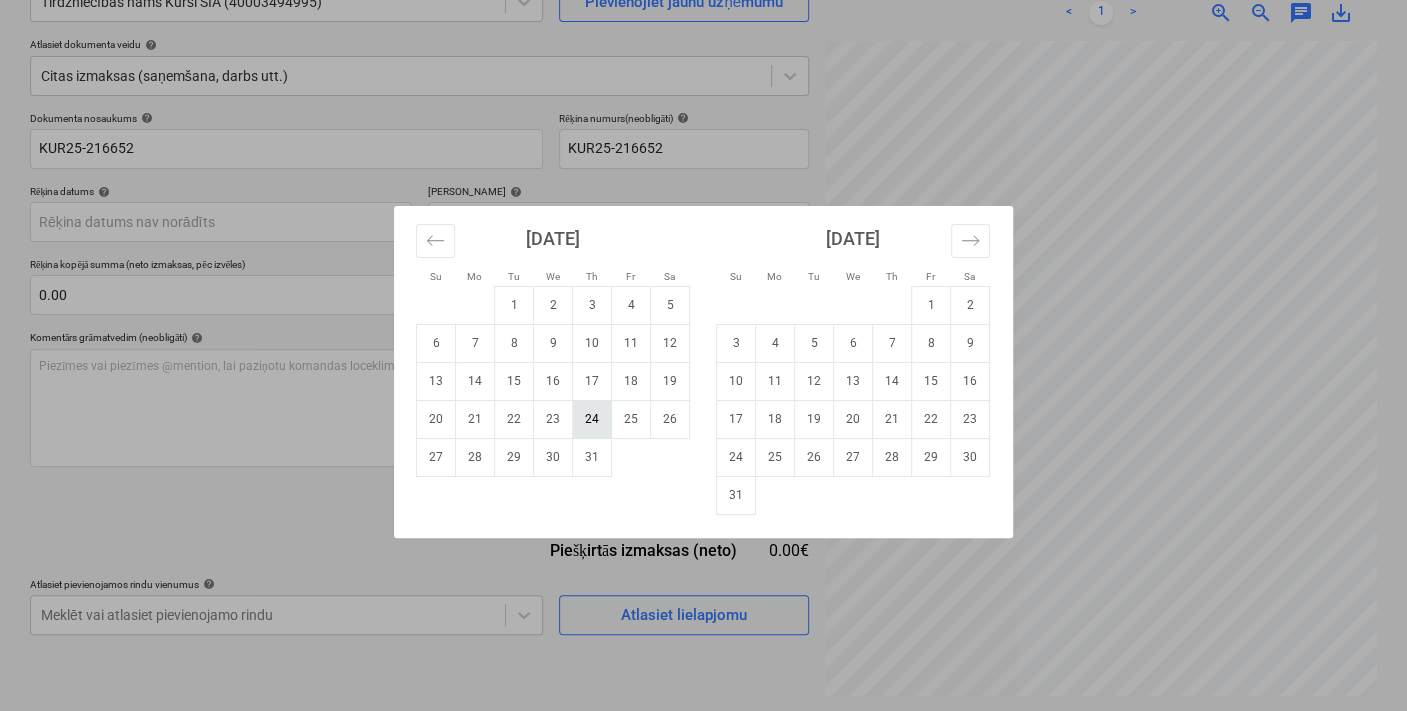 click on "24" at bounding box center (592, 419) 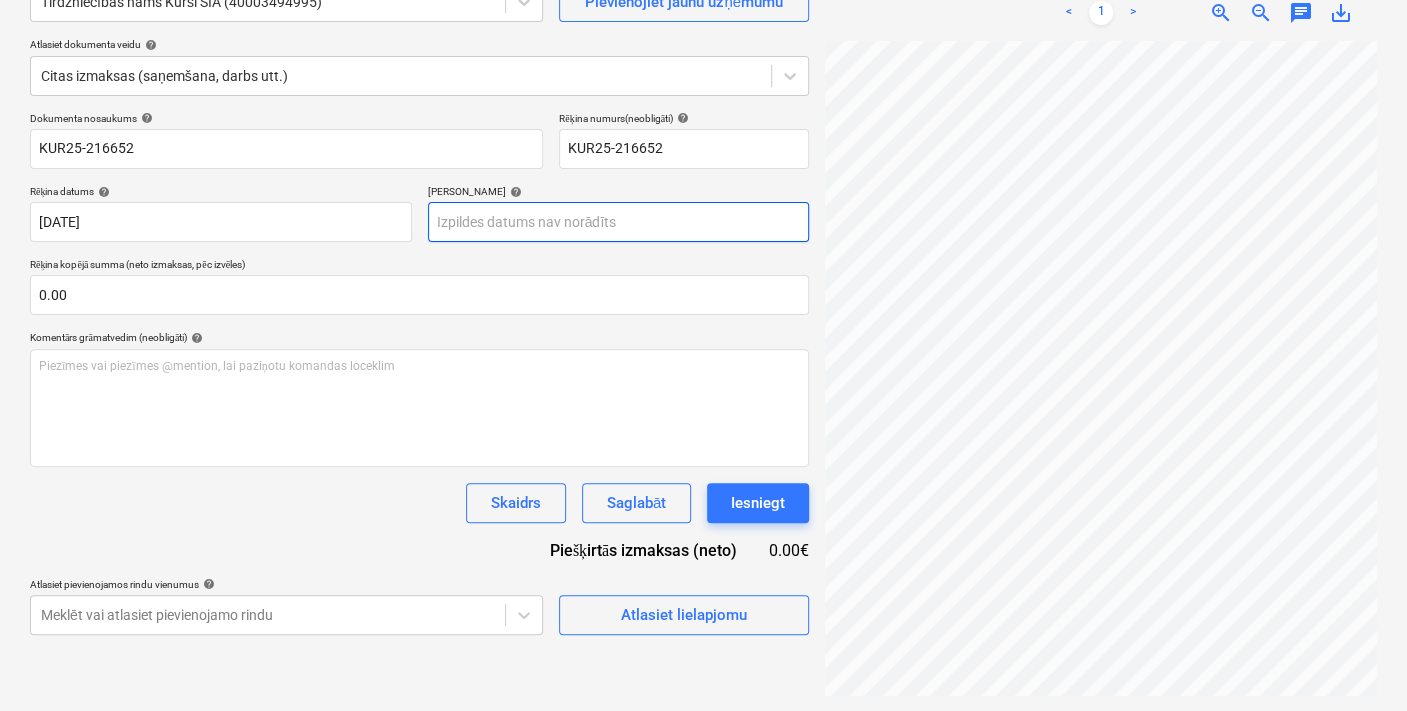 click on "Projekti Kontakti Konsolidētie rēķini Iesūtne 1 format_size keyboard_arrow_down help search Meklēt notifications 0 keyboard_arrow_down [PERSON_NAME] keyboard_arrow_down [STREET_ADDRESS] (PRJ2001931) 2601882 Budžets Galvenais līgums PSF Apakšuzņēmuma līgumi Progresa ziņojumi Pirkuma pasūtījumi Izmaksas Ienākumi Vairāk keyboard_arrow_down 1 Izveidot jaunu dokumentu Izvēlieties uzņēmumu Tirdzniecības nams Kurši SIA (40003494995)  Pievienojiet jaunu uzņēmumu Atlasiet dokumenta veidu help Citas izmaksas (saņemšana, darbs utt.) Dokumenta nosaukums help KUR25-216652 Rēķina numurs  (neobligāti) help KUR25-216652 Rēķina datums help [DATE] [DATE] Press the down arrow key to interact with the calendar and
select a date. Press the question [PERSON_NAME] to get the keyboard shortcuts for changing dates. Termiņš help Press the down arrow key to interact with the calendar and
select a date. Press the question [PERSON_NAME] to get the keyboard shortcuts for changing dates. 0.00 help <" at bounding box center (703, 156) 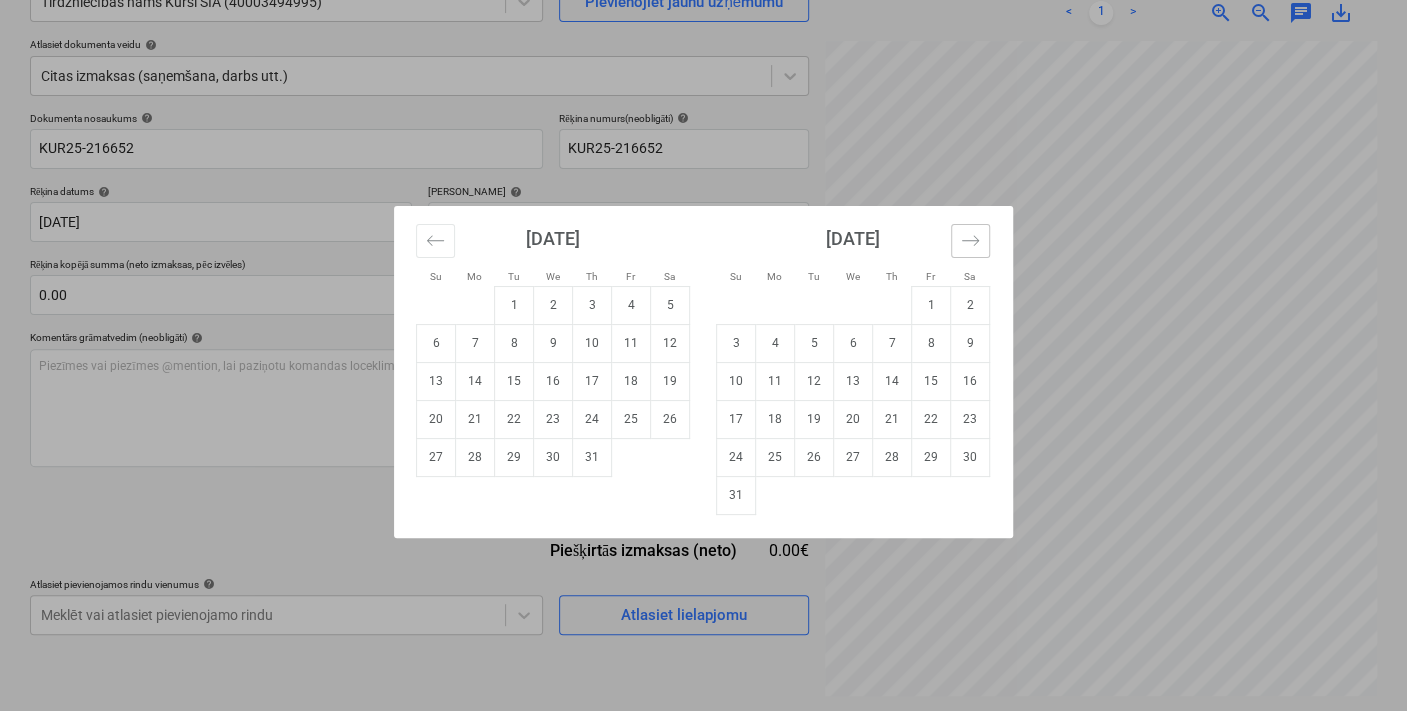 click 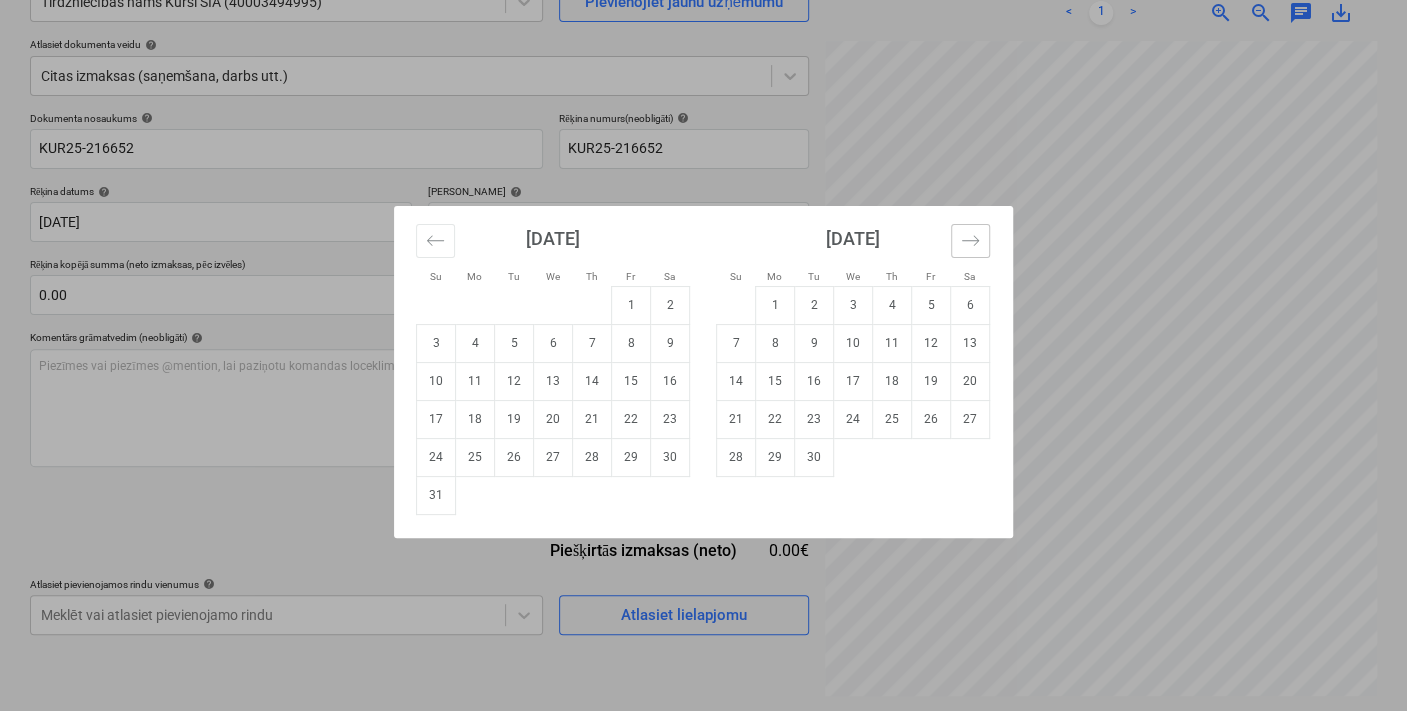 click 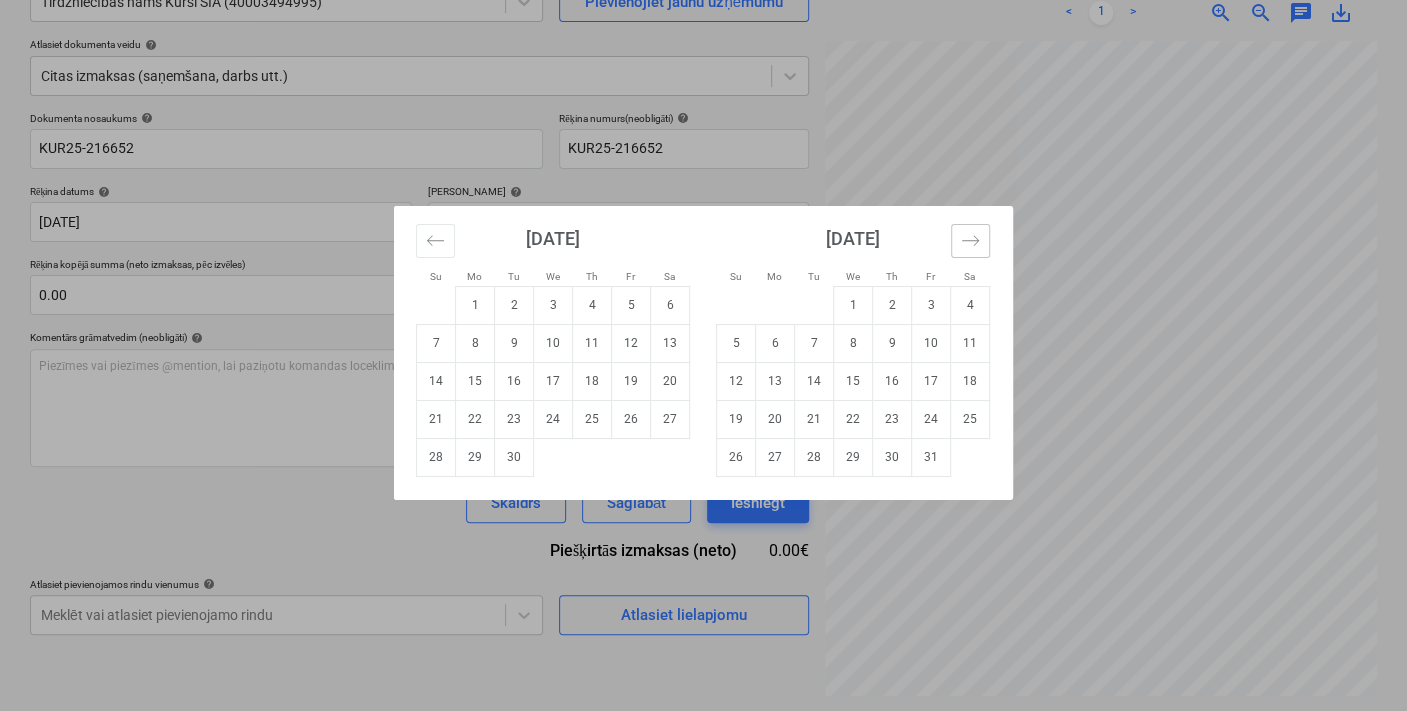 click 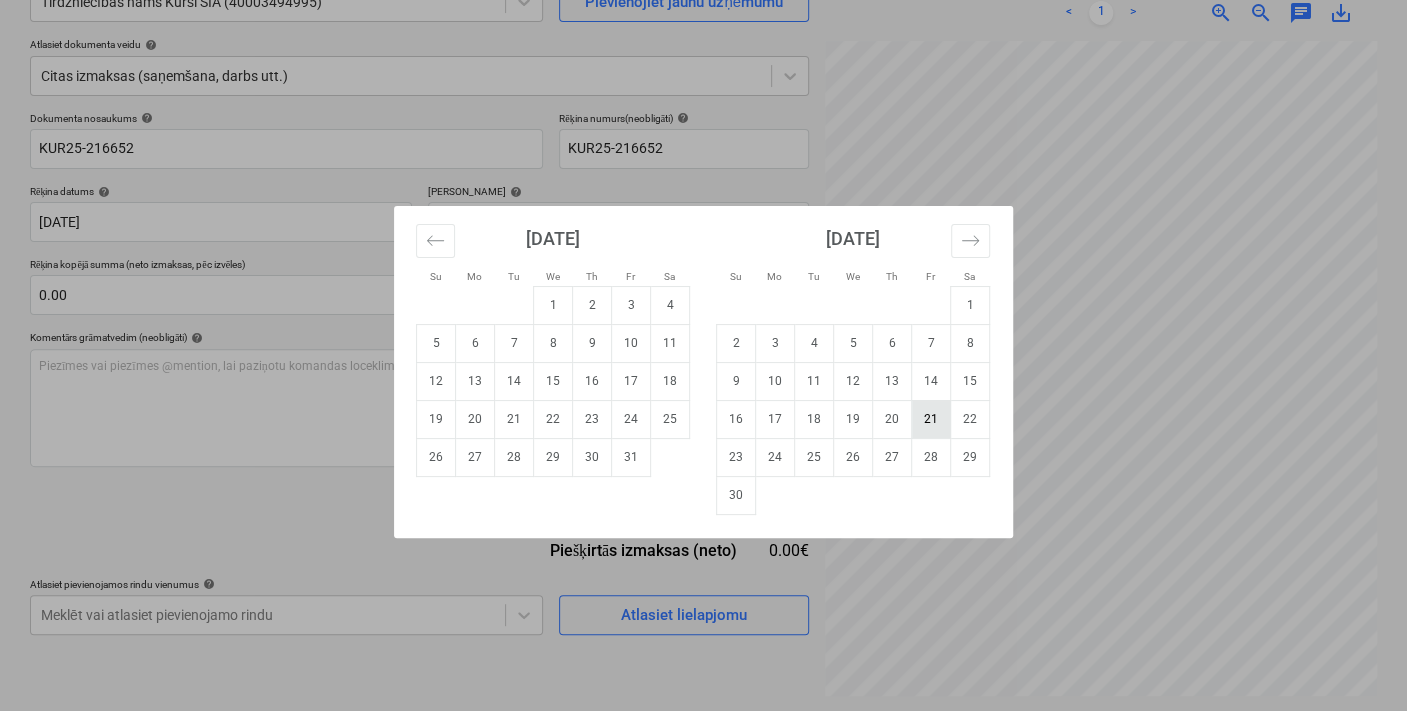 click on "21" at bounding box center (931, 419) 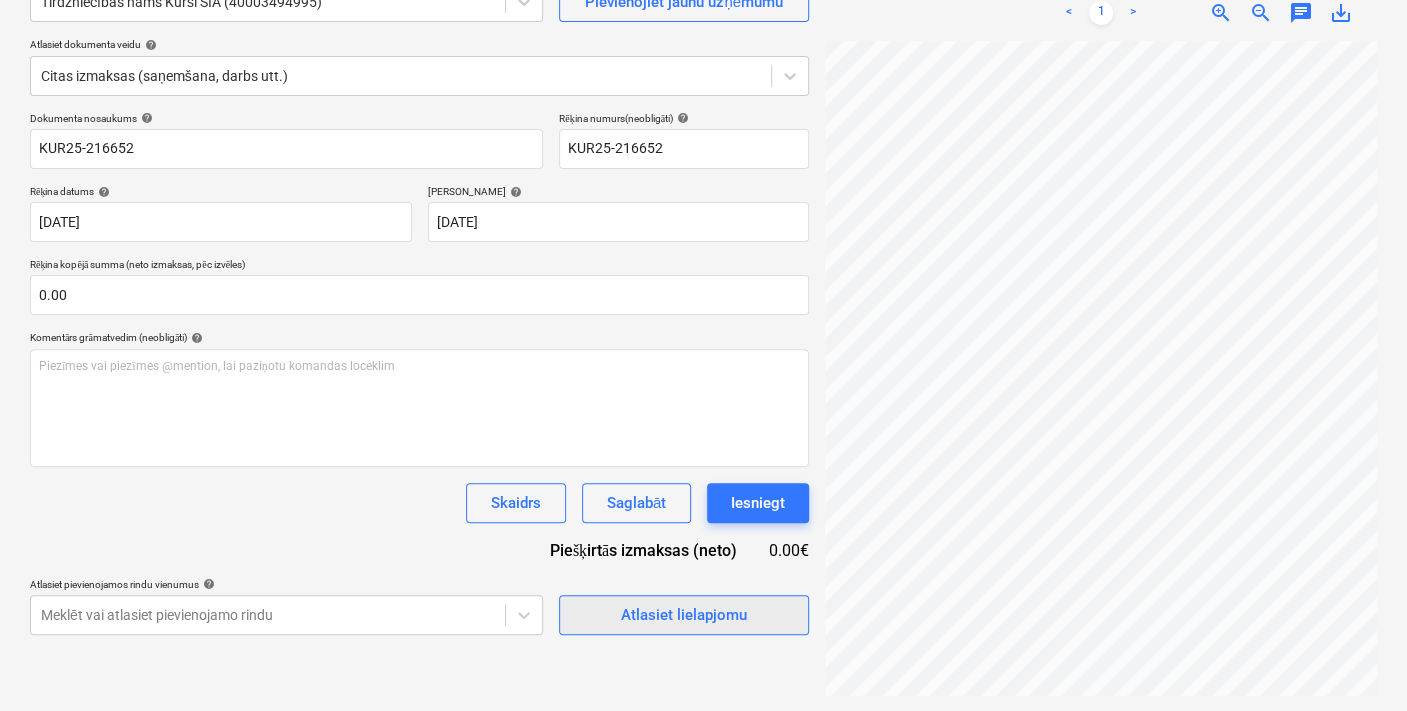 click on "Atlasiet lielapjomu" at bounding box center (684, 615) 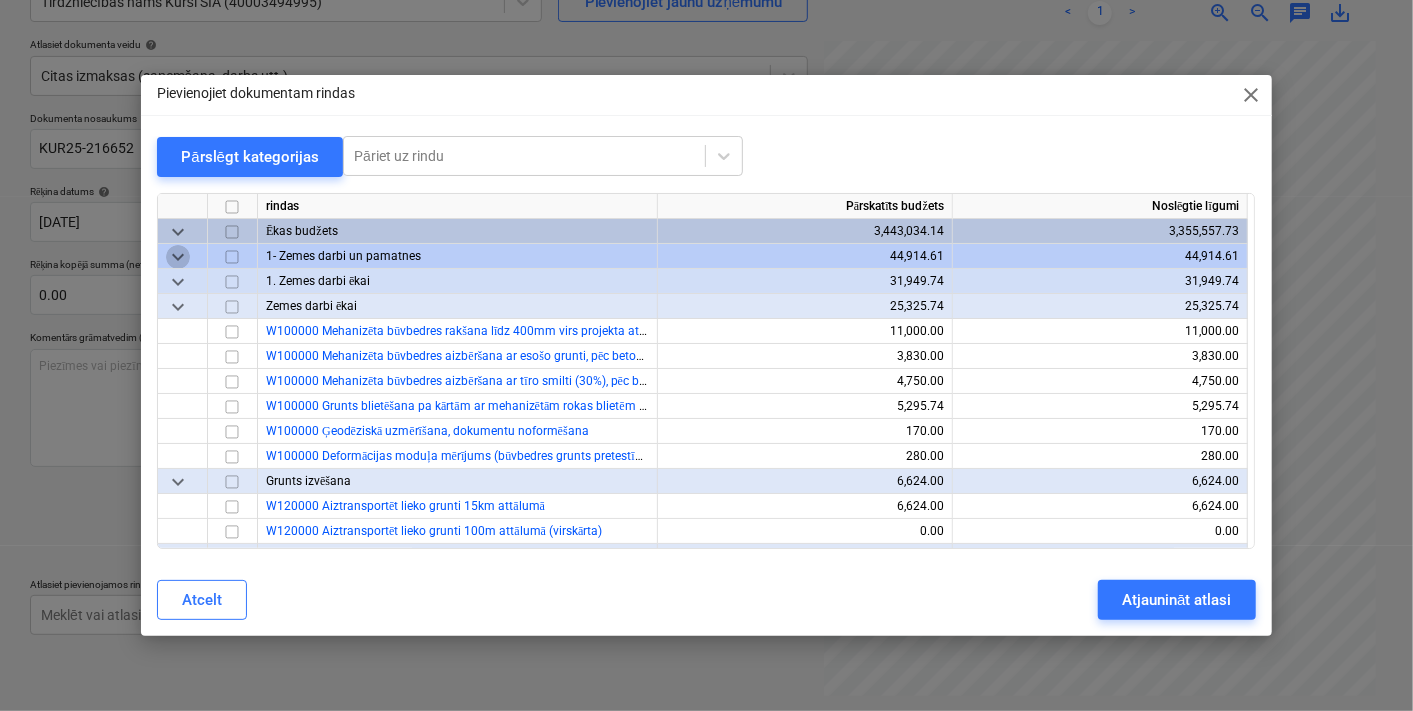 click on "keyboard_arrow_down" at bounding box center [178, 256] 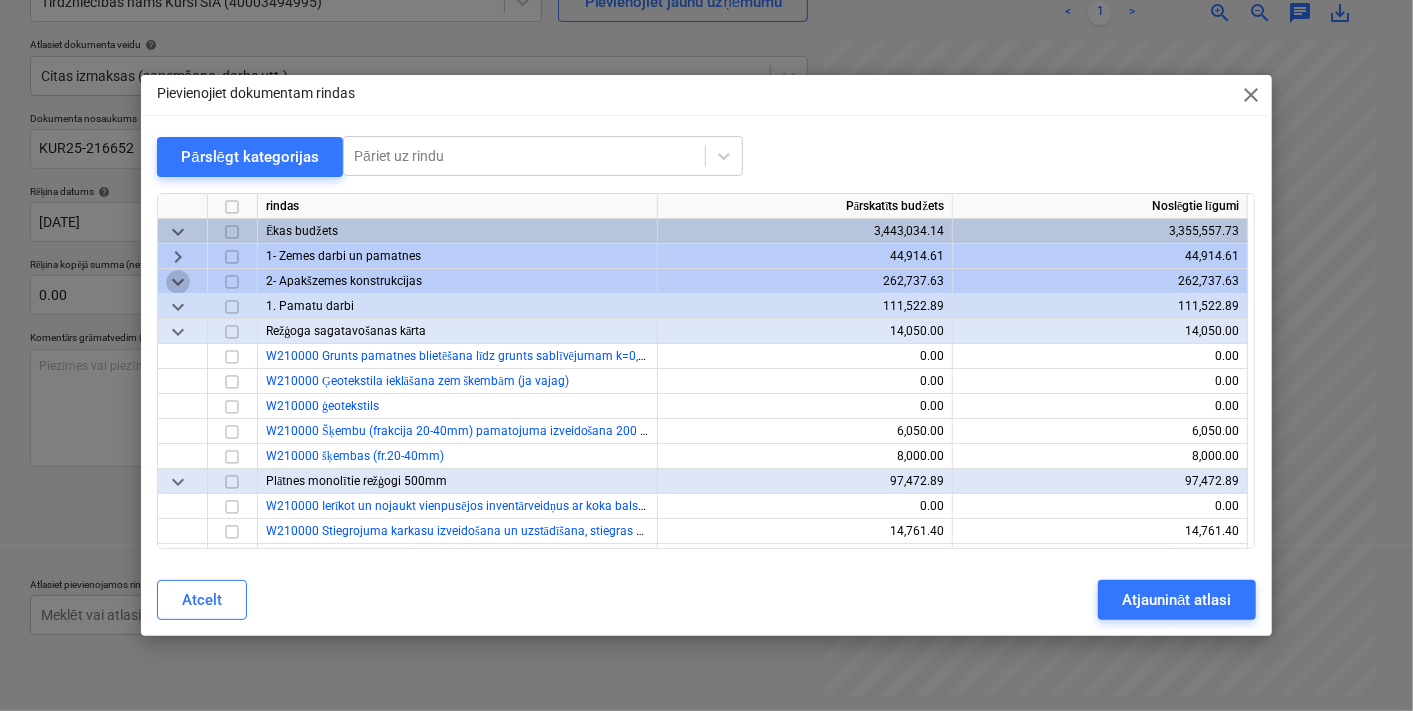 click on "keyboard_arrow_down" at bounding box center [178, 281] 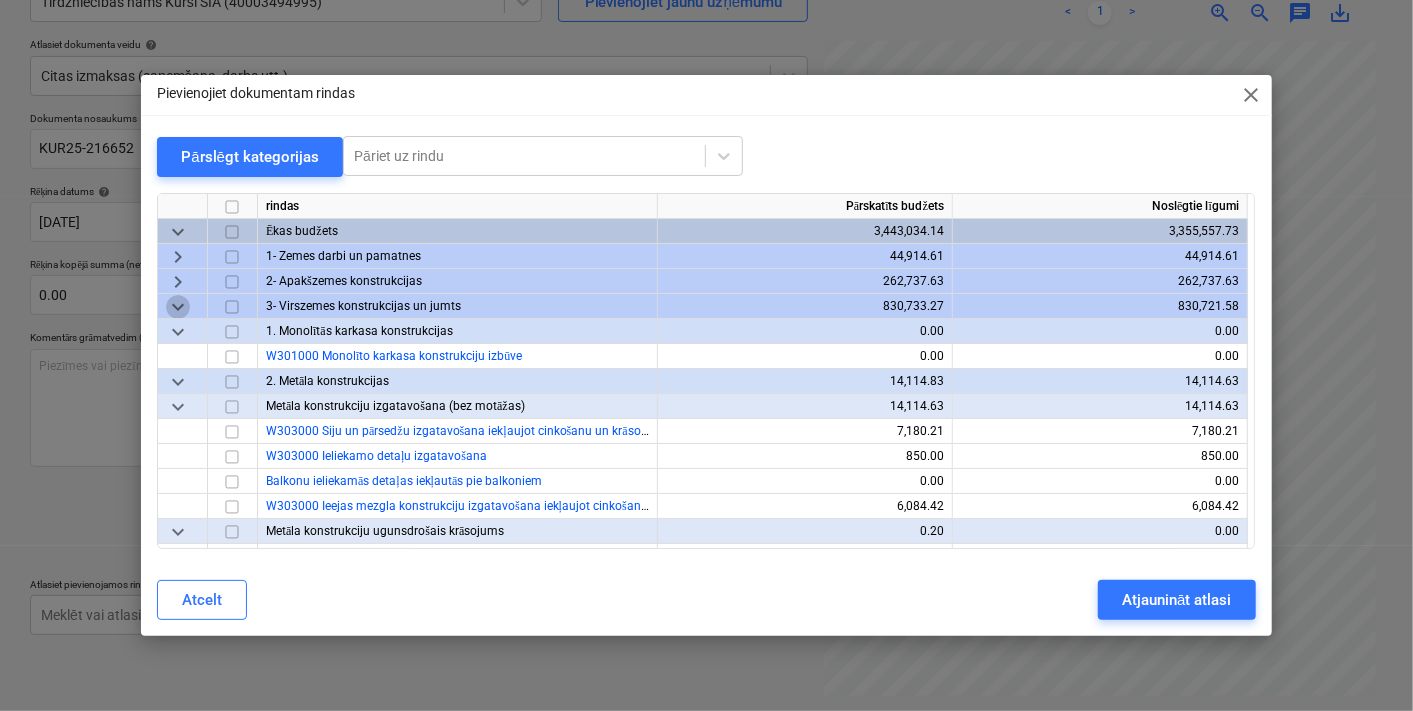 click on "keyboard_arrow_down" at bounding box center (178, 306) 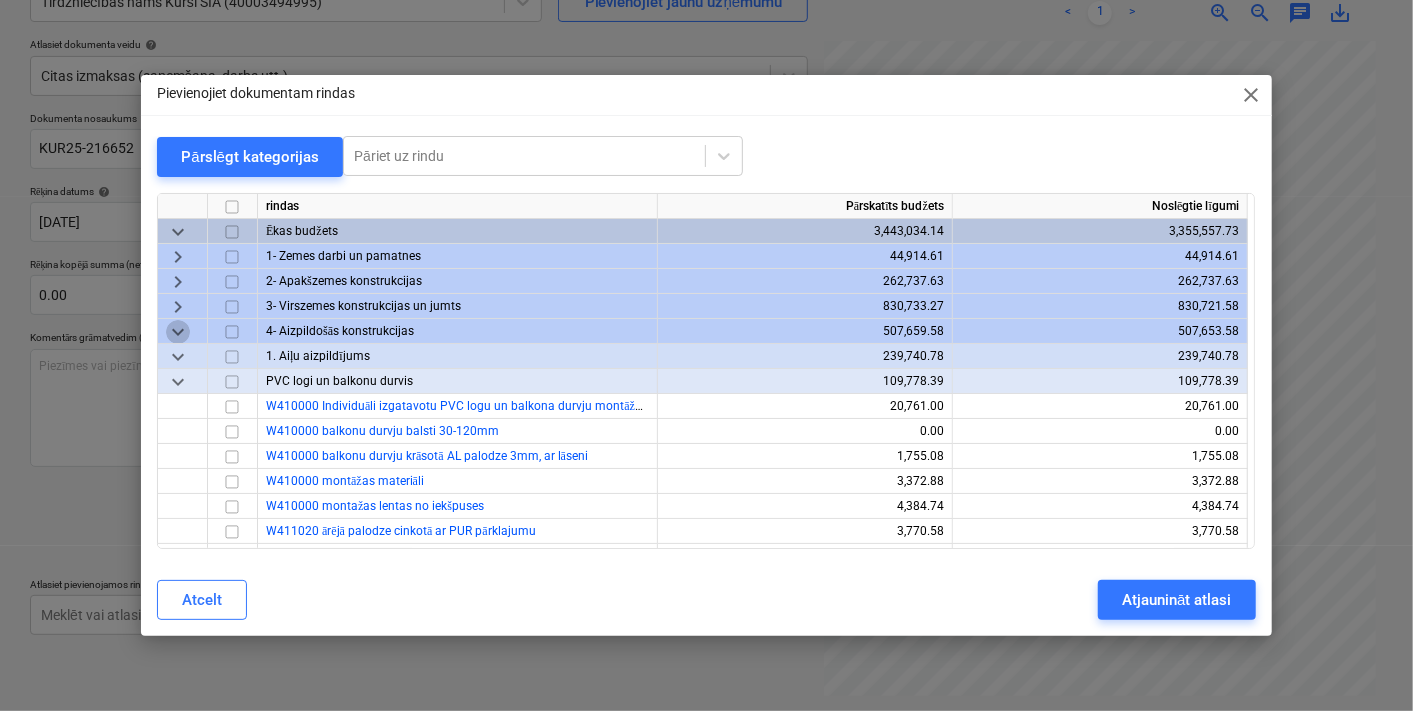 click on "keyboard_arrow_down" at bounding box center (178, 331) 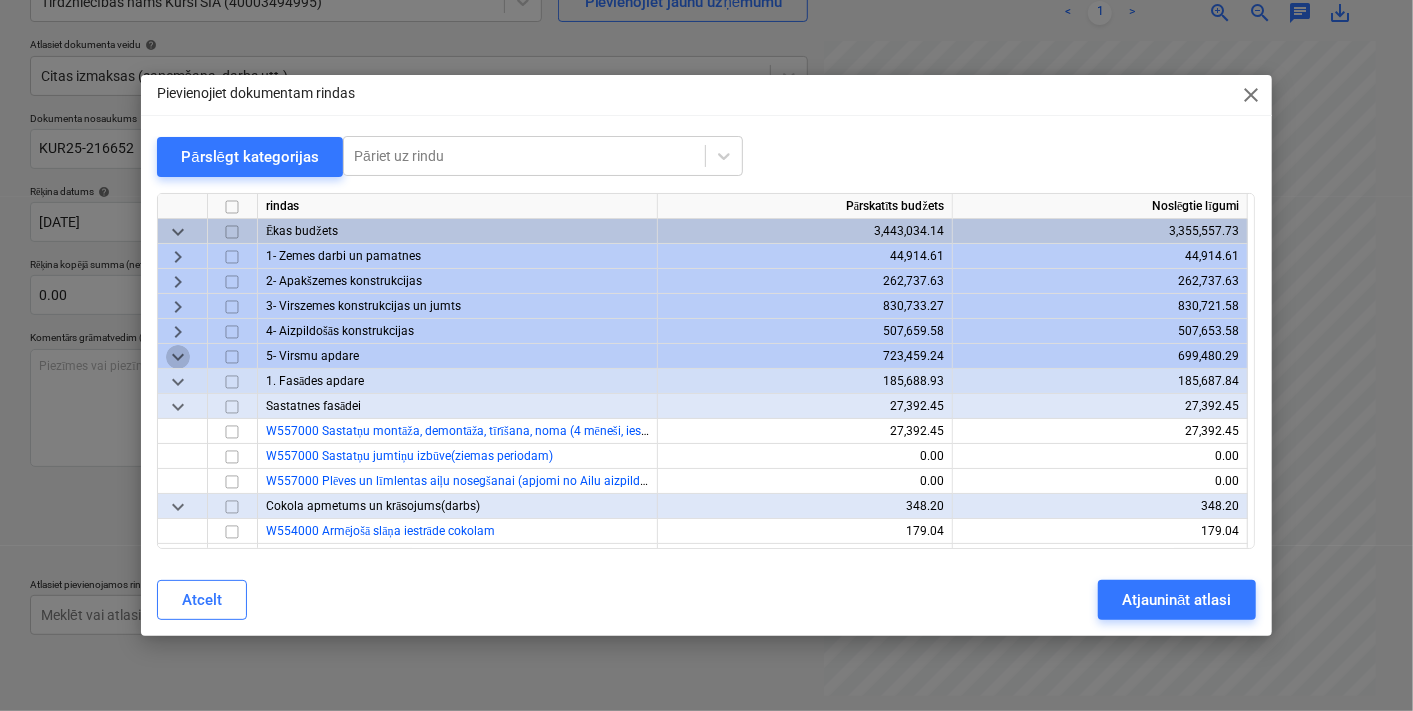 click on "keyboard_arrow_down" at bounding box center (178, 356) 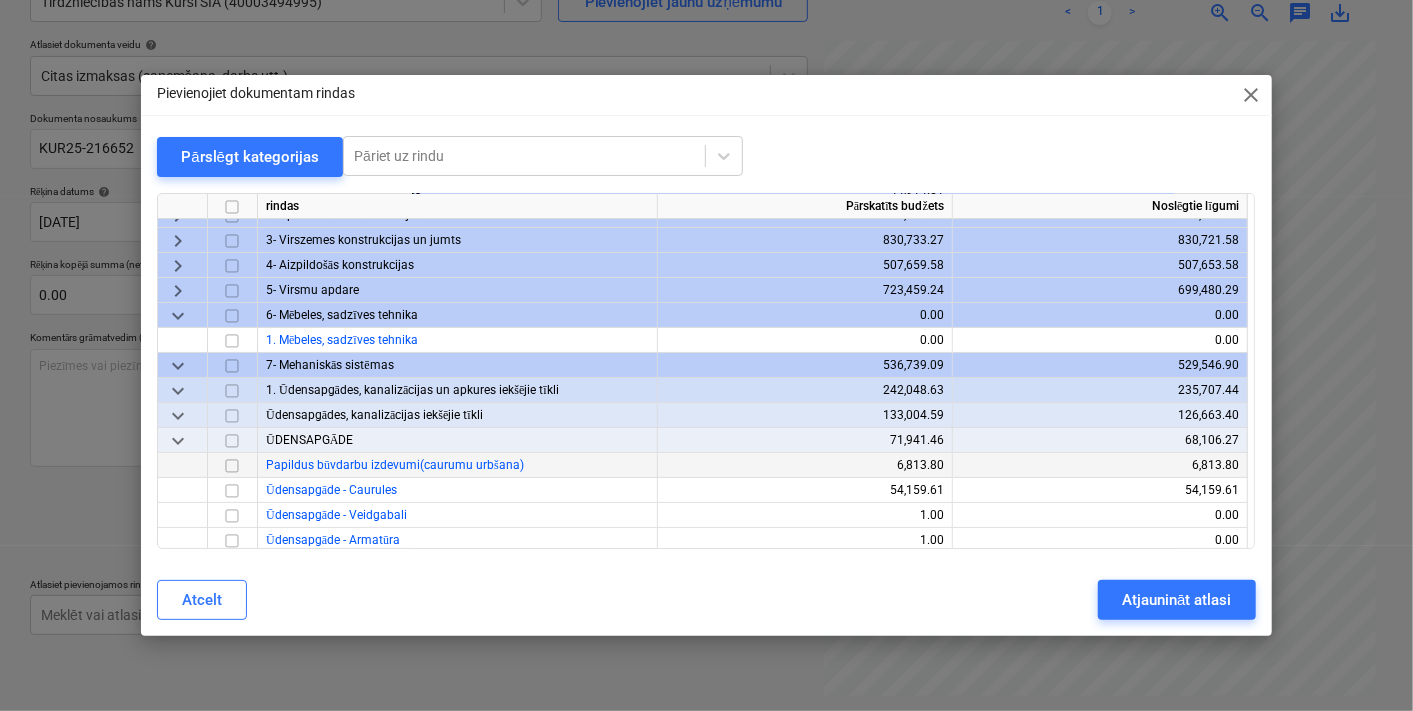 scroll, scrollTop: 65, scrollLeft: 0, axis: vertical 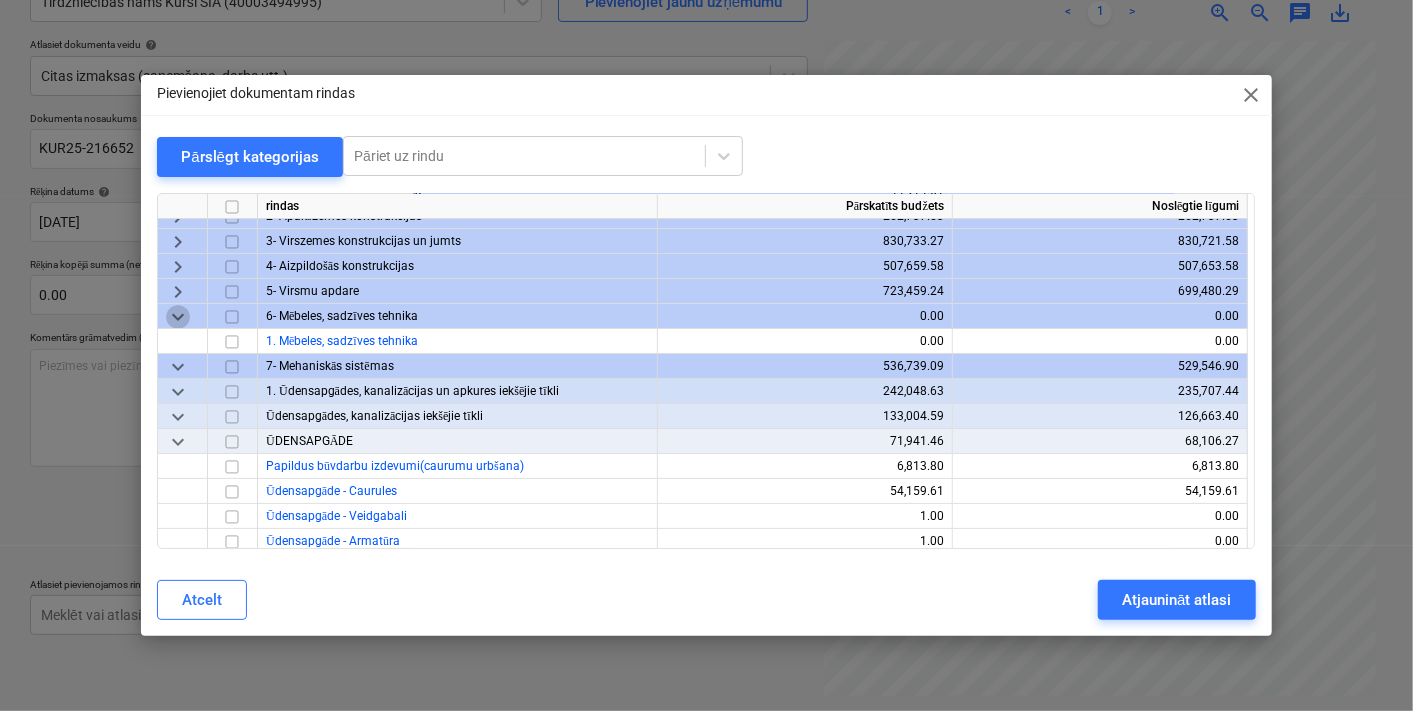 click on "keyboard_arrow_down" at bounding box center [178, 316] 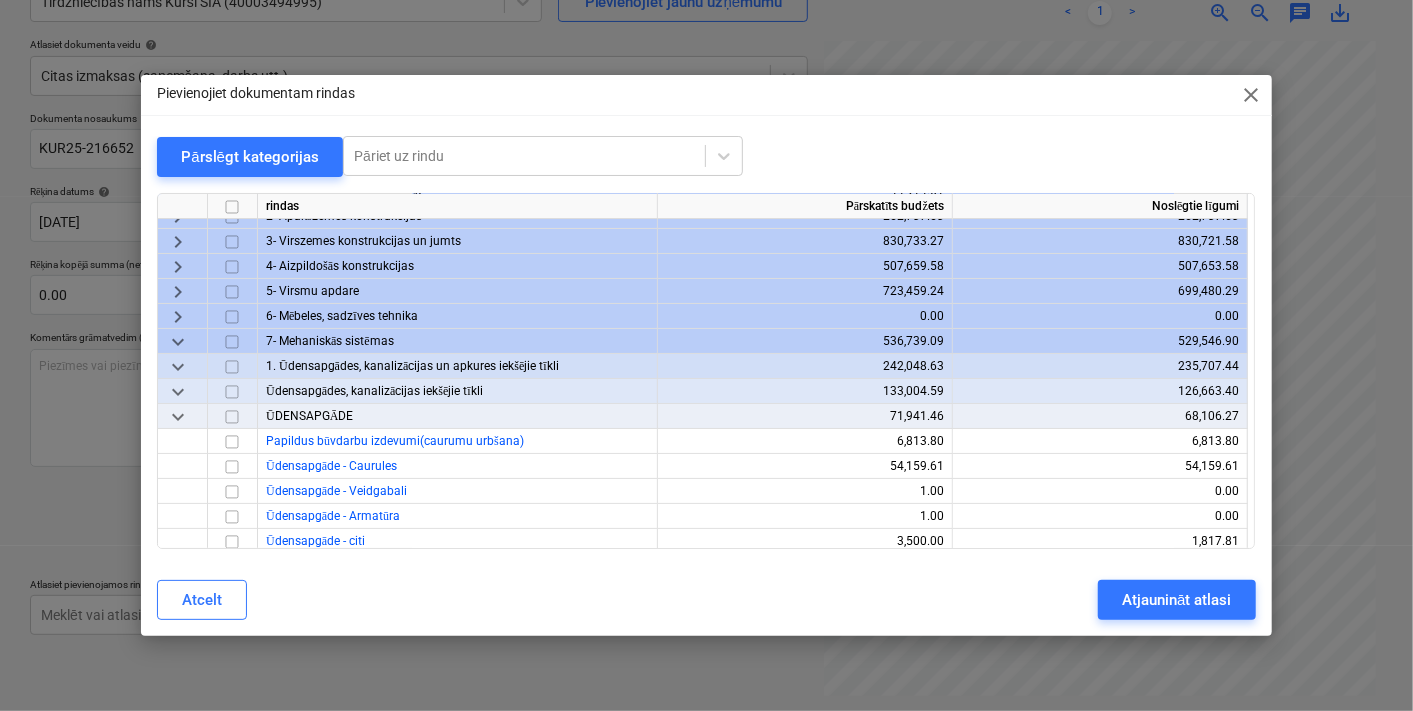 click on "keyboard_arrow_down" at bounding box center [178, 341] 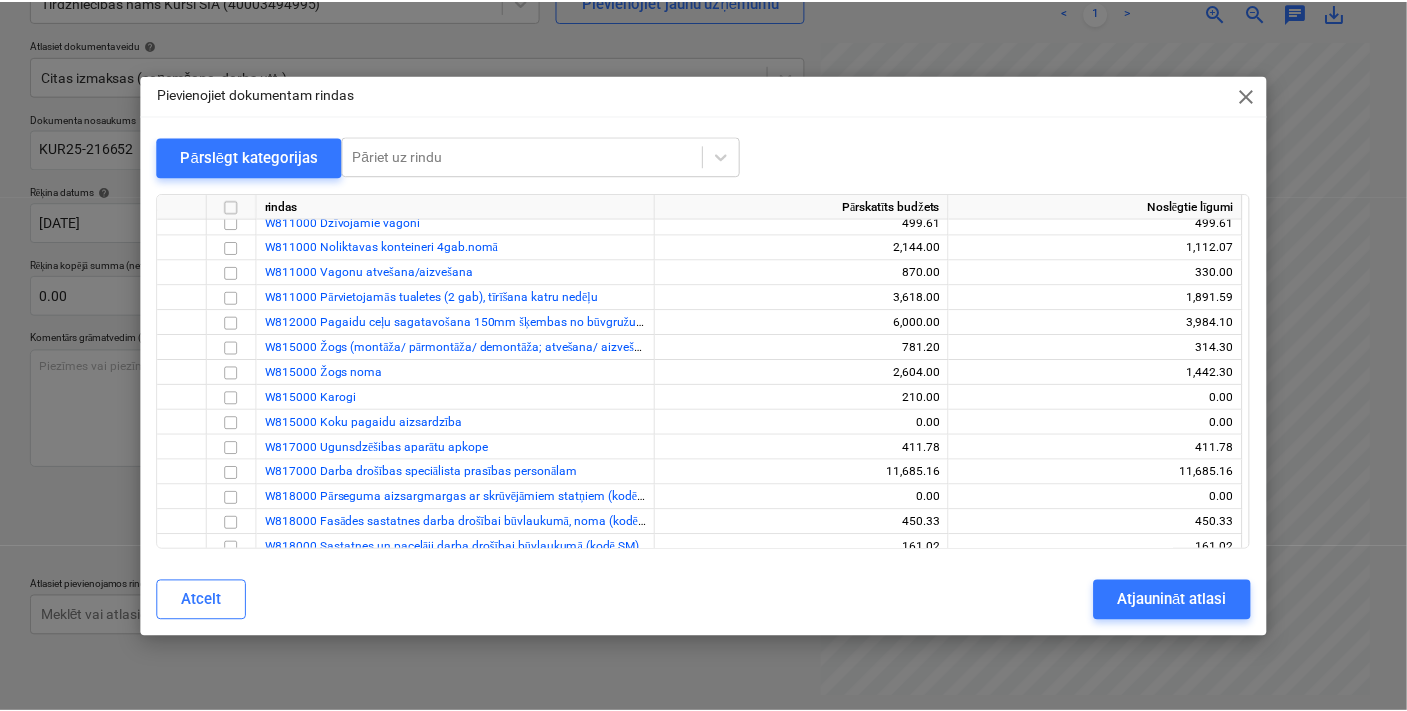 scroll, scrollTop: 285, scrollLeft: 0, axis: vertical 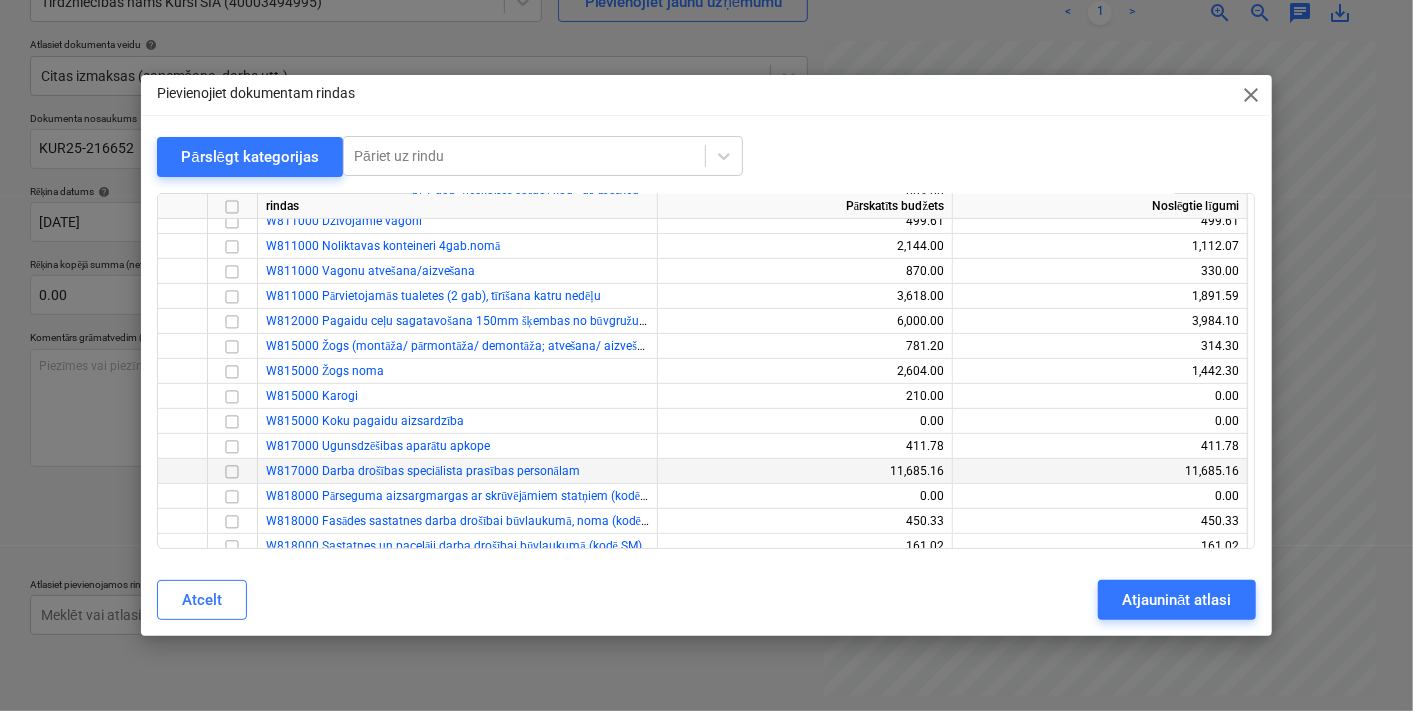 click at bounding box center (232, 471) 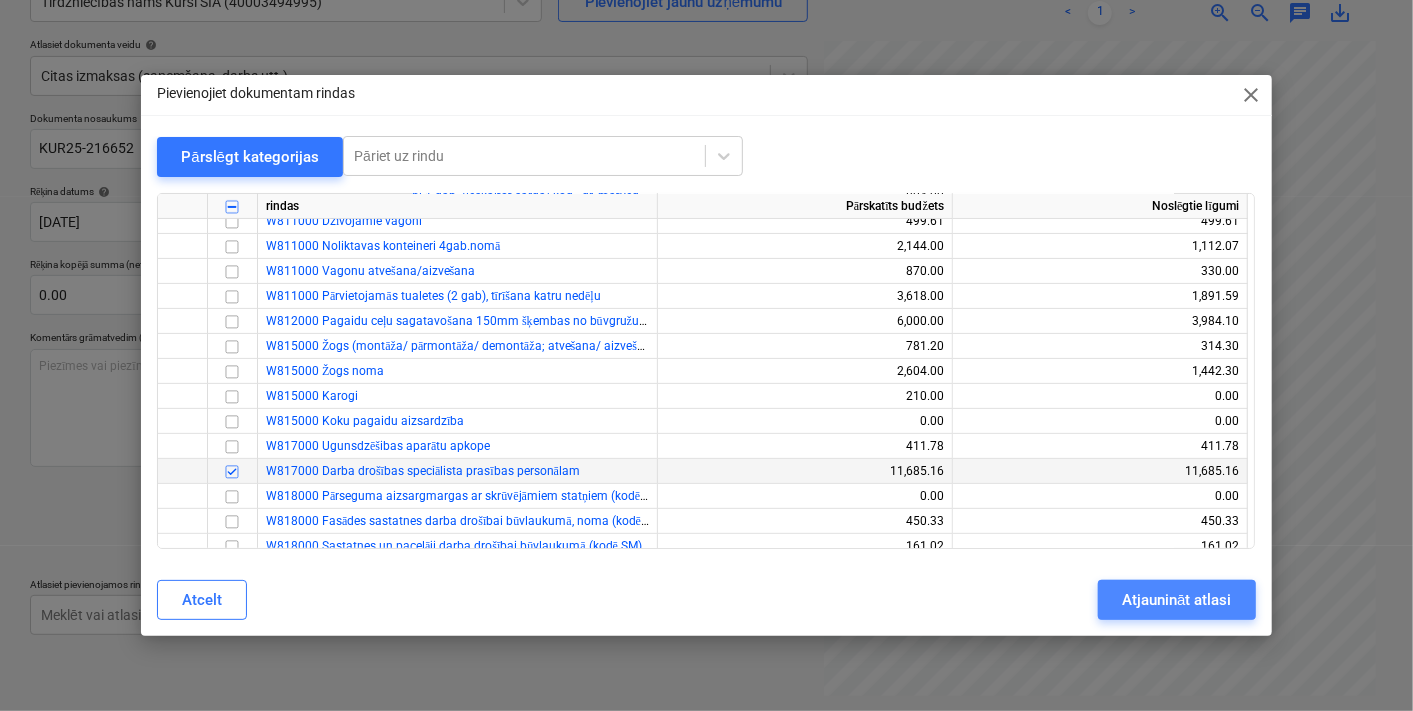 click on "Atjaunināt atlasi" at bounding box center (1176, 600) 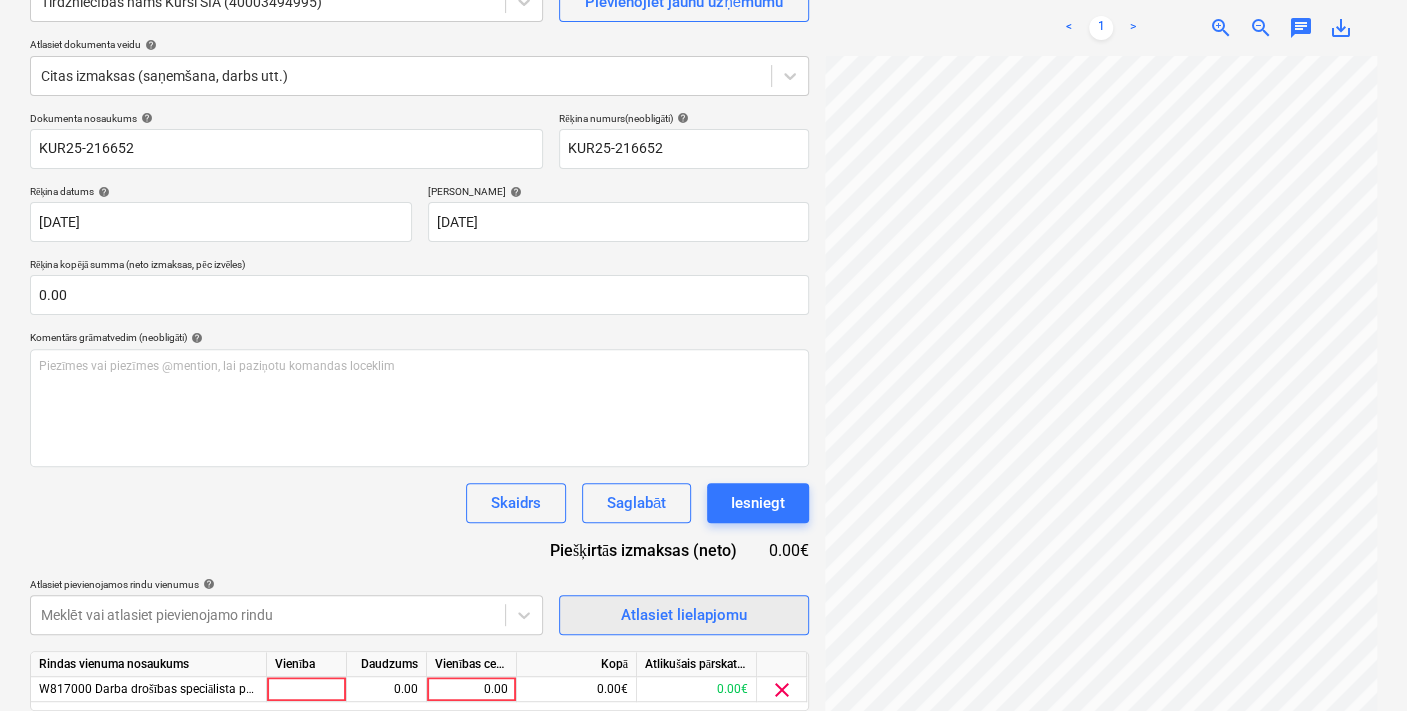 scroll, scrollTop: 262, scrollLeft: 0, axis: vertical 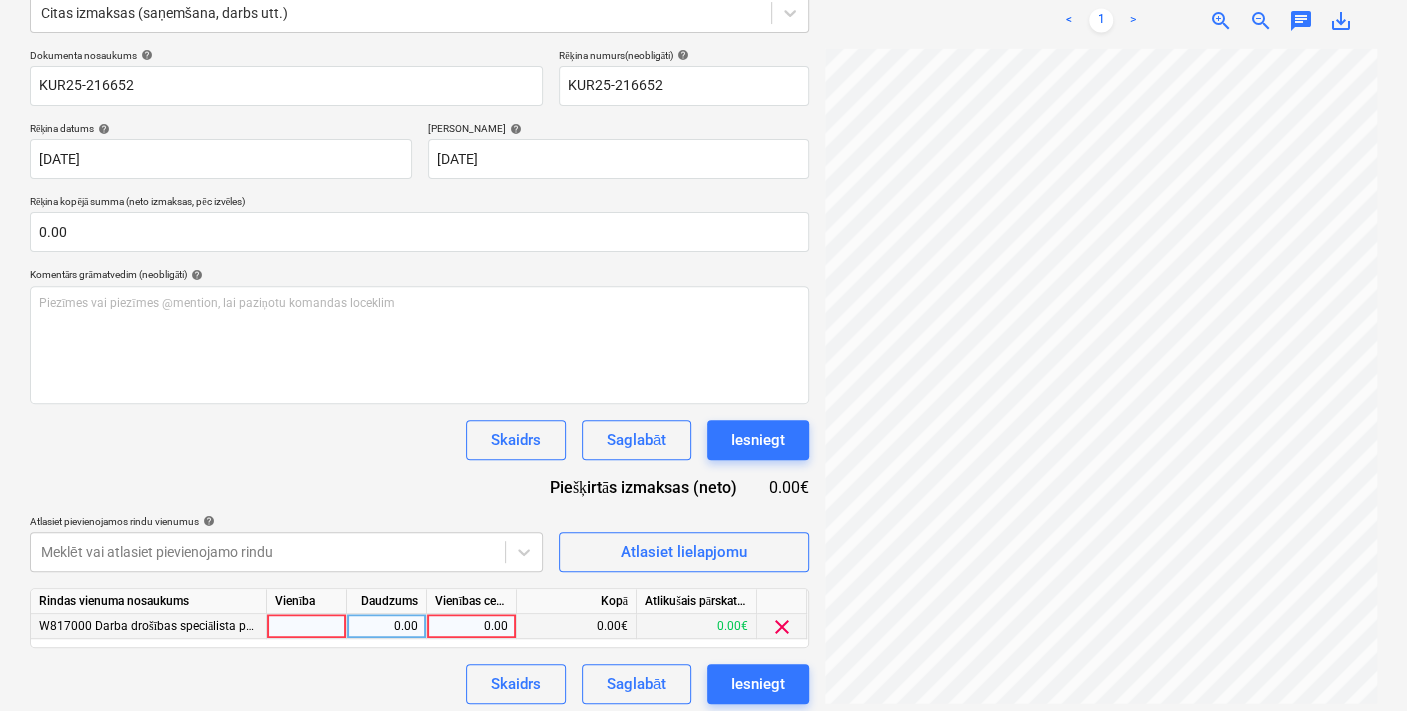 click on "0.00" at bounding box center [471, 626] 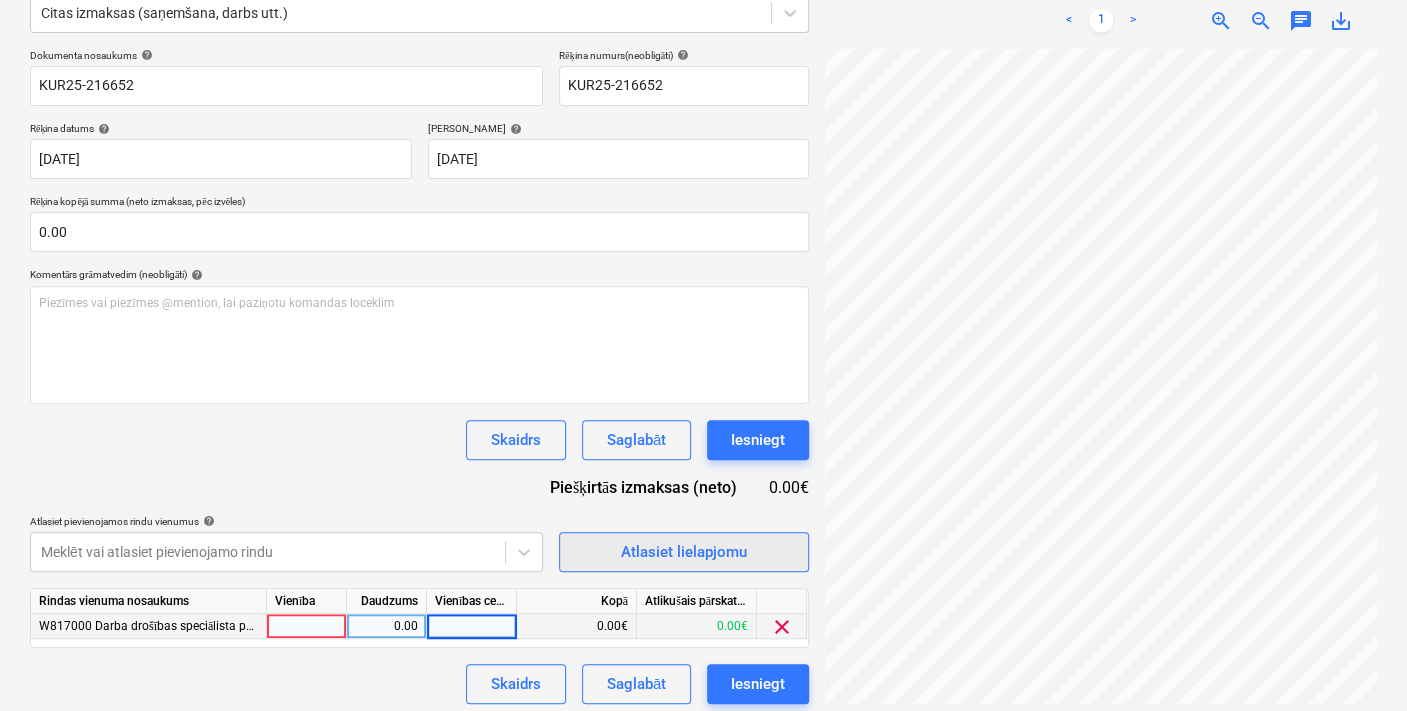 scroll, scrollTop: 93, scrollLeft: 244, axis: both 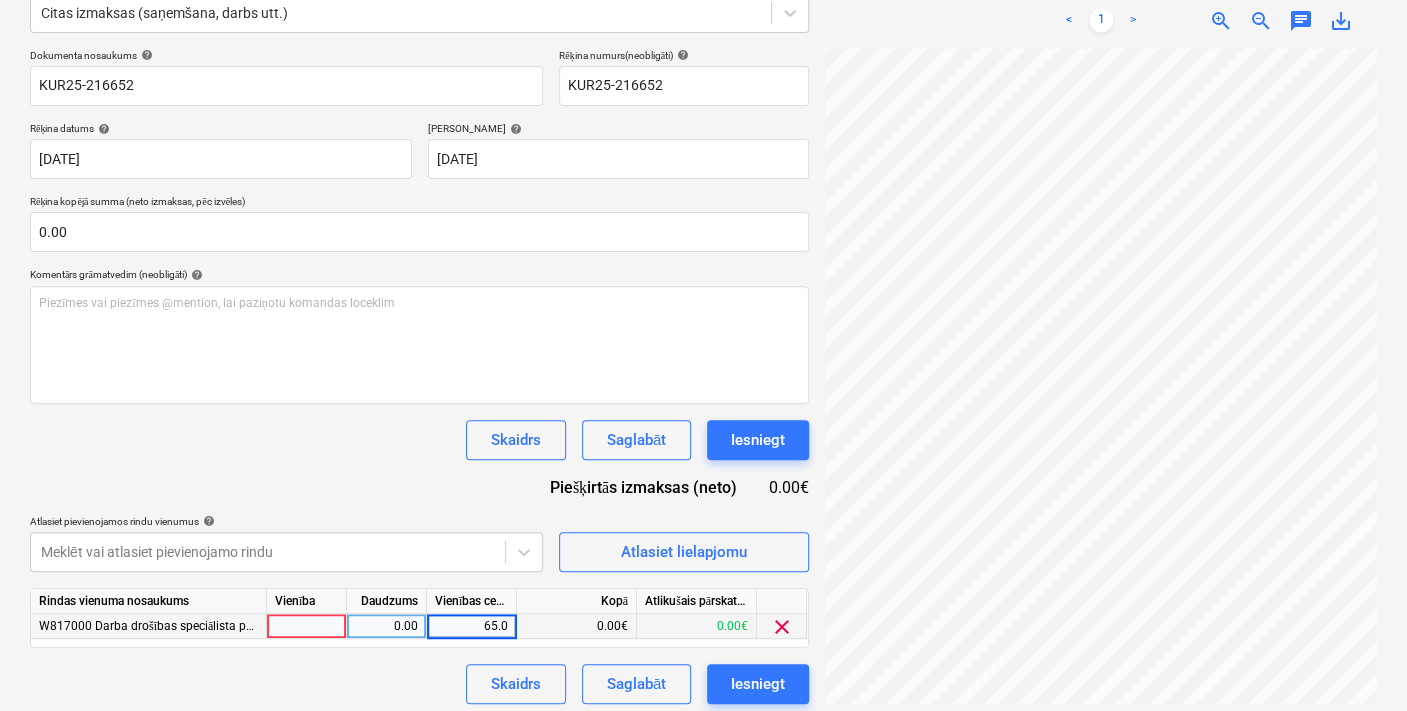 type on "65.09" 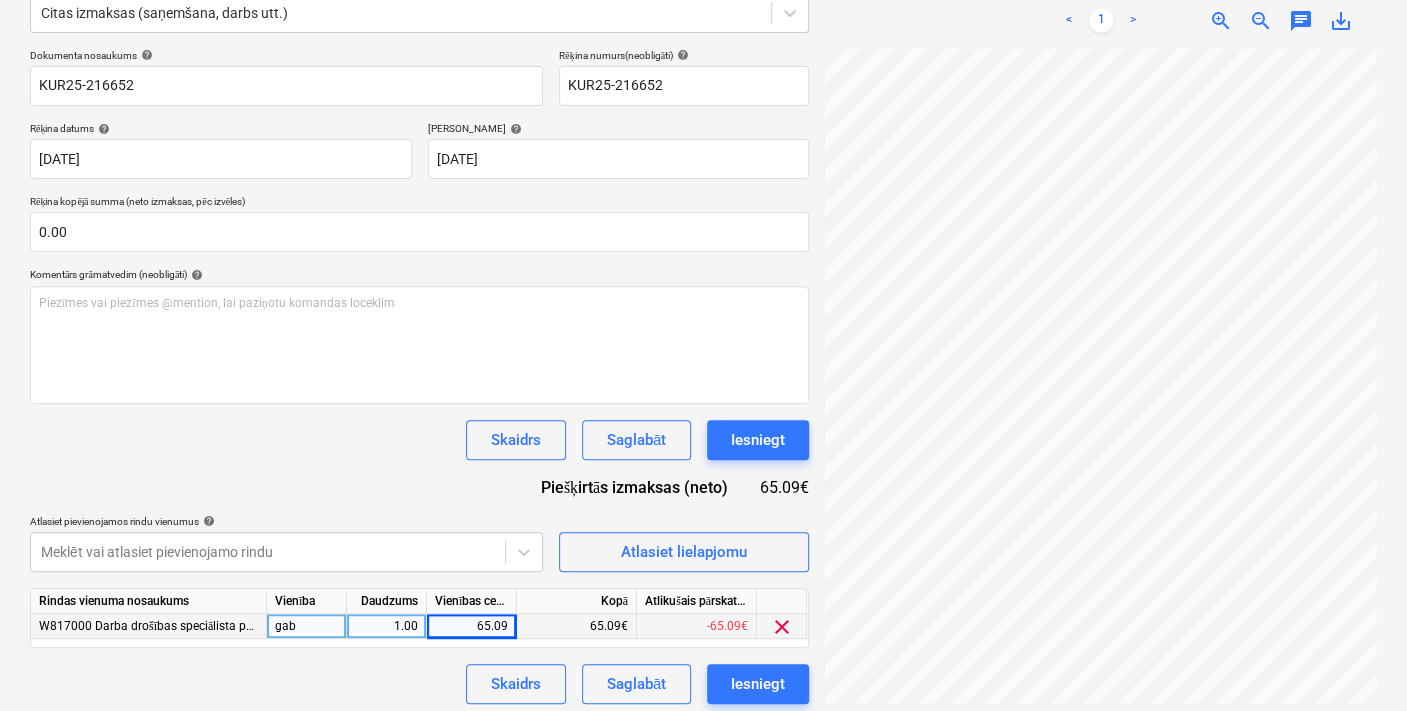 click on "Rindas vienuma nosaukums Vienība Daudzums Vienības cena Kopā Atlikušais pārskatītais budžets W817000 Darba drošības speciālista prasības personālam gab 1.00 65.09 65.09€ -65.09€ clear" at bounding box center (419, 618) 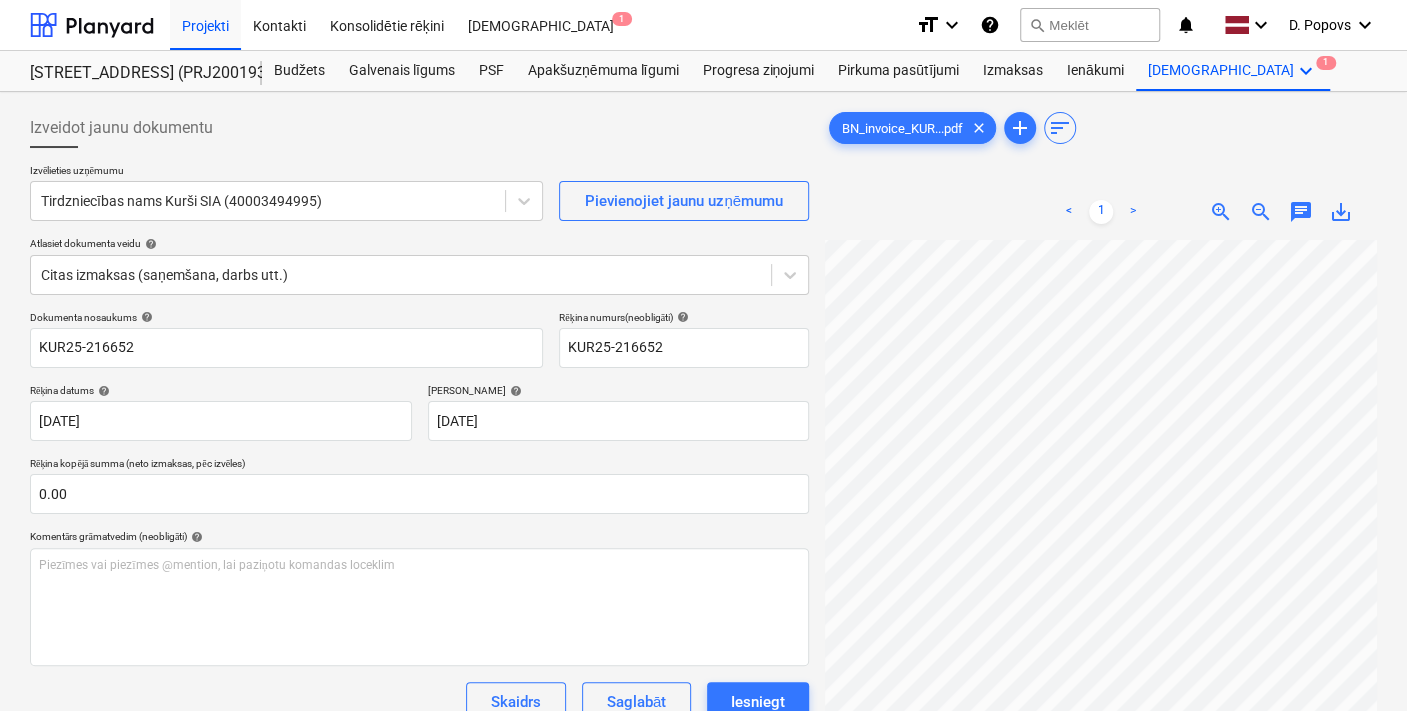 scroll, scrollTop: 269, scrollLeft: 0, axis: vertical 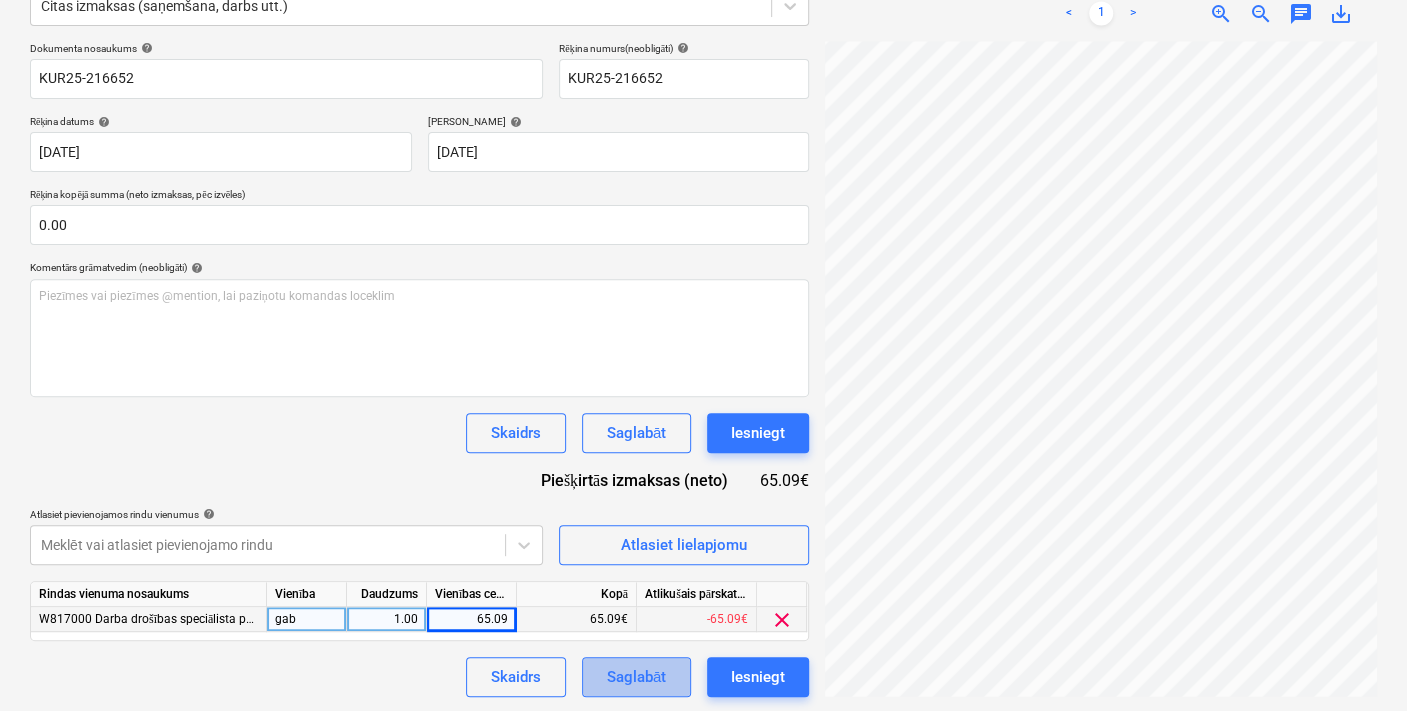 click on "Saglabāt" at bounding box center [636, 677] 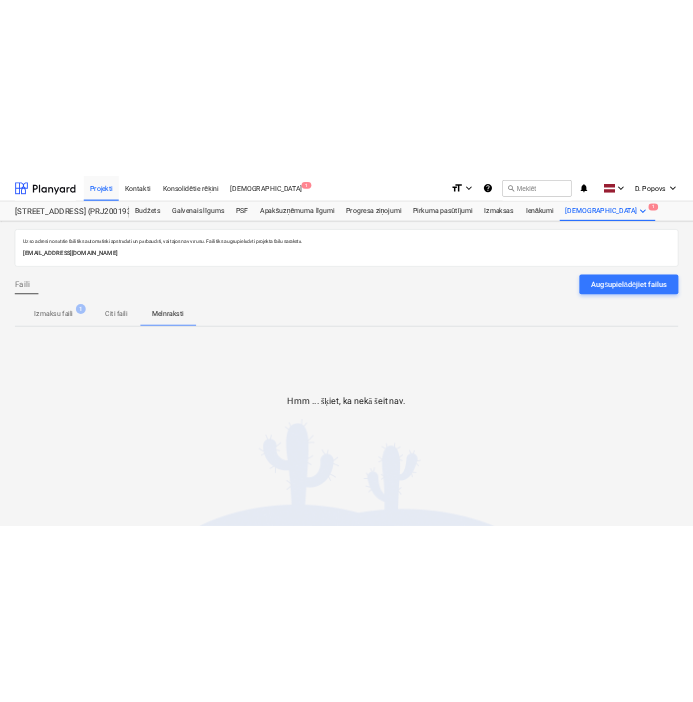 scroll, scrollTop: 0, scrollLeft: 0, axis: both 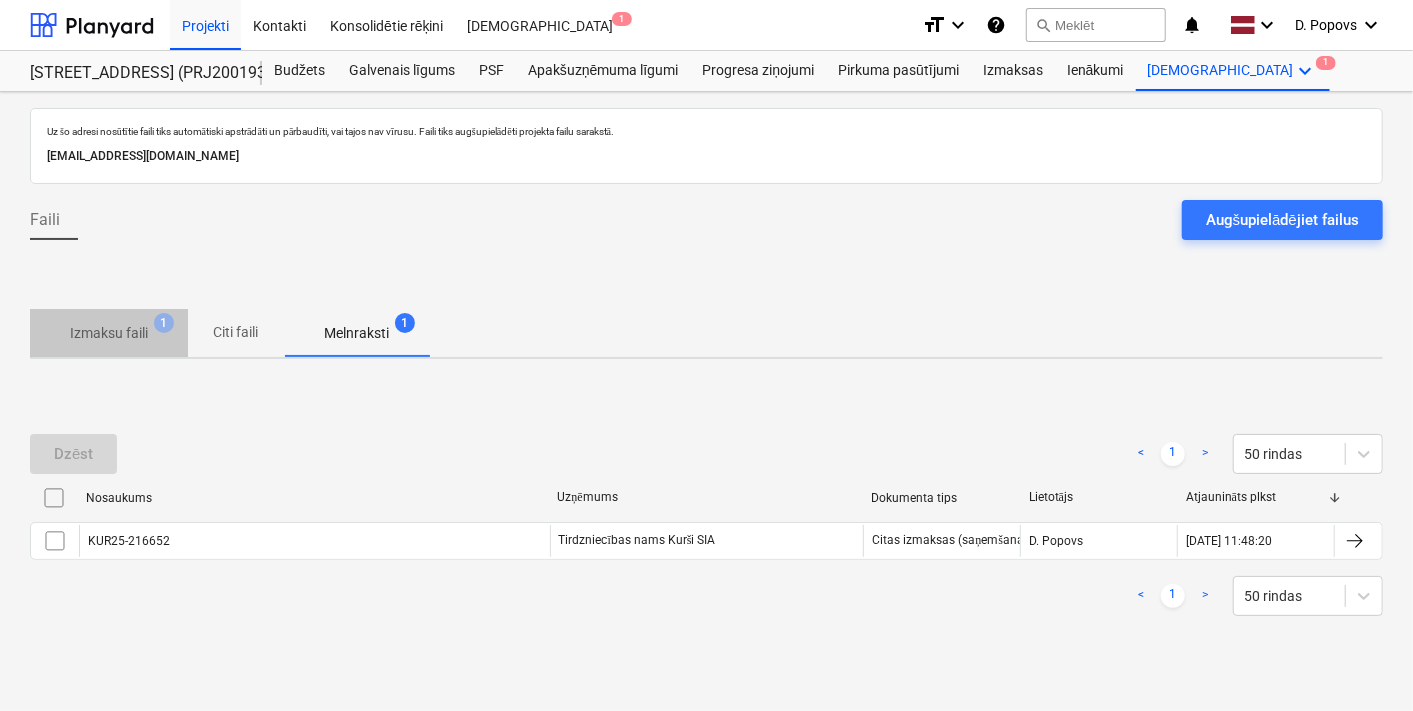 click on "Izmaksu faili" at bounding box center (109, 333) 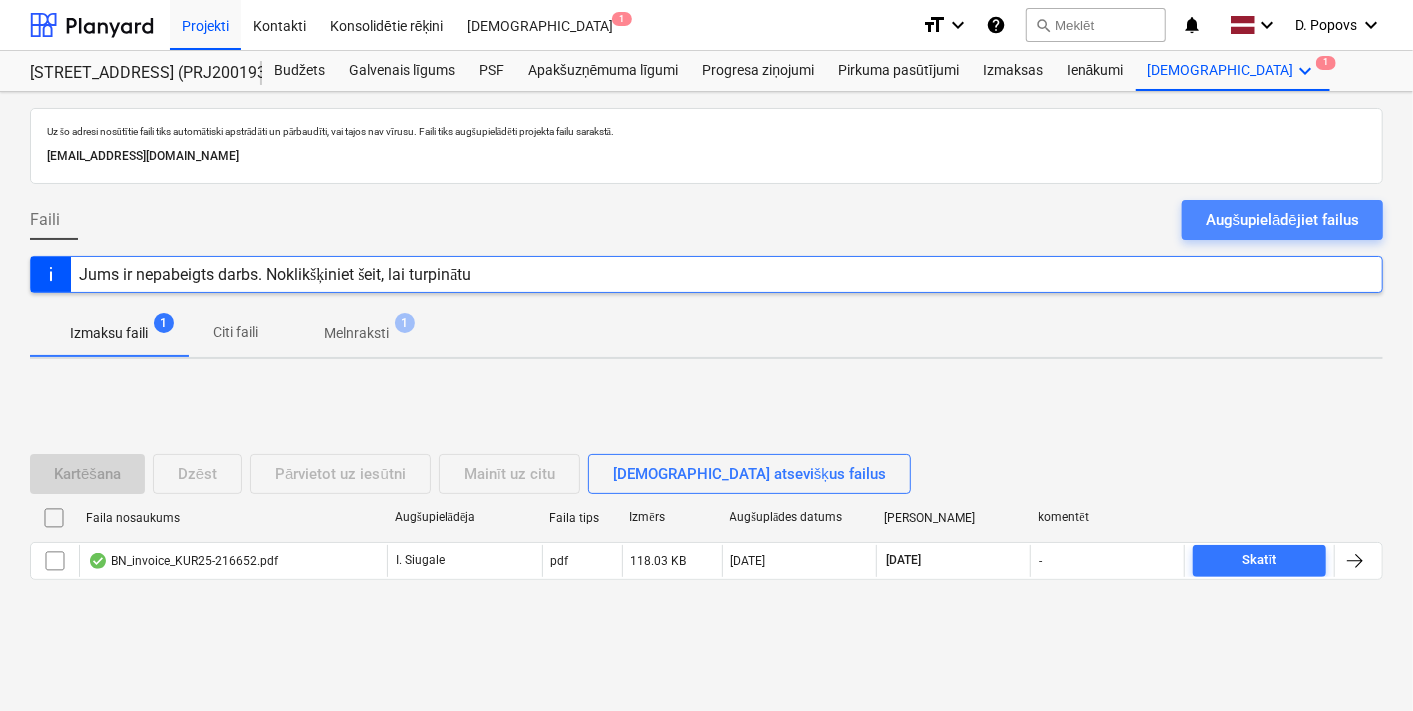 click on "Augšupielādējiet failus" at bounding box center (1282, 220) 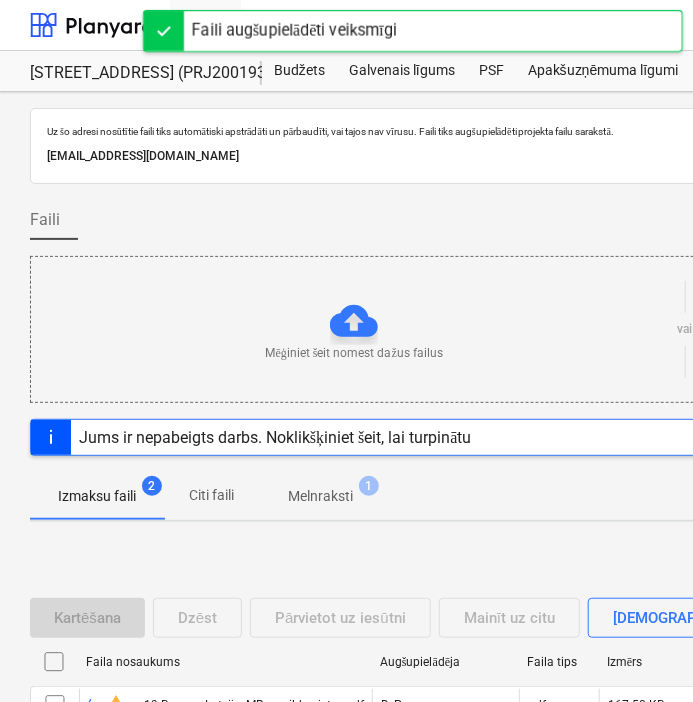 scroll, scrollTop: 165, scrollLeft: 0, axis: vertical 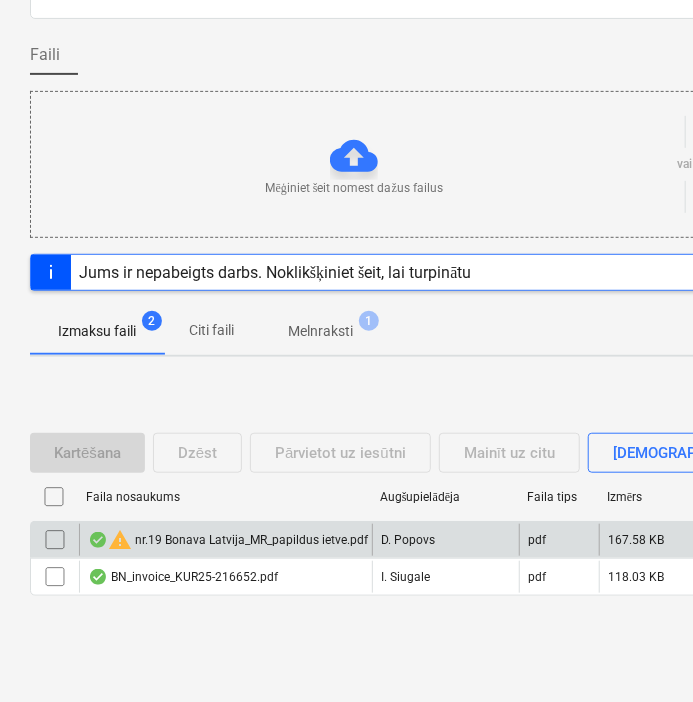 click on "warning   nr.19 Bonava Latvija_MR_papildus ietve.pdf" at bounding box center [225, 540] 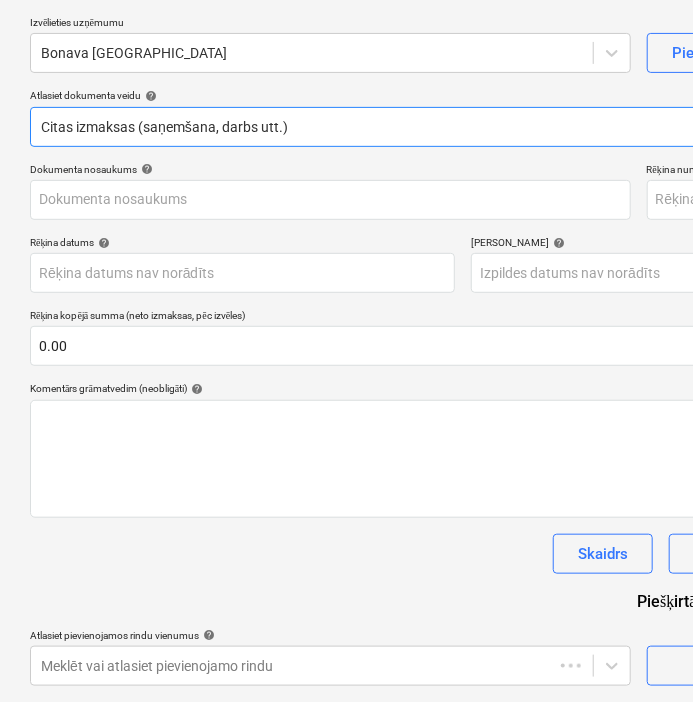 scroll, scrollTop: 146, scrollLeft: 0, axis: vertical 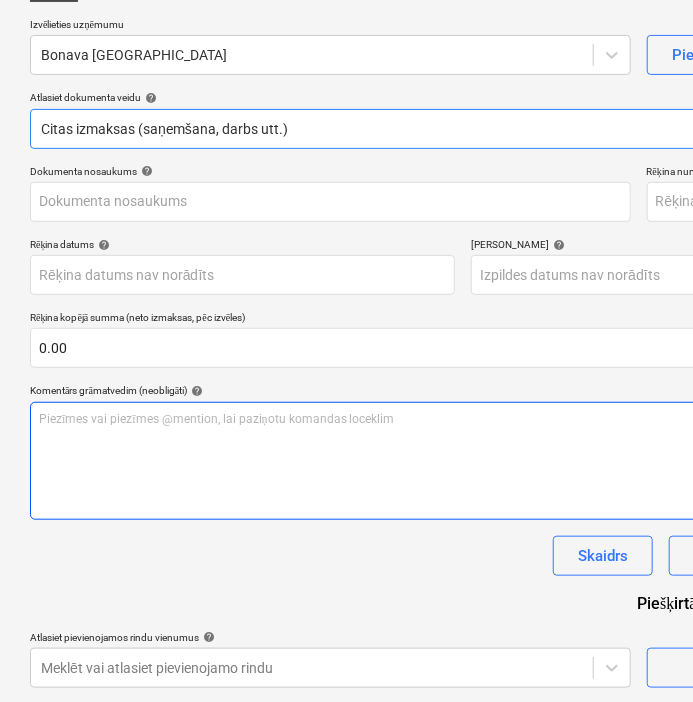 type on "1" 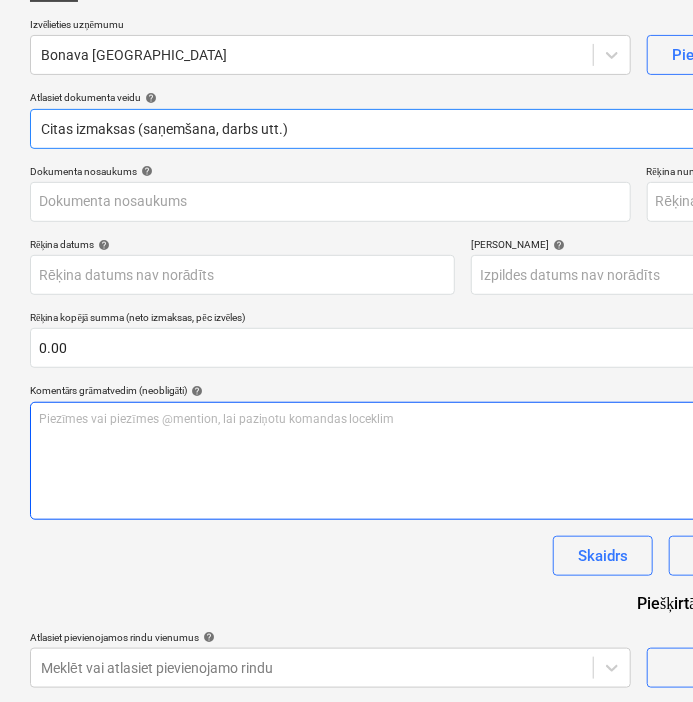 type on "1" 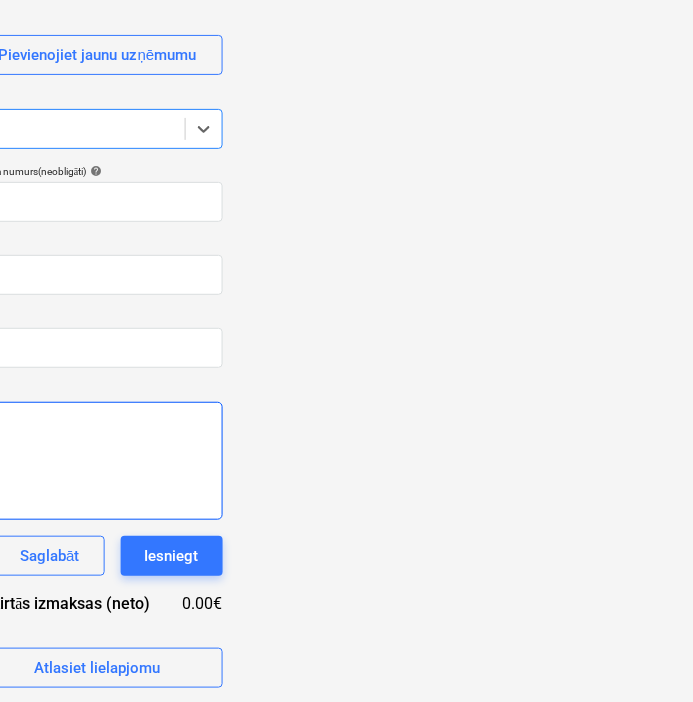 scroll, scrollTop: 0, scrollLeft: 674, axis: horizontal 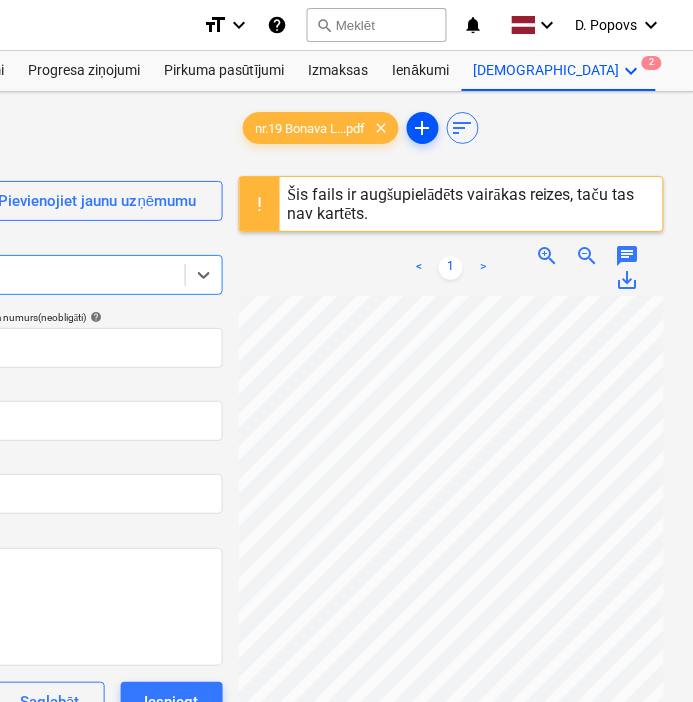 click on "add" at bounding box center [423, 128] 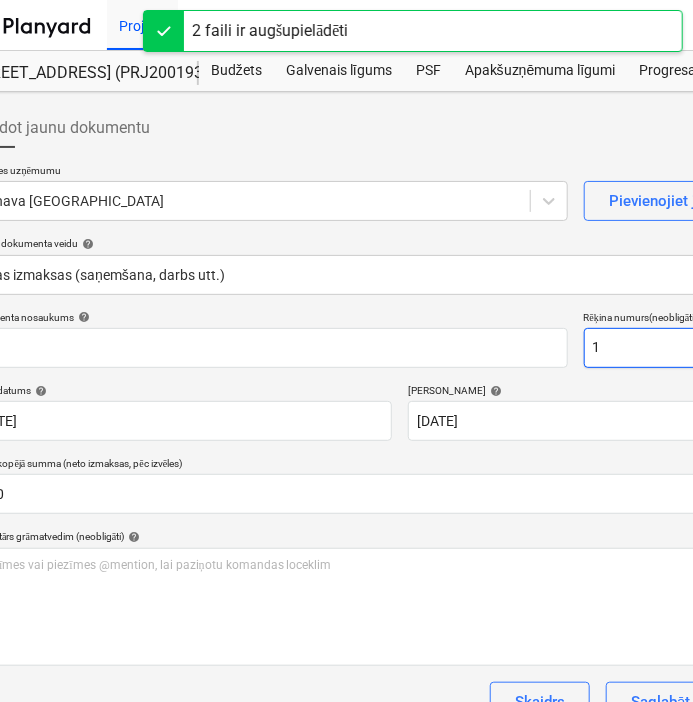 scroll, scrollTop: 0, scrollLeft: 0, axis: both 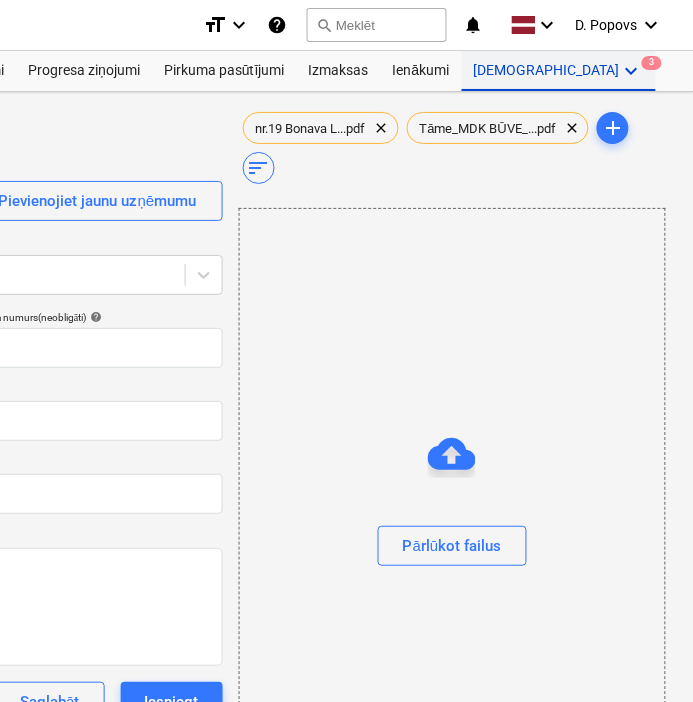 click on "Vairāk keyboard_arrow_down 3" at bounding box center [559, 71] 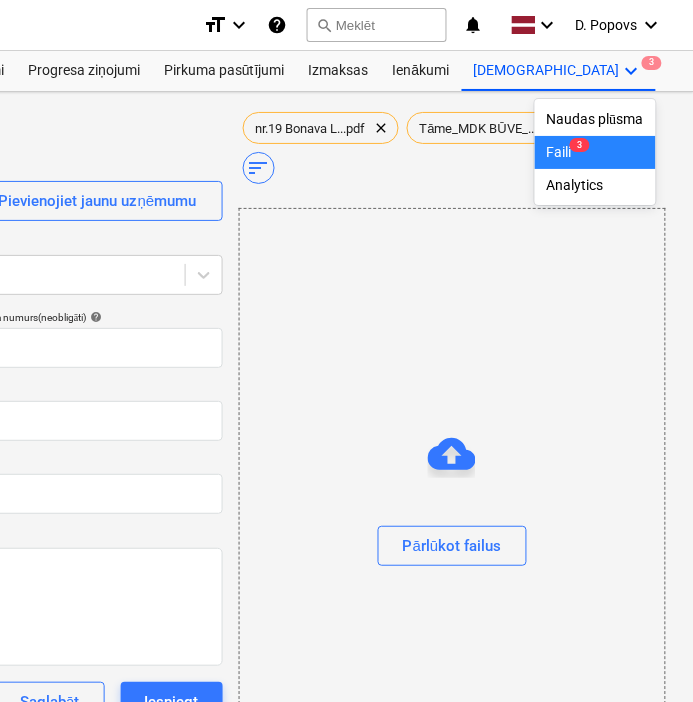 click on "Faili 3" at bounding box center [595, 152] 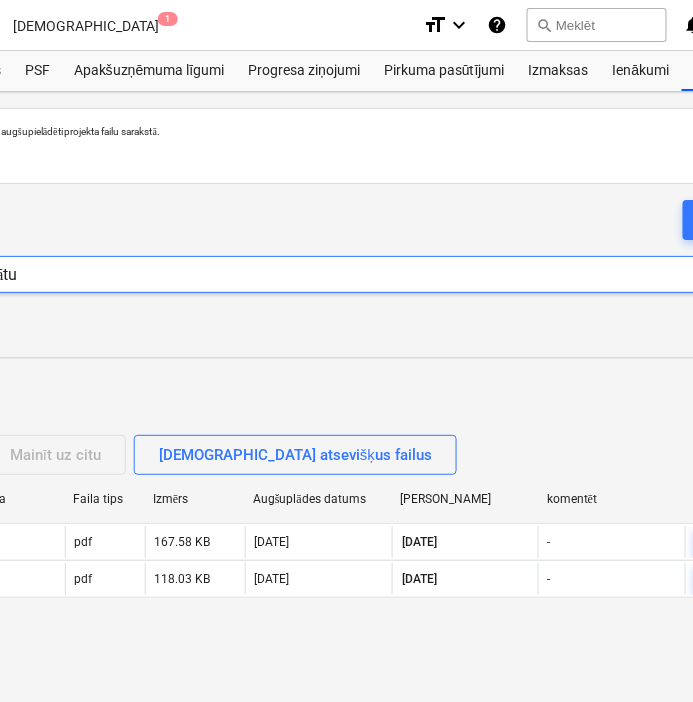 scroll, scrollTop: 0, scrollLeft: 522, axis: horizontal 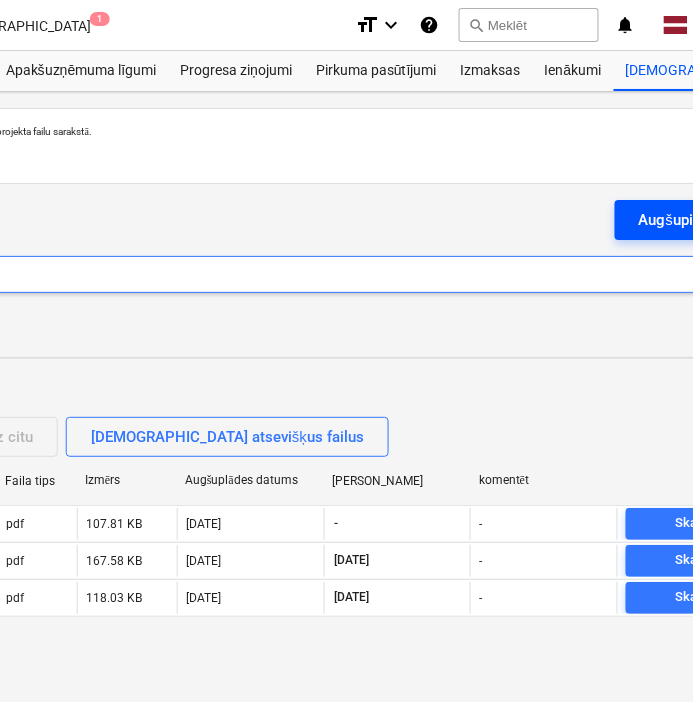 click on "Augšupielādējiet failus" at bounding box center [715, 220] 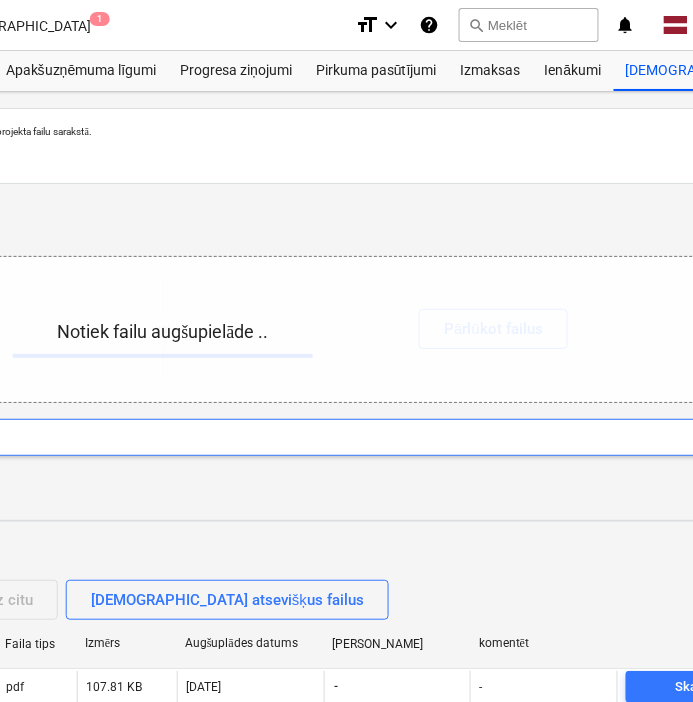 click on "Notiek failu augšupielāde .." at bounding box center [163, 332] 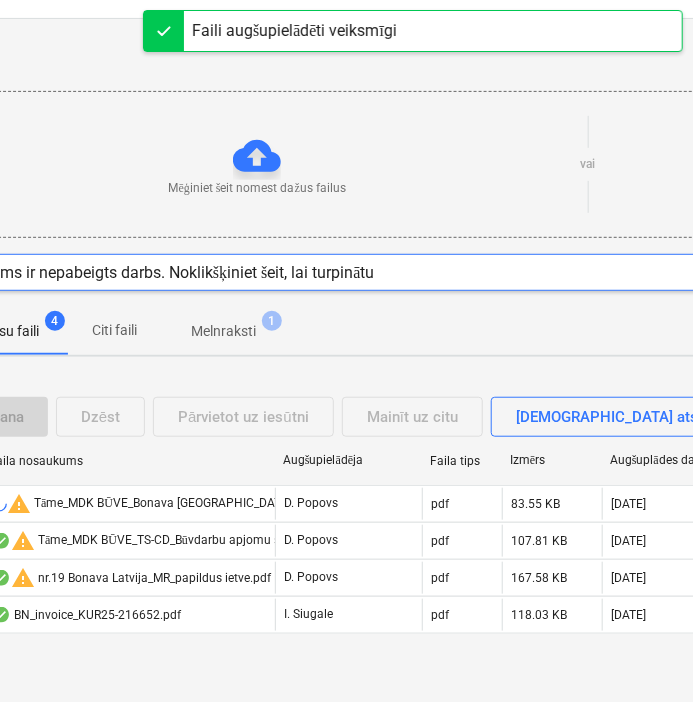 scroll, scrollTop: 165, scrollLeft: 0, axis: vertical 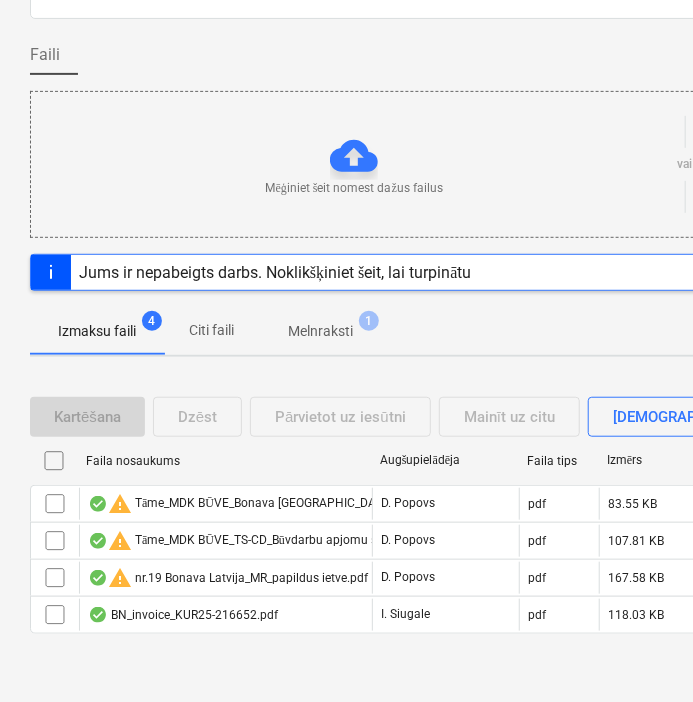 click on "warning   Tāme_MDK BŪVE_Bonava [GEOGRAPHIC_DATA] SIA. MR1_papildus darbi_[DATE].pdf" at bounding box center [338, 504] 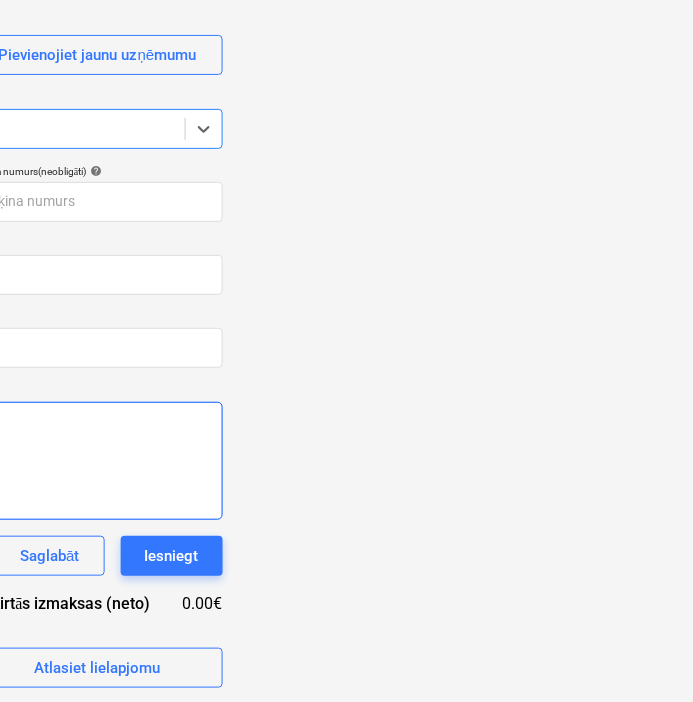 scroll, scrollTop: 0, scrollLeft: 674, axis: horizontal 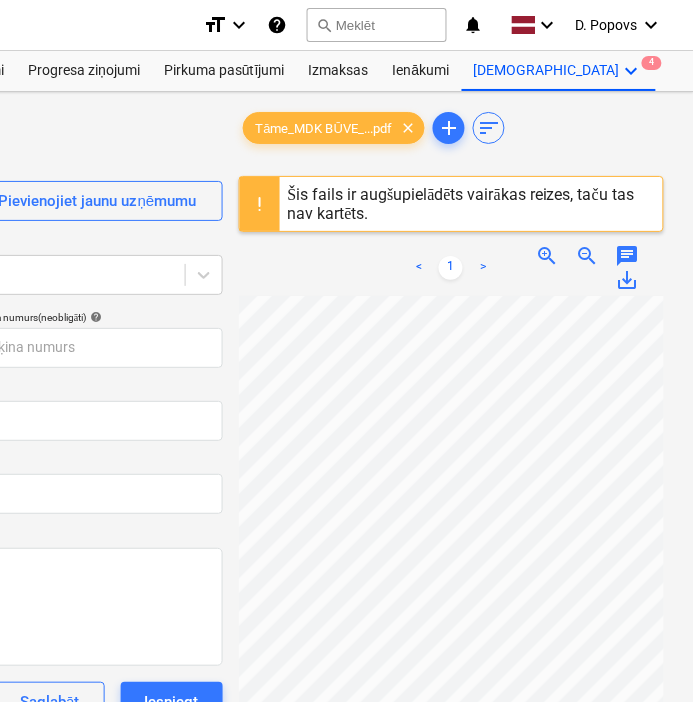 click on "Tāme_MDK BŪVE_...pdf clear add sort" at bounding box center (451, 128) 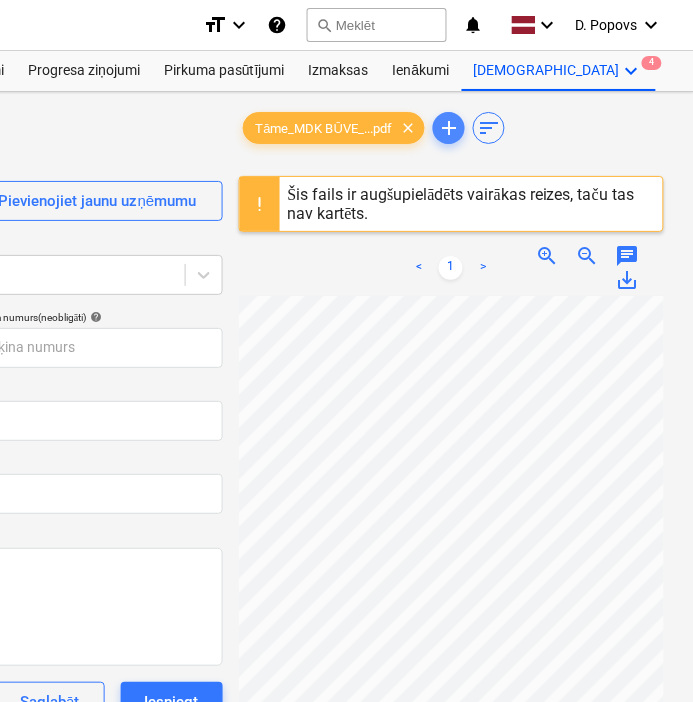 click on "add" at bounding box center (449, 128) 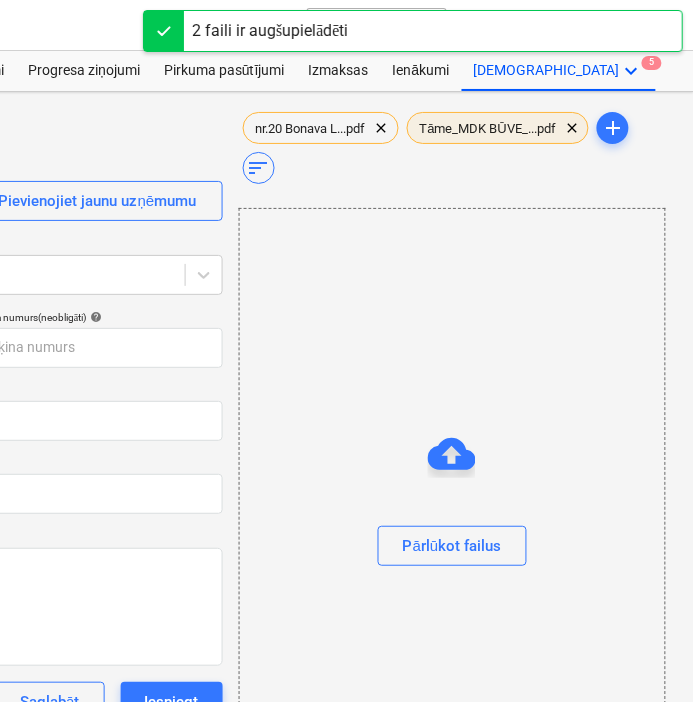 click on "Tāme_MDK BŪVE_...pdf" at bounding box center [488, 128] 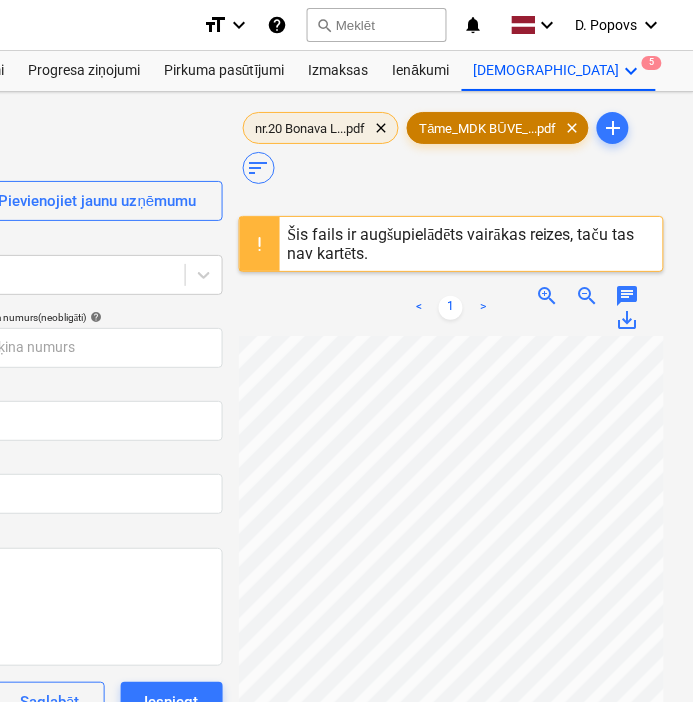 type on "1" 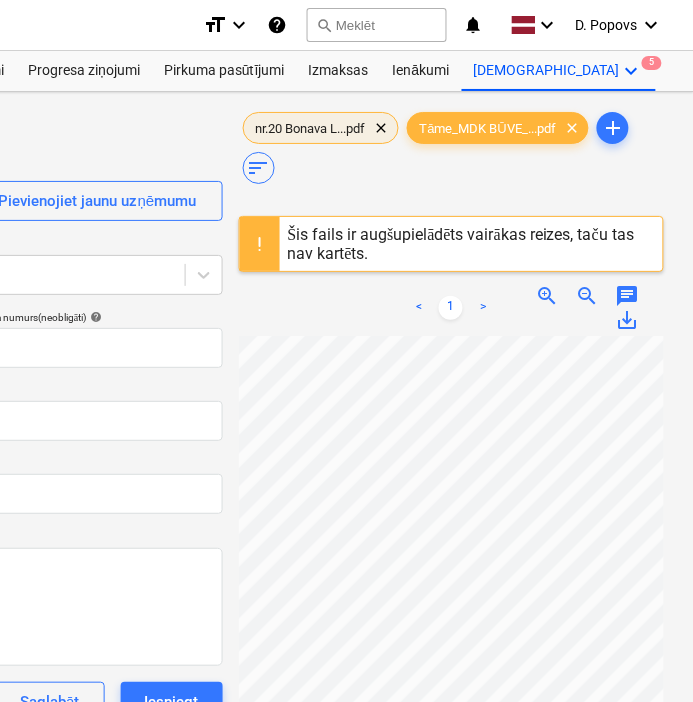 click on "nr.20 Bonava L...pdf" at bounding box center [311, 128] 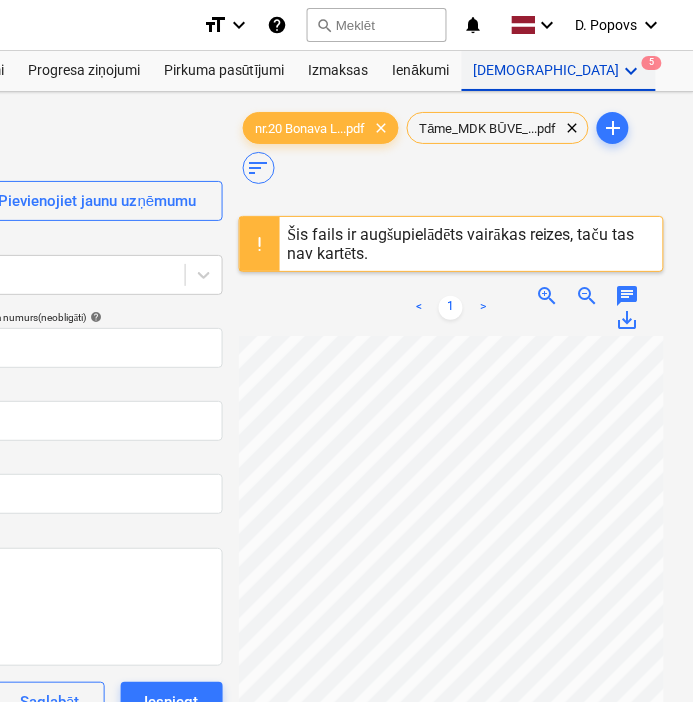 click on "Vairāk keyboard_arrow_down 5" at bounding box center (559, 71) 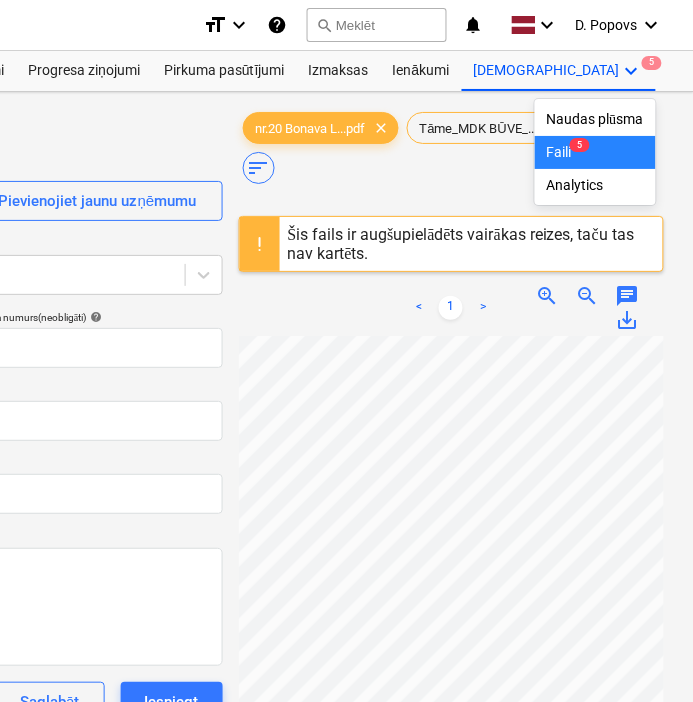click on "Faili 5" at bounding box center (595, 152) 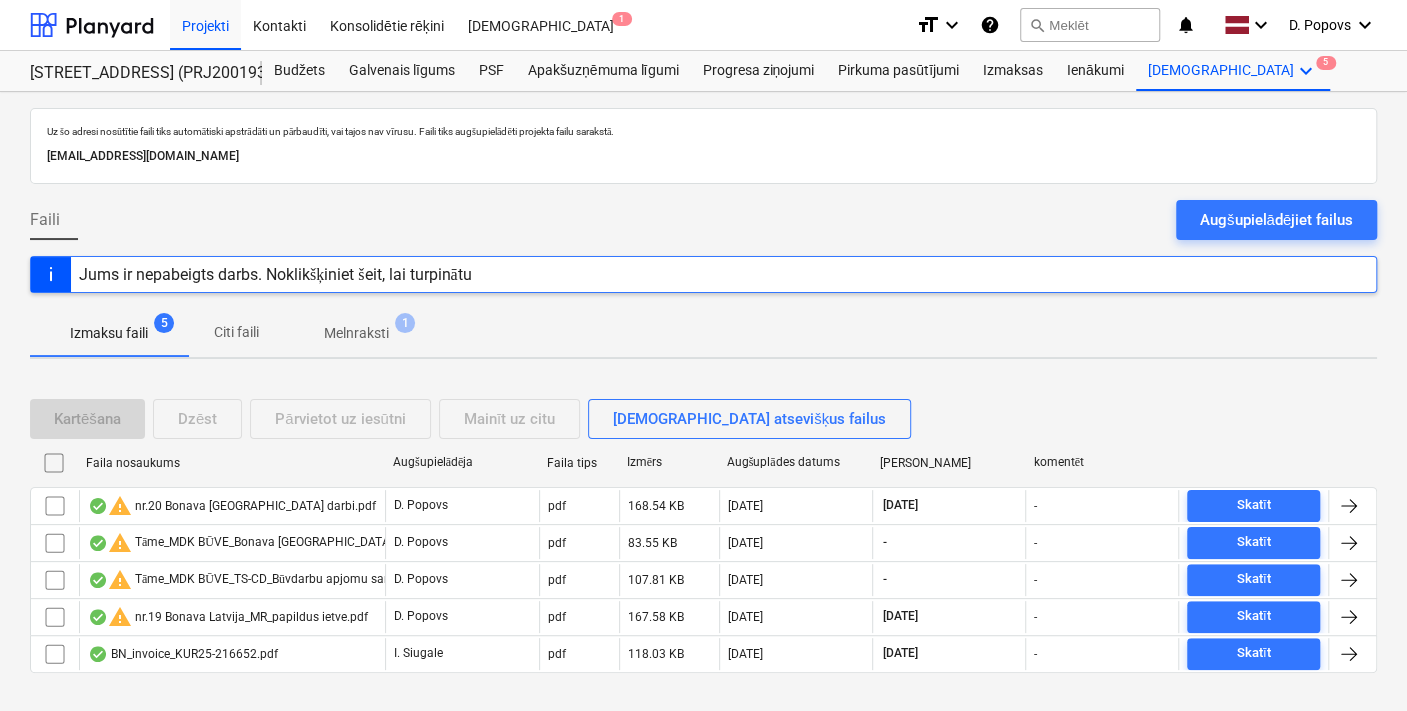 scroll, scrollTop: 30, scrollLeft: 0, axis: vertical 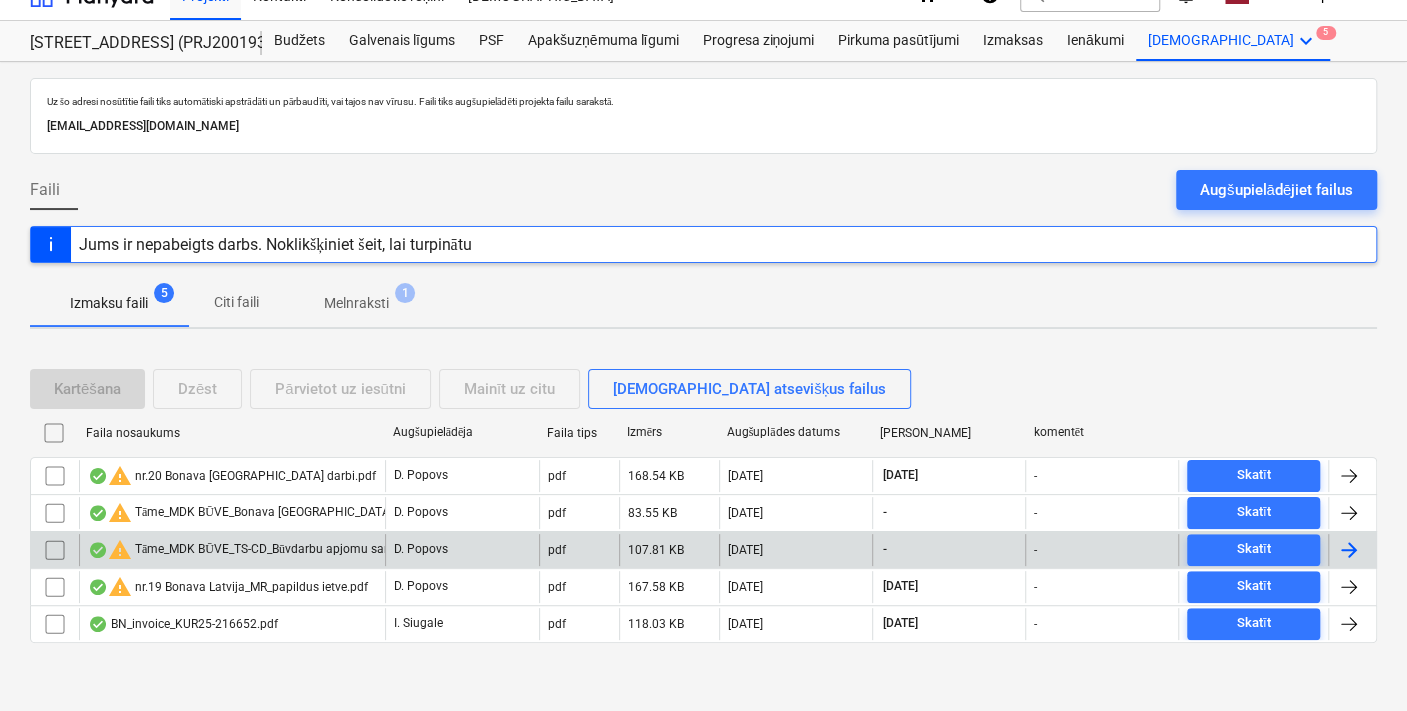click on "warning   Tāme_MDK BŪVE_TS-CD_Būvdarbu apjomu saraksts_[DATE]_gala apjomi.pdf" at bounding box center [318, 550] 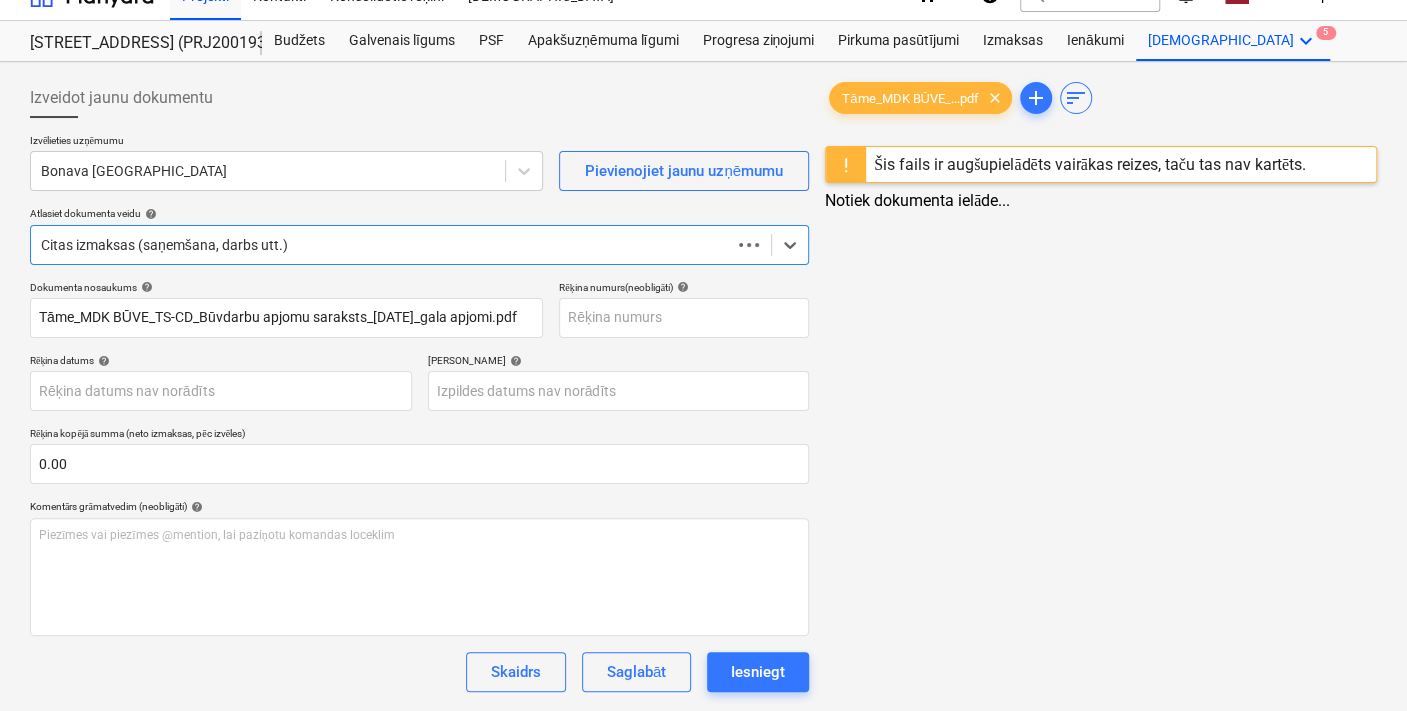 type on "Tāme_MDK BŪVE_TS-CD_Būvdarbu apjomu saraksts_[DATE]_gala apjomi.pdf" 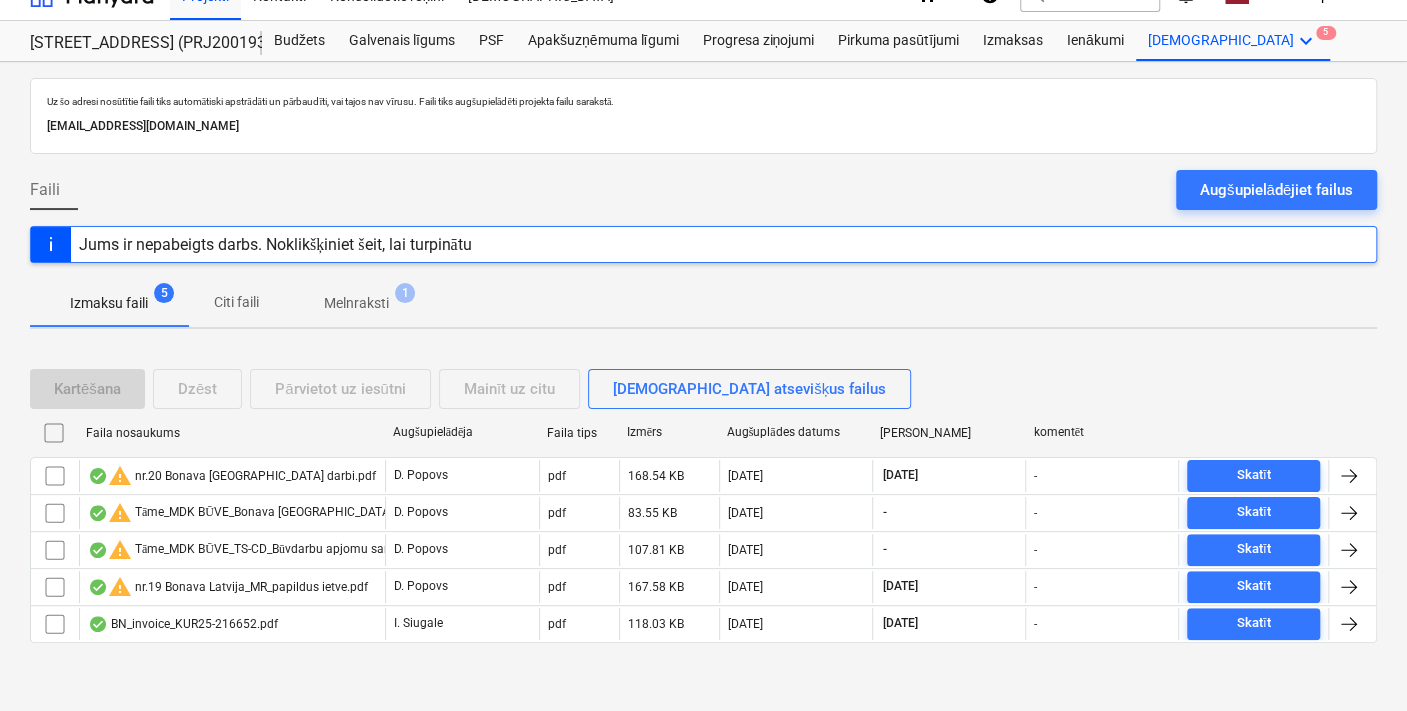 click on "warning   nr.19 Bonava Latvija_MR_papildus ietve.pdf" at bounding box center [228, 587] 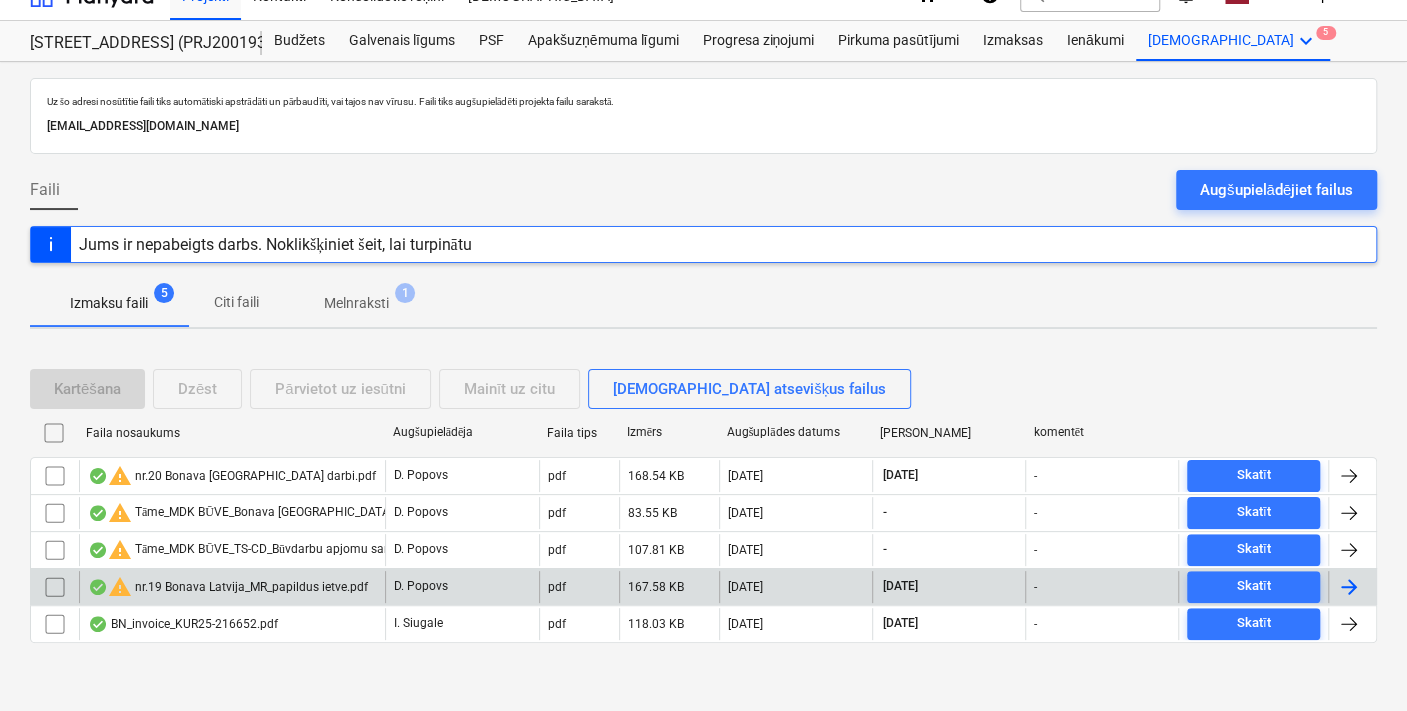 click on "warning   nr.19 Bonava Latvija_MR_papildus ietve.pdf" at bounding box center [228, 587] 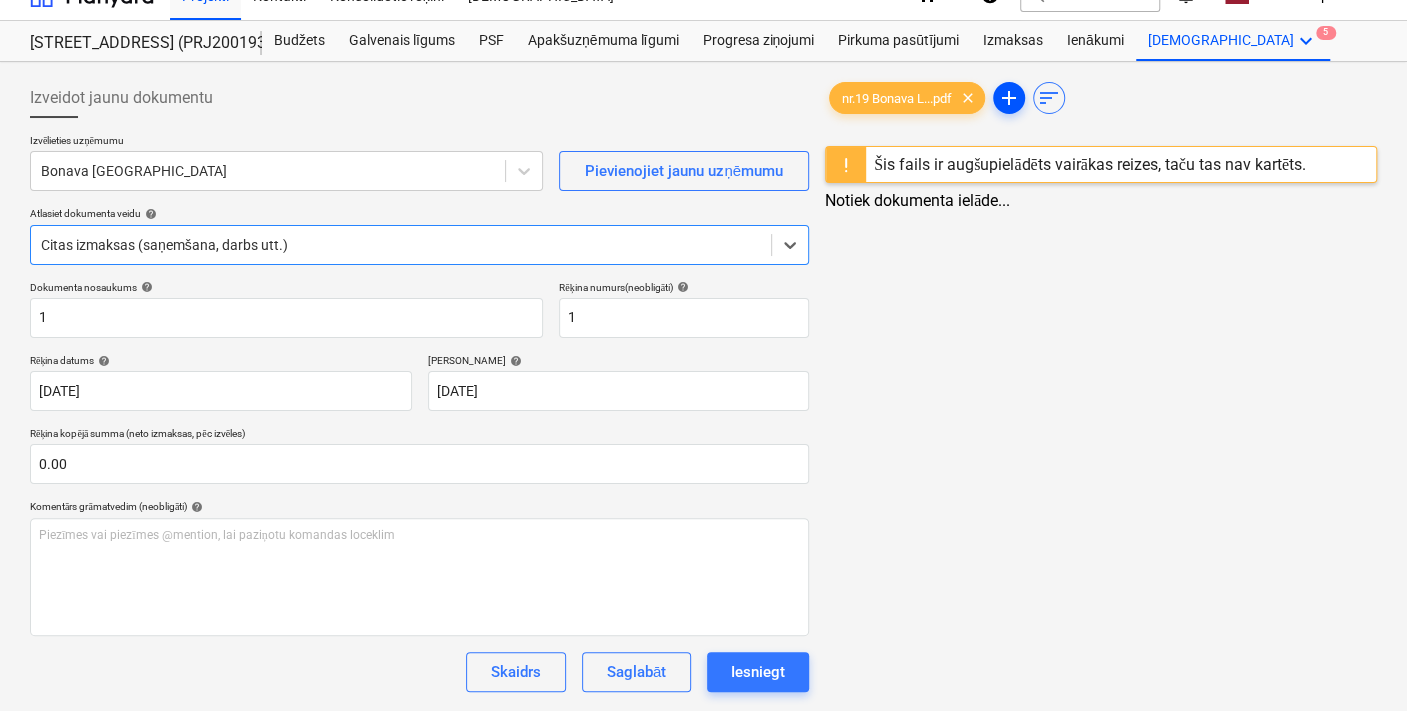 click on "add" at bounding box center [1009, 98] 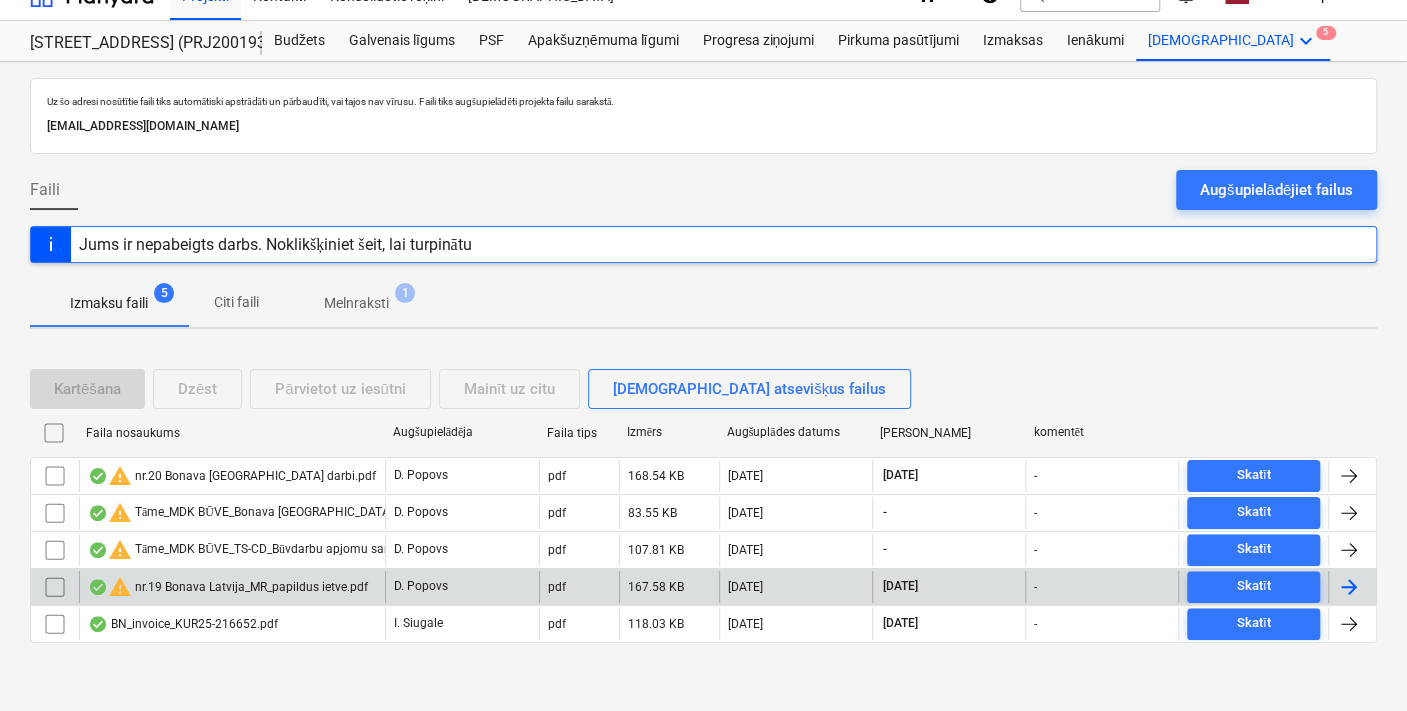 click on "warning   nr.19 Bonava Latvija_MR_papildus ietve.pdf" at bounding box center (228, 587) 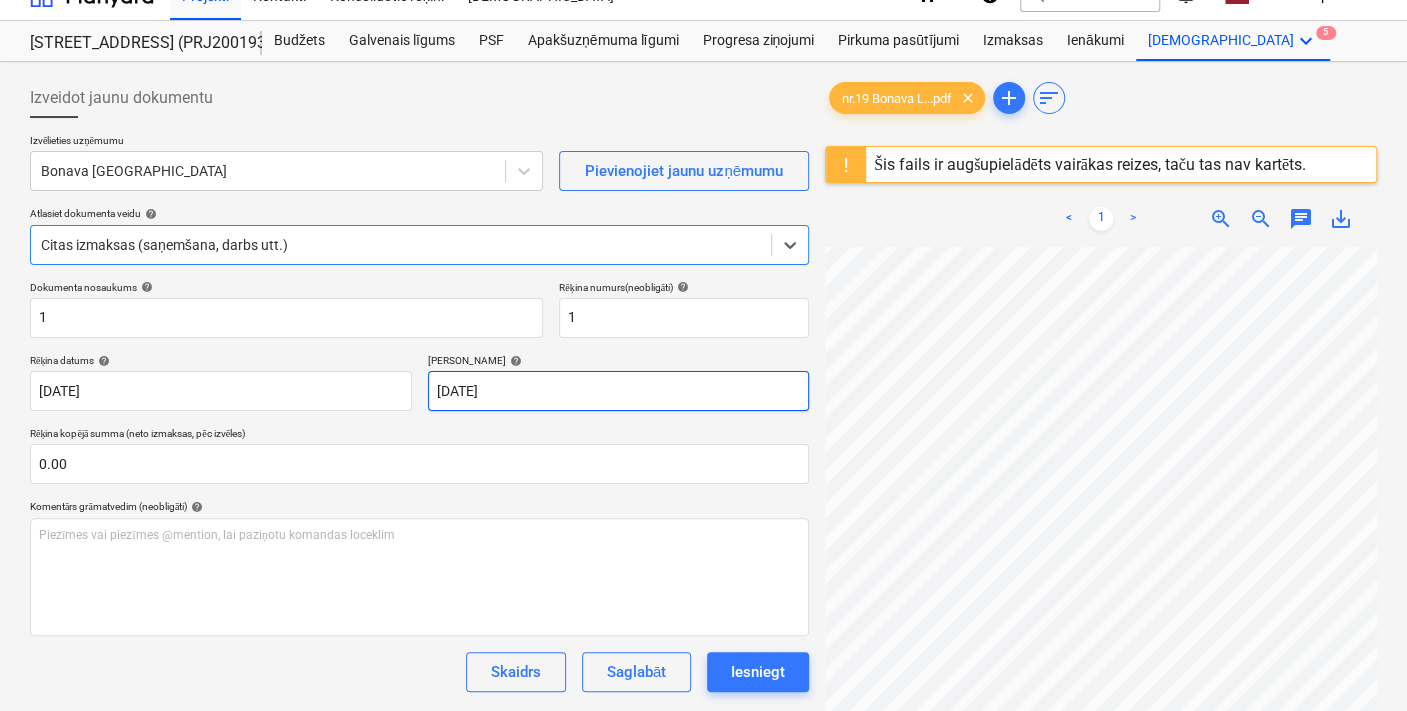 scroll, scrollTop: 60, scrollLeft: 0, axis: vertical 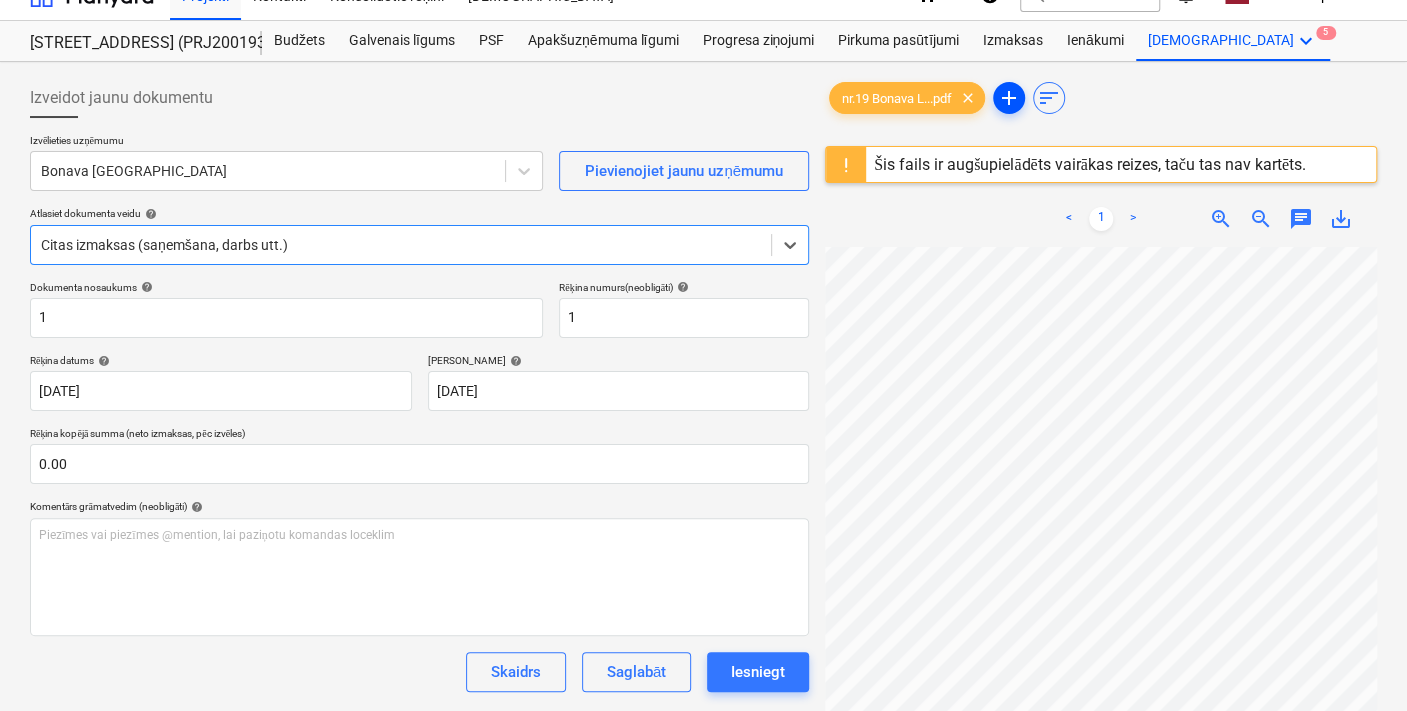 click on "add" at bounding box center (1009, 98) 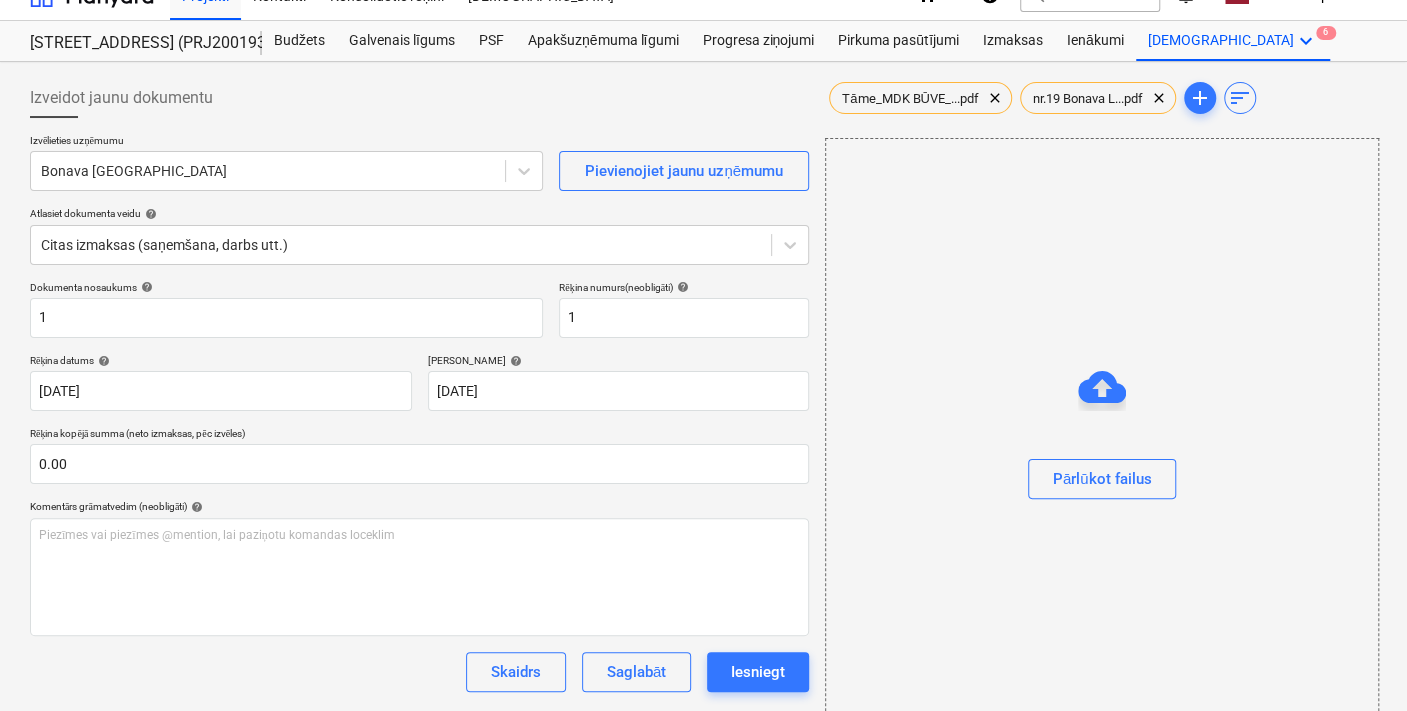 scroll, scrollTop: 0, scrollLeft: 0, axis: both 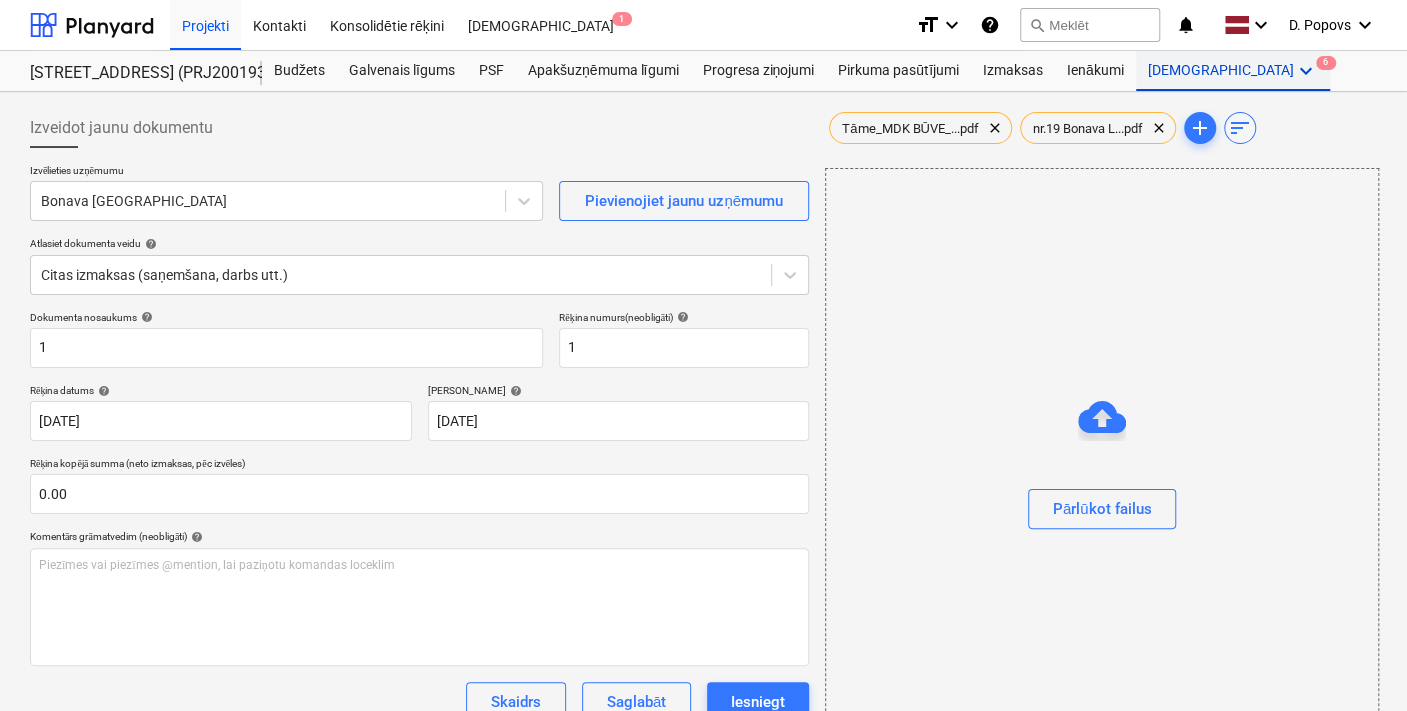 click on "Vairāk keyboard_arrow_down 6" at bounding box center (1233, 71) 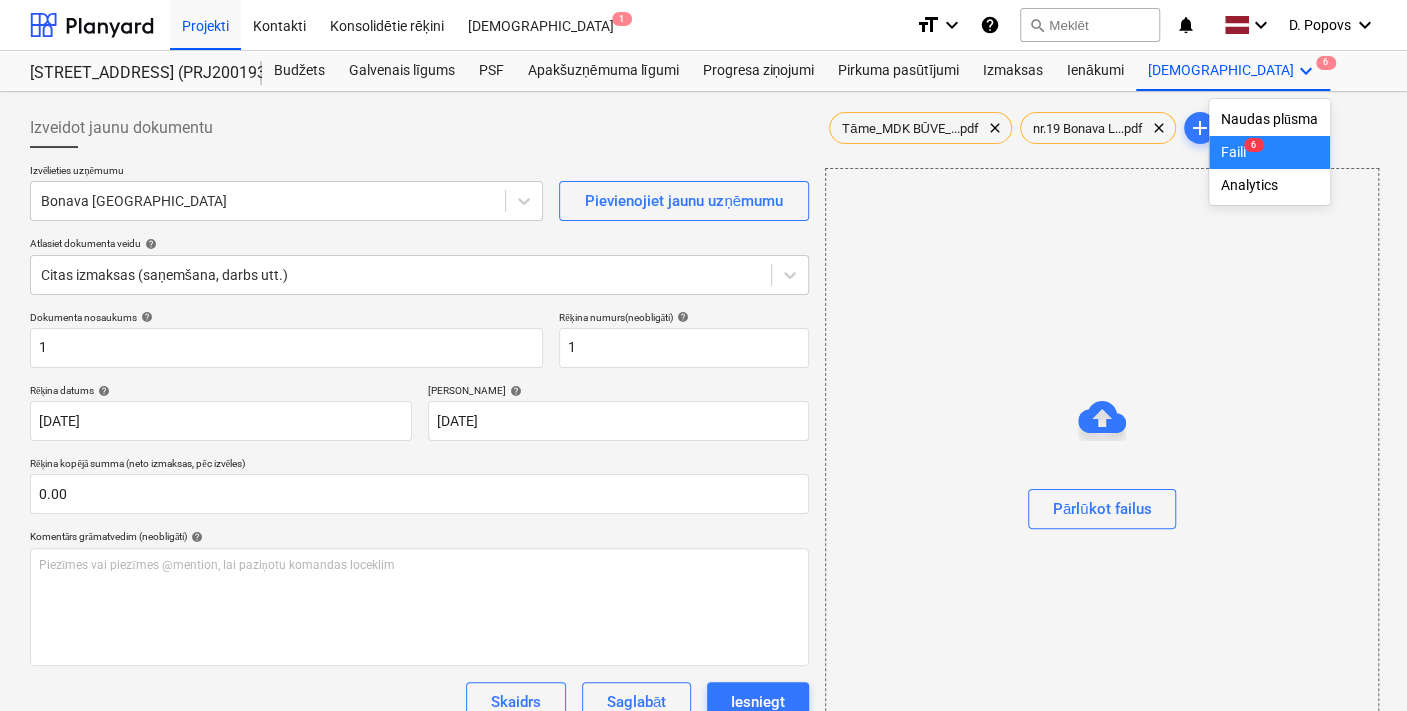 click on "Faili 6" at bounding box center [1269, 152] 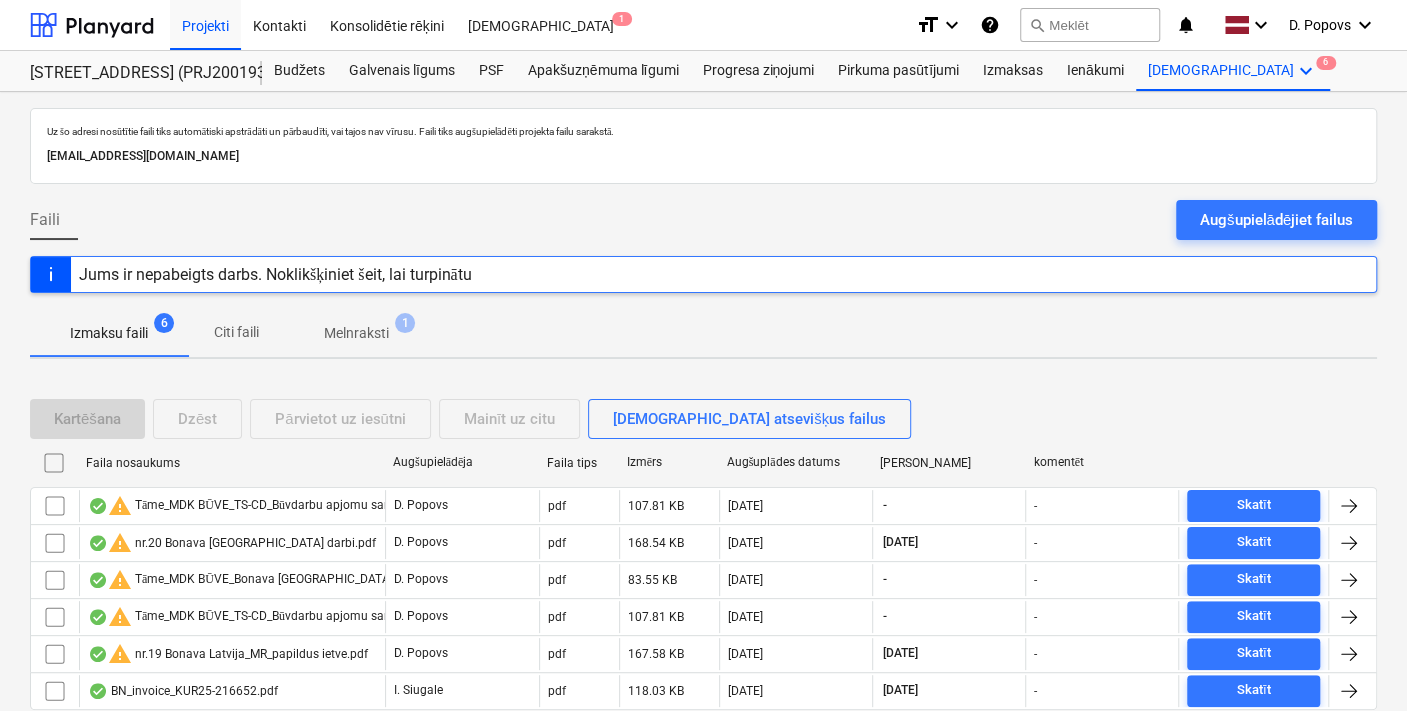 scroll, scrollTop: 59, scrollLeft: 0, axis: vertical 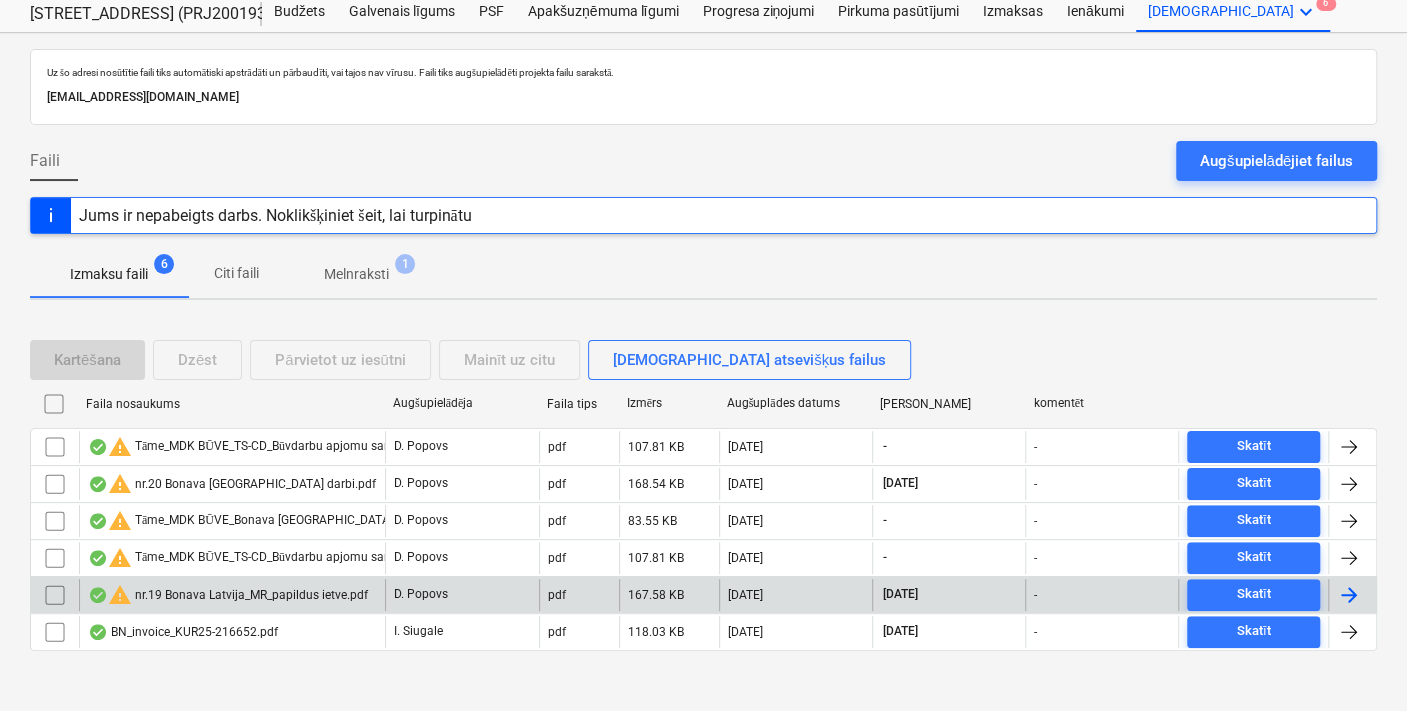 click on "warning   nr.19 Bonava Latvija_MR_papildus ietve.pdf" at bounding box center (228, 595) 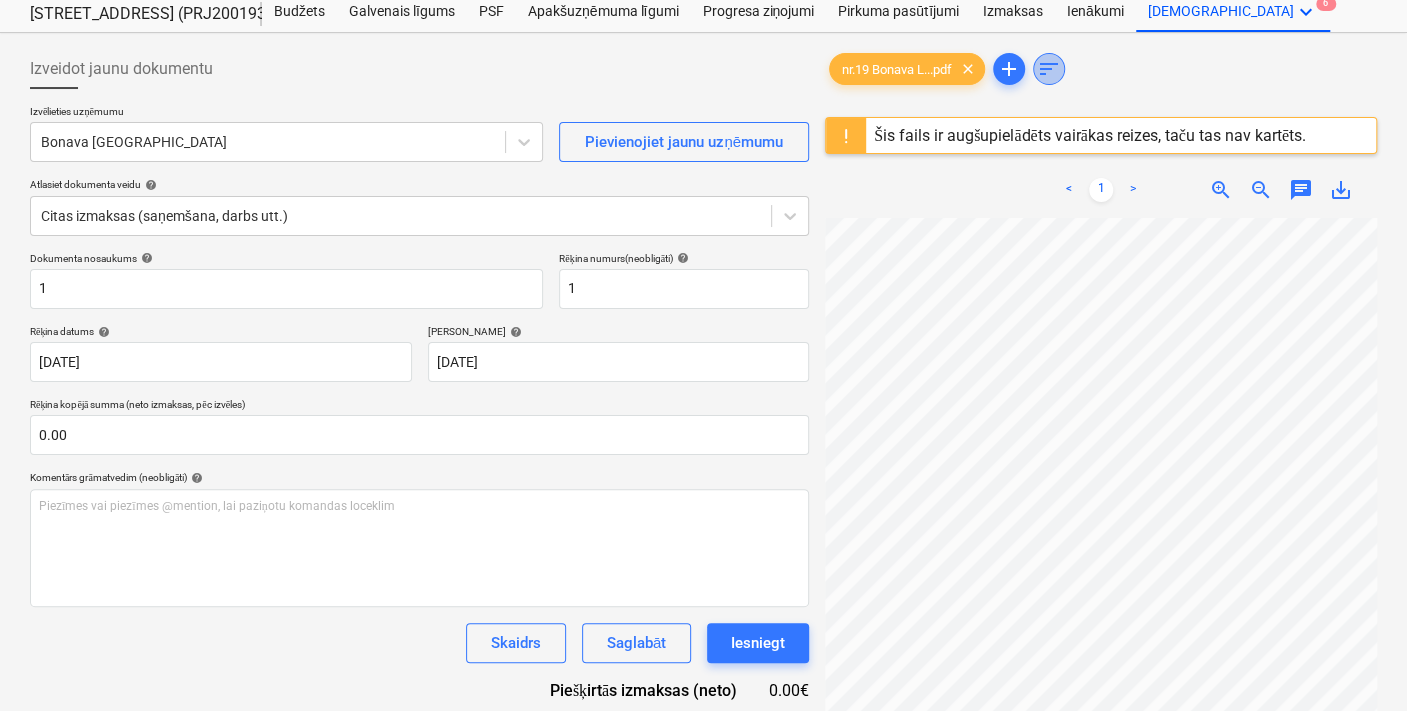 click on "sort" at bounding box center (1049, 69) 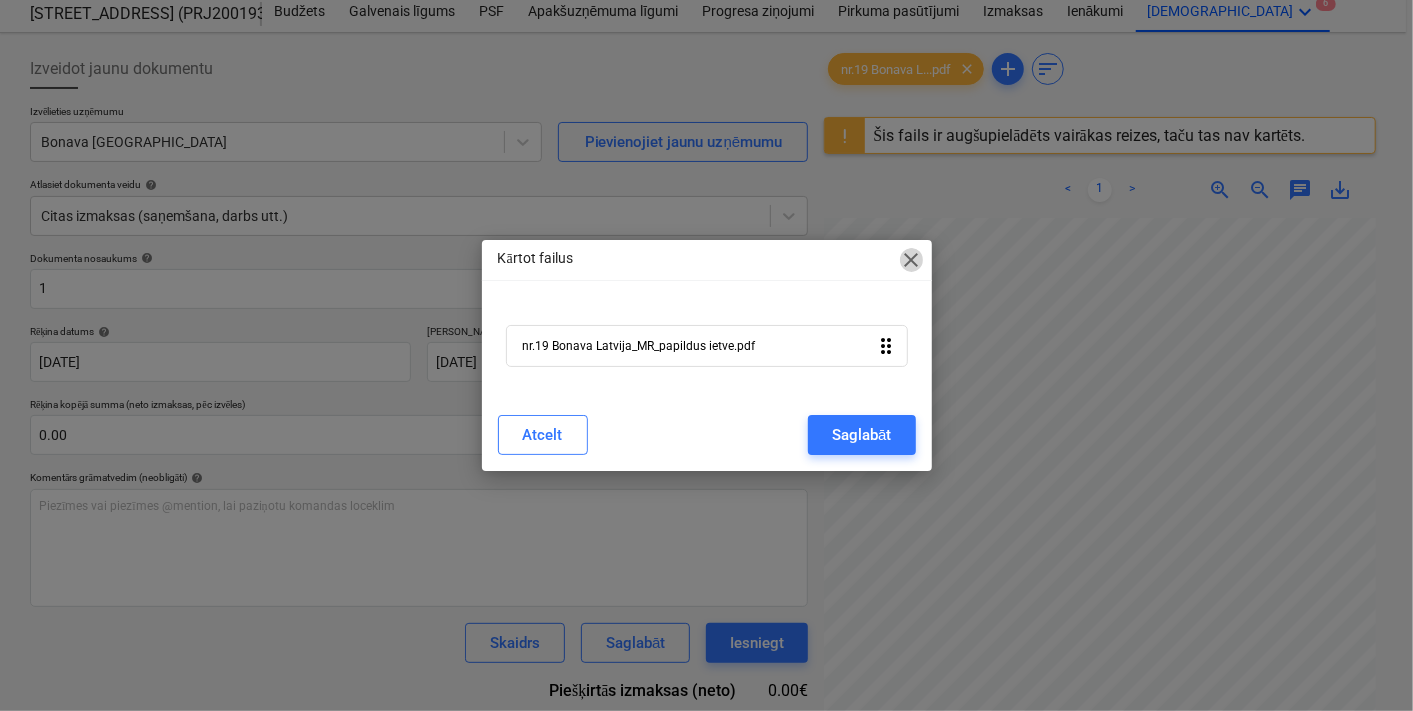 click on "close" at bounding box center (912, 260) 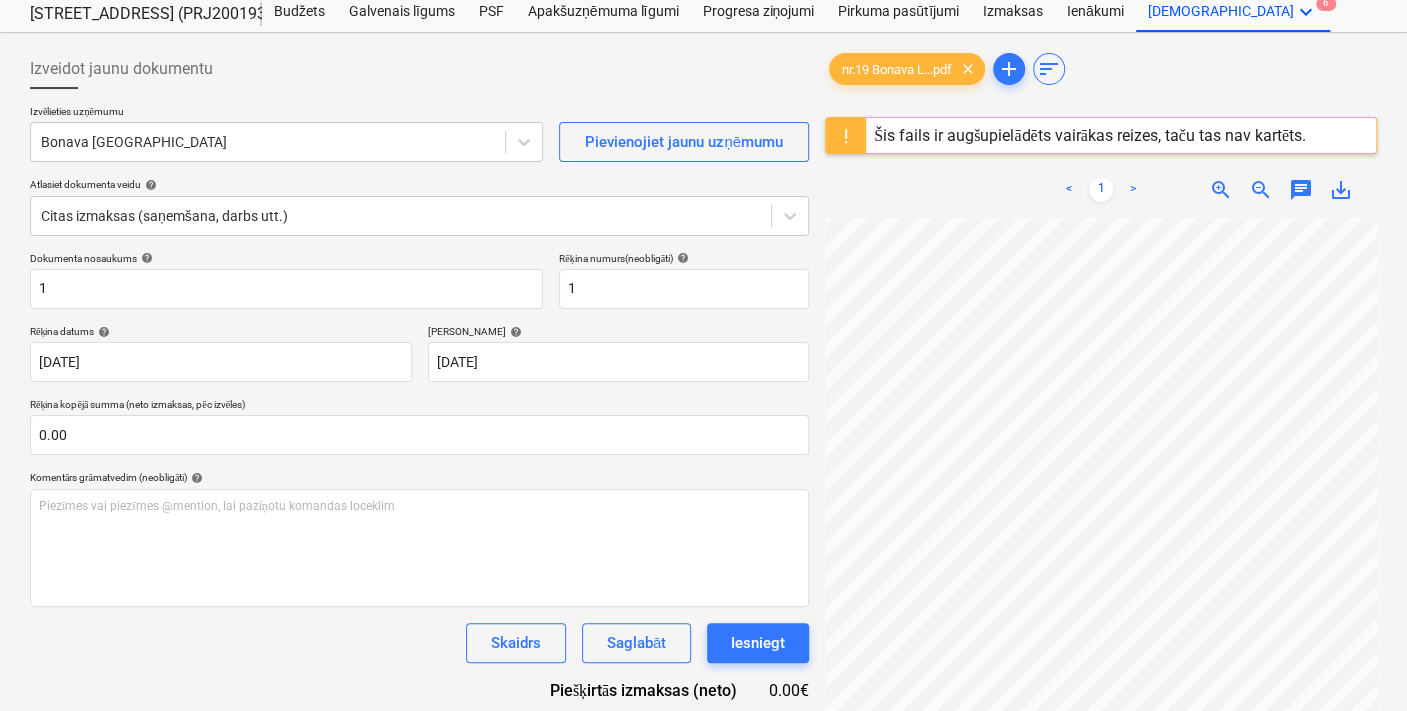 scroll, scrollTop: 0, scrollLeft: 0, axis: both 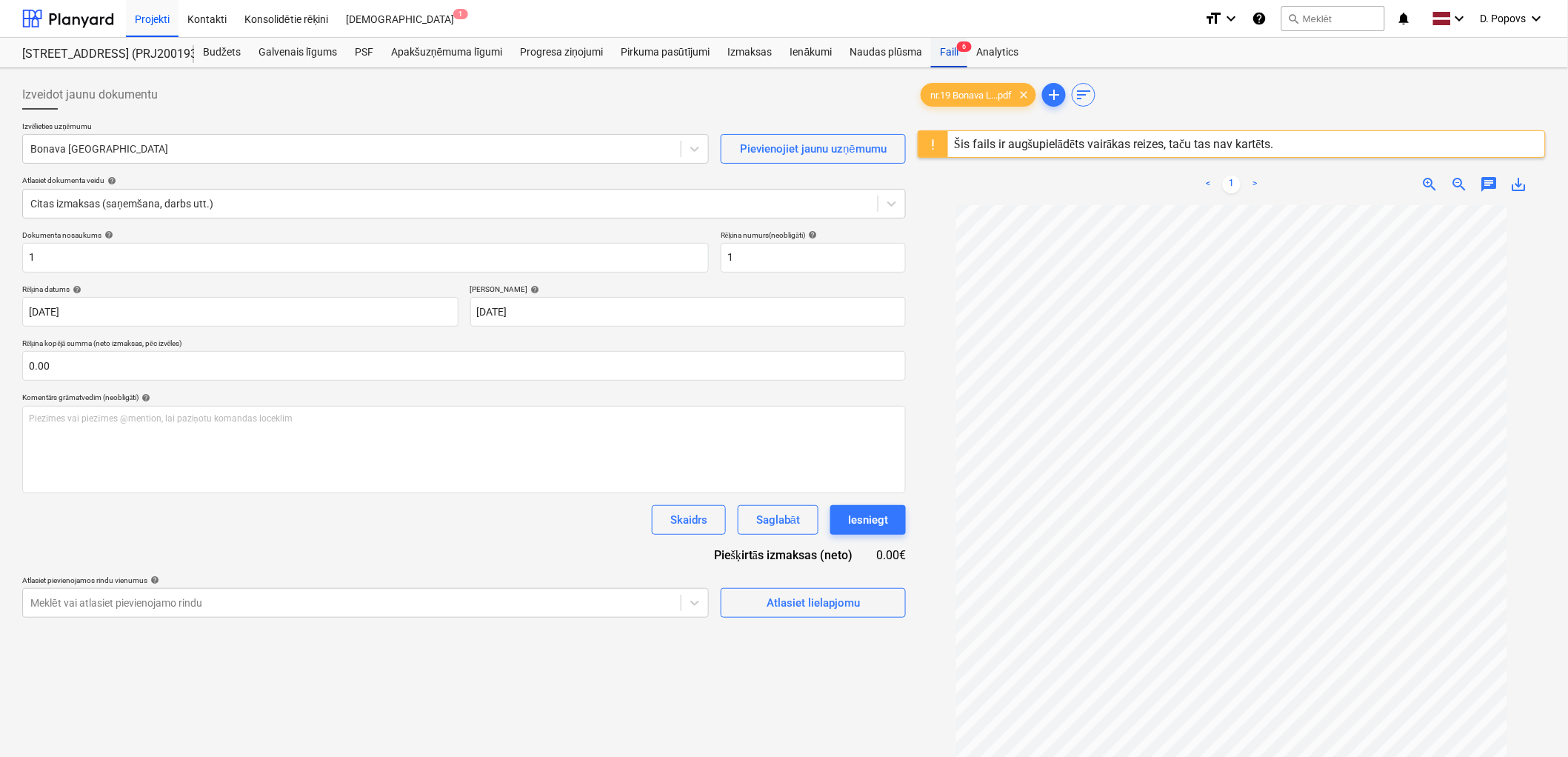 click on "Faili 6" at bounding box center (949, 53) 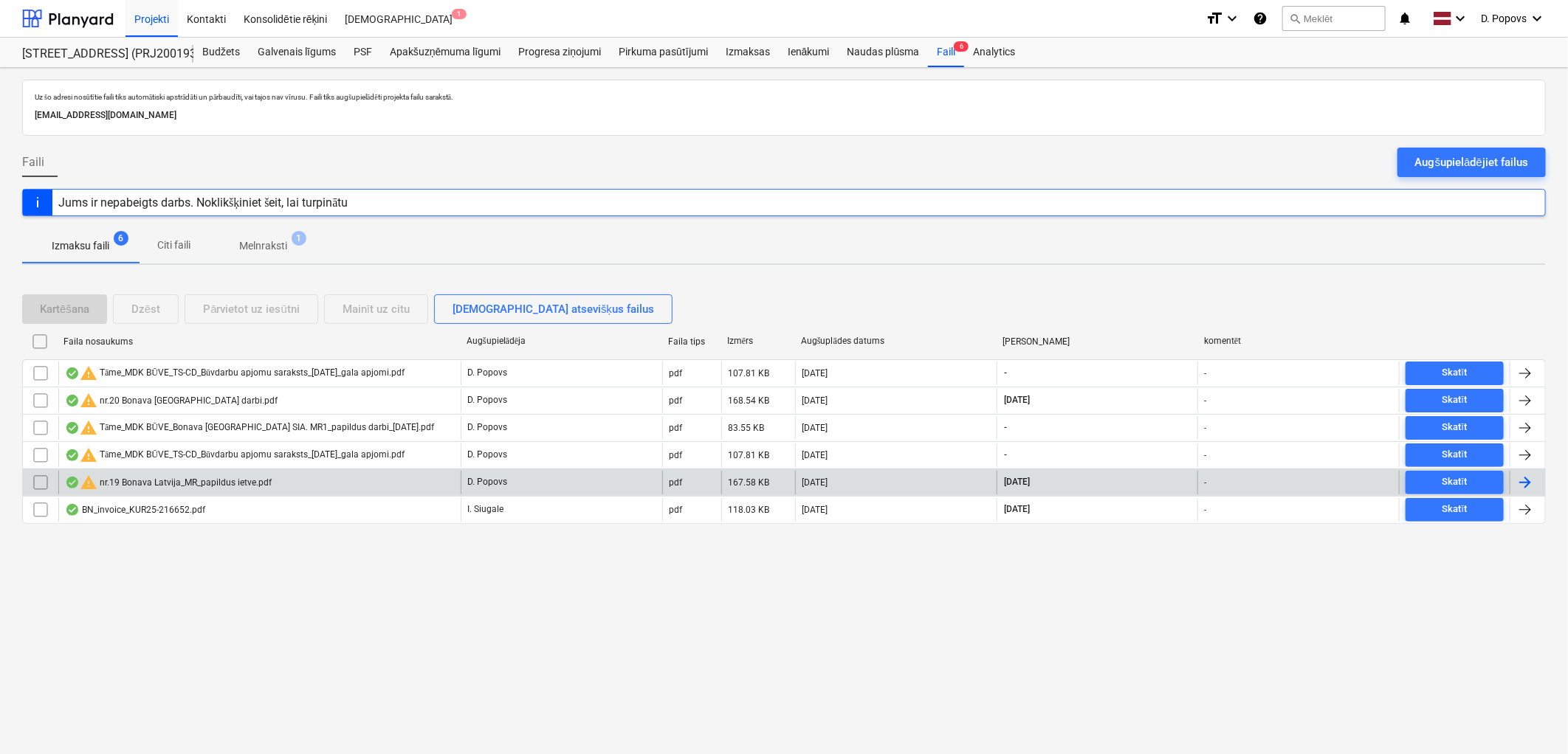 click on "warning   nr.19 Bonava Latvija_MR_papildus ietve.pdf" at bounding box center [259, 483] 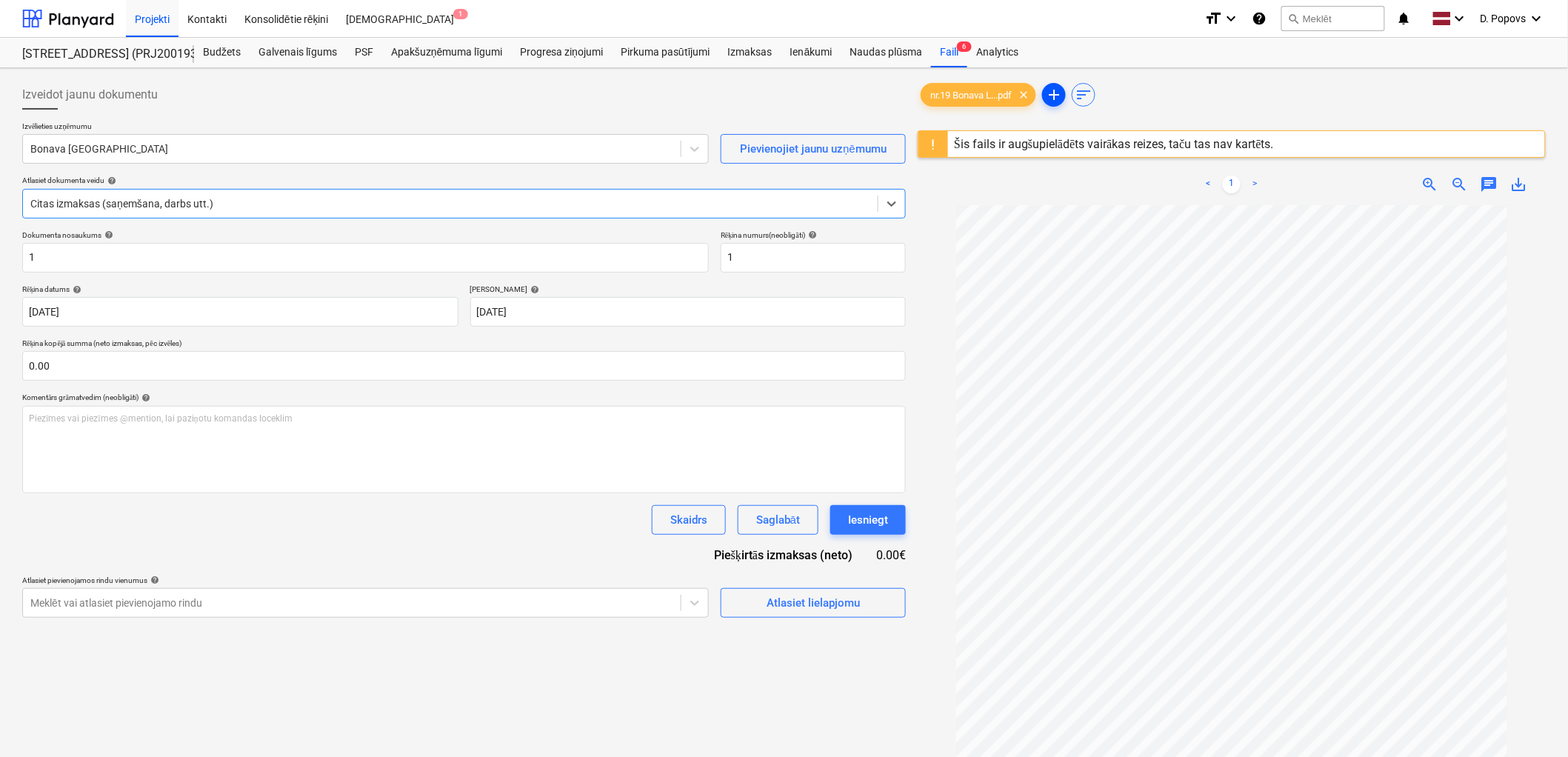 click on "add" at bounding box center [1054, 95] 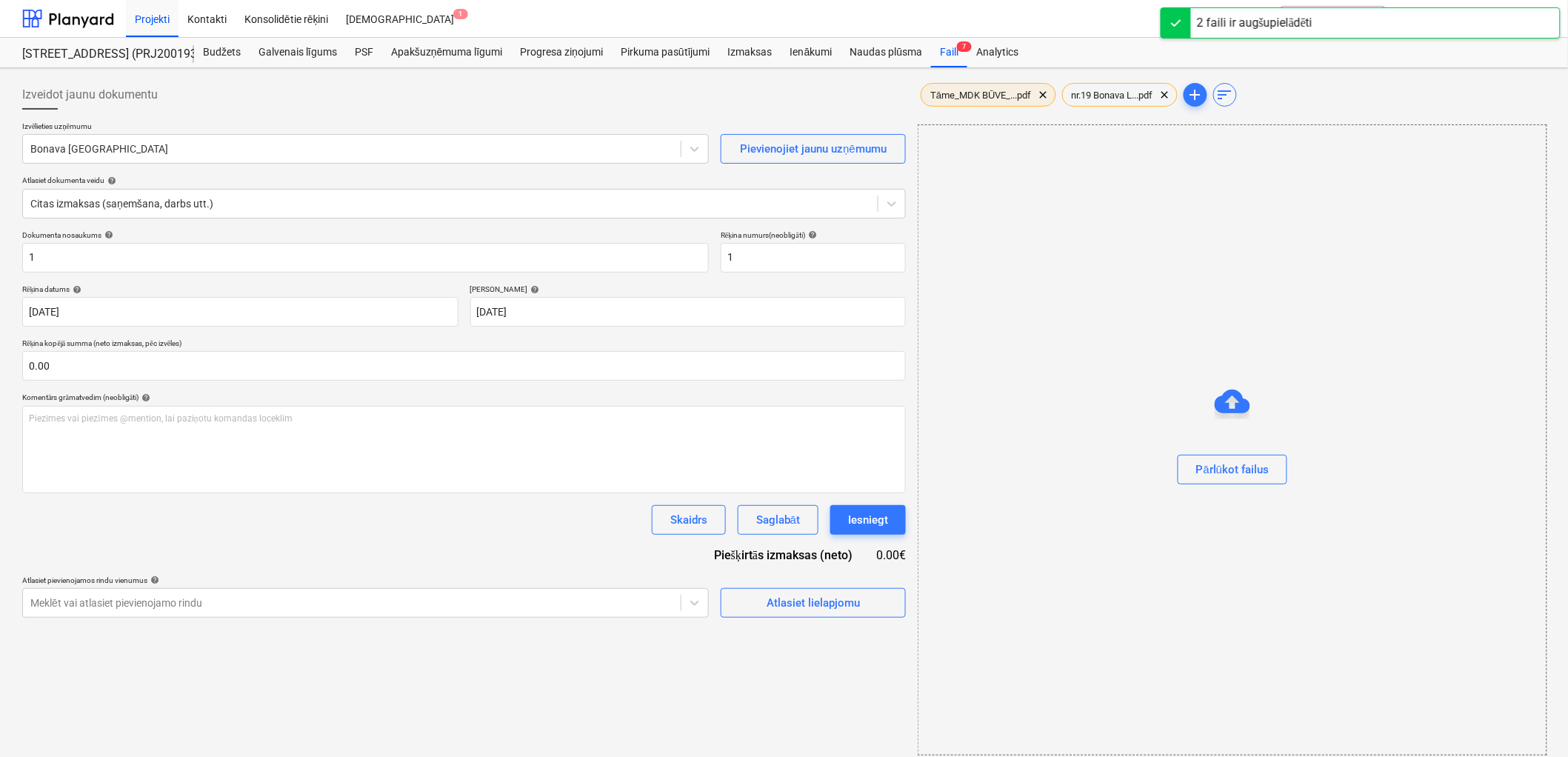 click on "Tāme_MDK BŪVE_...pdf" at bounding box center [981, 95] 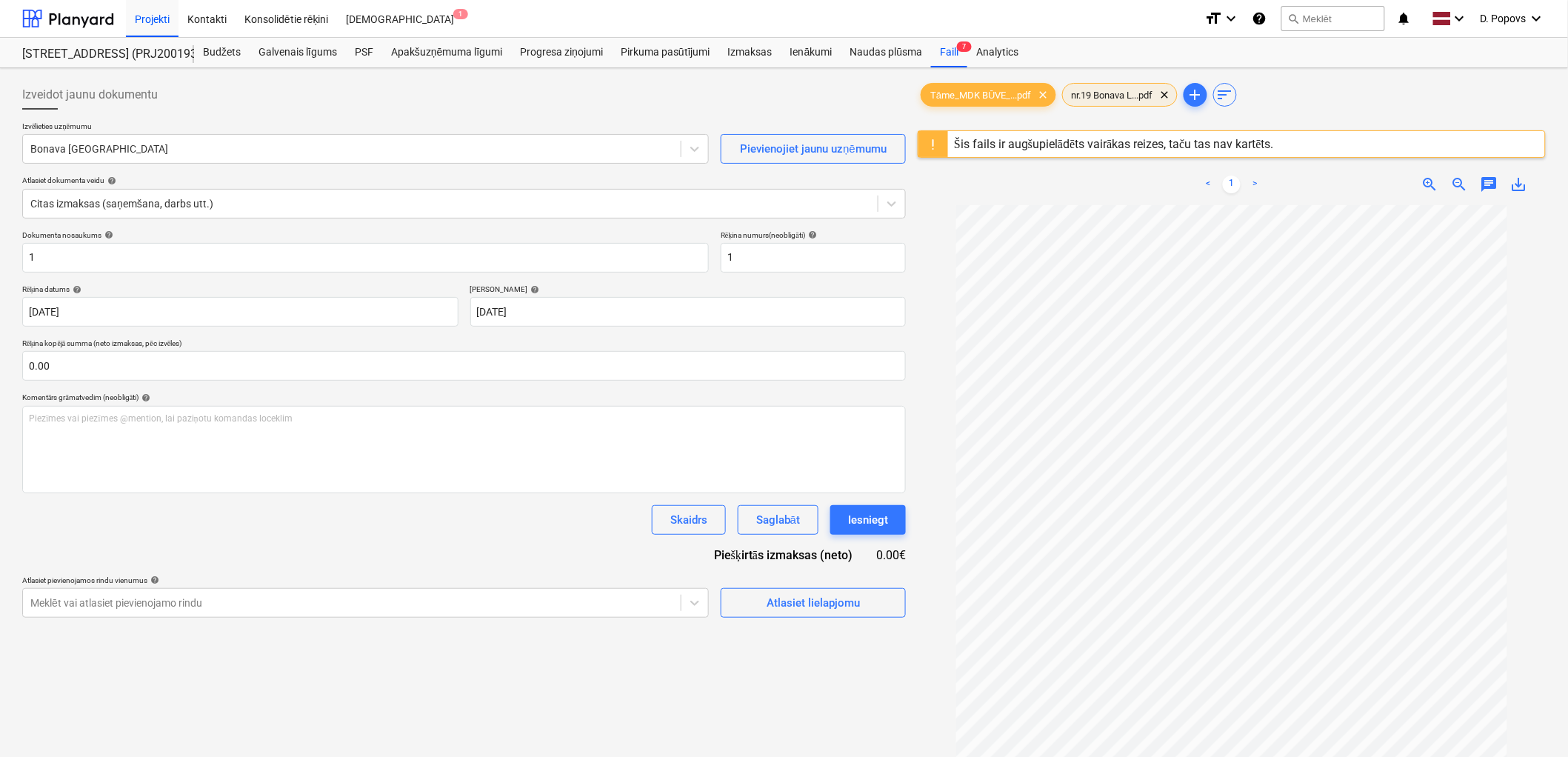 click on "nr.19 Bonava L...pdf" at bounding box center [1112, 95] 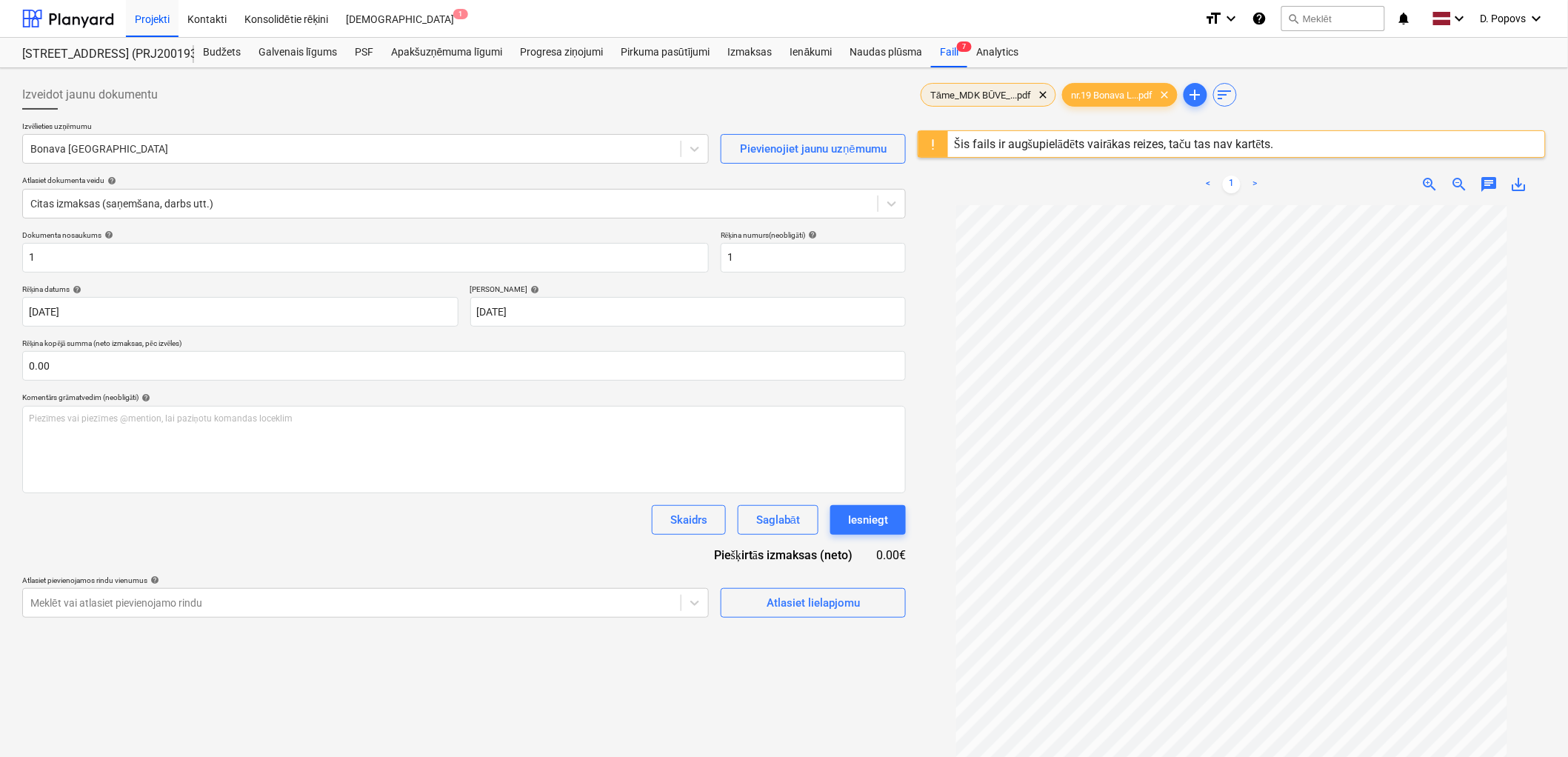 click on "Tāme_MDK BŪVE_...pdf" at bounding box center (981, 95) 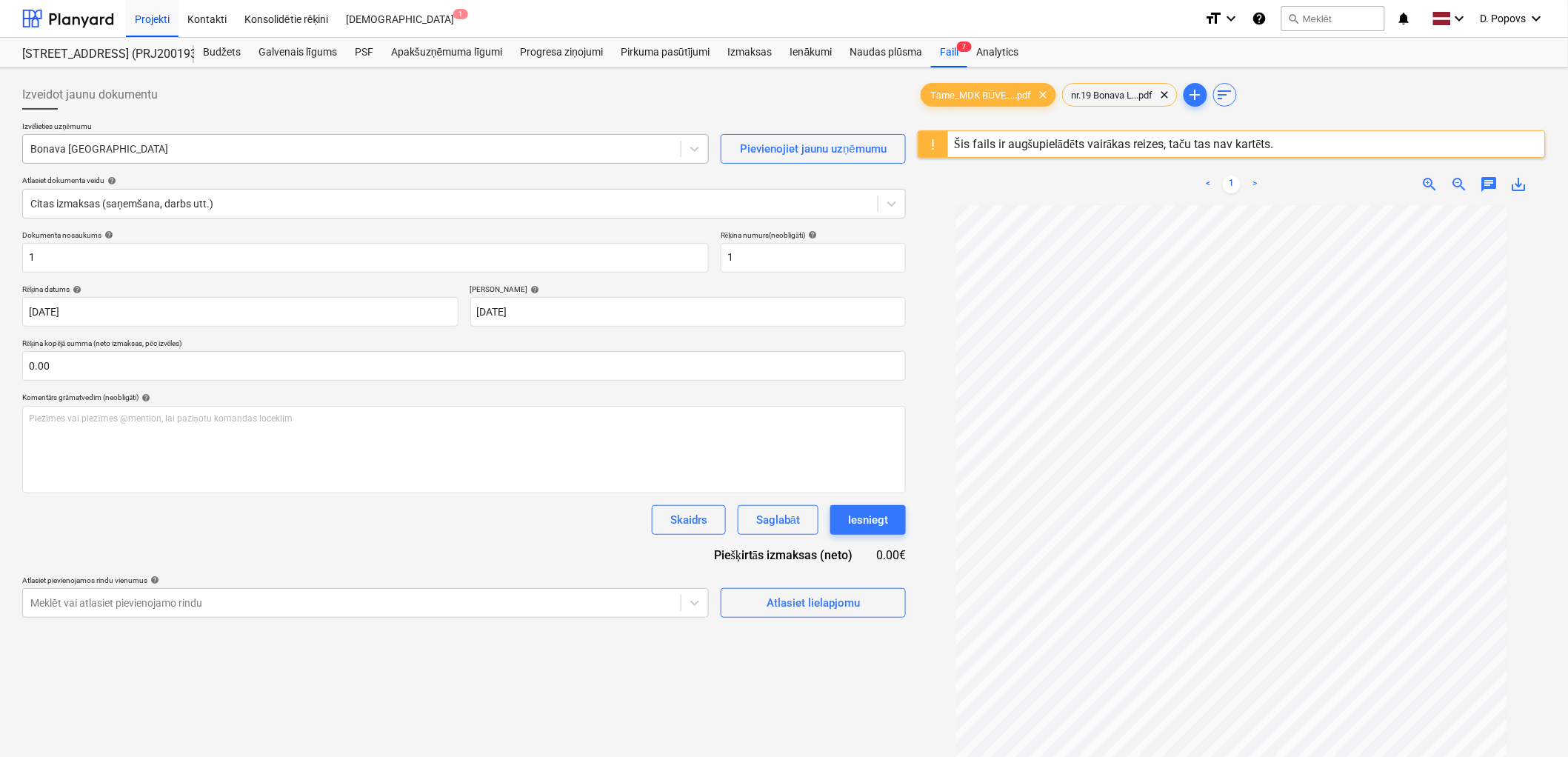 click on "Bonava [GEOGRAPHIC_DATA]" at bounding box center [365, 149] 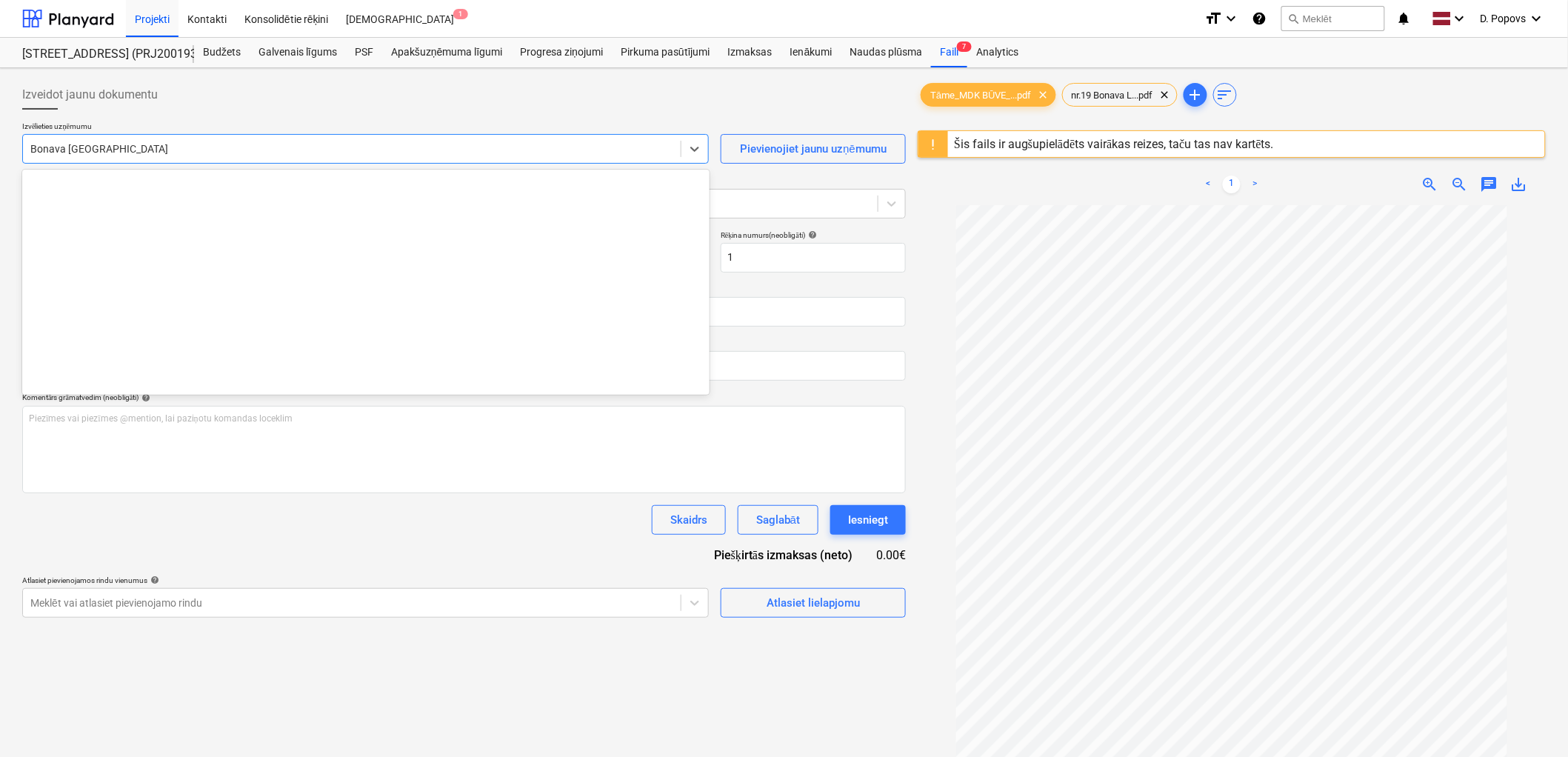 scroll, scrollTop: 2644, scrollLeft: 0, axis: vertical 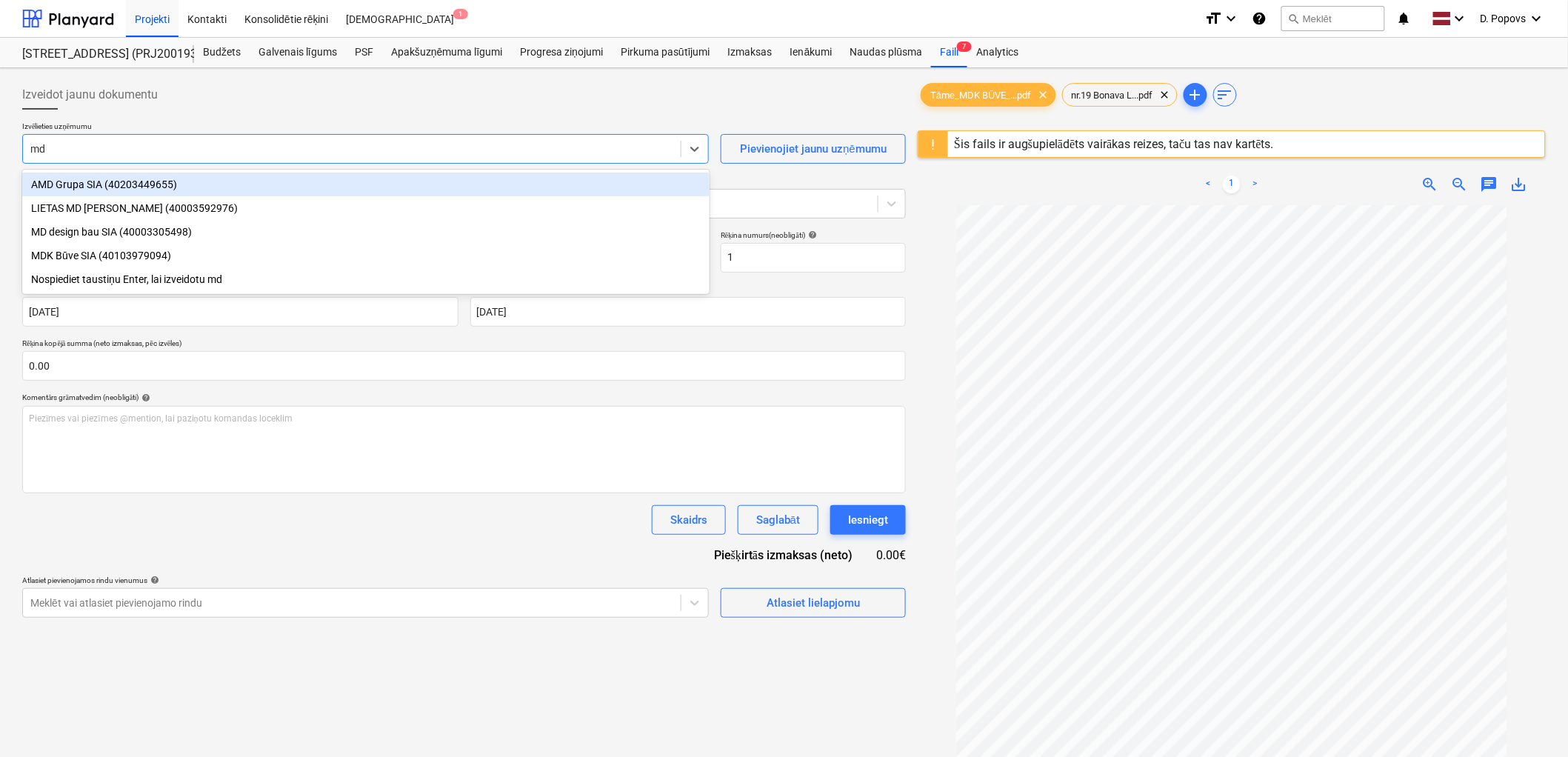 type on "mdk" 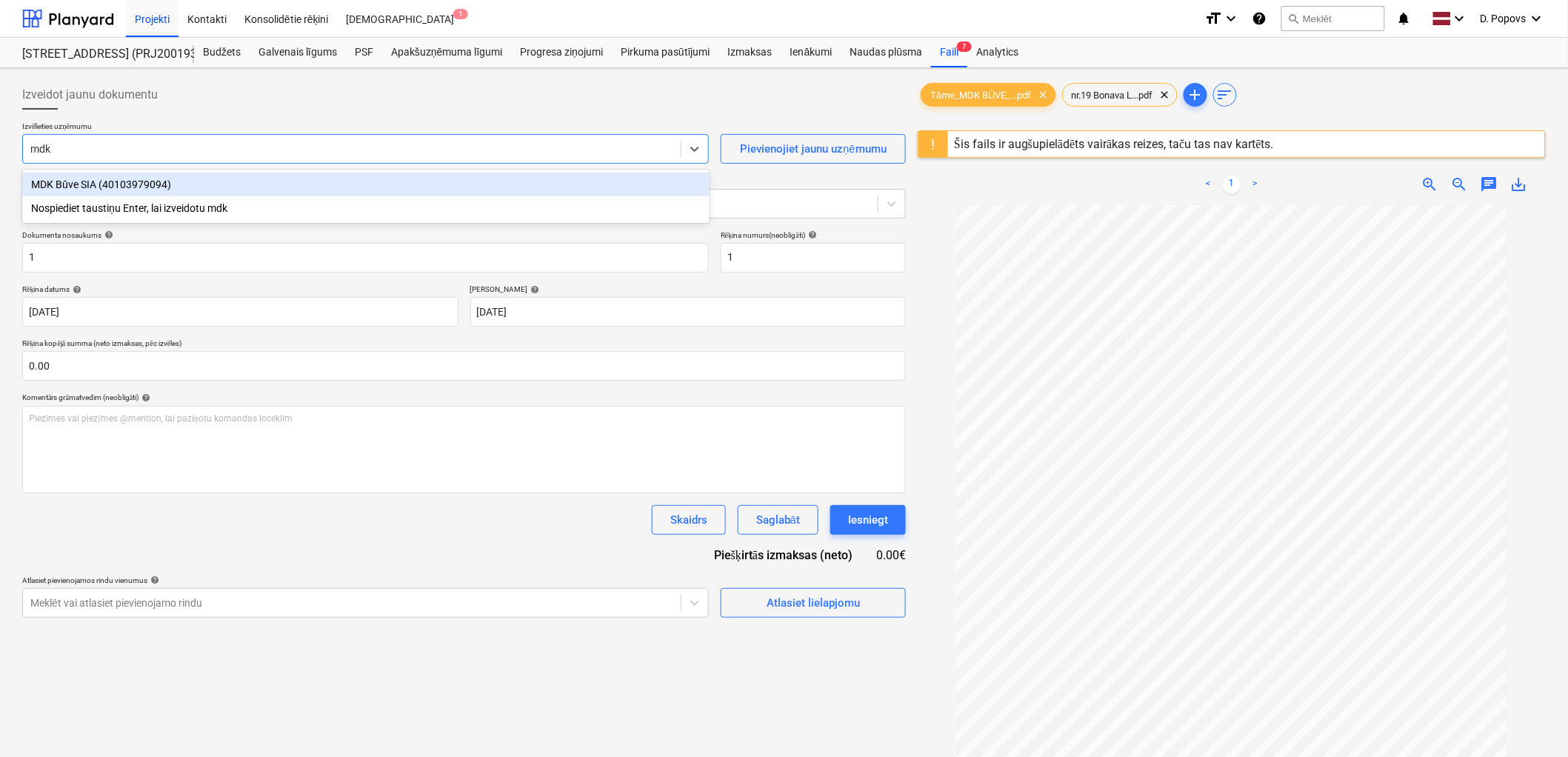 click on "MDK Būve SIA (40103979094)" at bounding box center (366, 184) 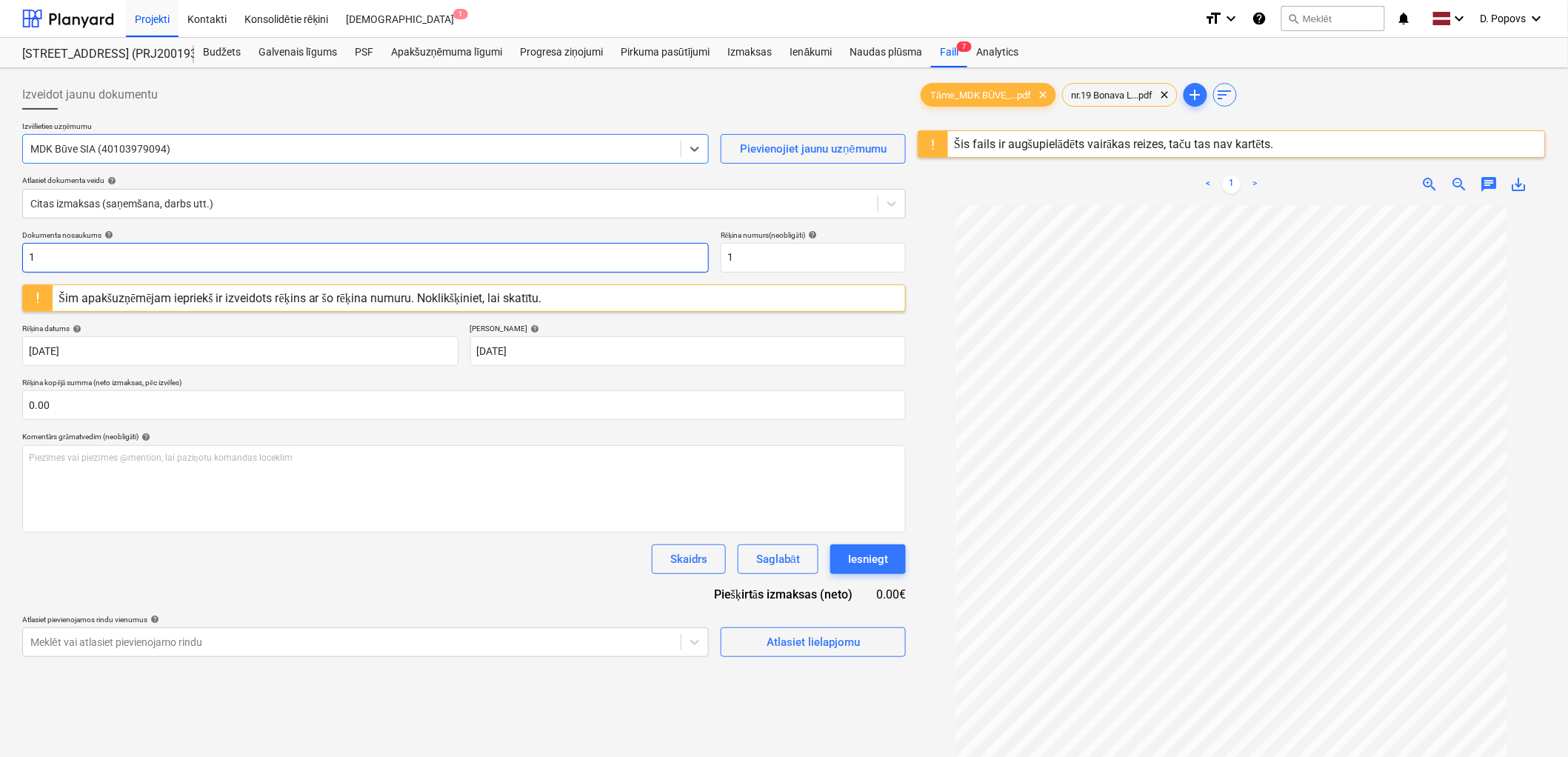 click on "1" at bounding box center (365, 258) 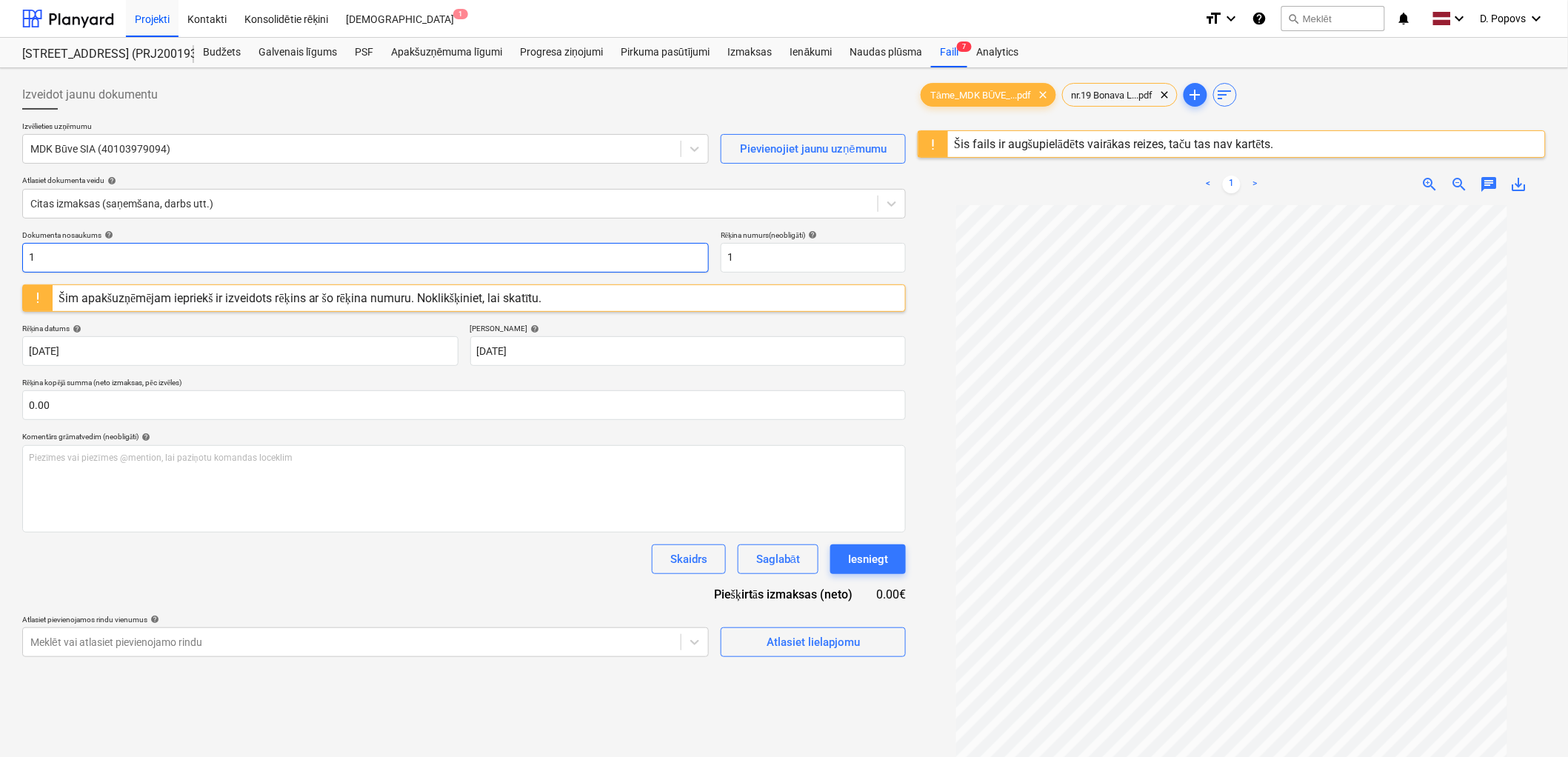 click on "1" at bounding box center (365, 258) 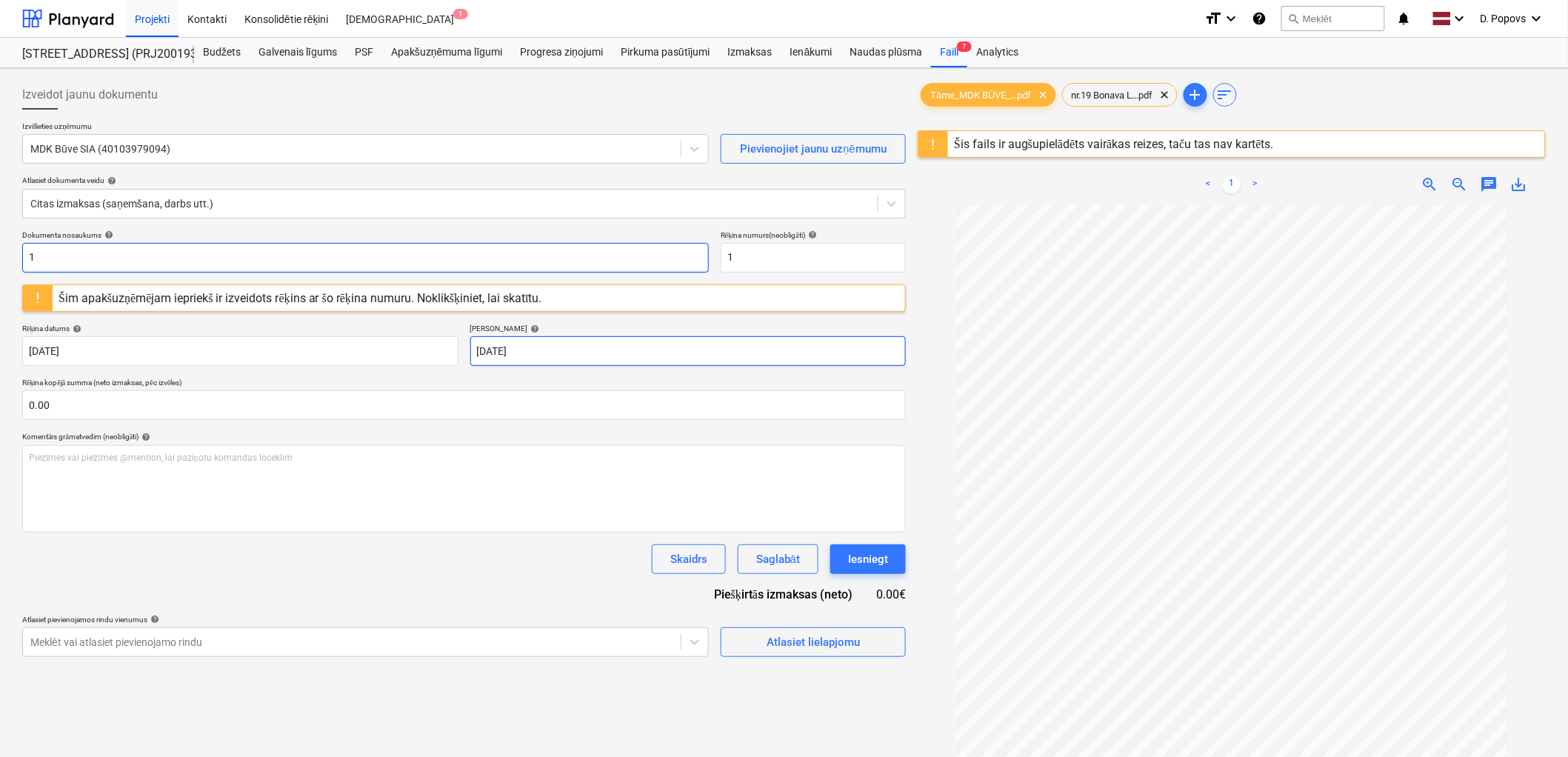 scroll, scrollTop: 67, scrollLeft: 0, axis: vertical 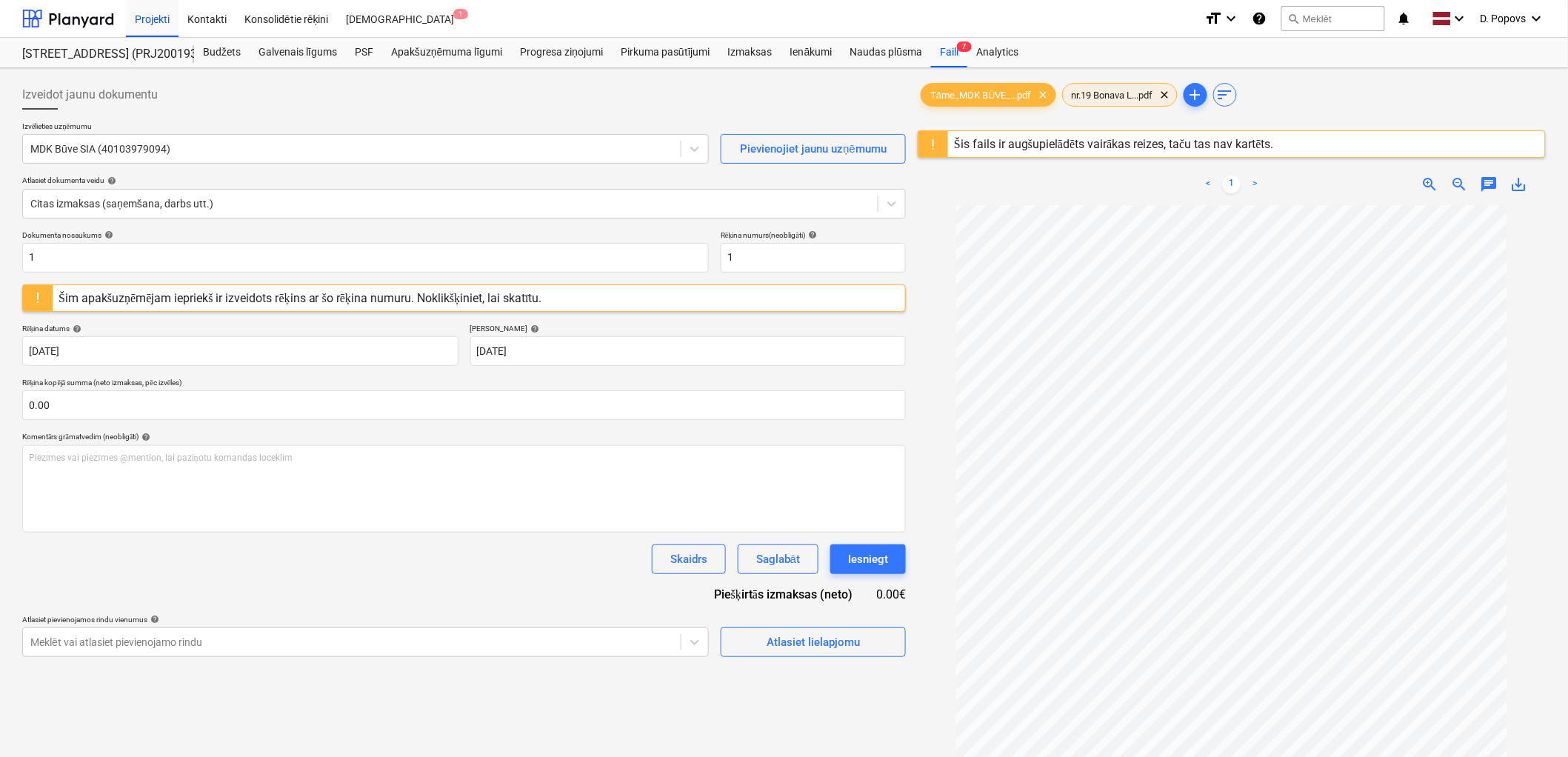 click on "nr.19 Bonava L...pdf" at bounding box center [1112, 95] 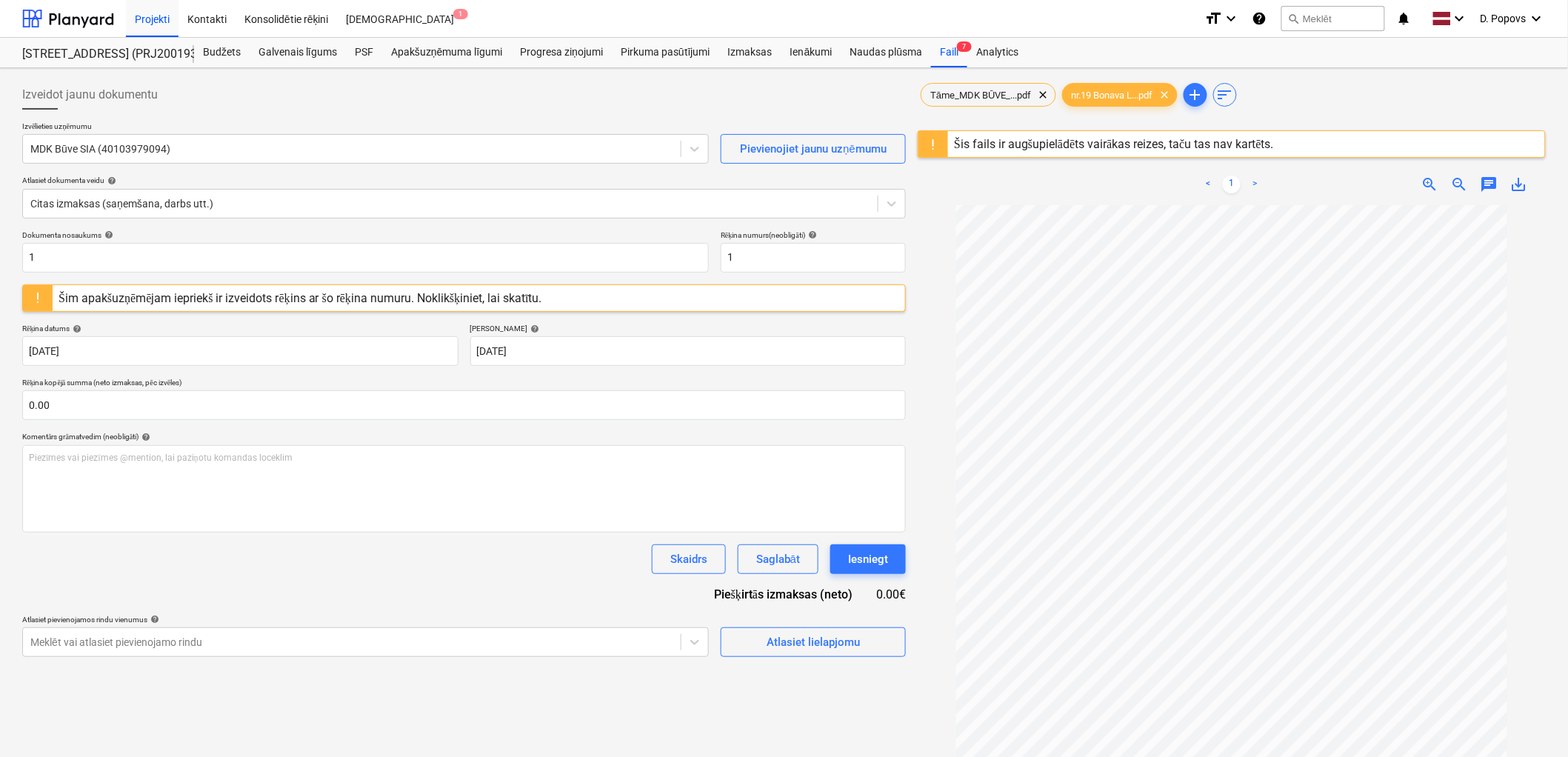 click on "Dokumenta nosaukums help 1 Rēķina numurs  (neobligāti) help 1 Šim apakšuzņēmējam iepriekš ir izveidots rēķins ar šo rēķina numuru. Noklikšķiniet, lai skatītu. Rēķina datums help [DATE] 23.07.2025 Press the down arrow key to interact with the calendar and
select a date. Press the question [PERSON_NAME] to get the keyboard shortcuts for changing dates. Termiņš help [DATE] 02.08.2025 Press the down arrow key to interact with the calendar and
select a date. Press the question [PERSON_NAME] to get the keyboard shortcuts for changing dates. Rēķina kopējā summa (neto izmaksas, pēc izvēles) 0.00 Komentārs grāmatvedim (neobligāti) help Piezīmes vai piezīmes @mention, lai paziņotu komandas loceklim ﻿ Skaidrs Saglabāt Iesniegt Piešķirtās izmaksas (neto) 0.00€ Atlasiet pievienojamos rindu vienumus help Meklēt vai atlasiet pievienojamo rindu Atlasiet lielapjomu" at bounding box center (464, 444) 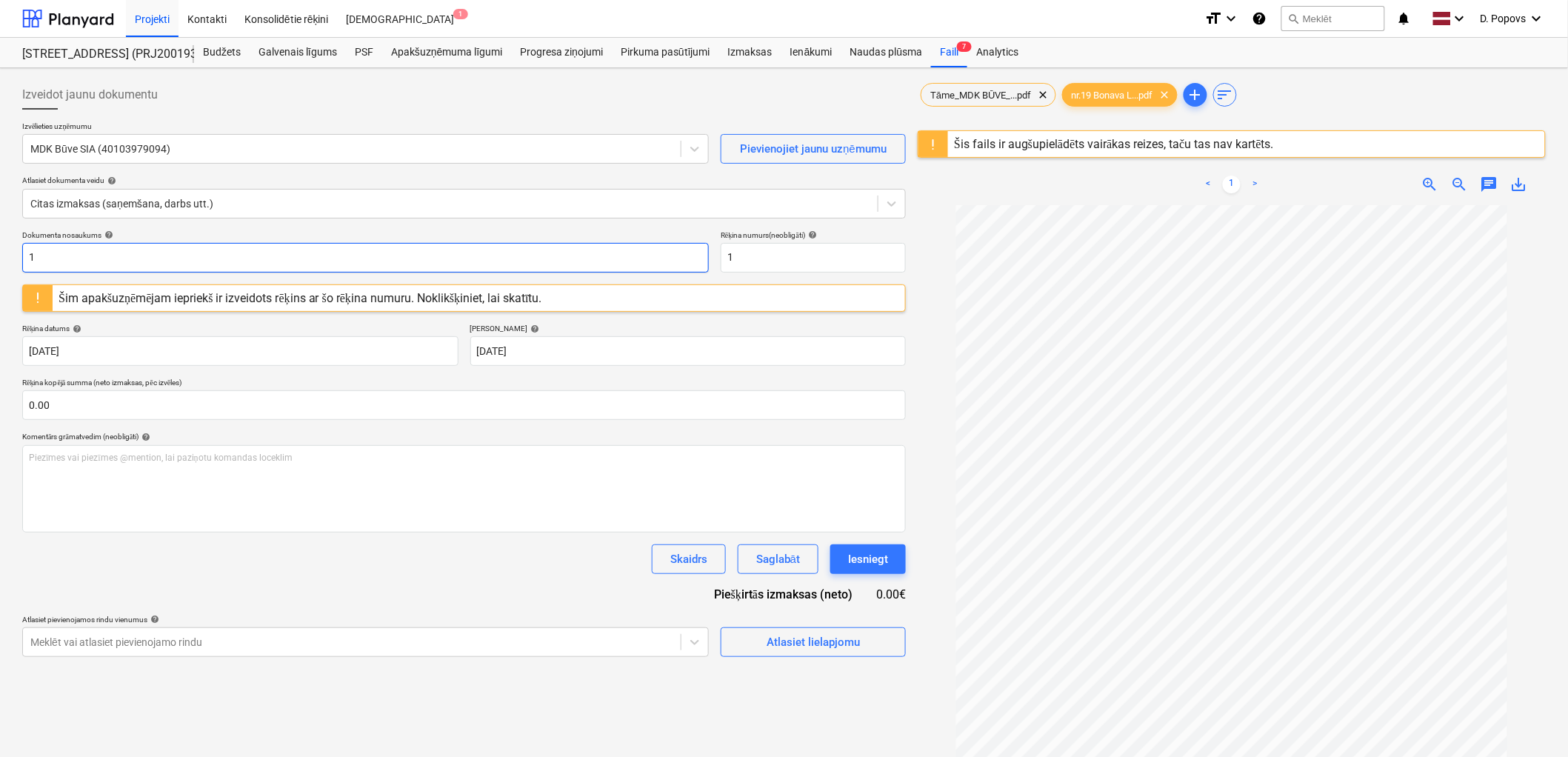 click on "1" at bounding box center (365, 258) 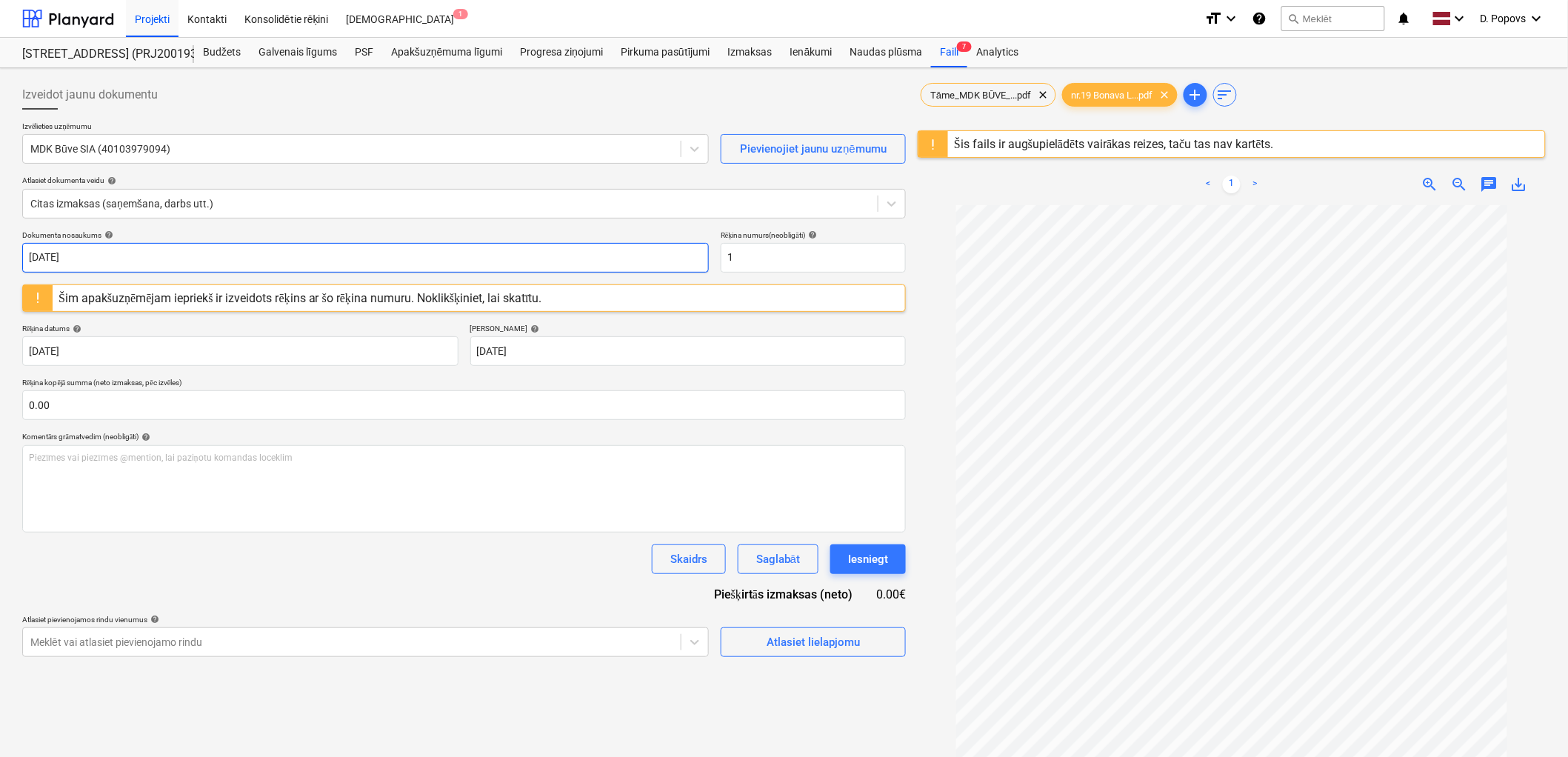 click on "[DATE]" at bounding box center (365, 258) 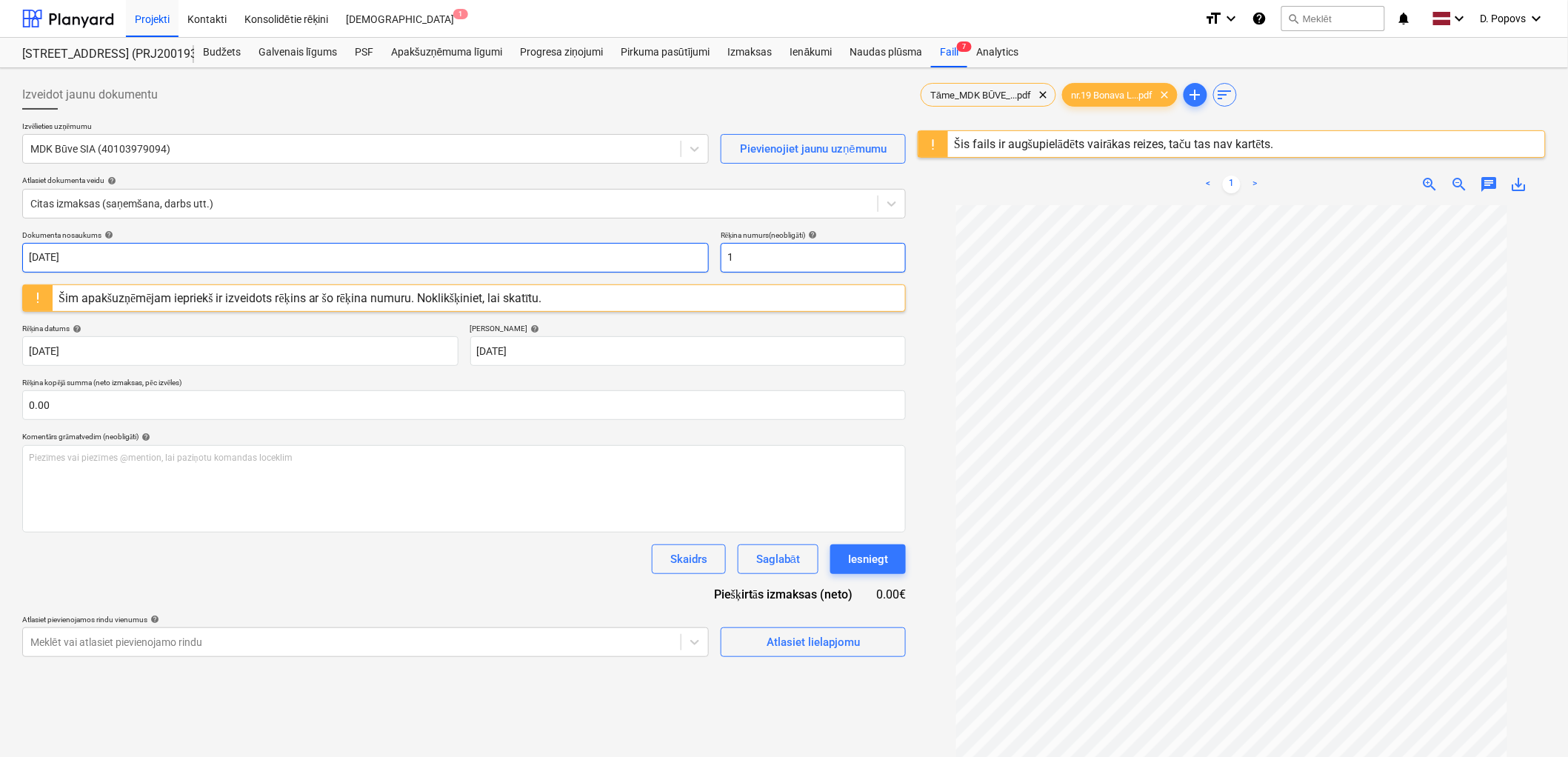 type on "[DATE]" 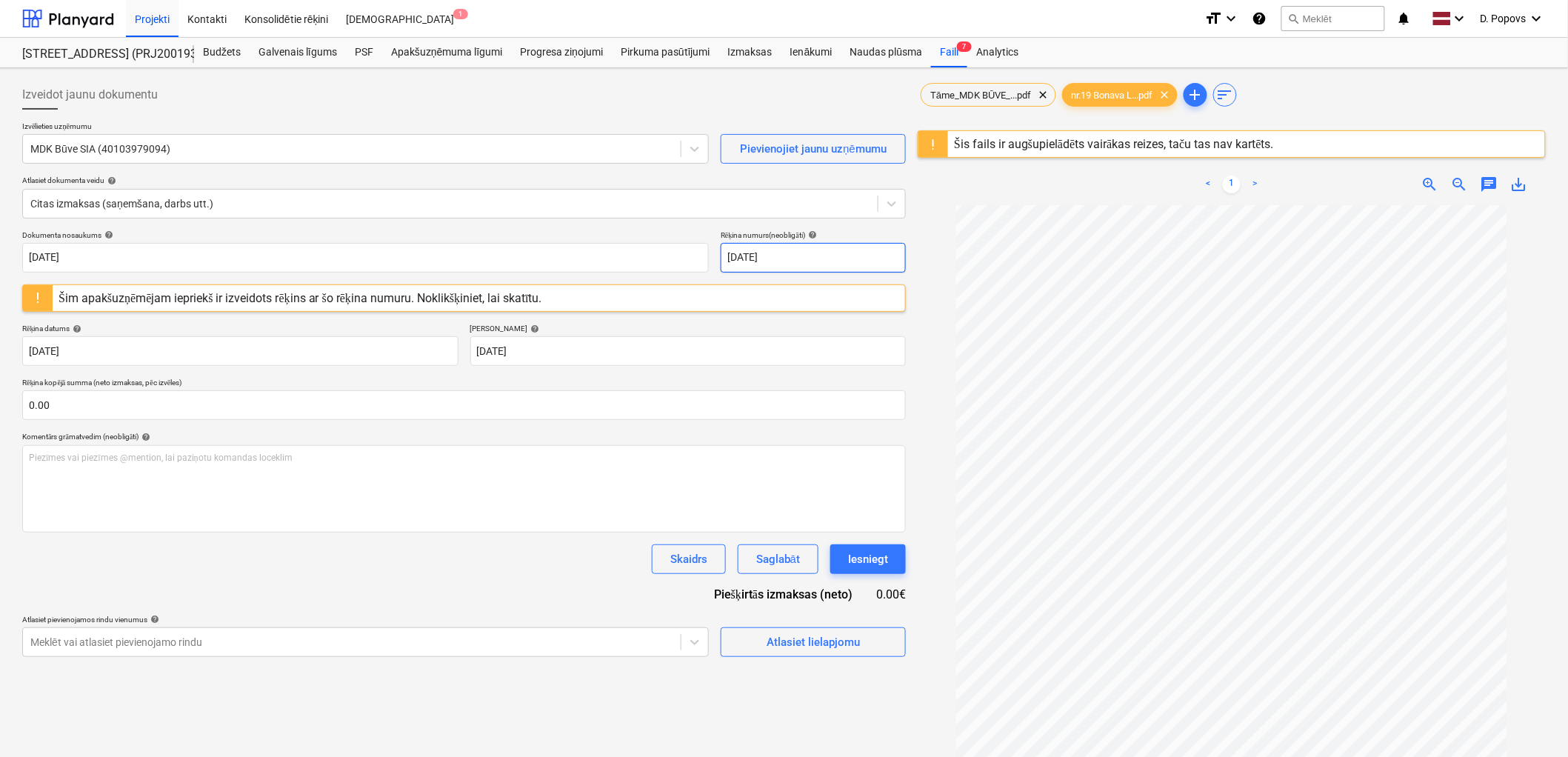 type on "[DATE]" 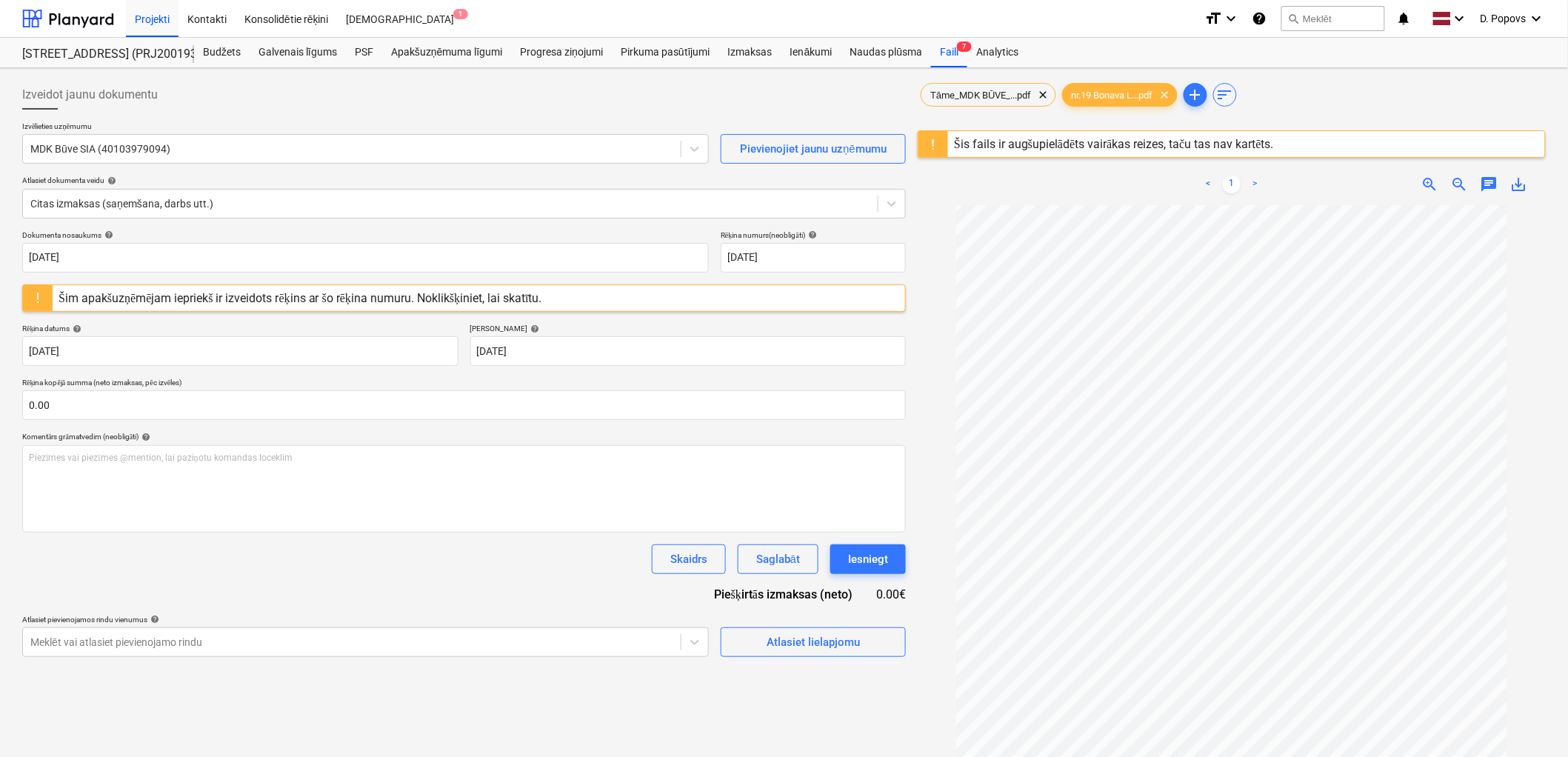 click on "Skaidrs Saglabāt Iesniegt" at bounding box center (464, 559) 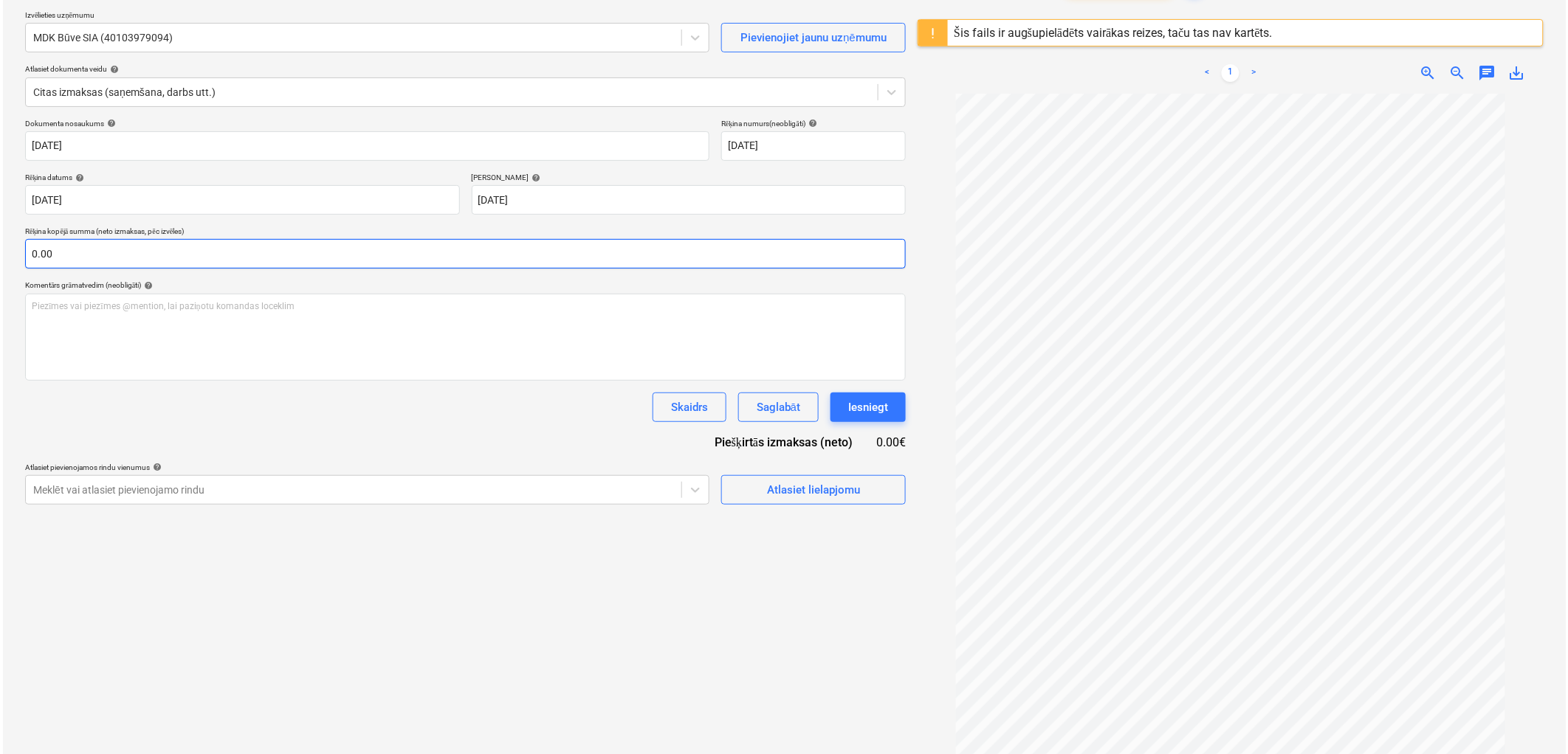 scroll, scrollTop: 82, scrollLeft: 0, axis: vertical 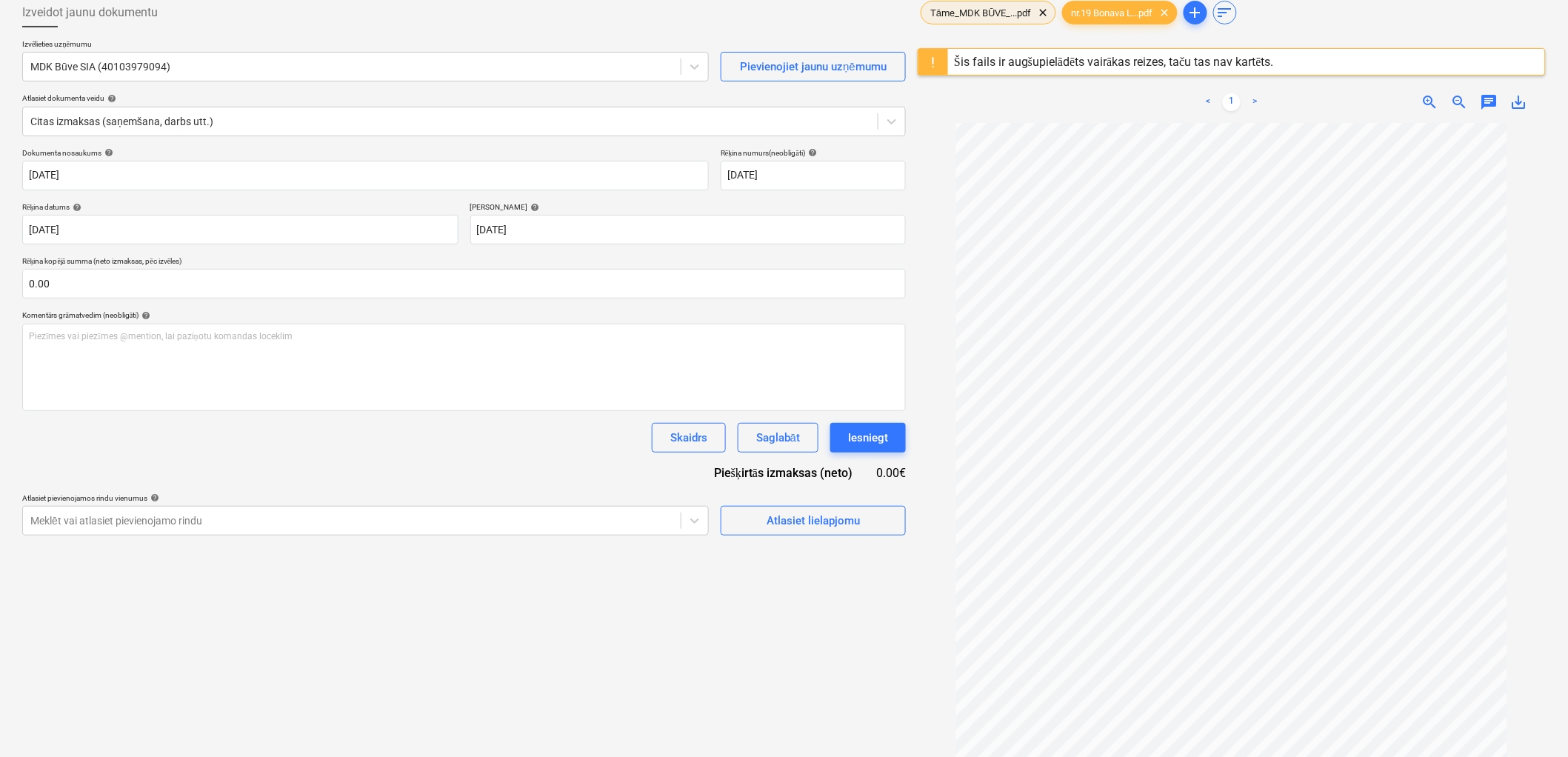 click on "Tāme_MDK BŪVE_...pdf" at bounding box center [981, 13] 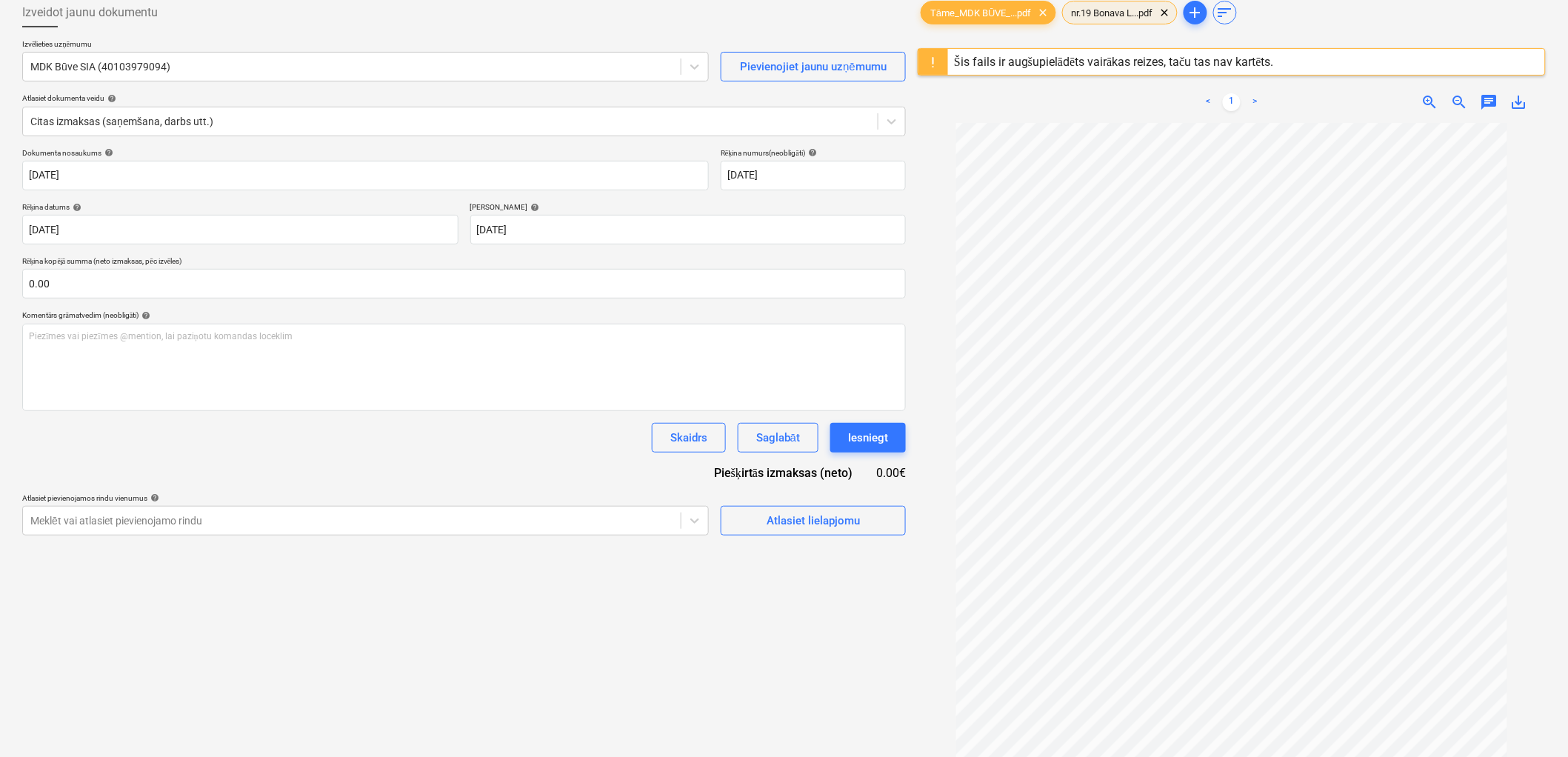 click on "nr.19 Bonava L...pdf" at bounding box center [1112, 13] 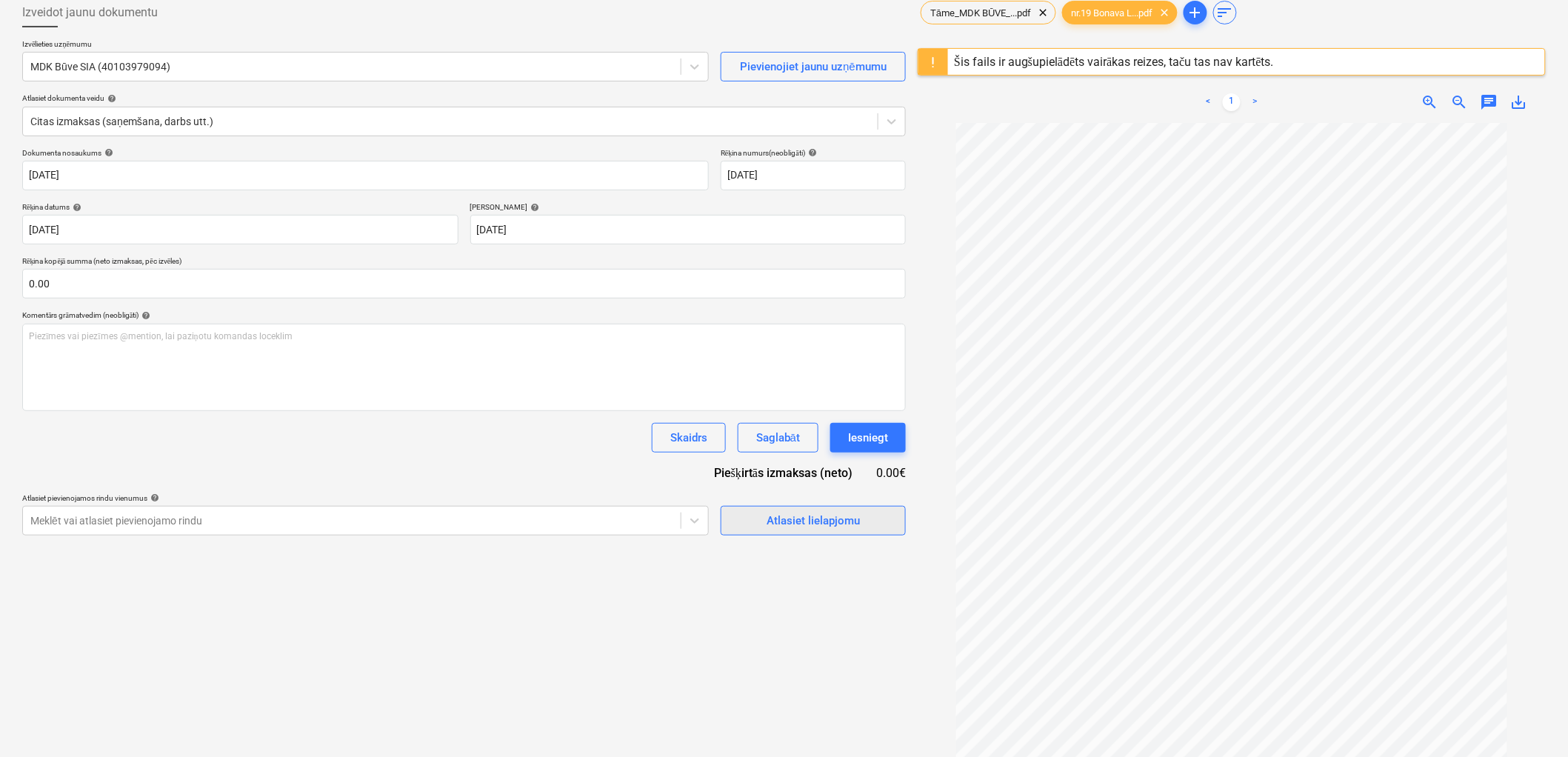 click on "Atlasiet lielapjomu" at bounding box center [813, 521] 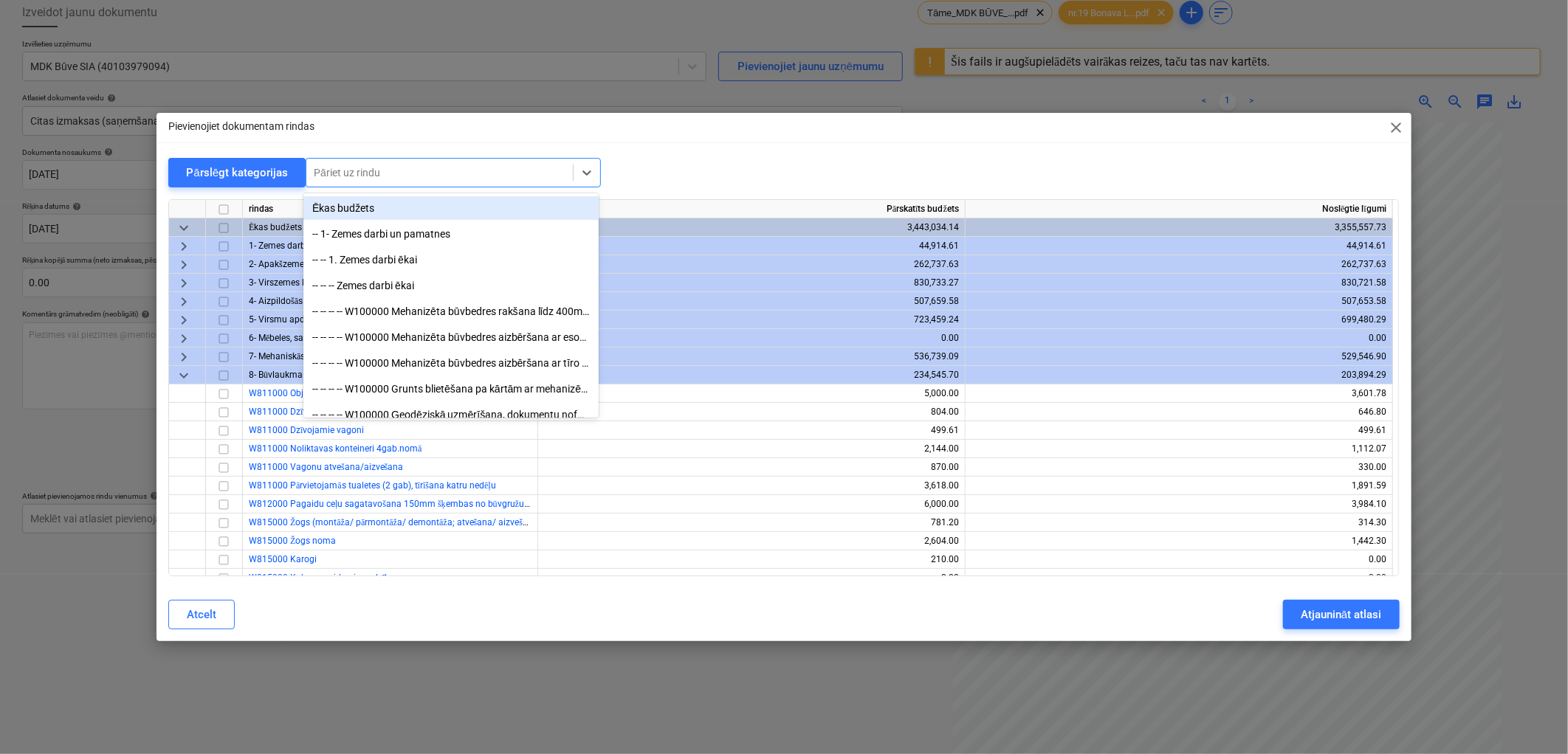 click at bounding box center (439, 173) 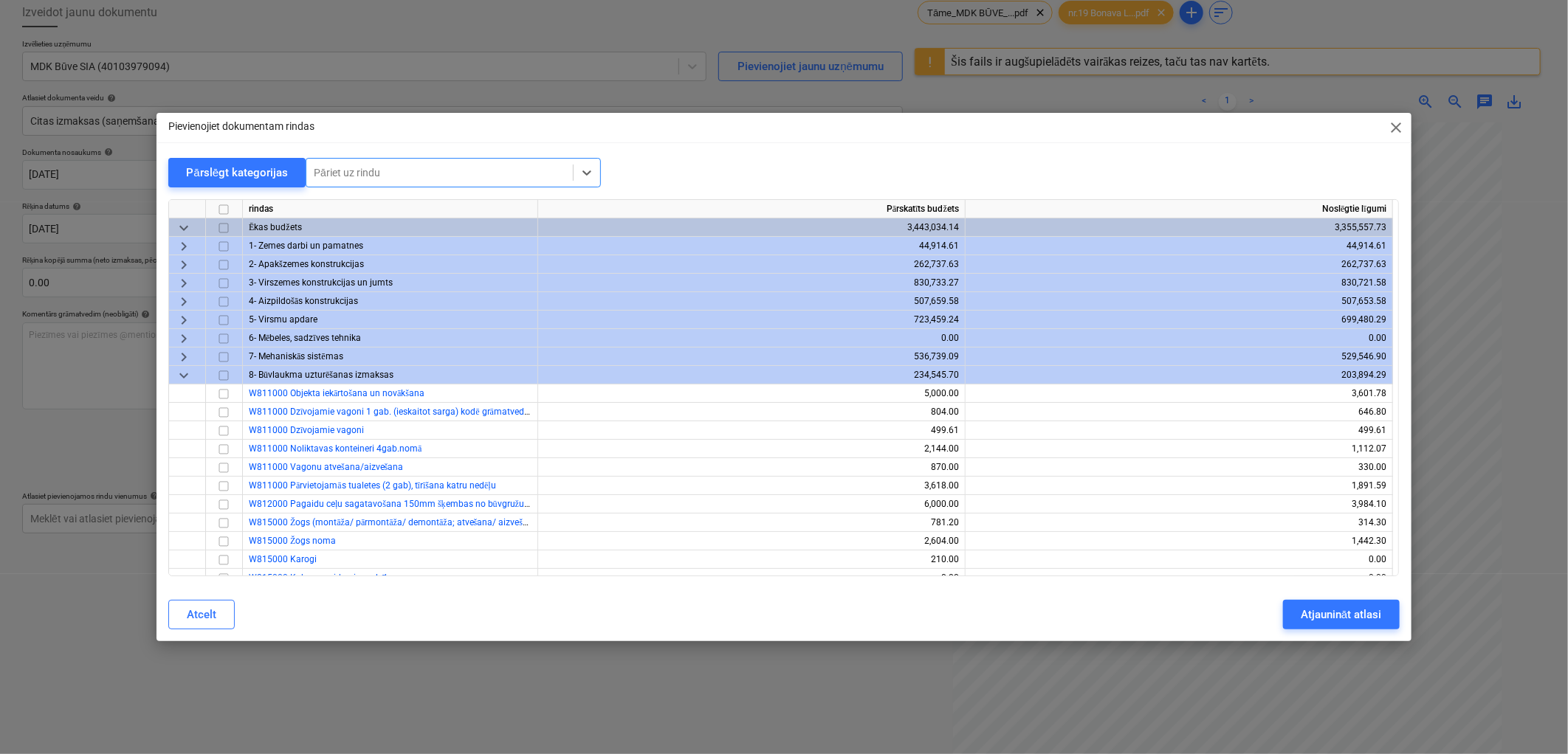 click at bounding box center (439, 173) 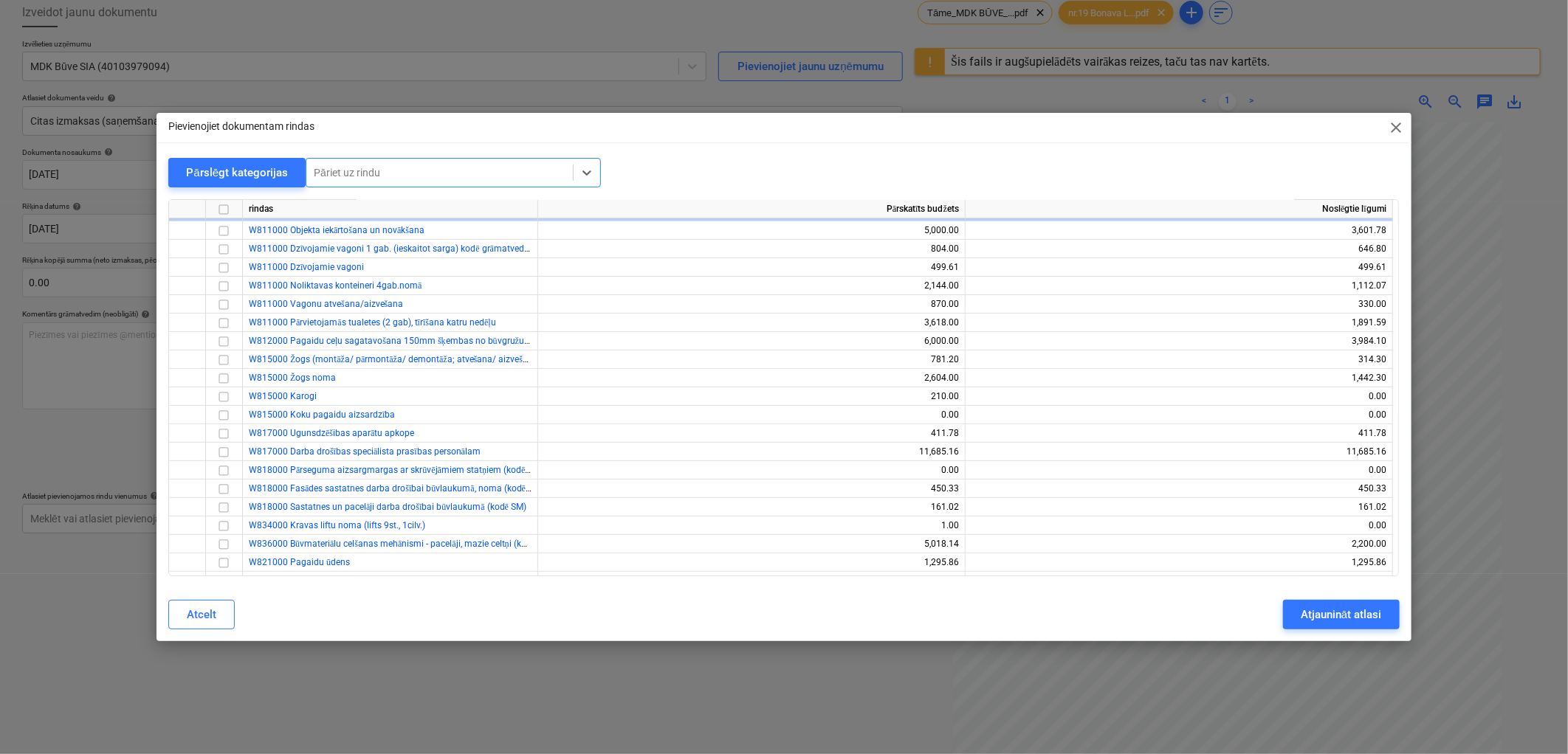 scroll, scrollTop: 0, scrollLeft: 0, axis: both 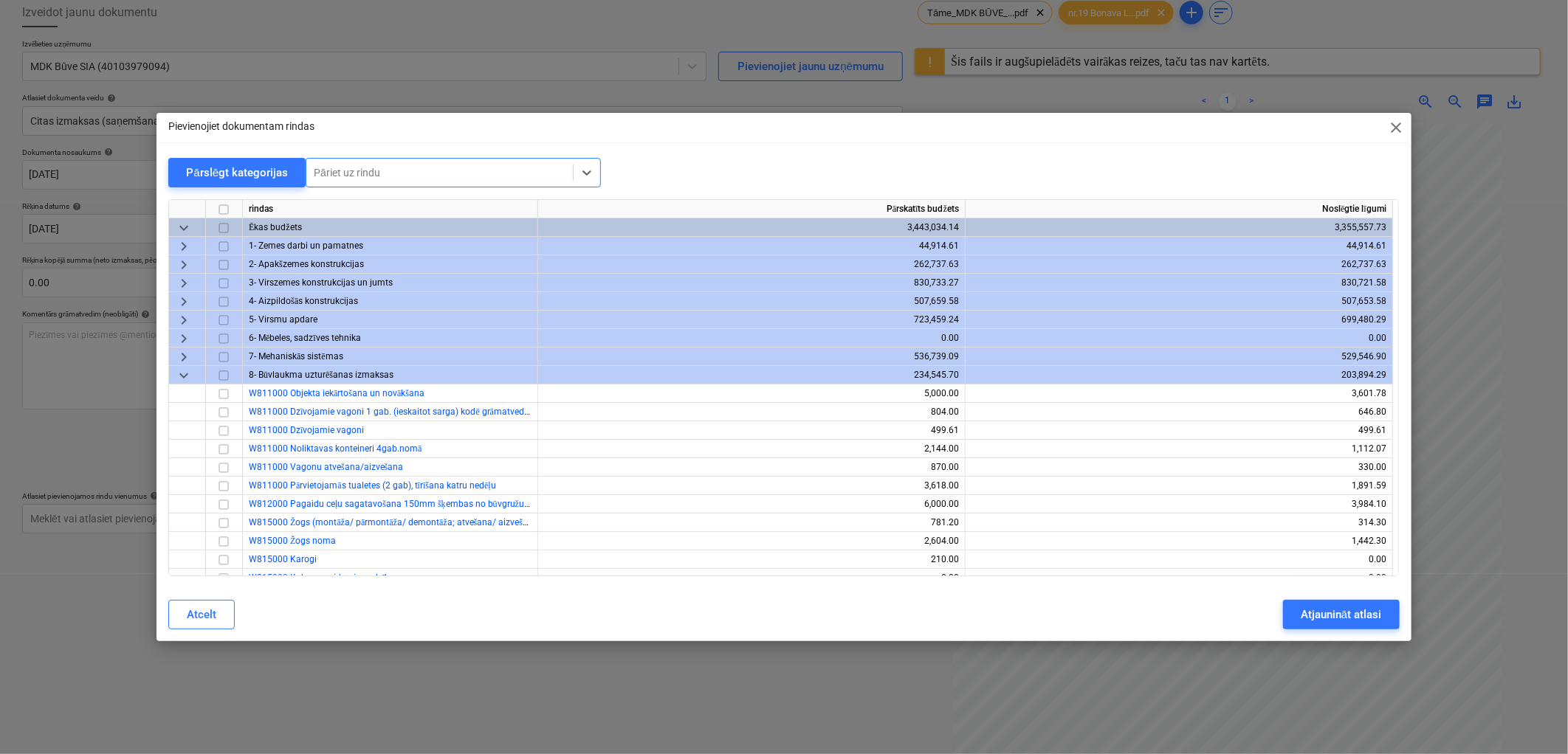 click on "keyboard_arrow_down" at bounding box center (184, 376) 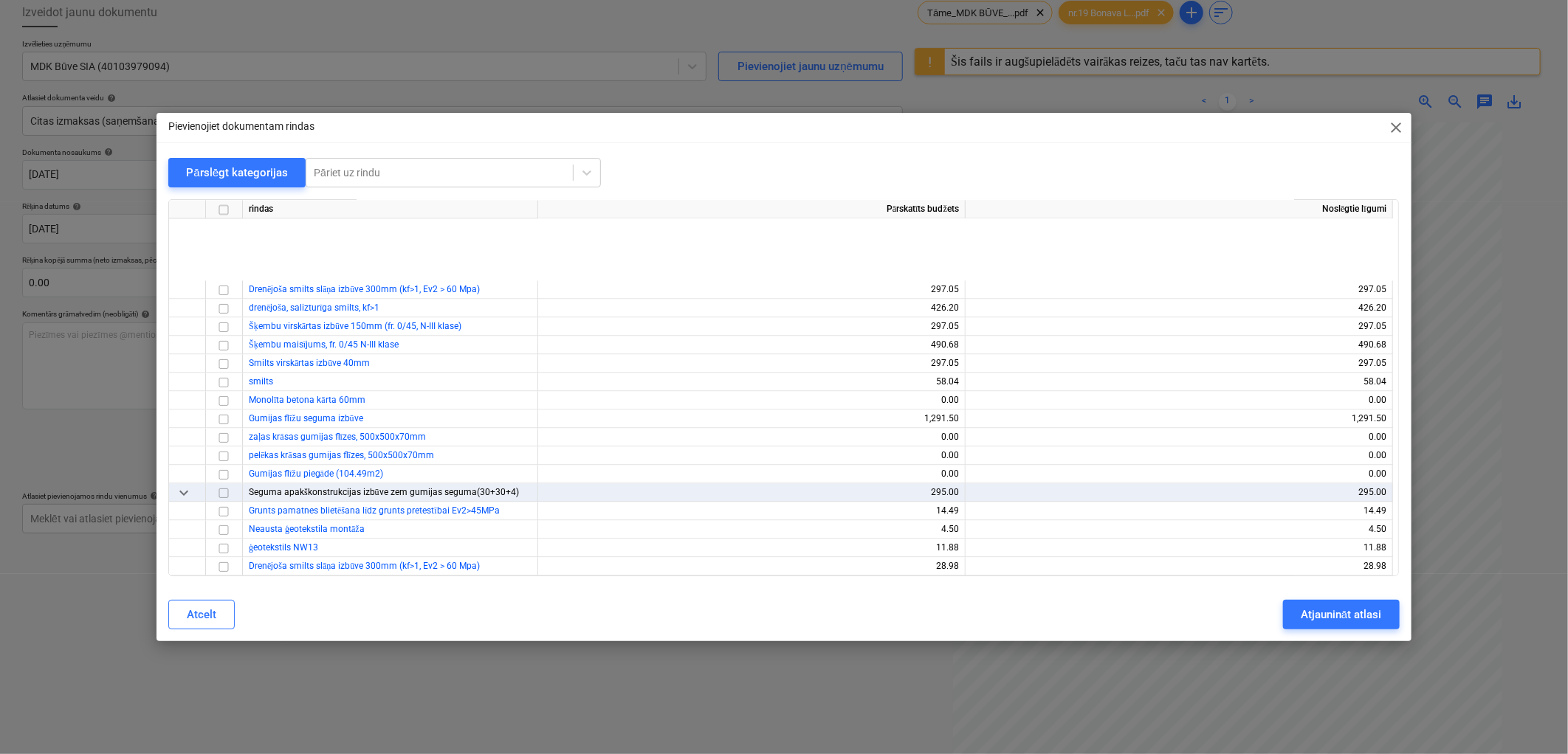 scroll, scrollTop: 2459, scrollLeft: 0, axis: vertical 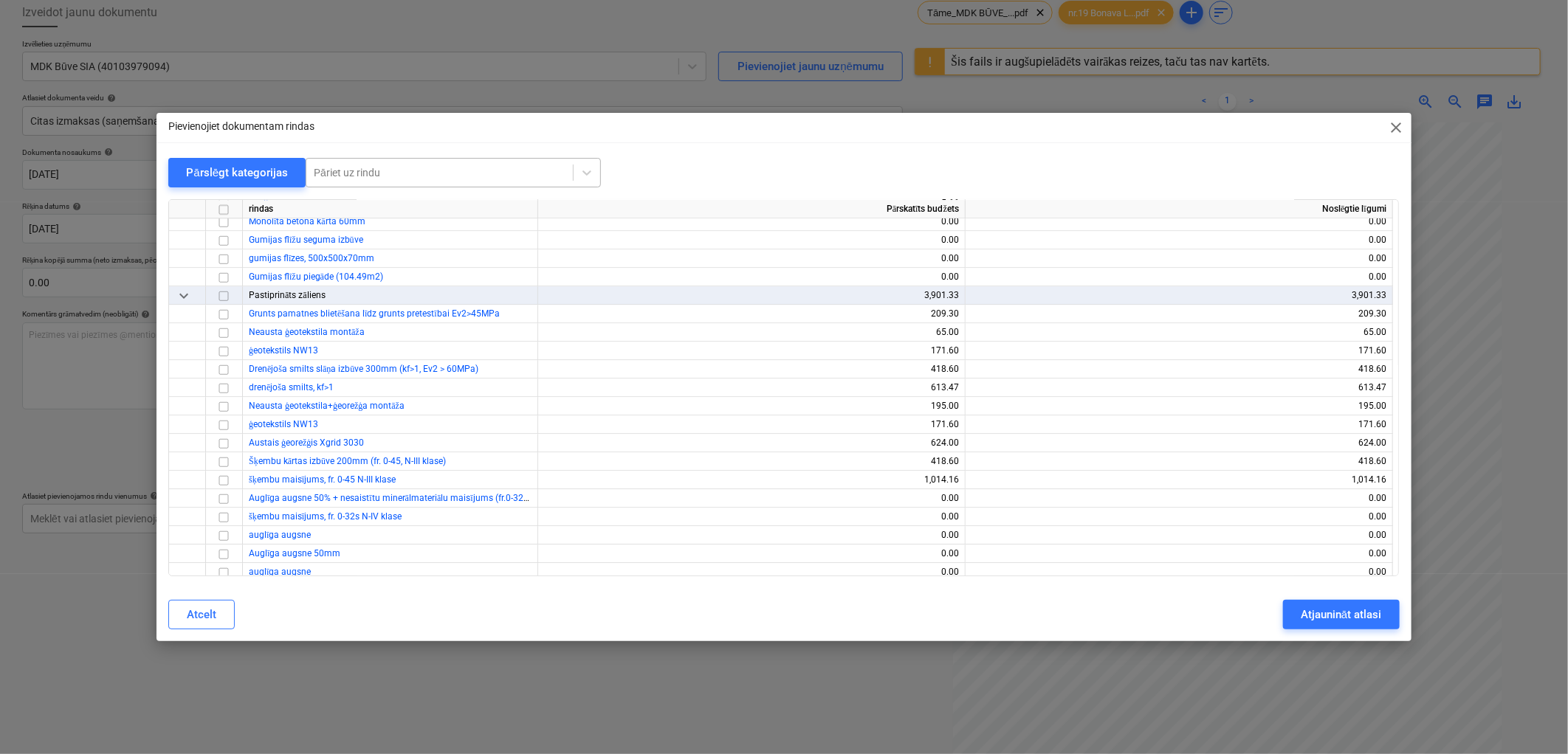 click at bounding box center (439, 173) 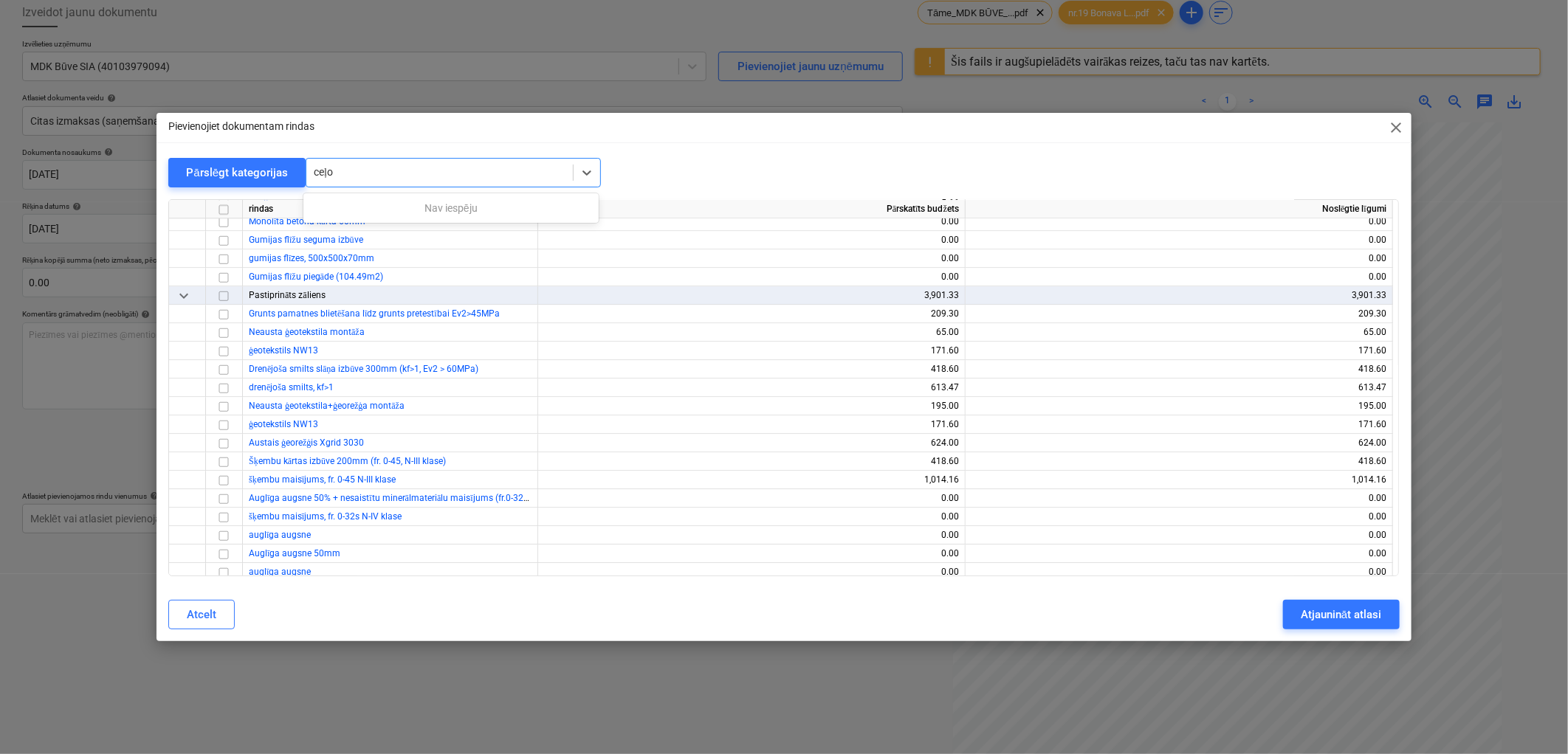 type on "ceļ" 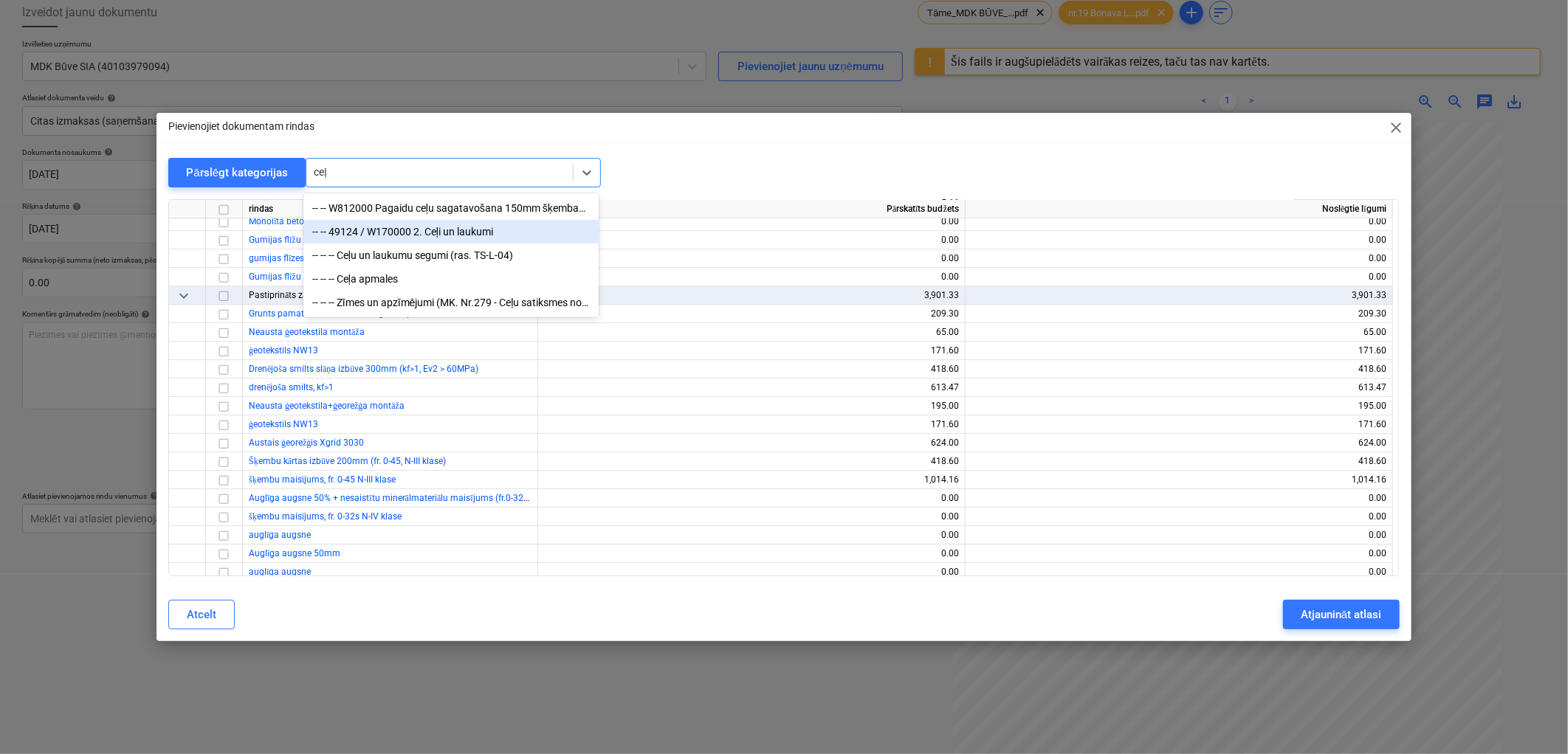 click on "-- --  49124 / W170000 2. Ceļi un laukumi" at bounding box center (451, 232) 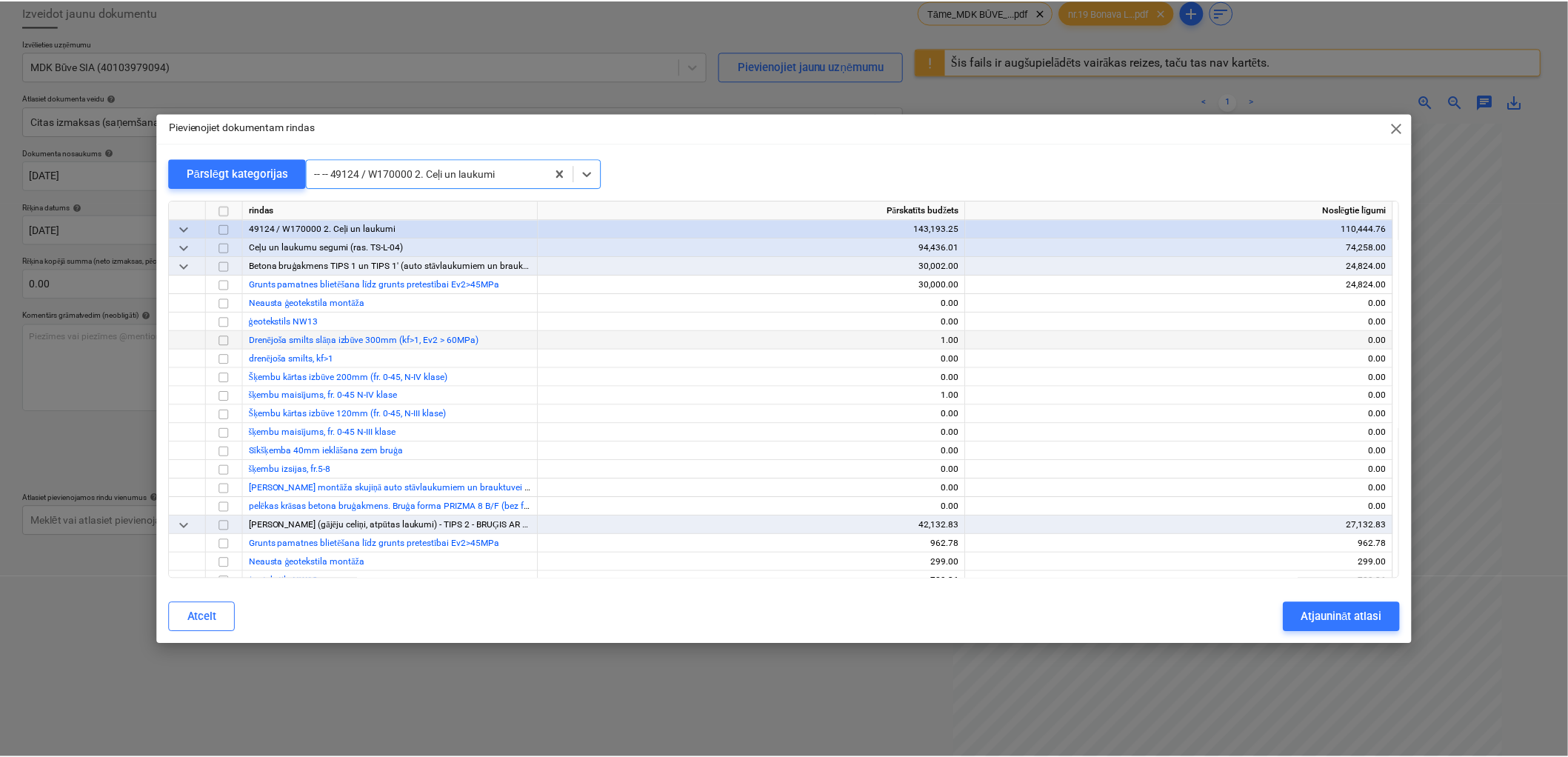 scroll, scrollTop: 14582, scrollLeft: 0, axis: vertical 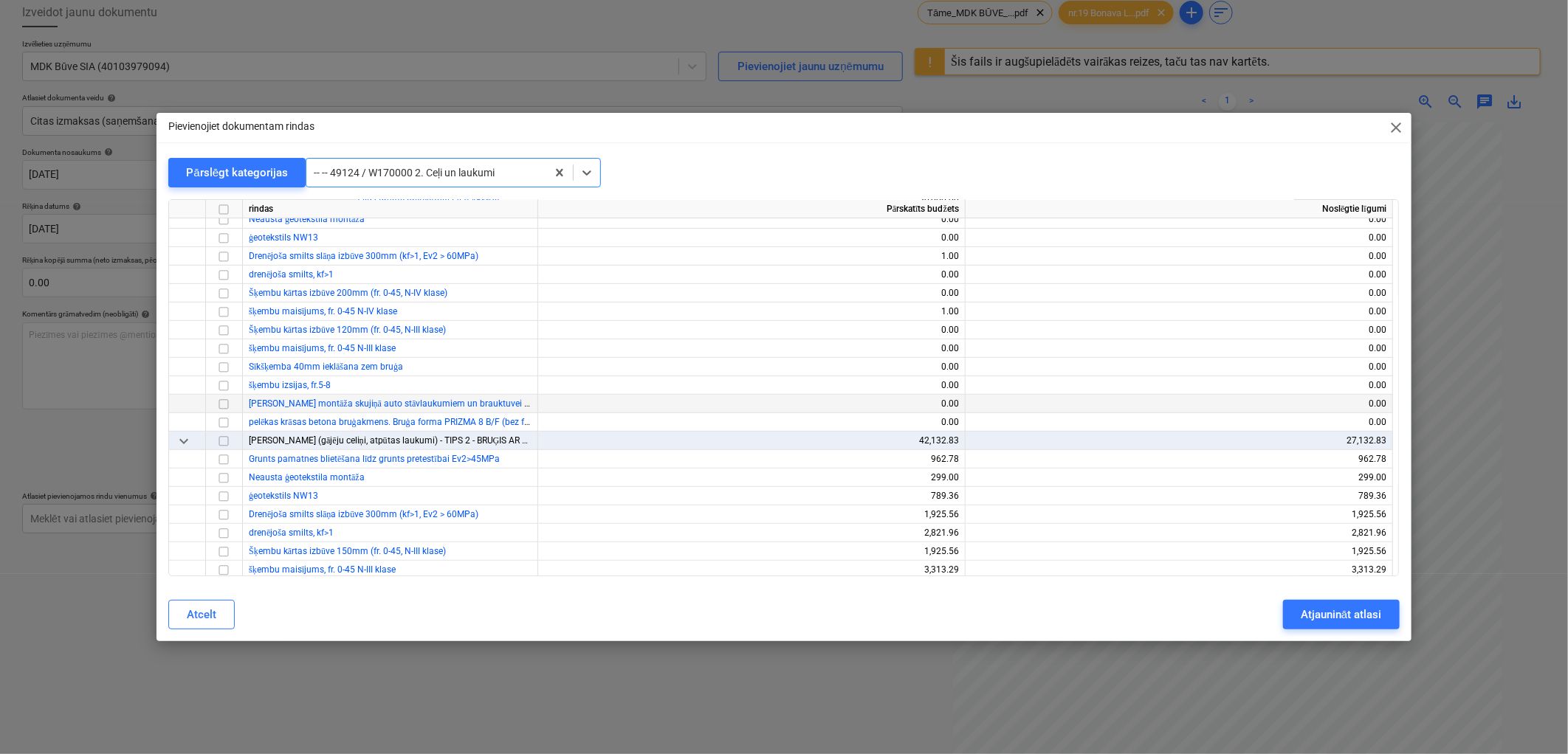 click at bounding box center [224, 404] 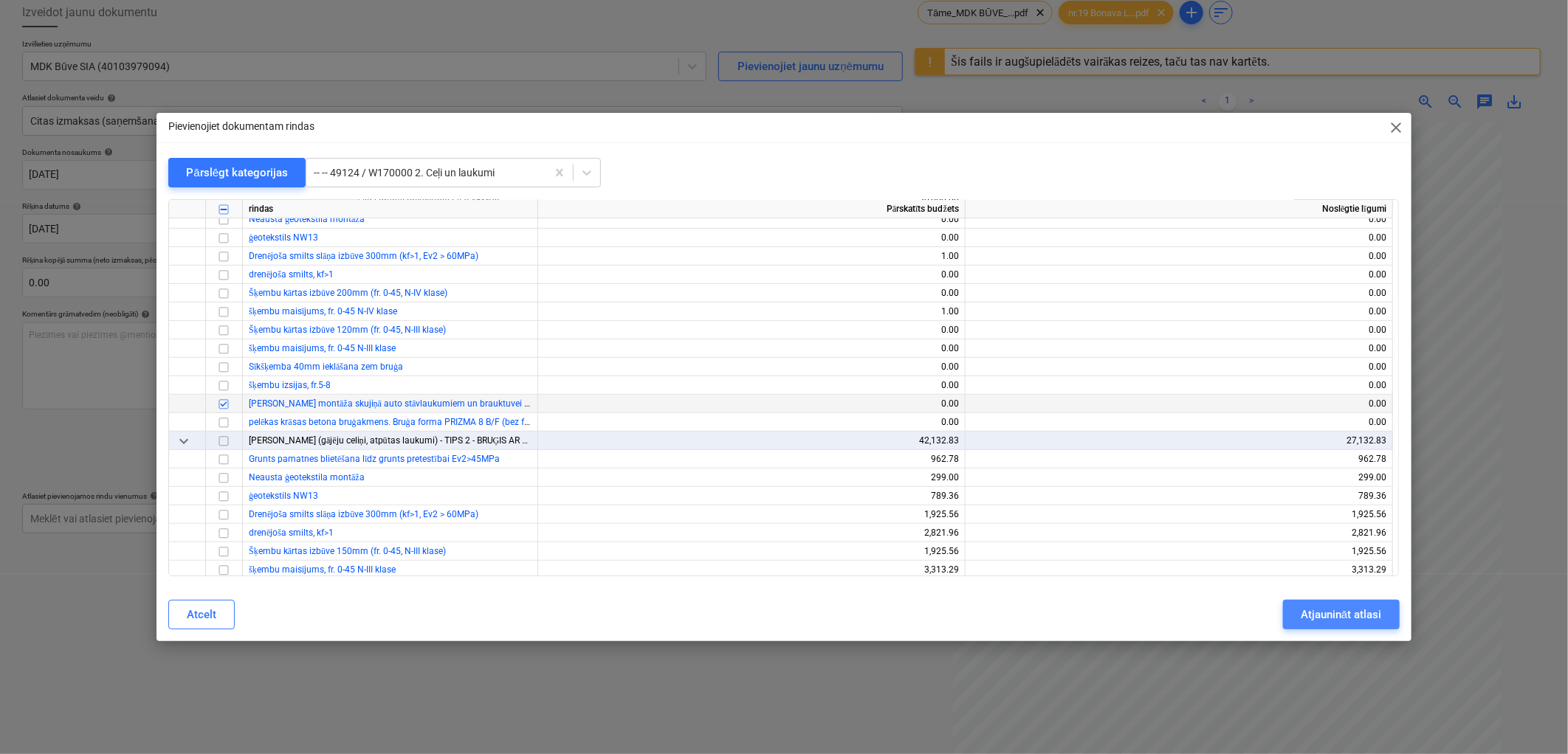 click on "Atjaunināt atlasi" at bounding box center [1341, 615] 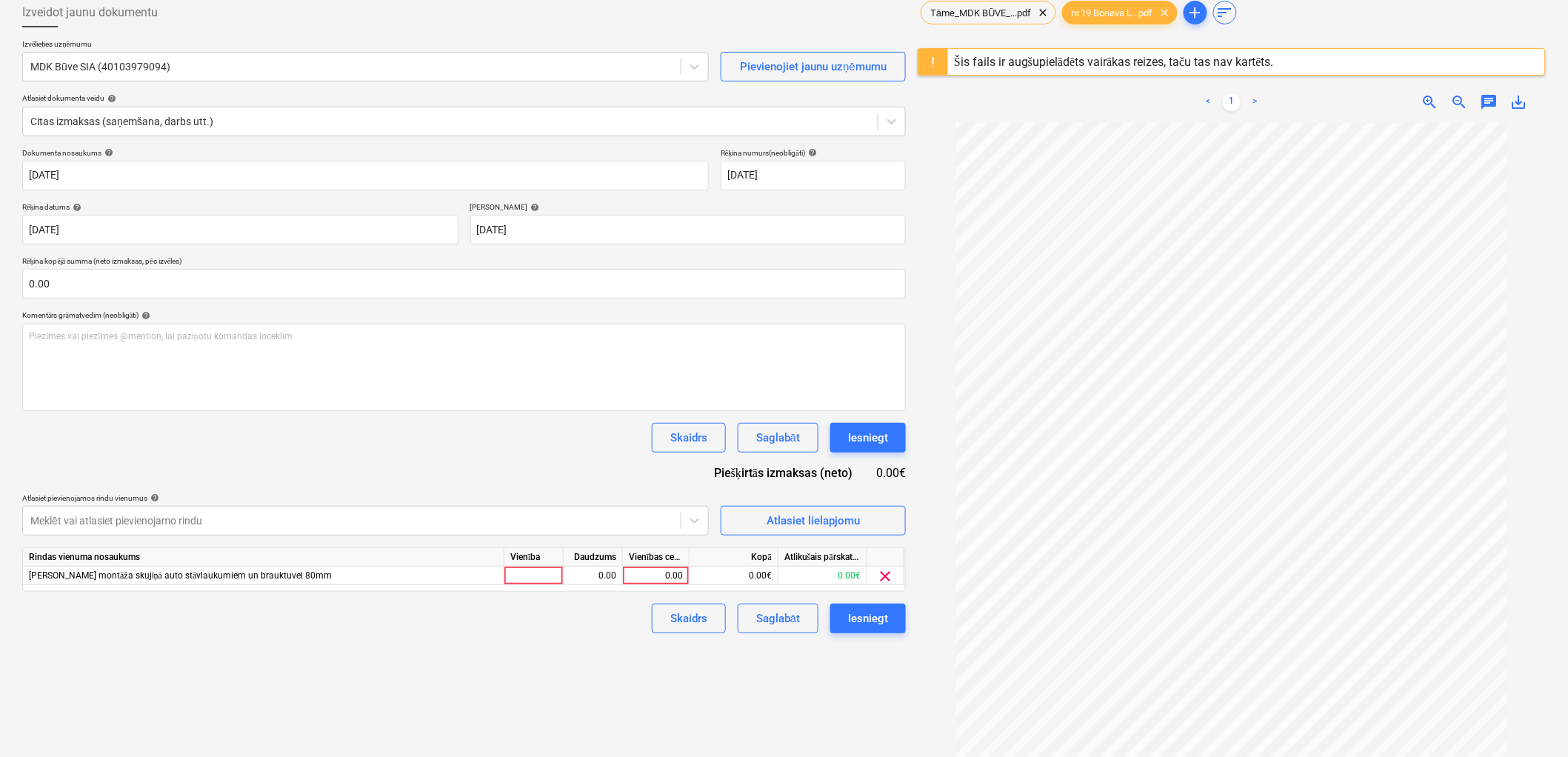 scroll, scrollTop: 0, scrollLeft: 0, axis: both 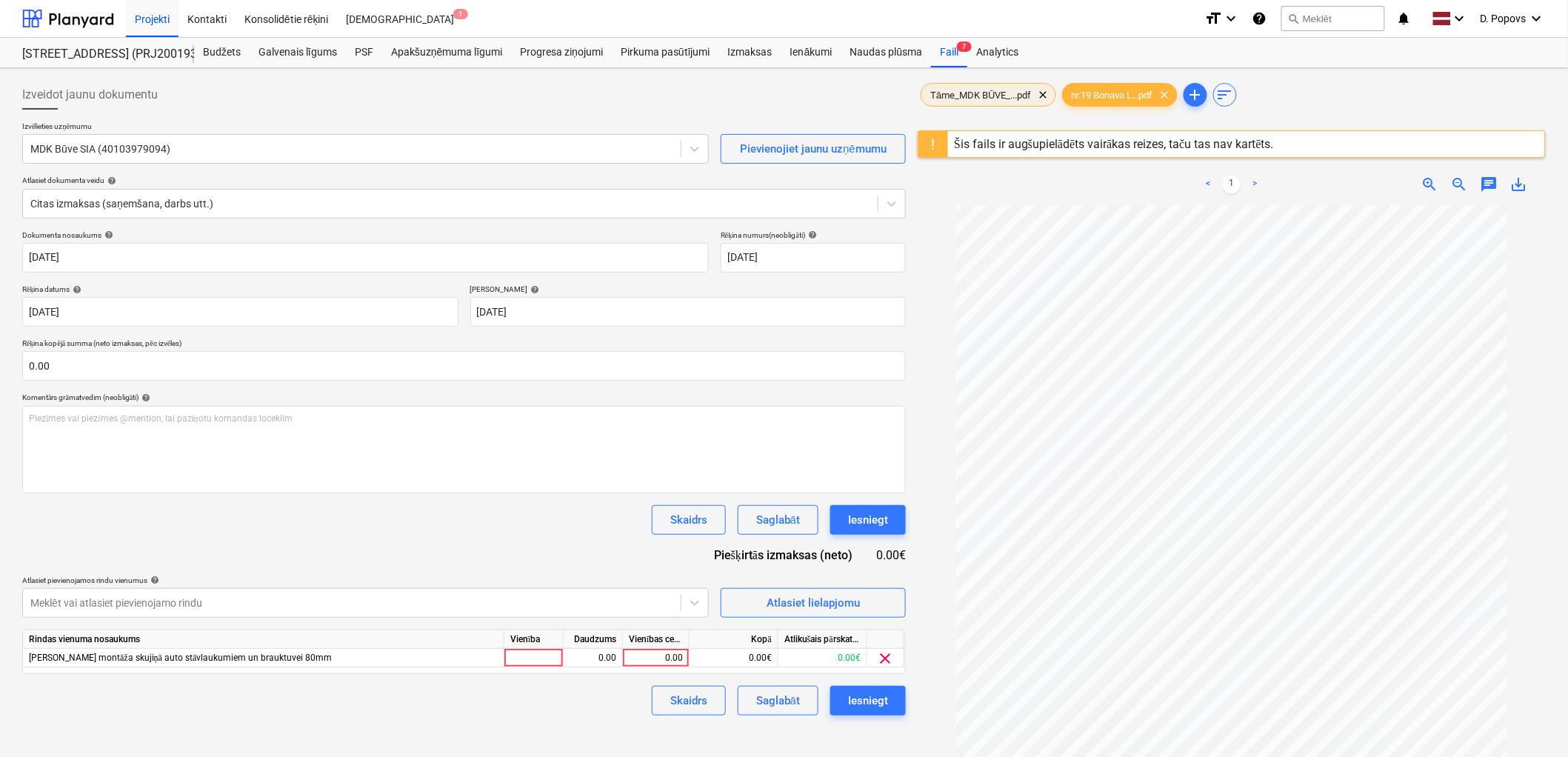 click on "Tāme_MDK BŪVE_...pdf" at bounding box center [981, 95] 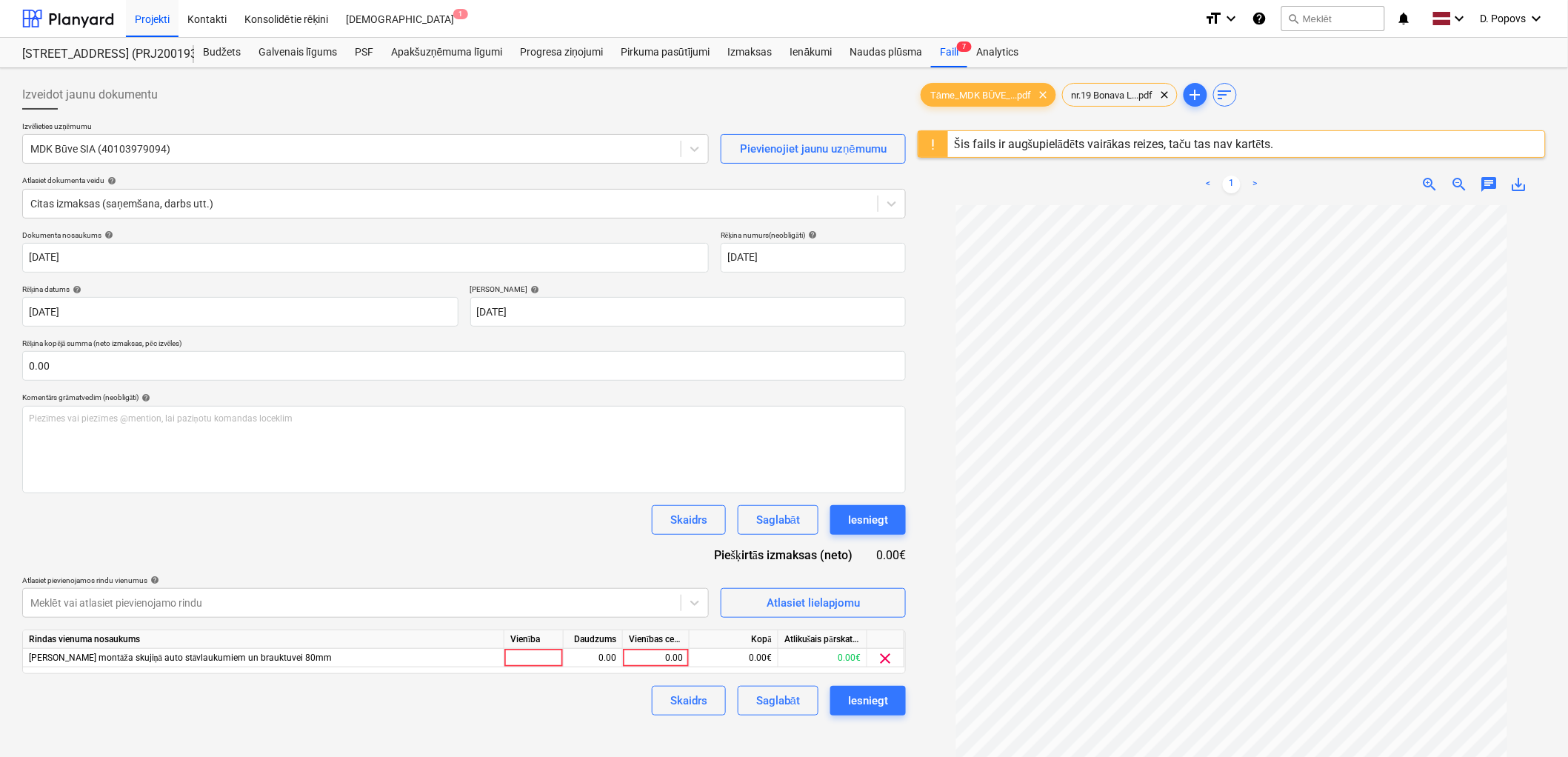 click on "Dokumenta nosaukums help [DATE] Rēķina numurs  (neobligāti) help [DATE] Rēķina datums help [DATE] 23.07.2025 Press the down arrow key to interact with the calendar and
select a date. Press the question [PERSON_NAME] to get the keyboard shortcuts for changing dates. Termiņš help [DATE] 02.08.2025 Press the down arrow key to interact with the calendar and
select a date. Press the question [PERSON_NAME] to get the keyboard shortcuts for changing dates. Rēķina kopējā summa (neto izmaksas, pēc izvēles) 0.00 Komentārs grāmatvedim (neobligāti) help Piezīmes vai piezīmes @mention, lai paziņotu komandas loceklim ﻿ Skaidrs Saglabāt Iesniegt Piešķirtās izmaksas (neto) 0.00€ Atlasiet pievienojamos rindu vienumus help Meklēt vai atlasiet pievienojamo rindu Atlasiet lielapjomu Rindas vienuma nosaukums Vienība Daudzums Vienības cena Kopā Atlikušais pārskatītais budžets  Betona bruģakmeņa montāža skujiņā auto stāvlaukumiem un brauktuvei 80mm 0.00 0.00 0.00€ 0.00€" at bounding box center (464, 473) 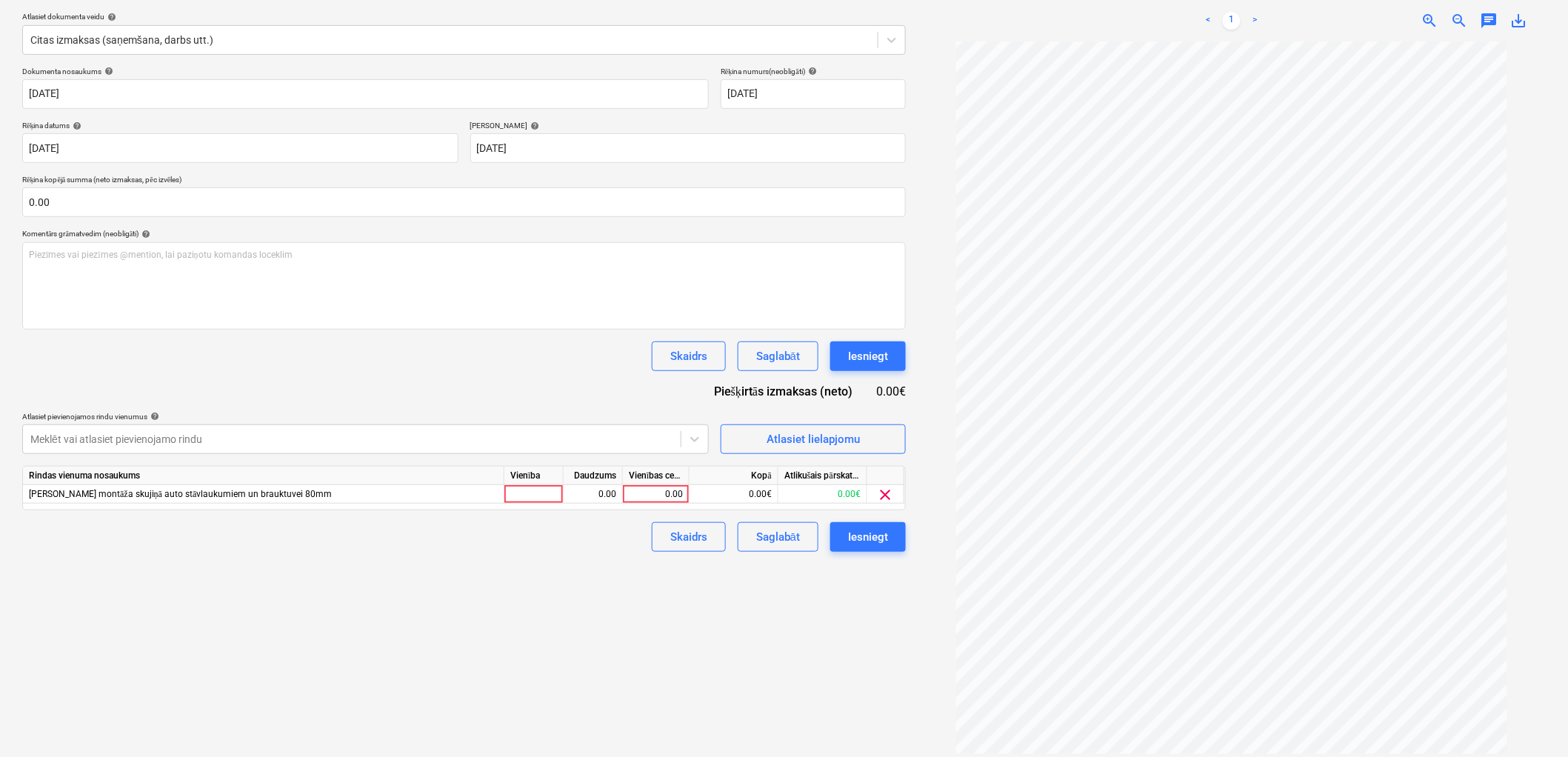 scroll, scrollTop: 164, scrollLeft: 0, axis: vertical 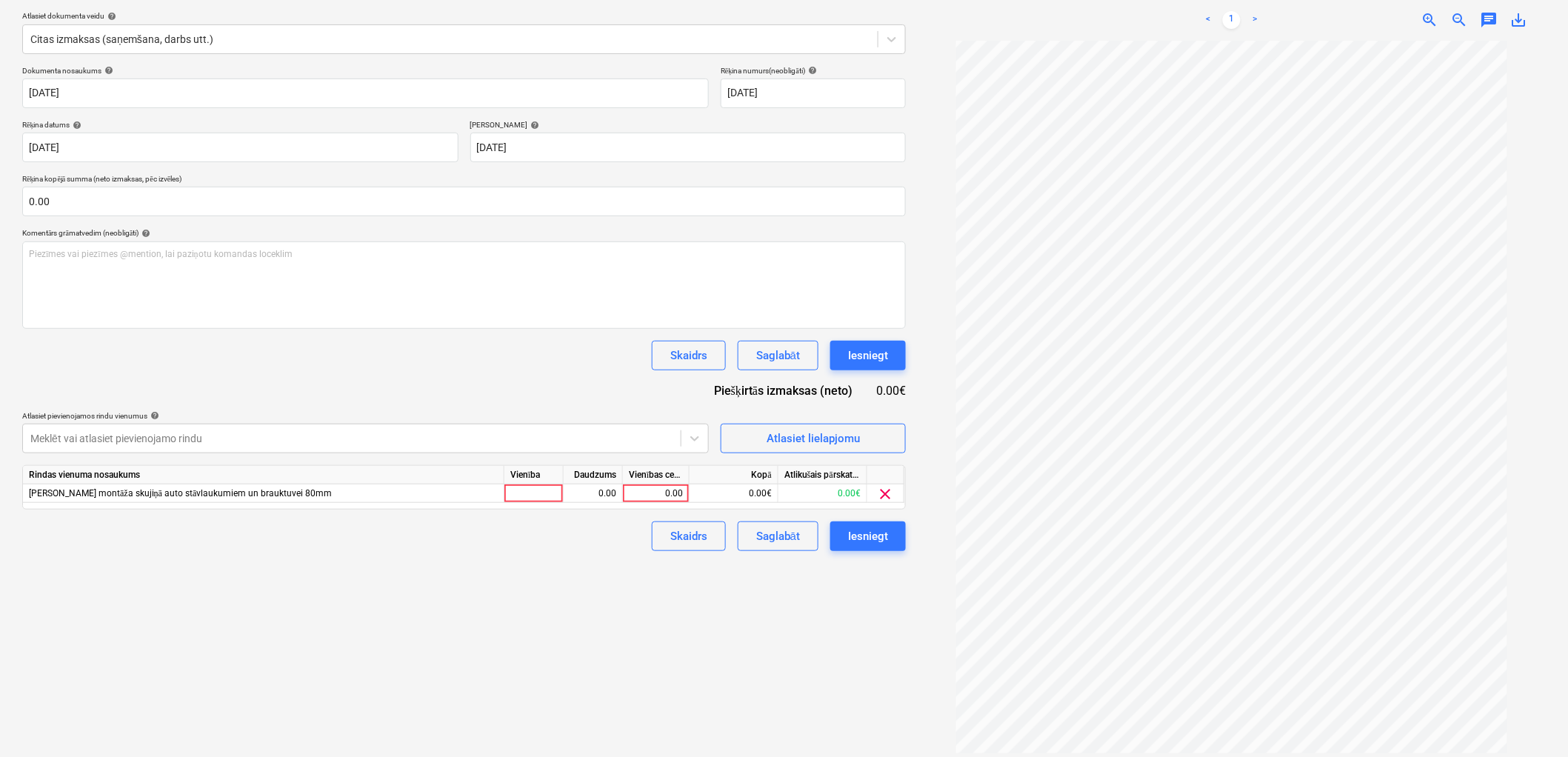drag, startPoint x: 675, startPoint y: 494, endPoint x: 624, endPoint y: 538, distance: 67.35726 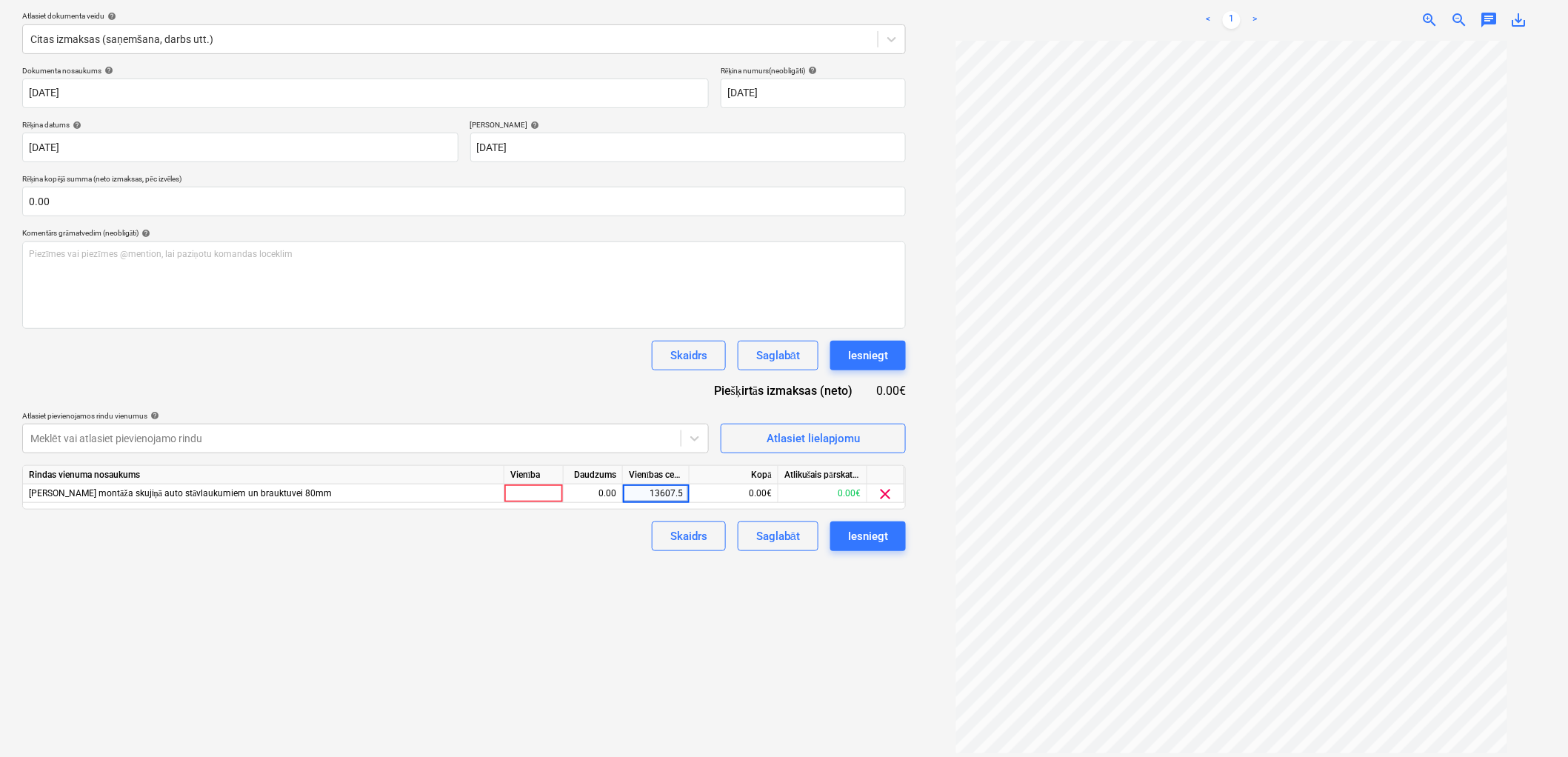 type on "13607.57" 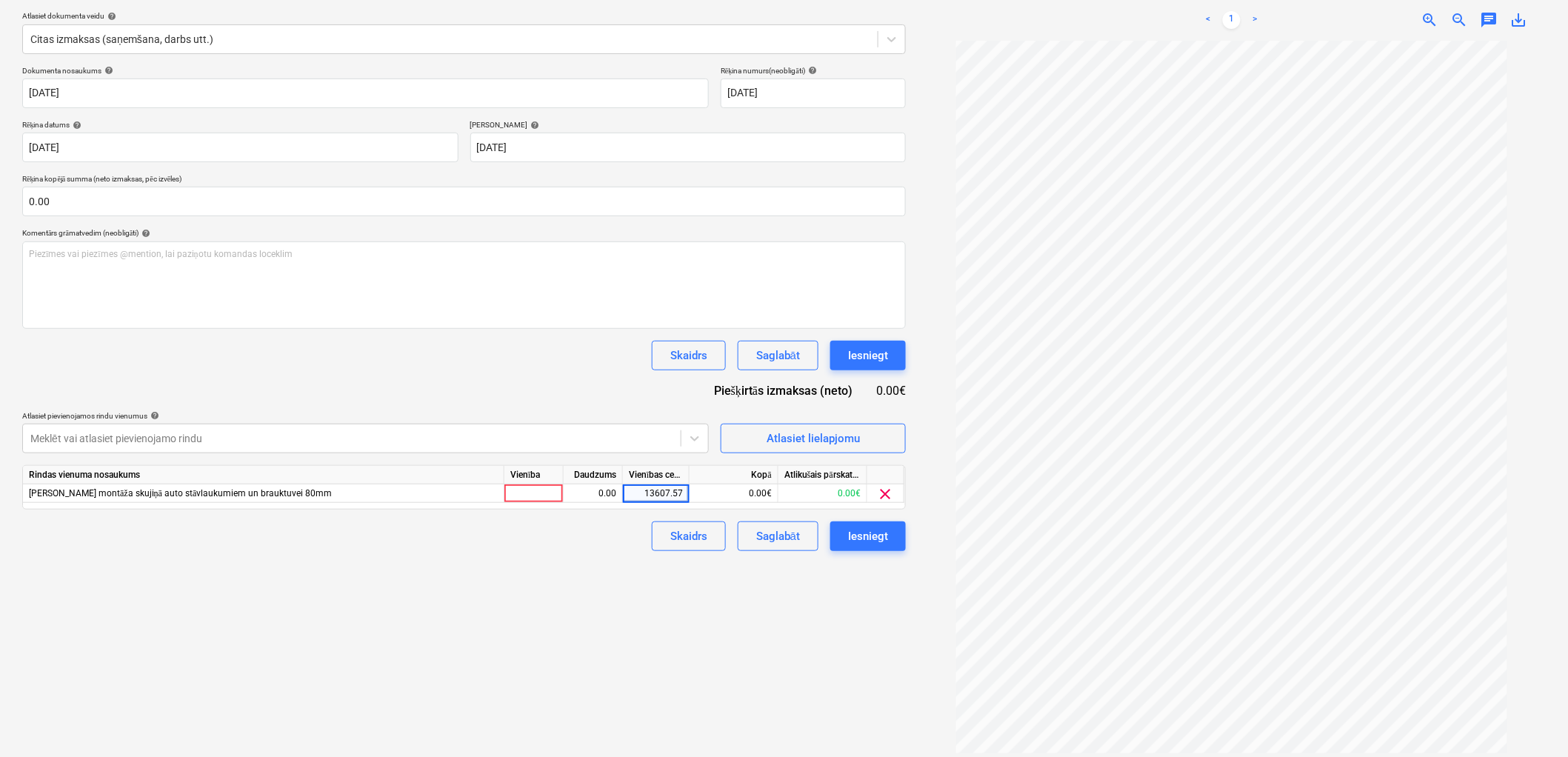 click on "Izveidot jaunu dokumentu Izvēlieties uzņēmumu MDK Būve SIA (40103979094)  Pievienojiet jaunu uzņēmumu Atlasiet dokumenta veidu help Citas izmaksas (saņemšana, darbs utt.) Dokumenta nosaukums help [DATE] Rēķina numurs  (neobligāti) help [DATE] Rēķina datums help [DATE] 23.07.2025 Press the down arrow key to interact with the calendar and
select a date. Press the question [PERSON_NAME] to get the keyboard shortcuts for changing dates. Termiņš help [DATE] 02.08.2025 Press the down arrow key to interact with the calendar and
select a date. Press the question [PERSON_NAME] to get the keyboard shortcuts for changing dates. Rēķina kopējā summa (neto izmaksas, pēc izvēles) 0.00 Komentārs grāmatvedim (neobligāti) help Piezīmes vai piezīmes @mention, lai paziņotu komandas loceklim ﻿ Skaidrs Saglabāt Iesniegt Piešķirtās izmaksas (neto) 0.00€ Atlasiet pievienojamos rindu vienumus help Meklēt vai atlasiet pievienojamo rindu Atlasiet lielapjomu Rindas vienuma nosaukums [GEOGRAPHIC_DATA]" at bounding box center [464, 336] 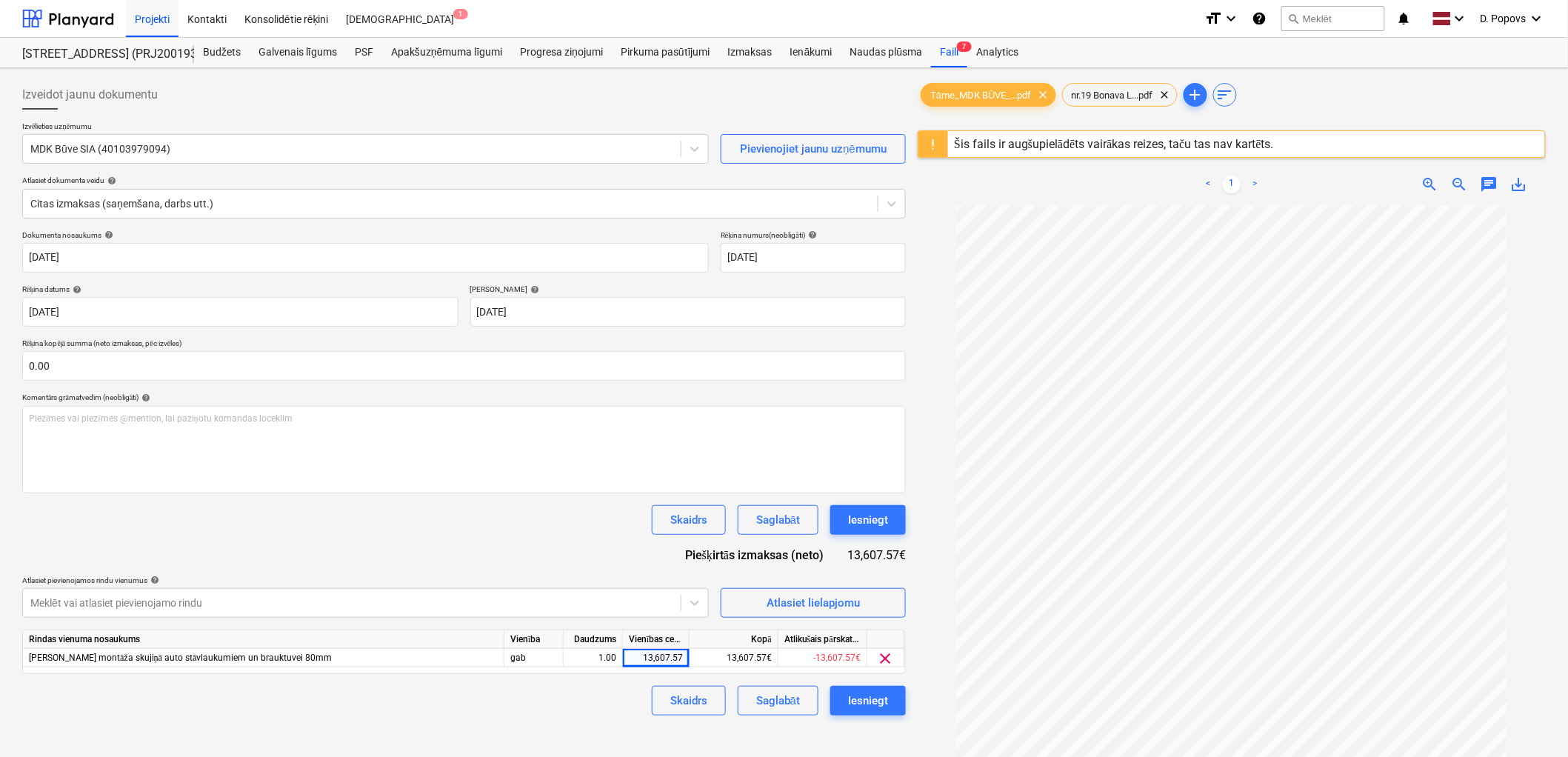 scroll, scrollTop: 176, scrollLeft: 0, axis: vertical 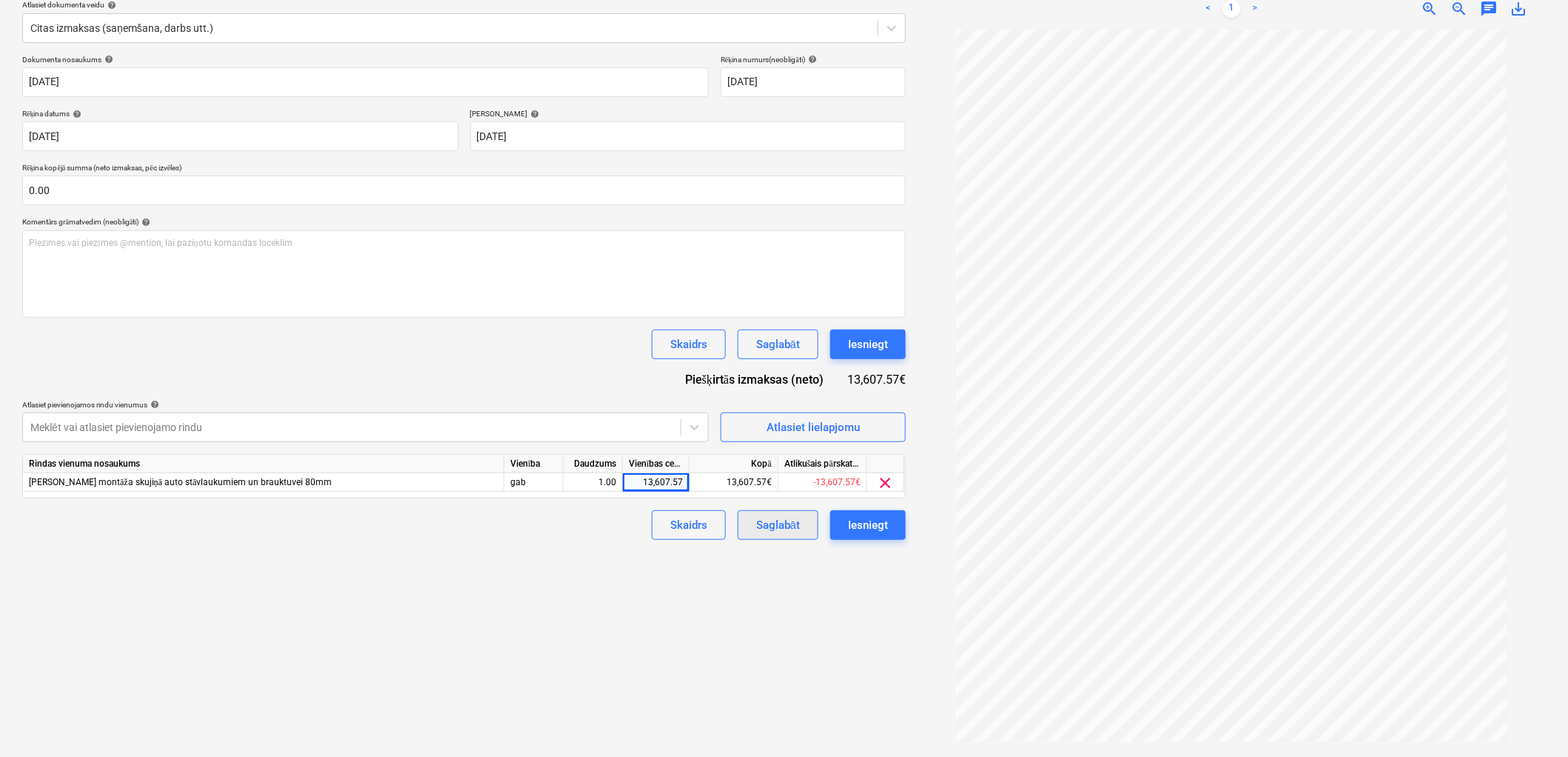 click on "Saglabāt" at bounding box center (778, 525) 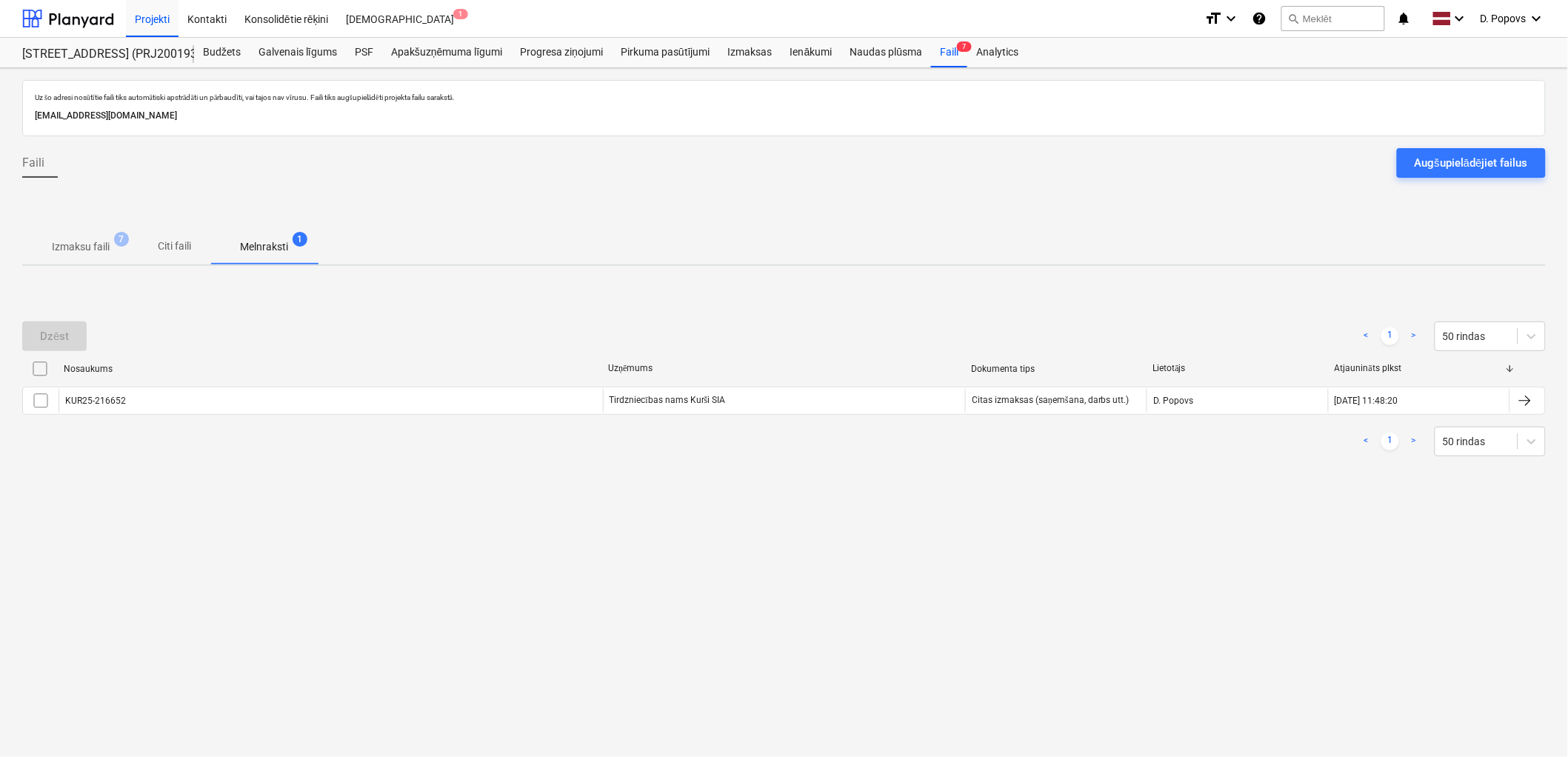 scroll, scrollTop: 0, scrollLeft: 0, axis: both 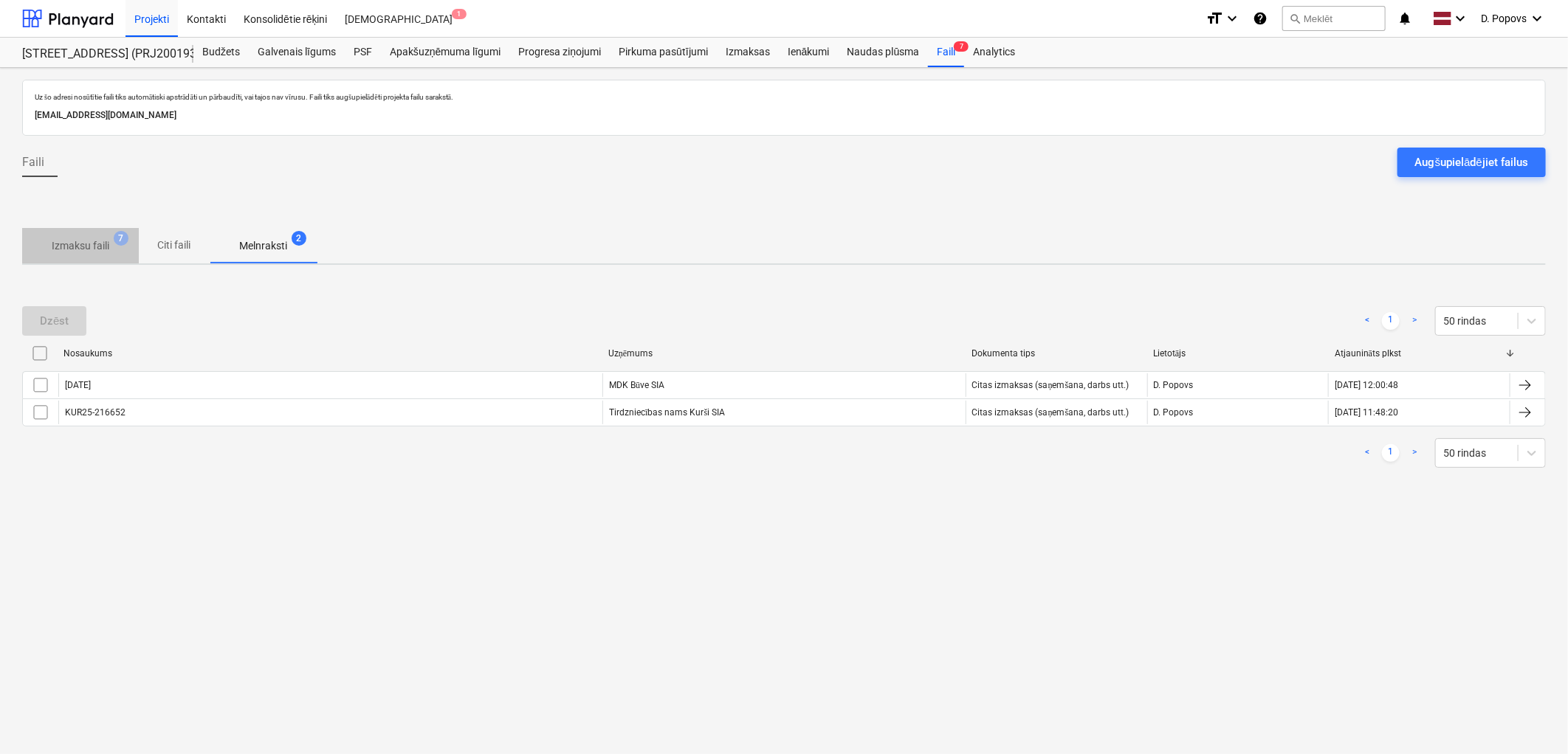 click on "Izmaksu faili" at bounding box center (80, 246) 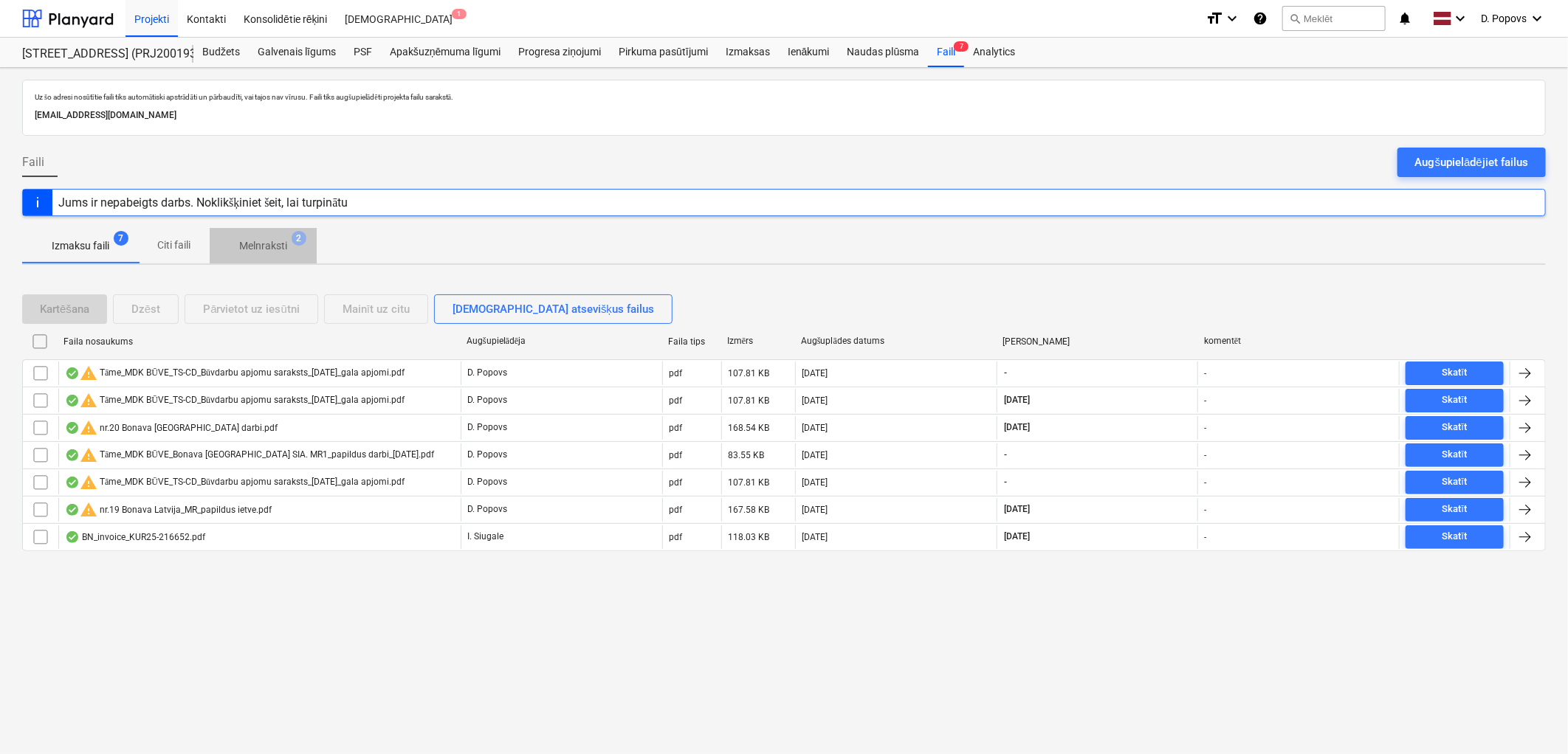 click on "Melnraksti" at bounding box center [263, 246] 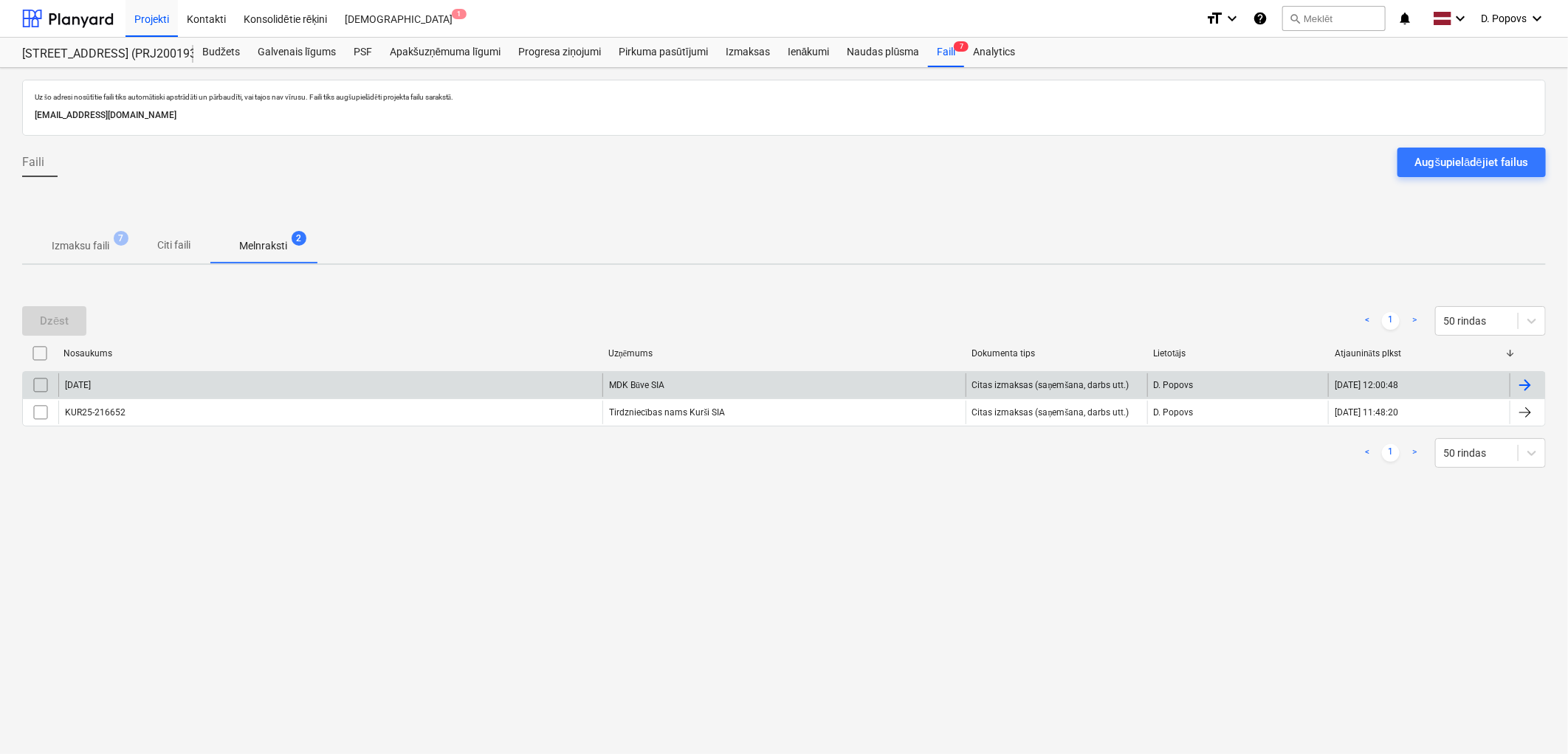click on "[DATE]" at bounding box center (330, 385) 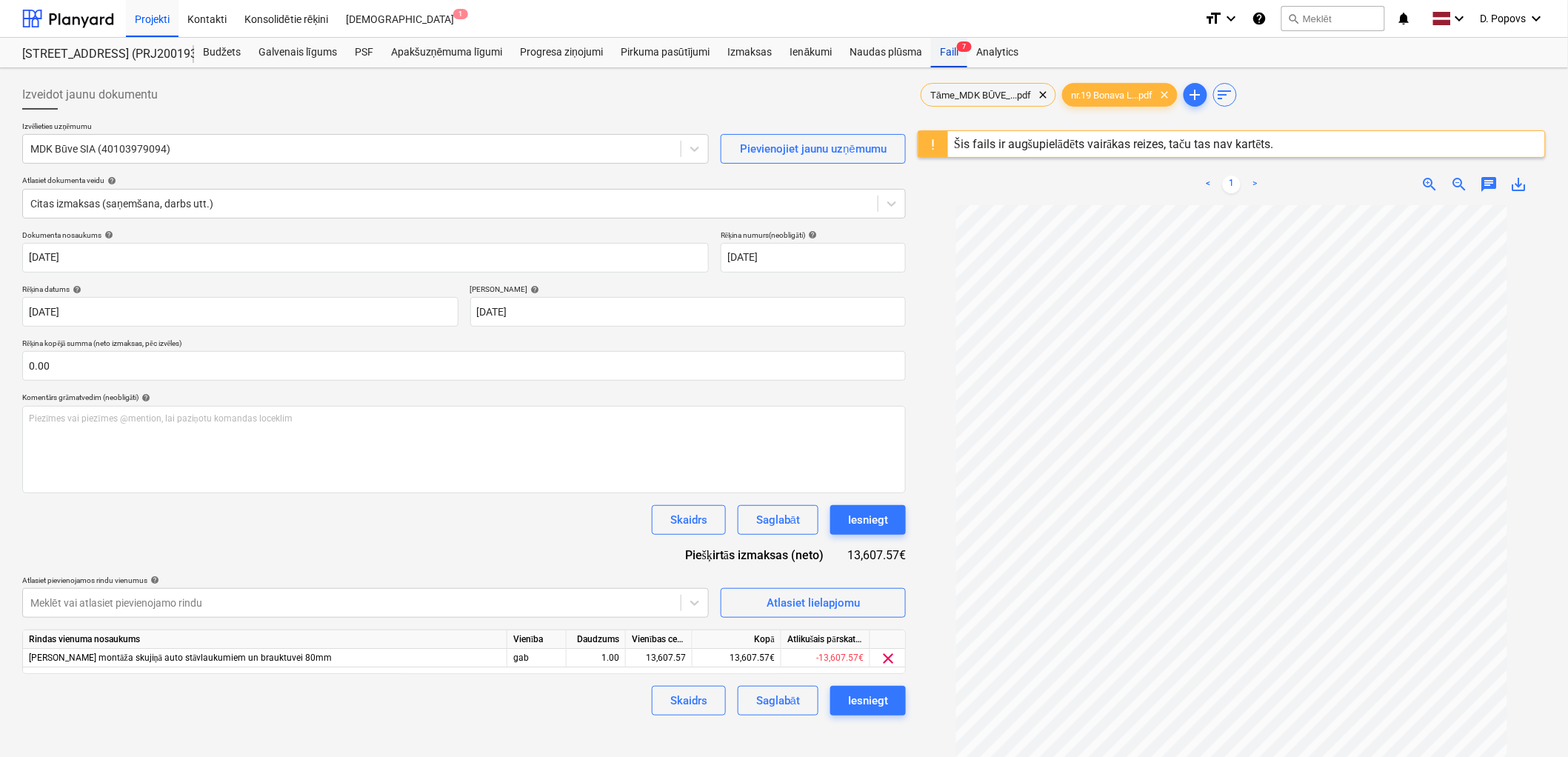 click on "Faili 7" at bounding box center [949, 53] 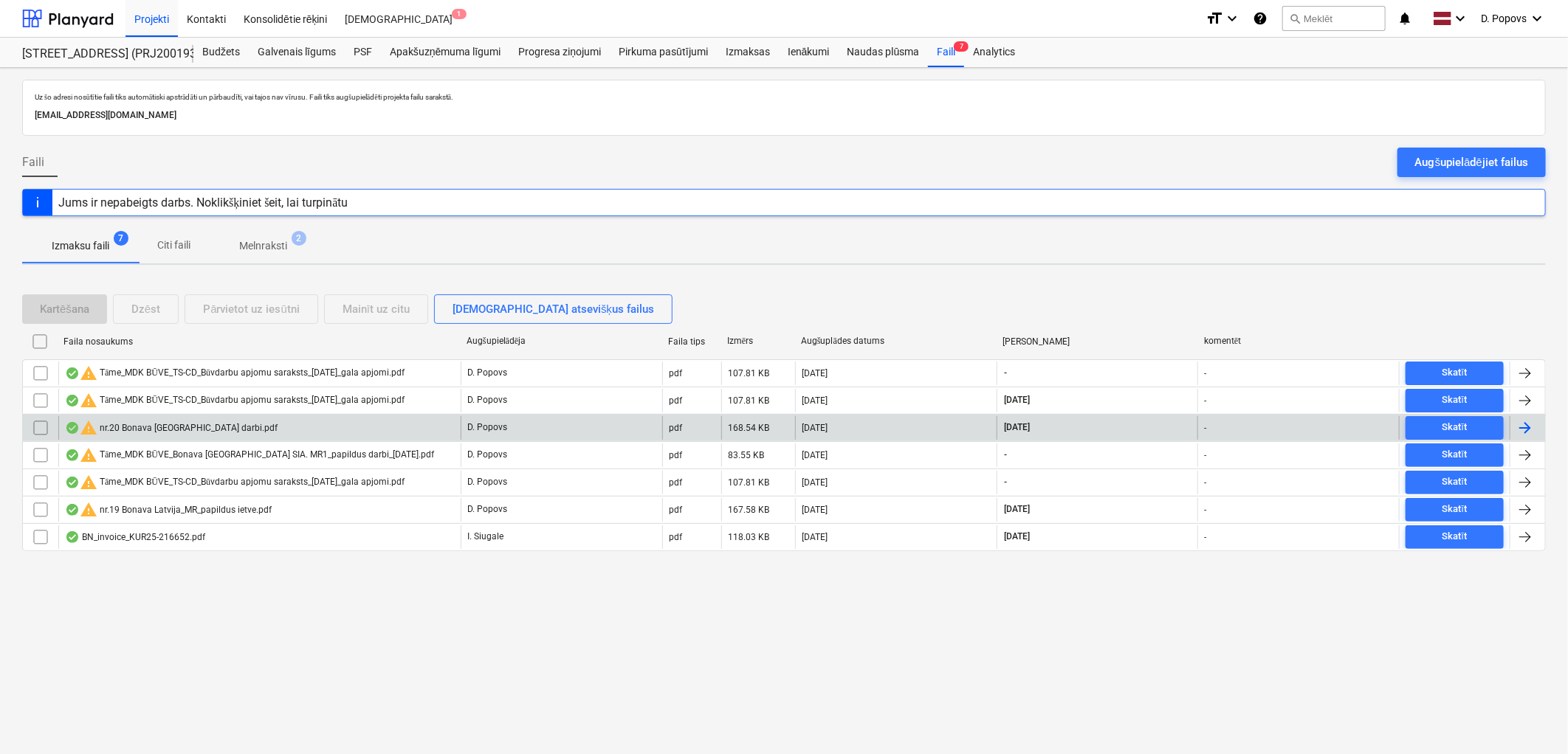 click on "warning   nr.20 Bonava Latvija_MR1_papildus darbi.pdf" at bounding box center (171, 428) 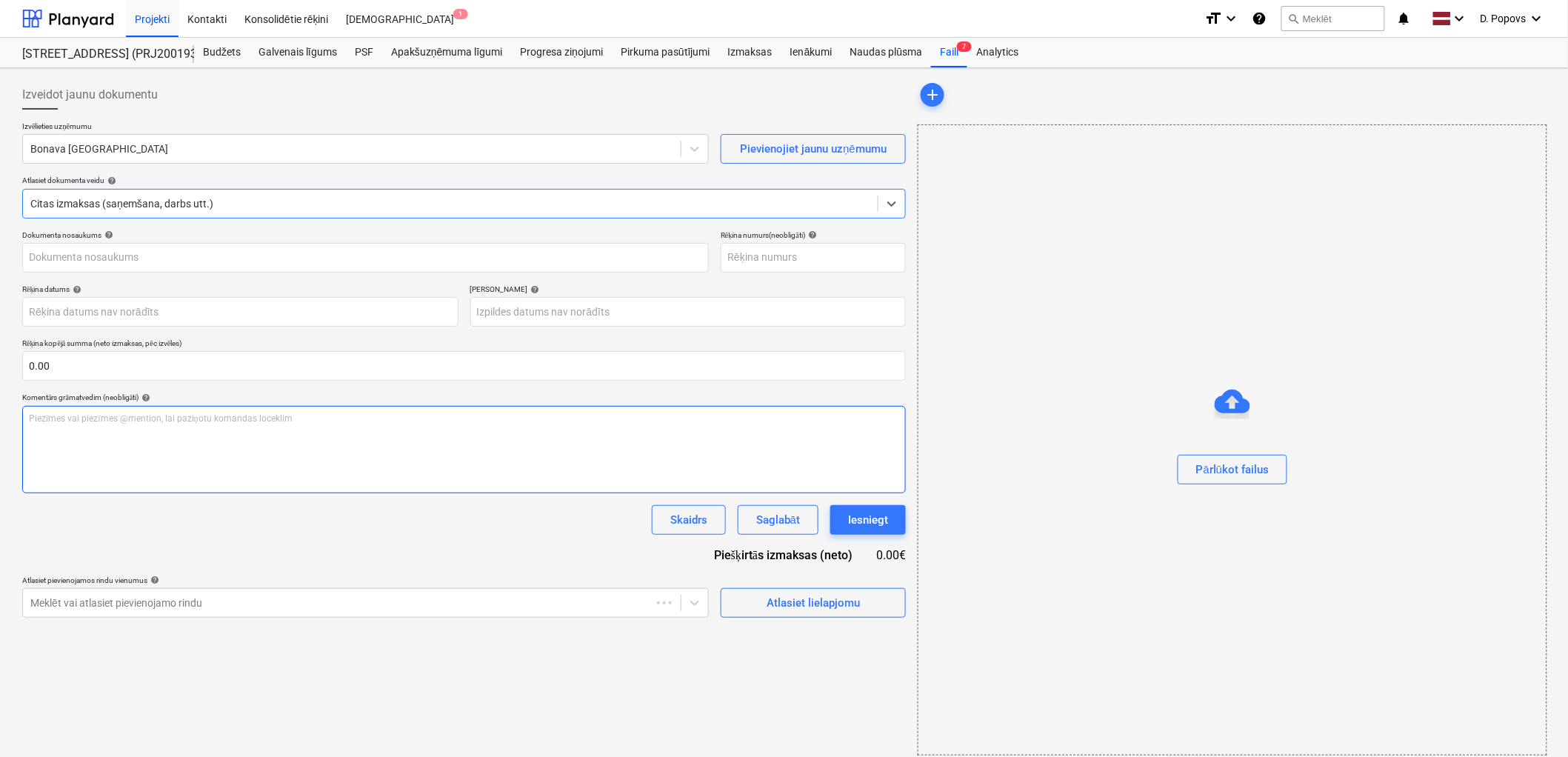 type on "1" 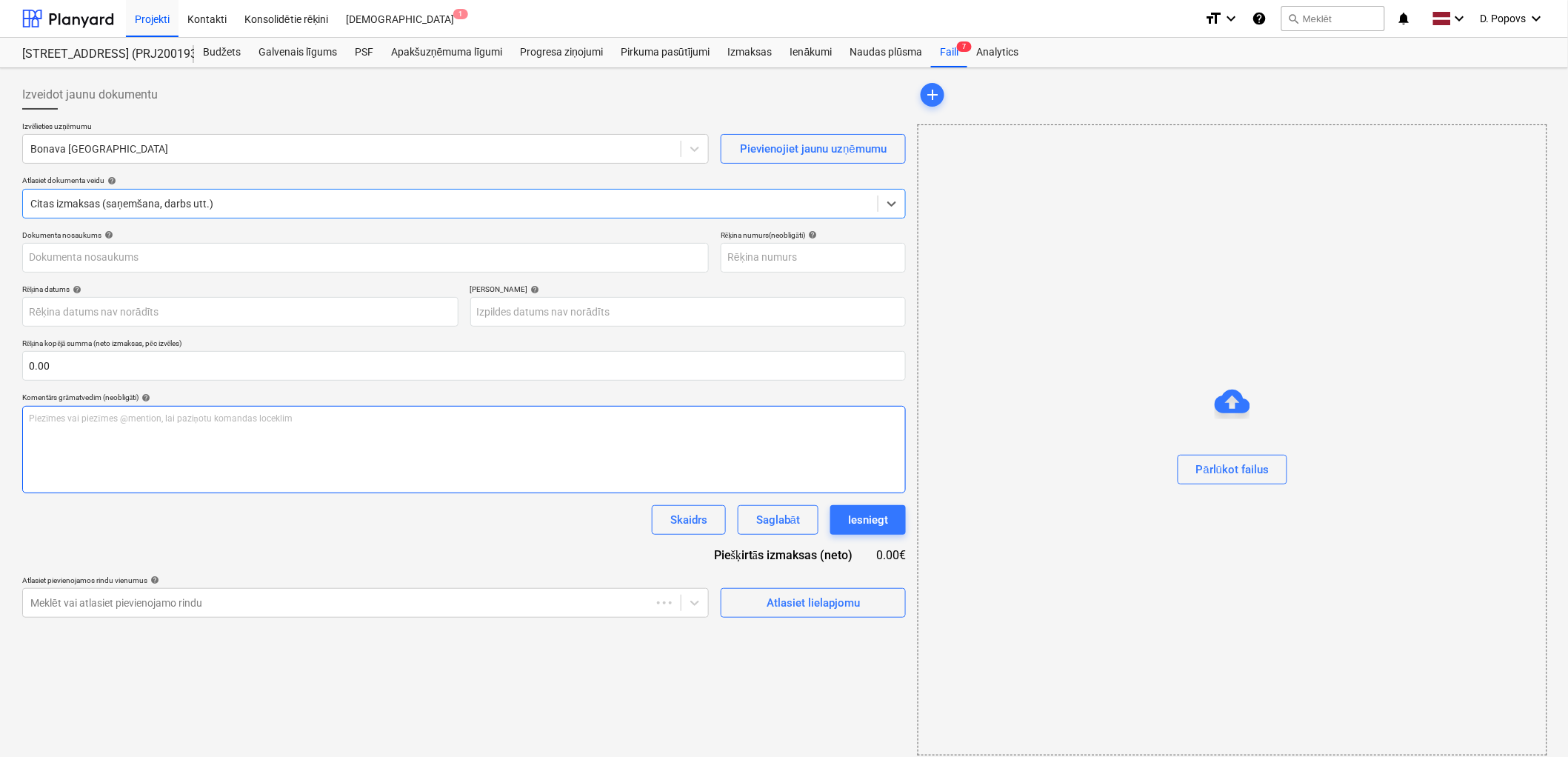 type on "1" 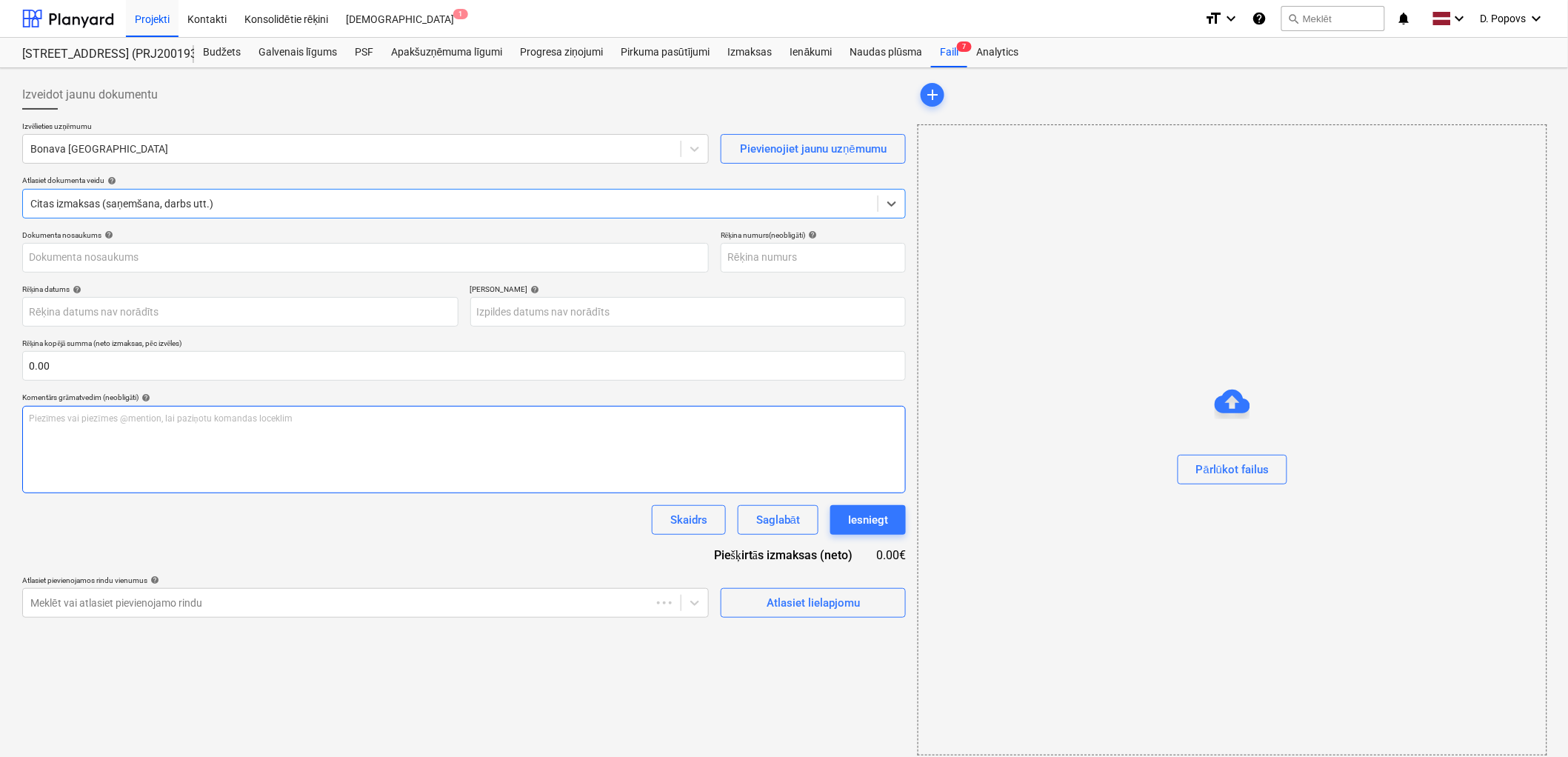 type on "[DATE]" 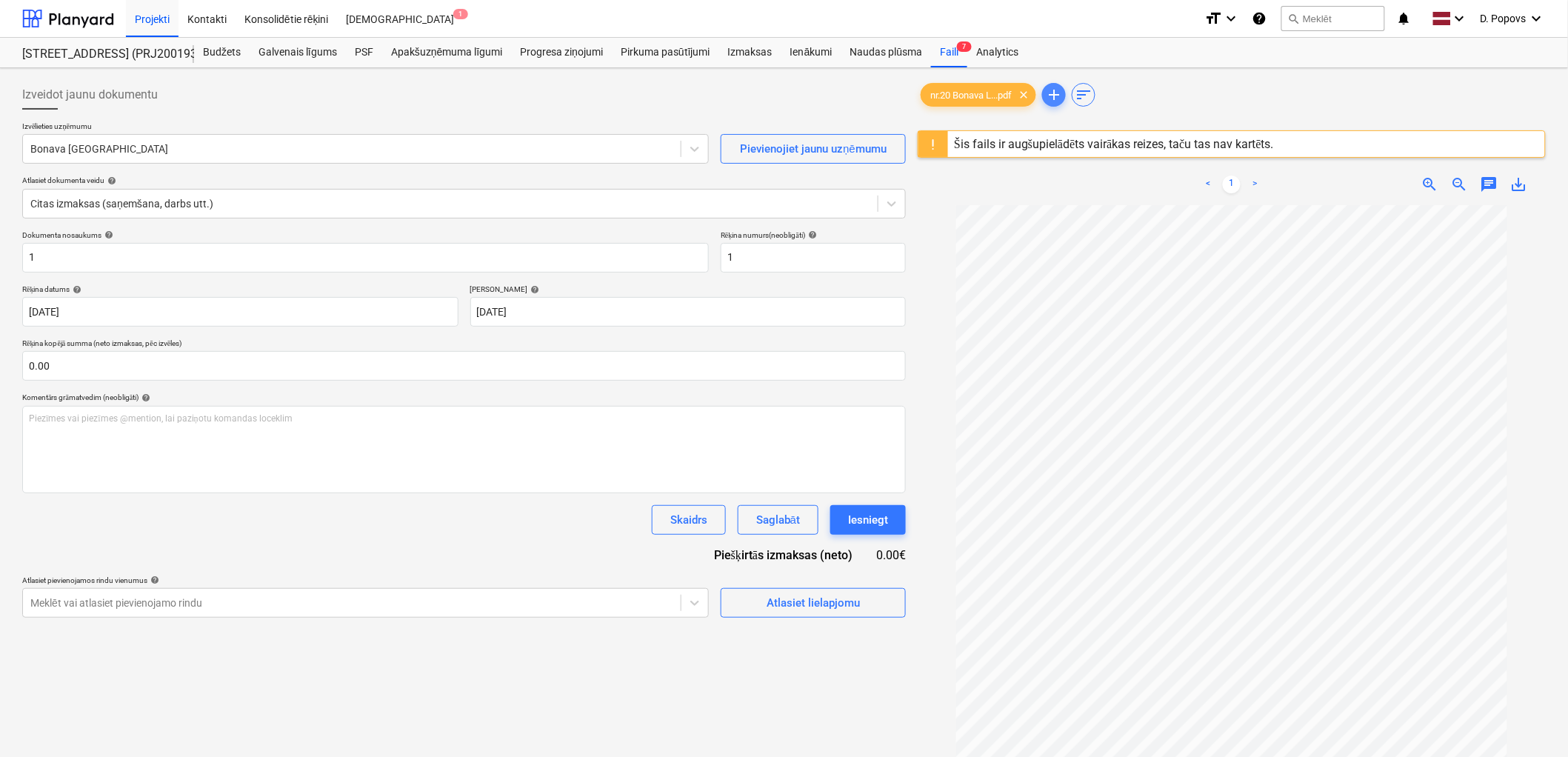 click on "add" at bounding box center [1054, 95] 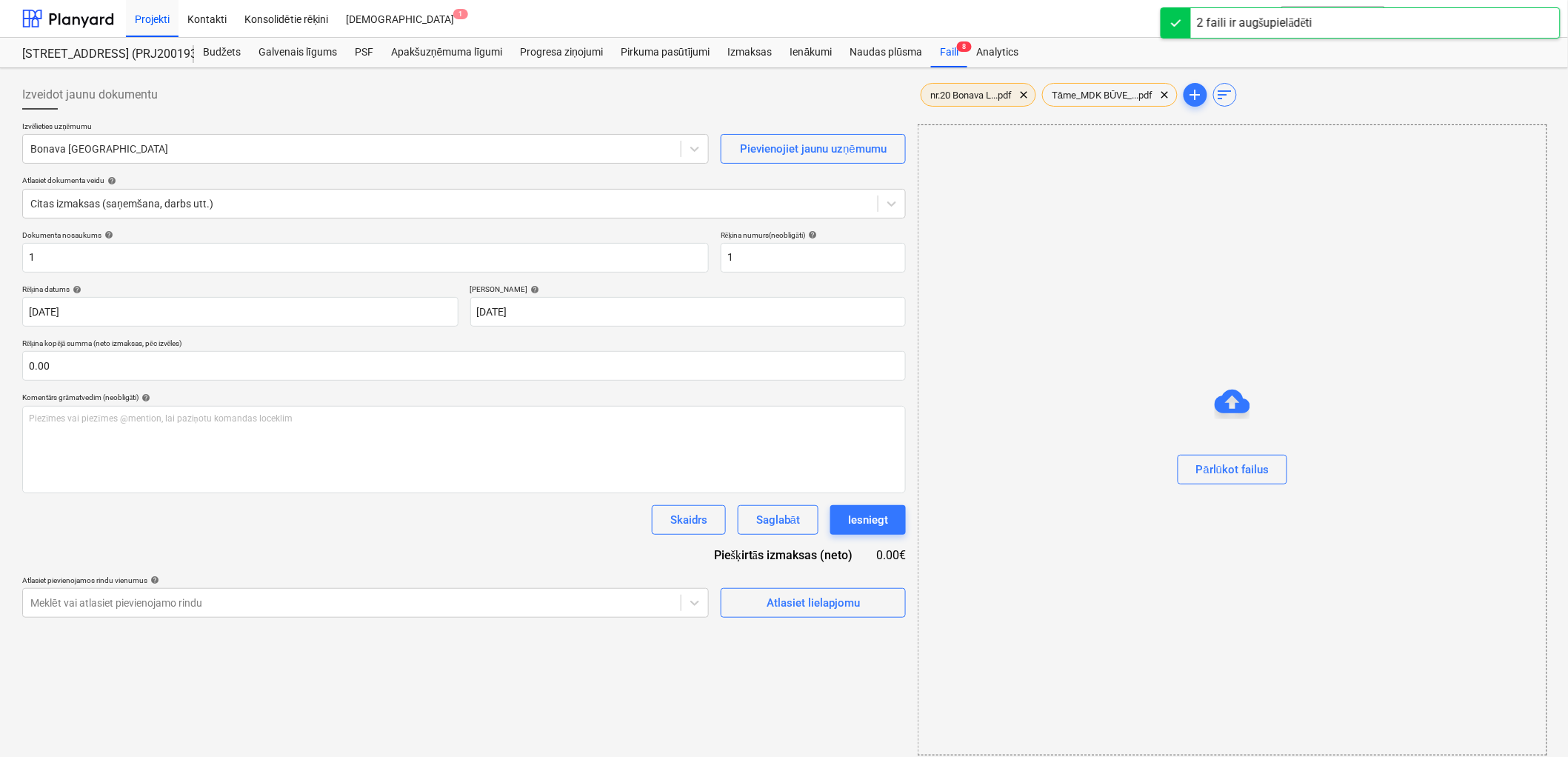 click on "nr.20 Bonava L...pdf" at bounding box center (971, 95) 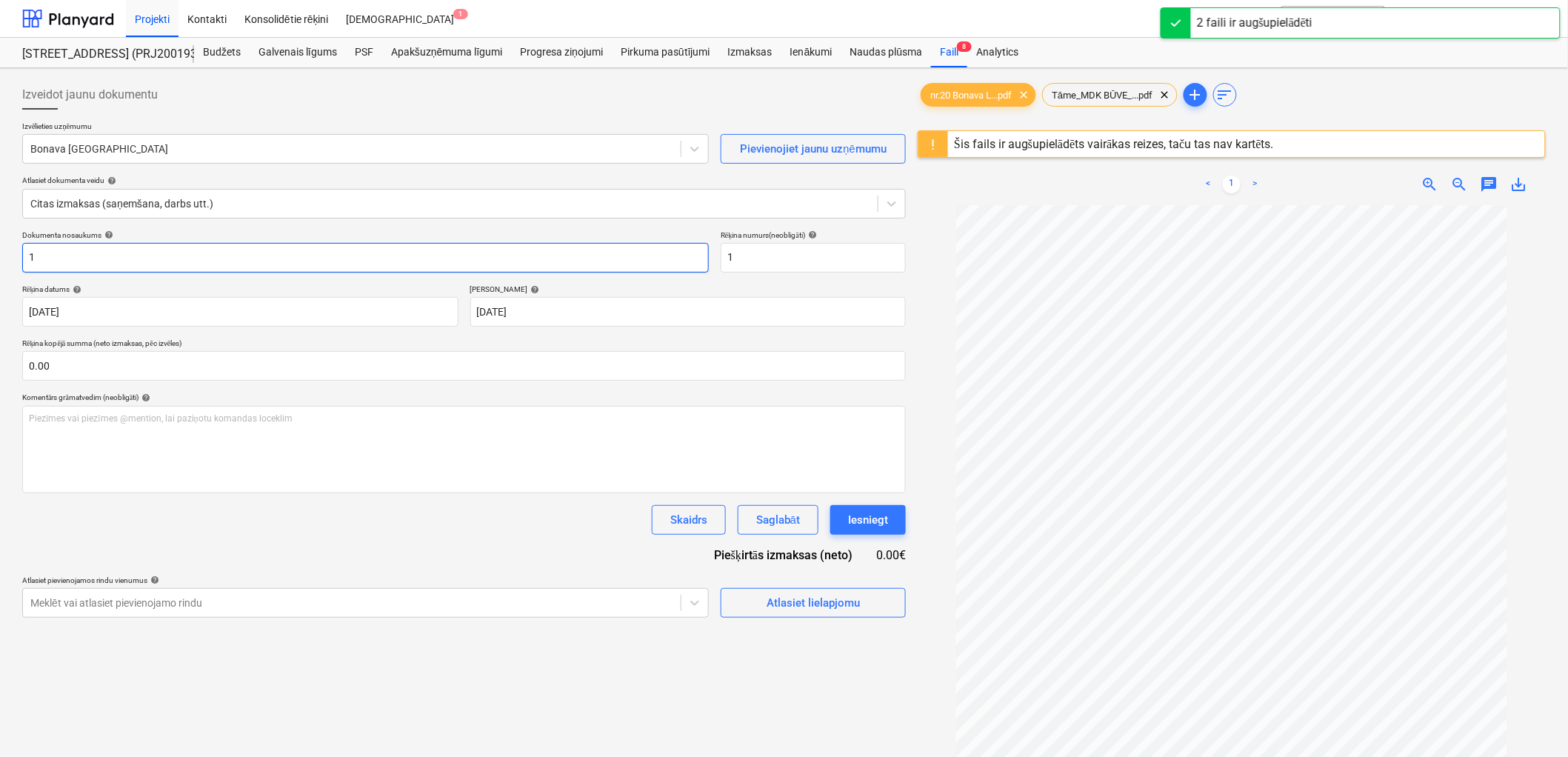 click on "1" at bounding box center (365, 258) 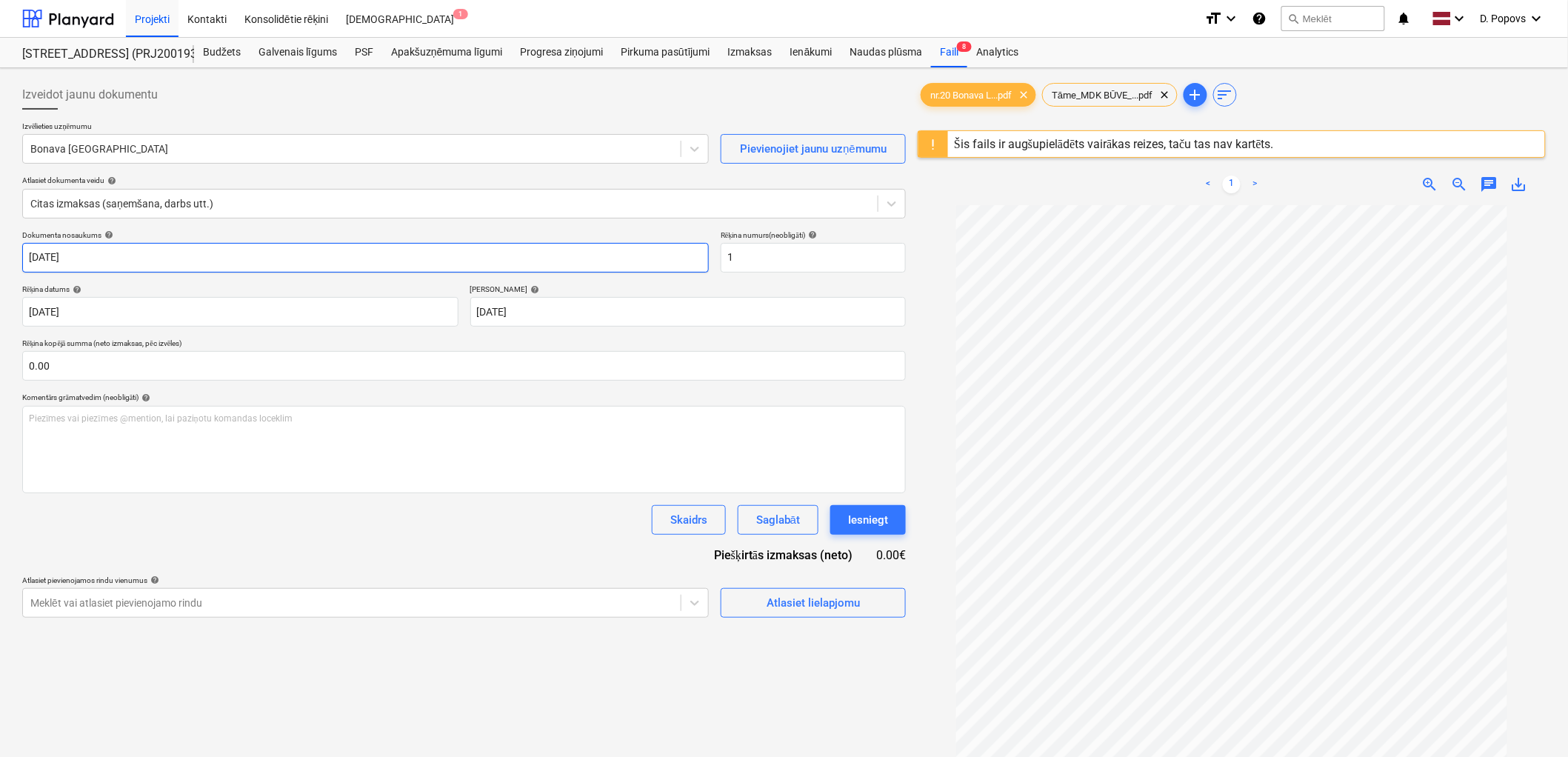 click on "[DATE]" at bounding box center [365, 258] 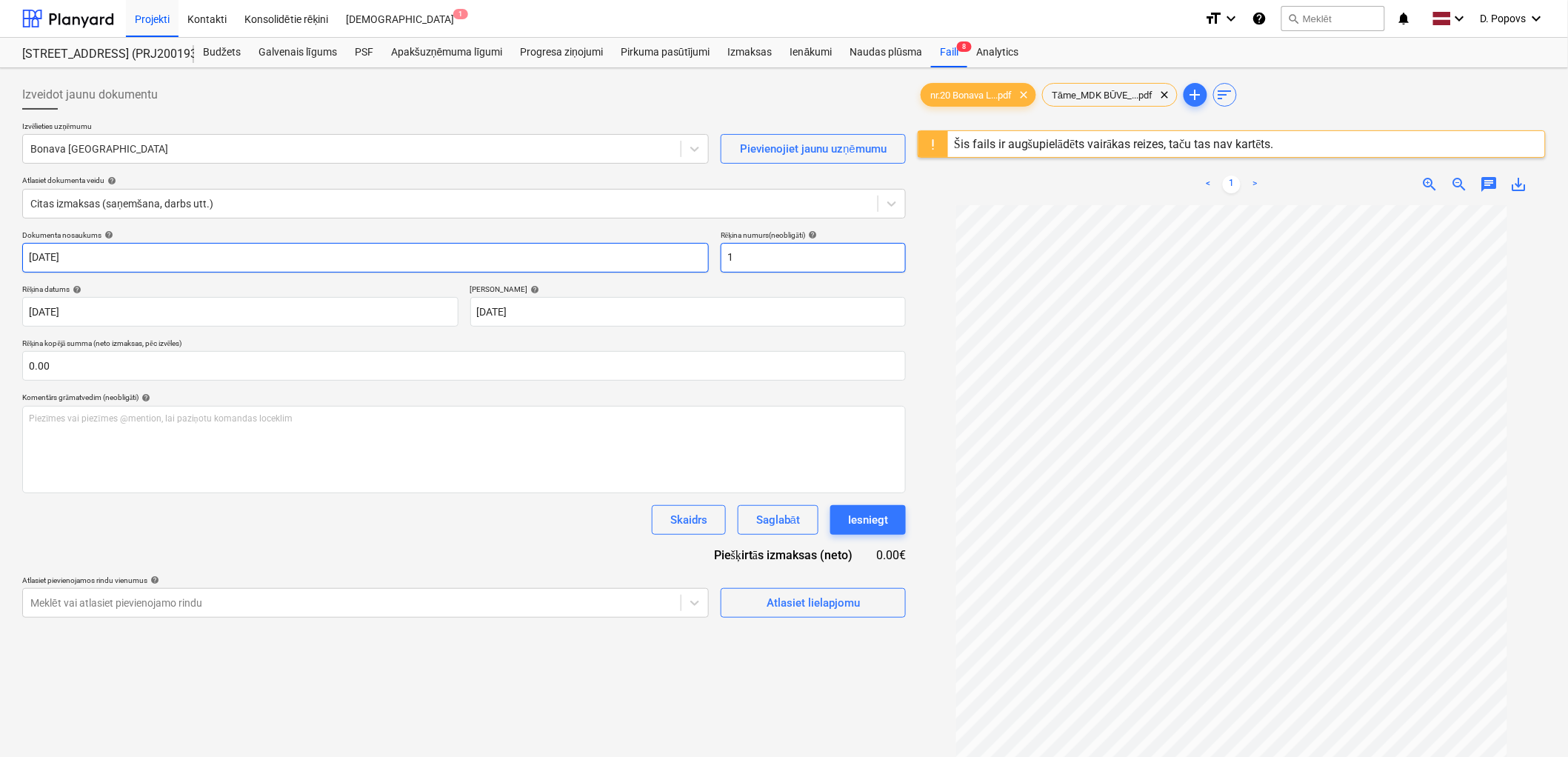 type on "[DATE]" 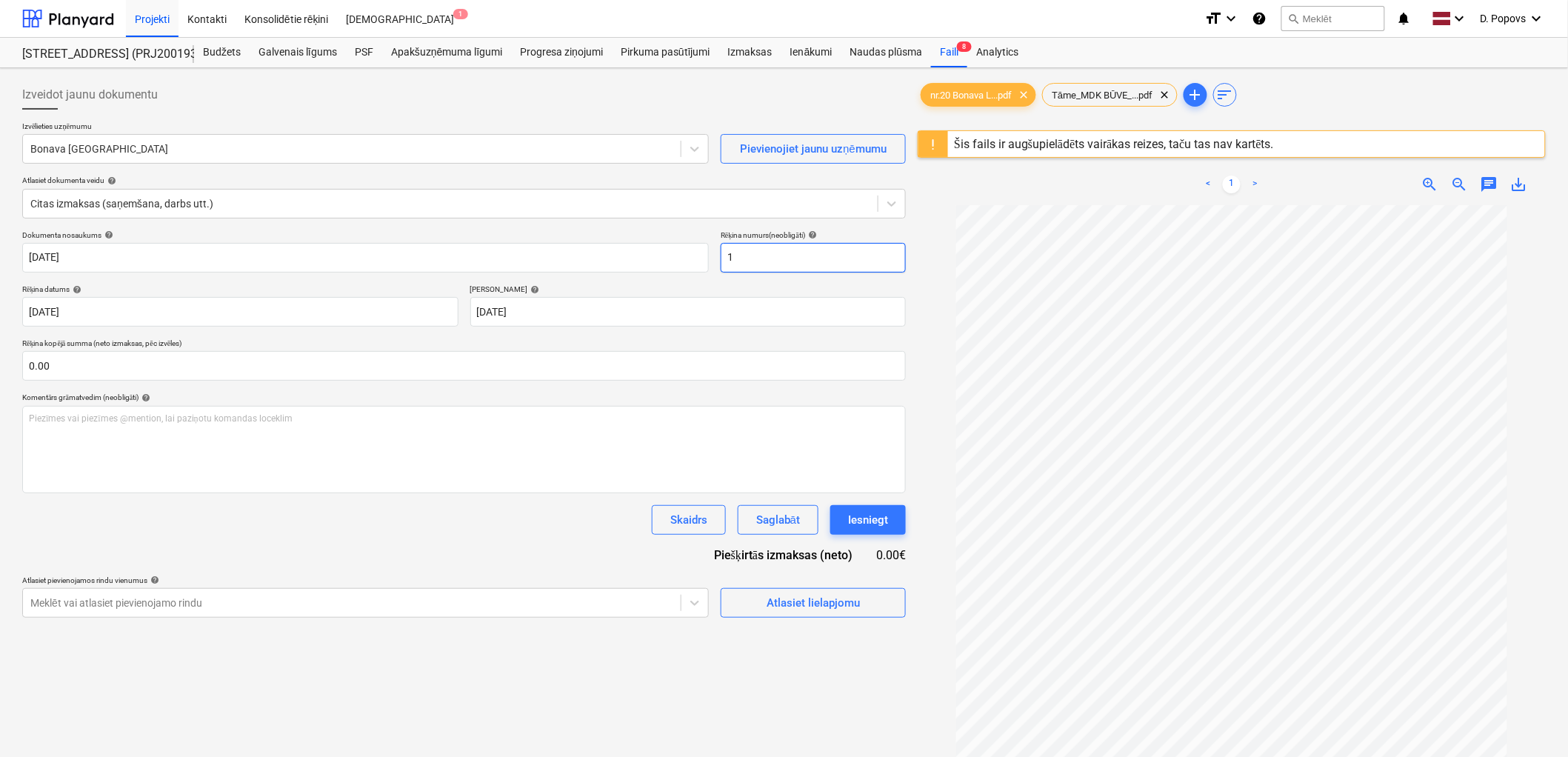 drag, startPoint x: 724, startPoint y: 263, endPoint x: 715, endPoint y: 267, distance: 10 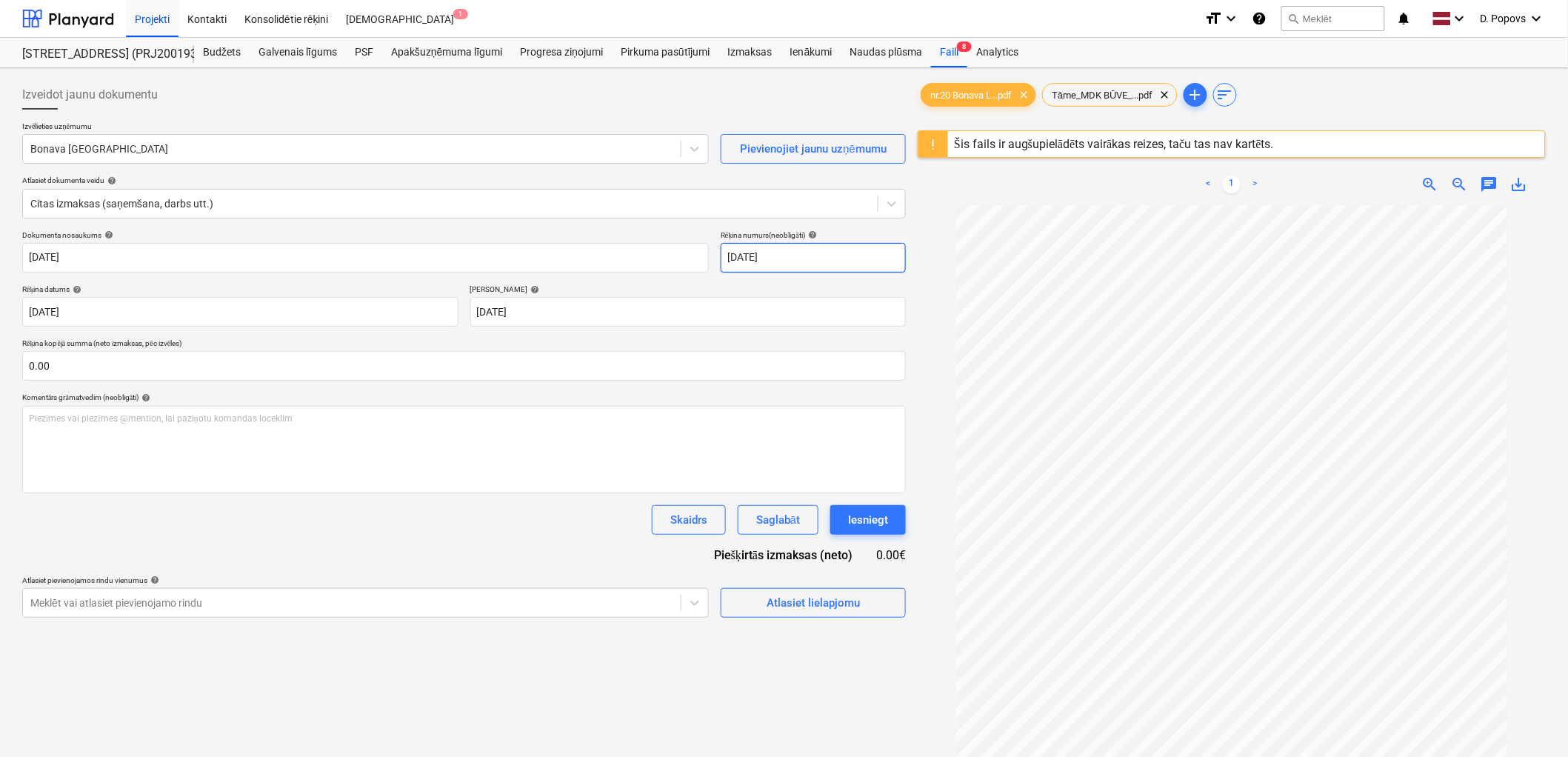 type on "[DATE]" 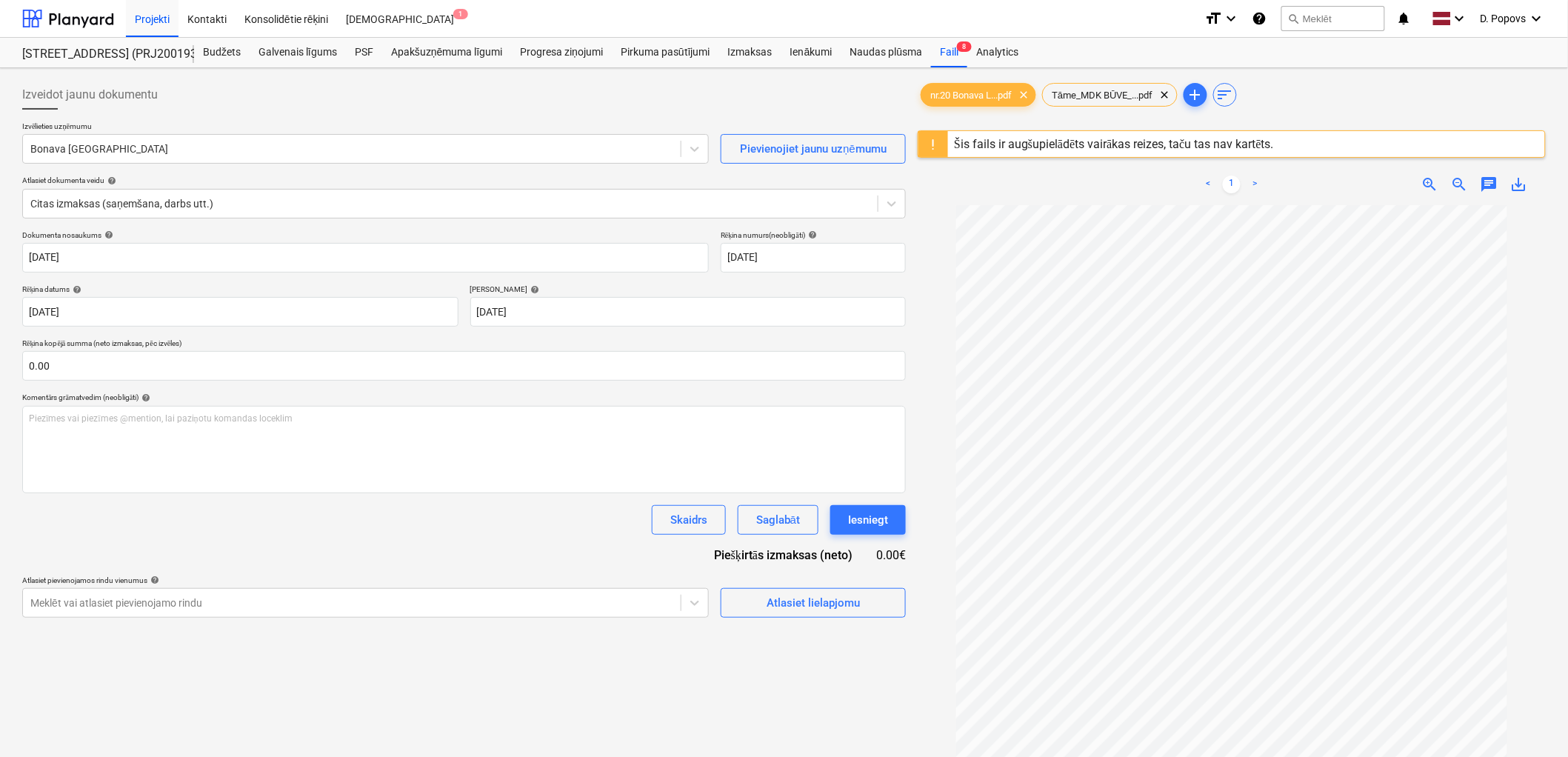 click on "Dokumenta nosaukums help [DATE] Rēķina numurs  (neobligāti) help [DATE] Rēķina datums help [DATE] [DATE] Press the down arrow key to interact with the calendar and
select a date. Press the question [PERSON_NAME] to get the keyboard shortcuts for changing dates. Termiņš help [DATE] 04.08.2025 Press the down arrow key to interact with the calendar and
select a date. Press the question [PERSON_NAME] to get the keyboard shortcuts for changing dates. Rēķina kopējā summa (neto izmaksas, pēc izvēles) 0.00 Komentārs grāmatvedim (neobligāti) help Piezīmes vai piezīmes @mention, lai paziņotu komandas loceklim ﻿ Skaidrs Saglabāt Iesniegt Piešķirtās izmaksas (neto) 0.00€ Atlasiet pievienojamos rindu vienumus help Meklēt vai atlasiet pievienojamo rindu Atlasiet lielapjomu" at bounding box center [464, 424] 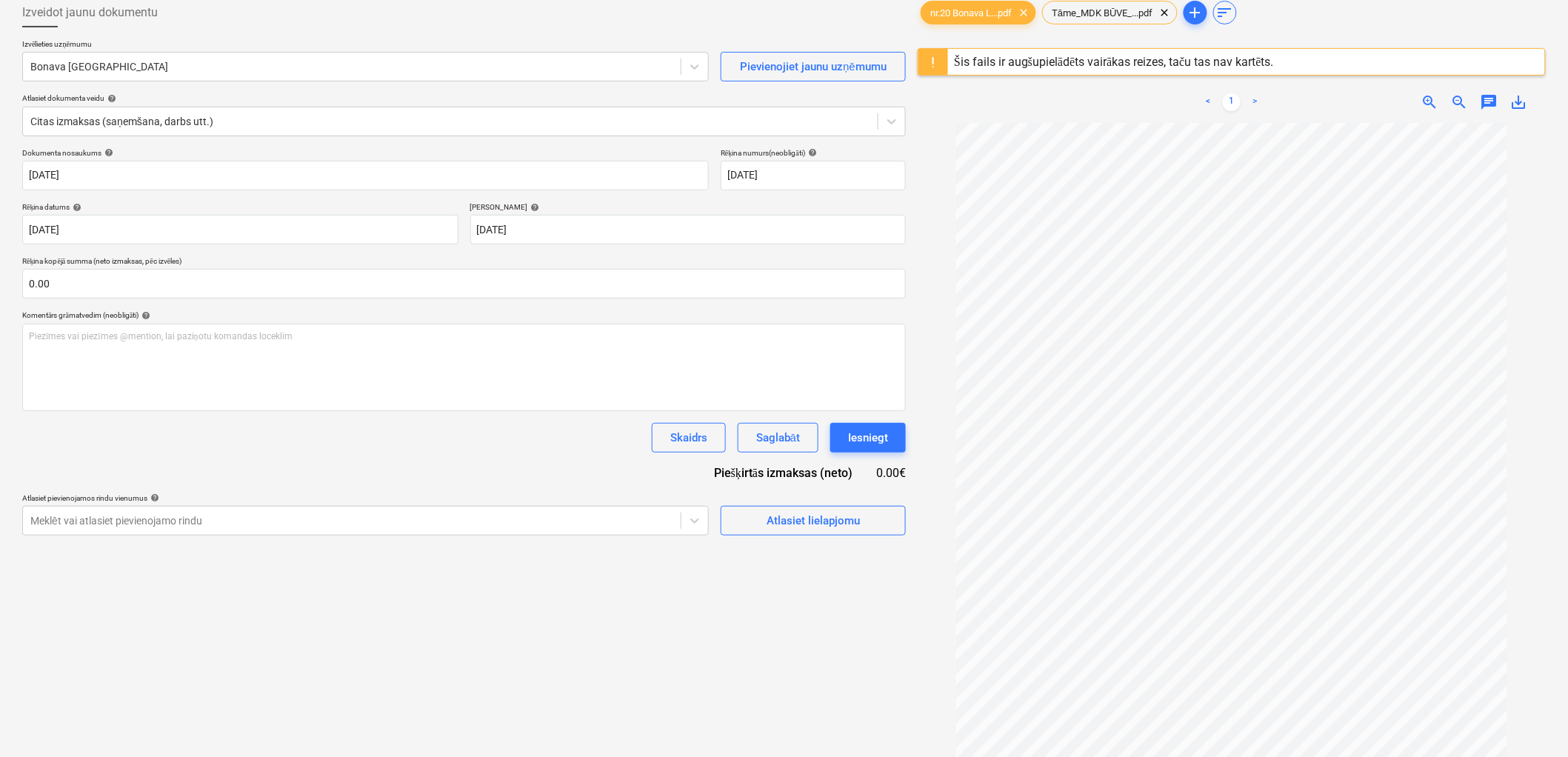 scroll, scrollTop: 0, scrollLeft: 0, axis: both 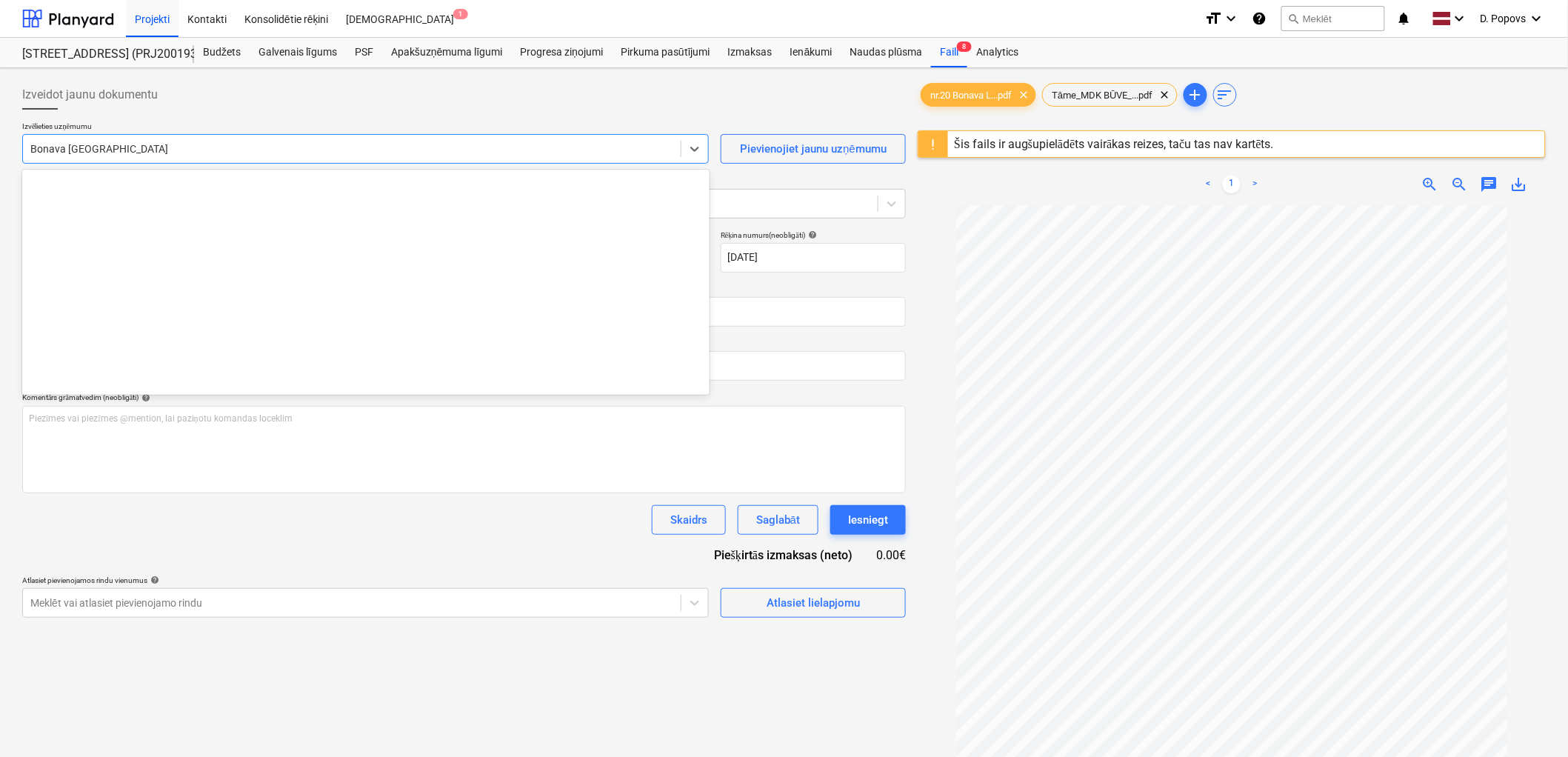 click at bounding box center [352, 149] 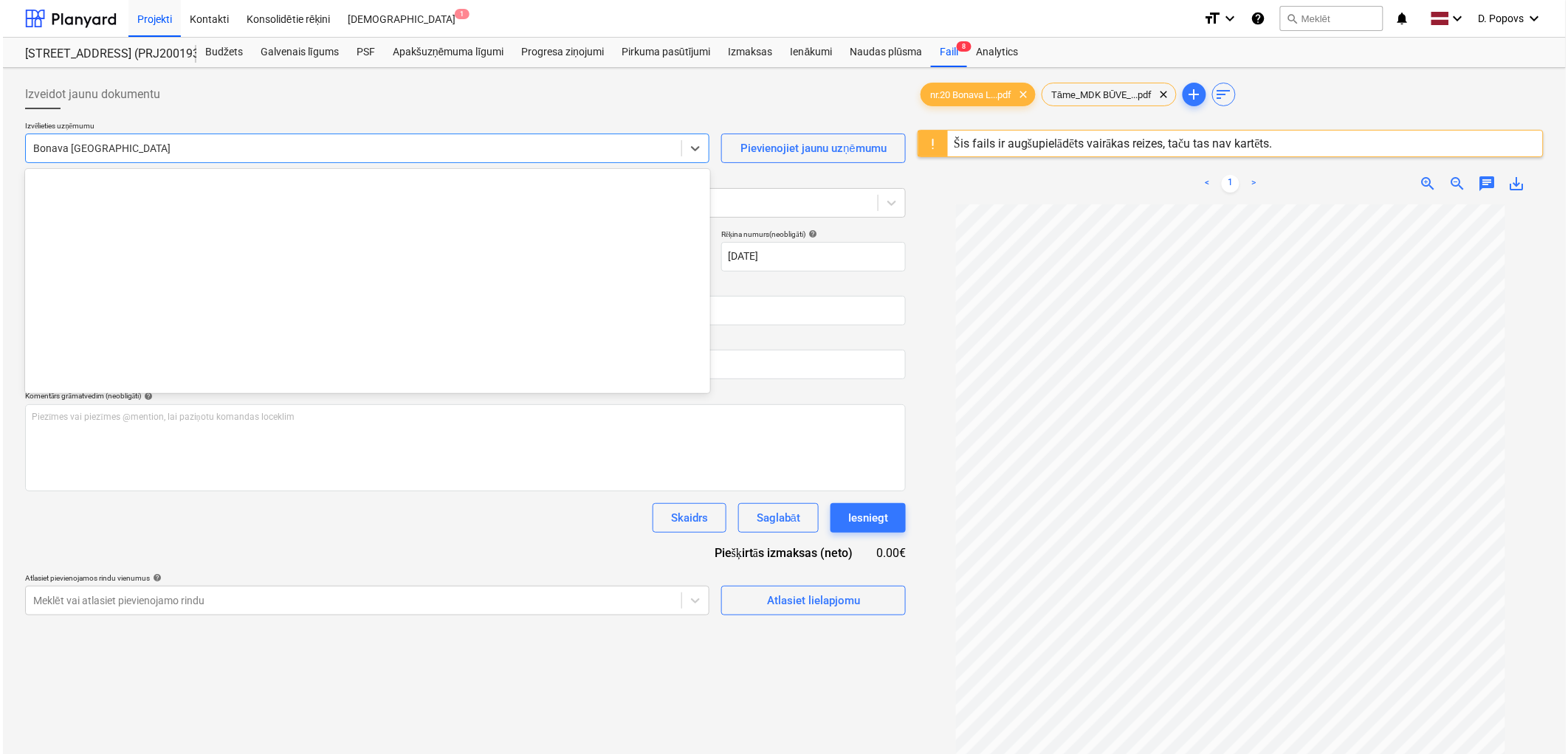 scroll, scrollTop: 2634, scrollLeft: 0, axis: vertical 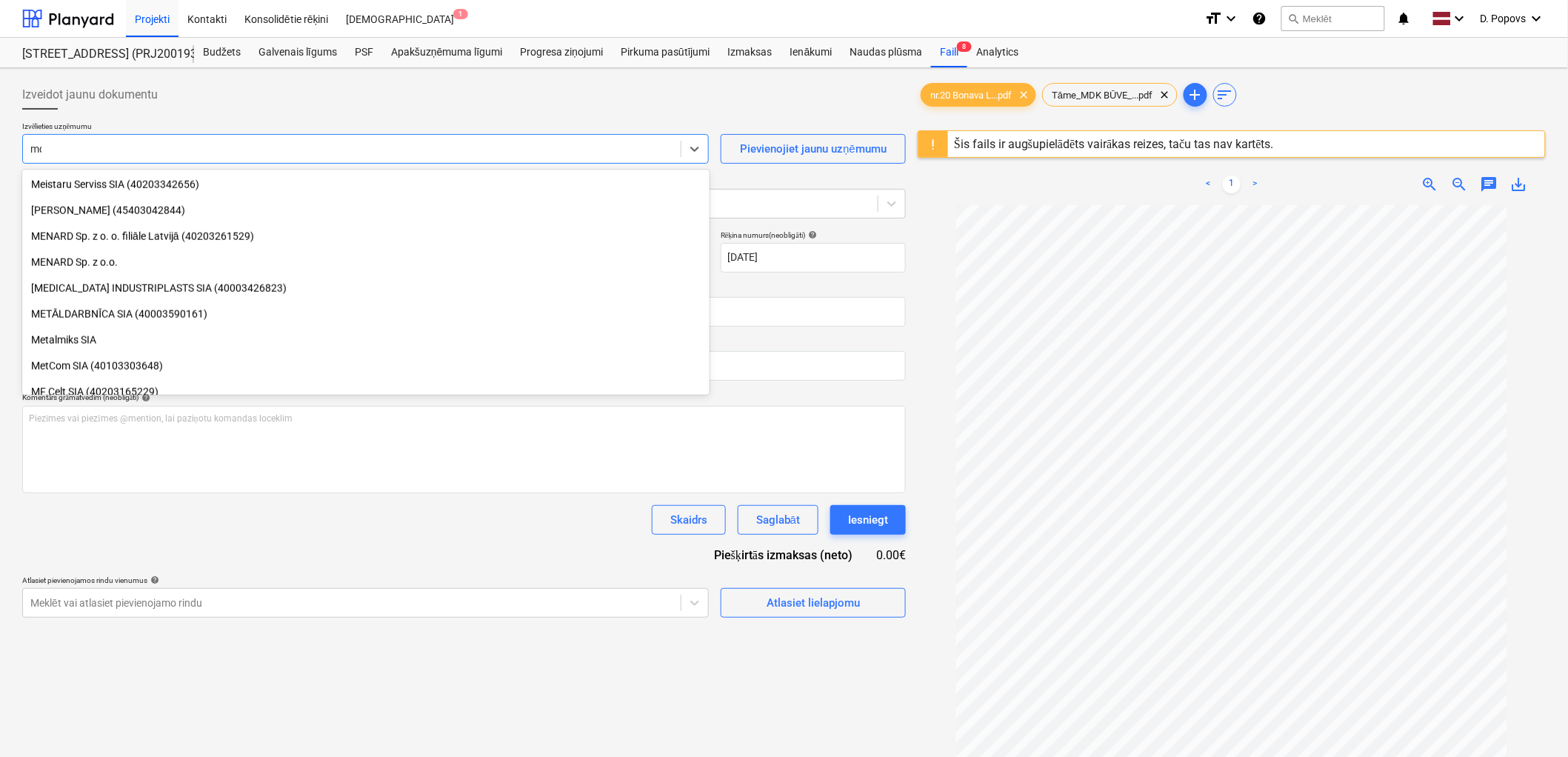 type on "mdk" 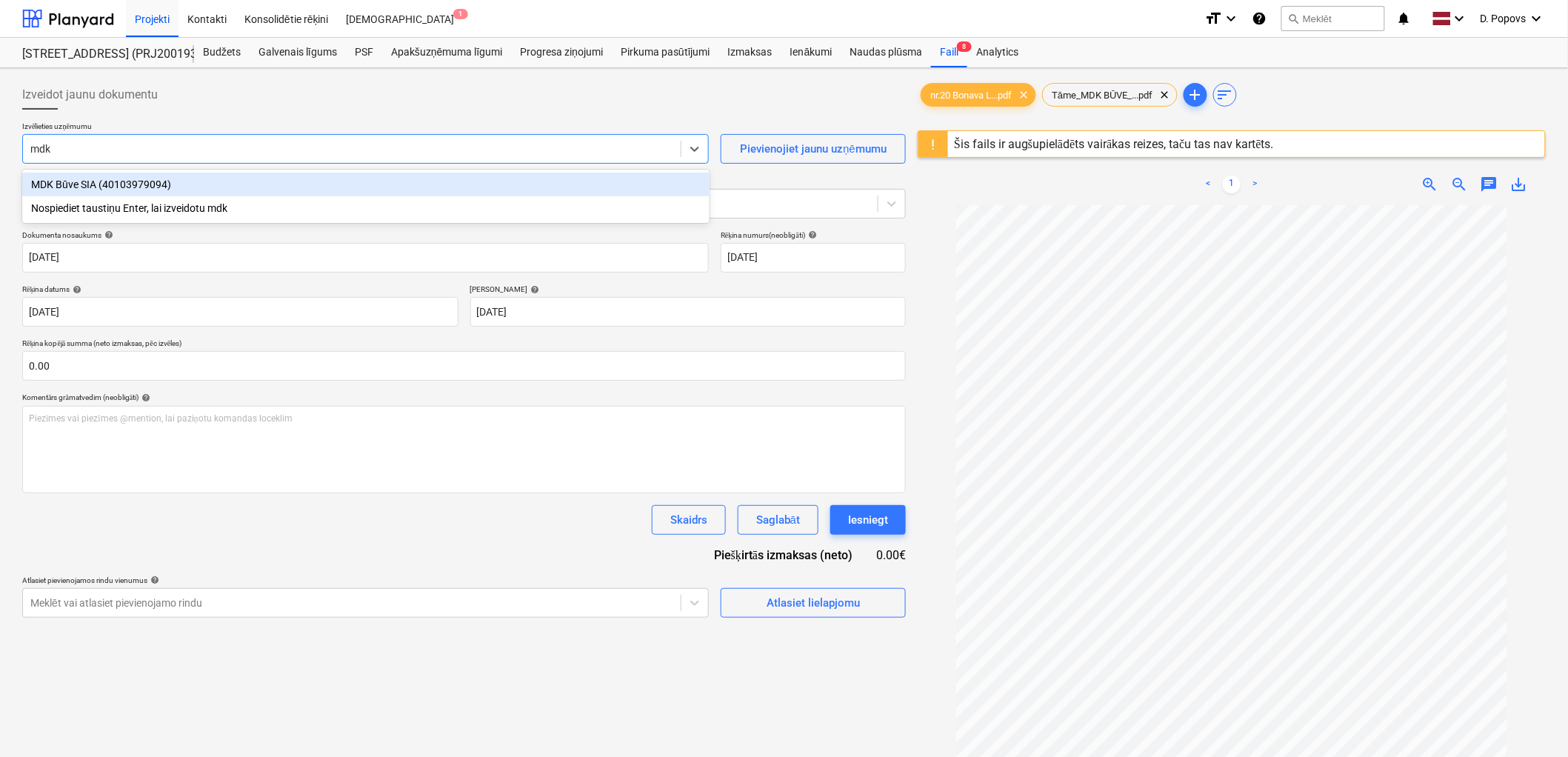 click on "MDK Būve SIA (40103979094)" at bounding box center [366, 184] 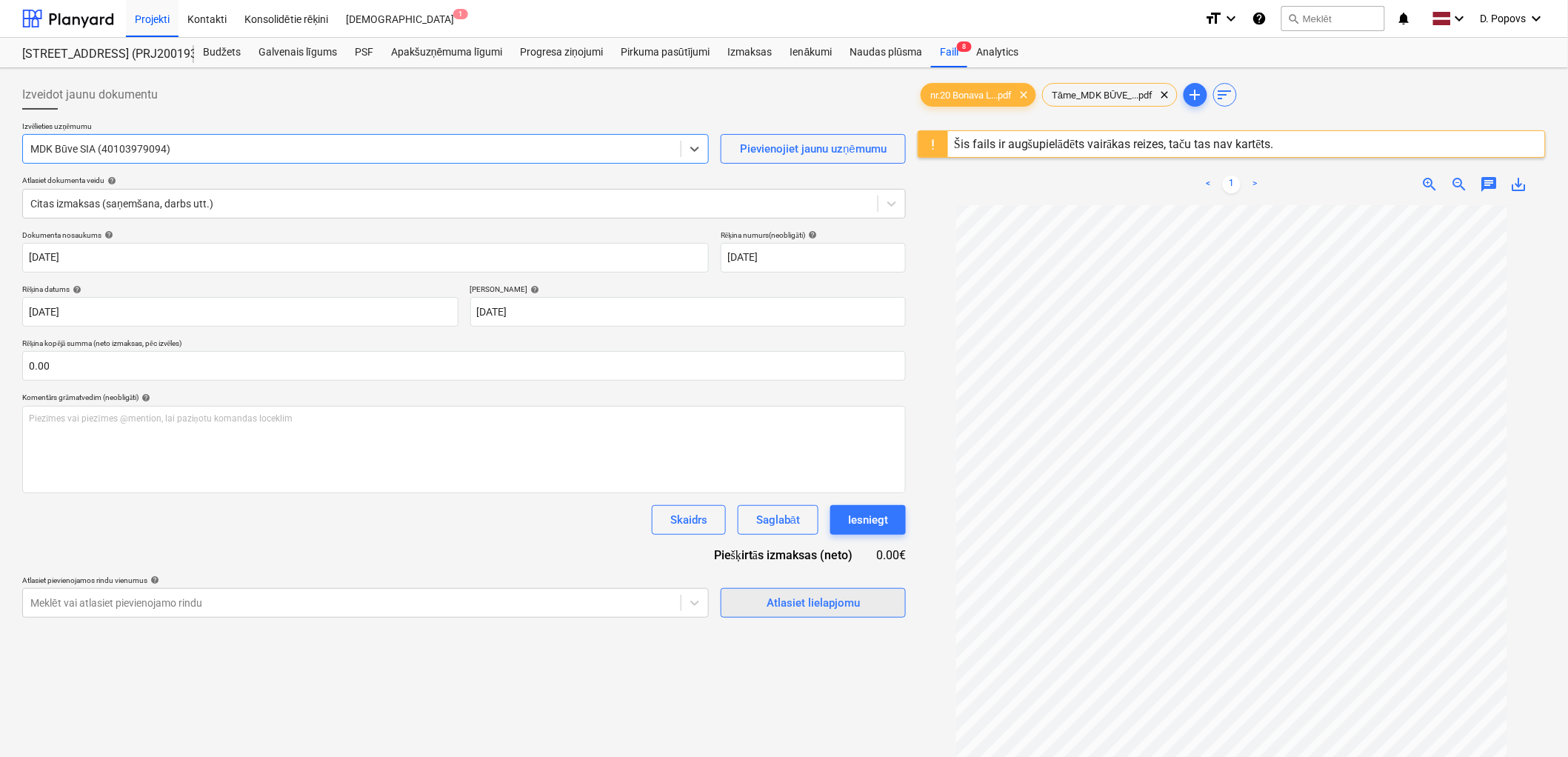 click on "Atlasiet lielapjomu" at bounding box center (813, 603) 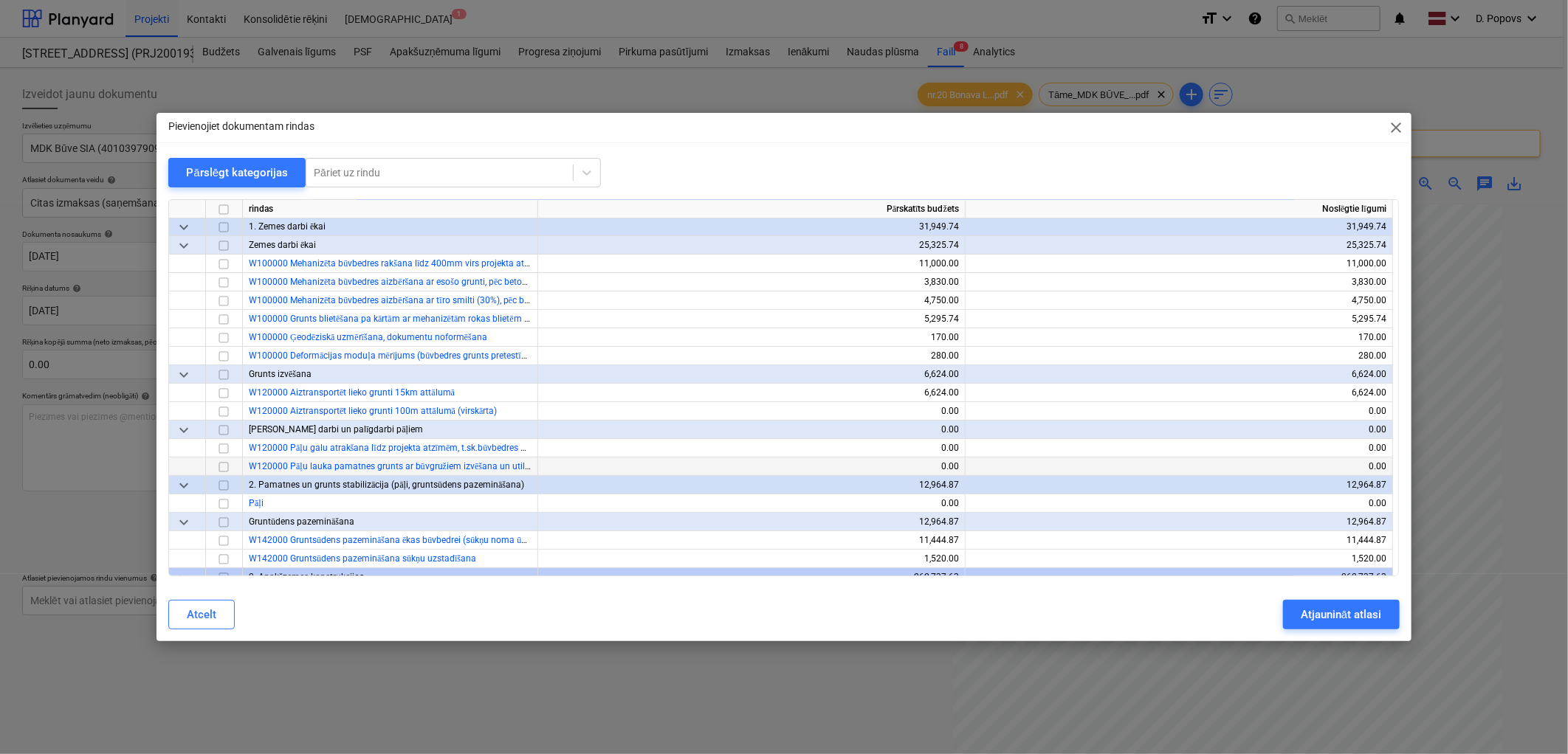 scroll, scrollTop: 0, scrollLeft: 0, axis: both 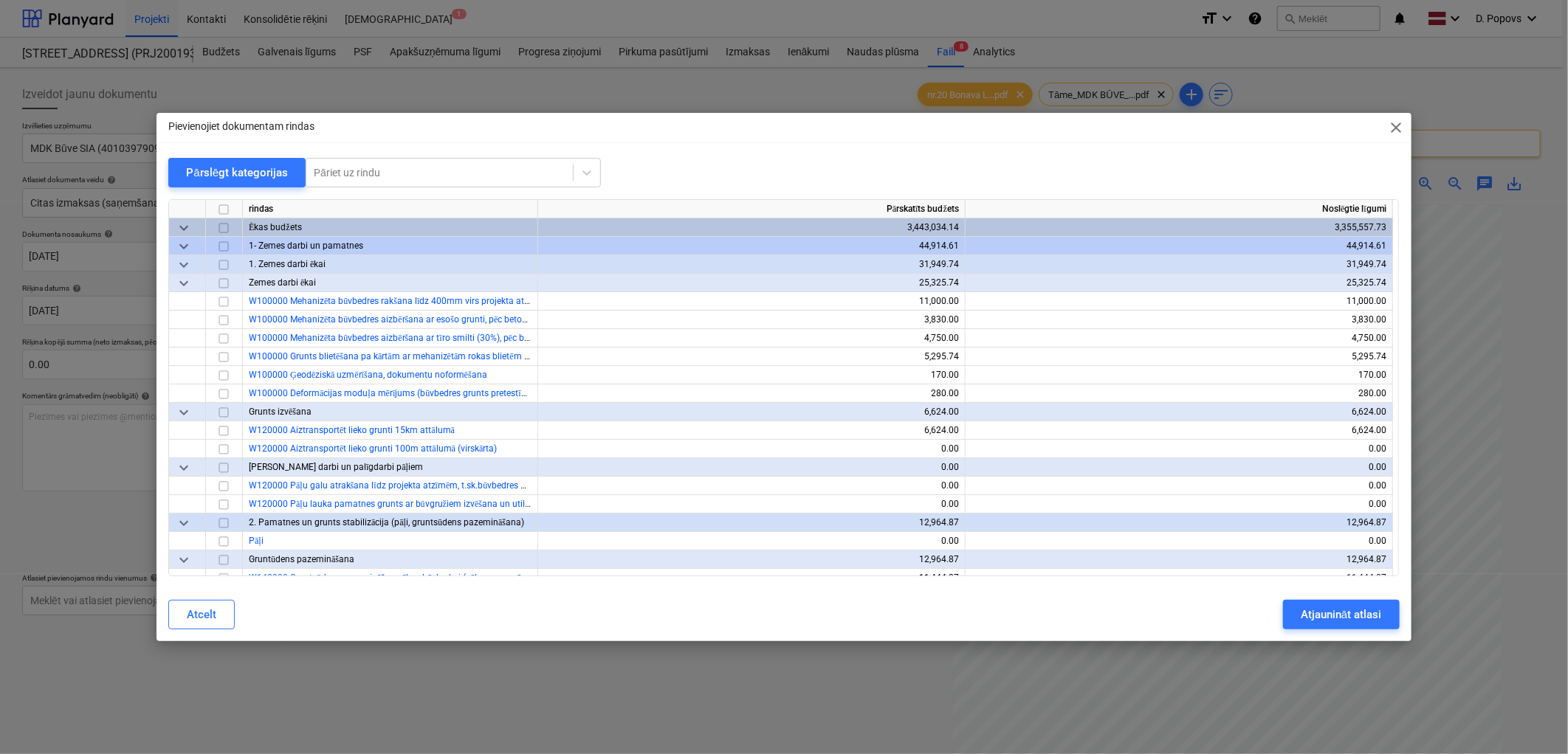 click on "keyboard_arrow_down" at bounding box center [184, 246] 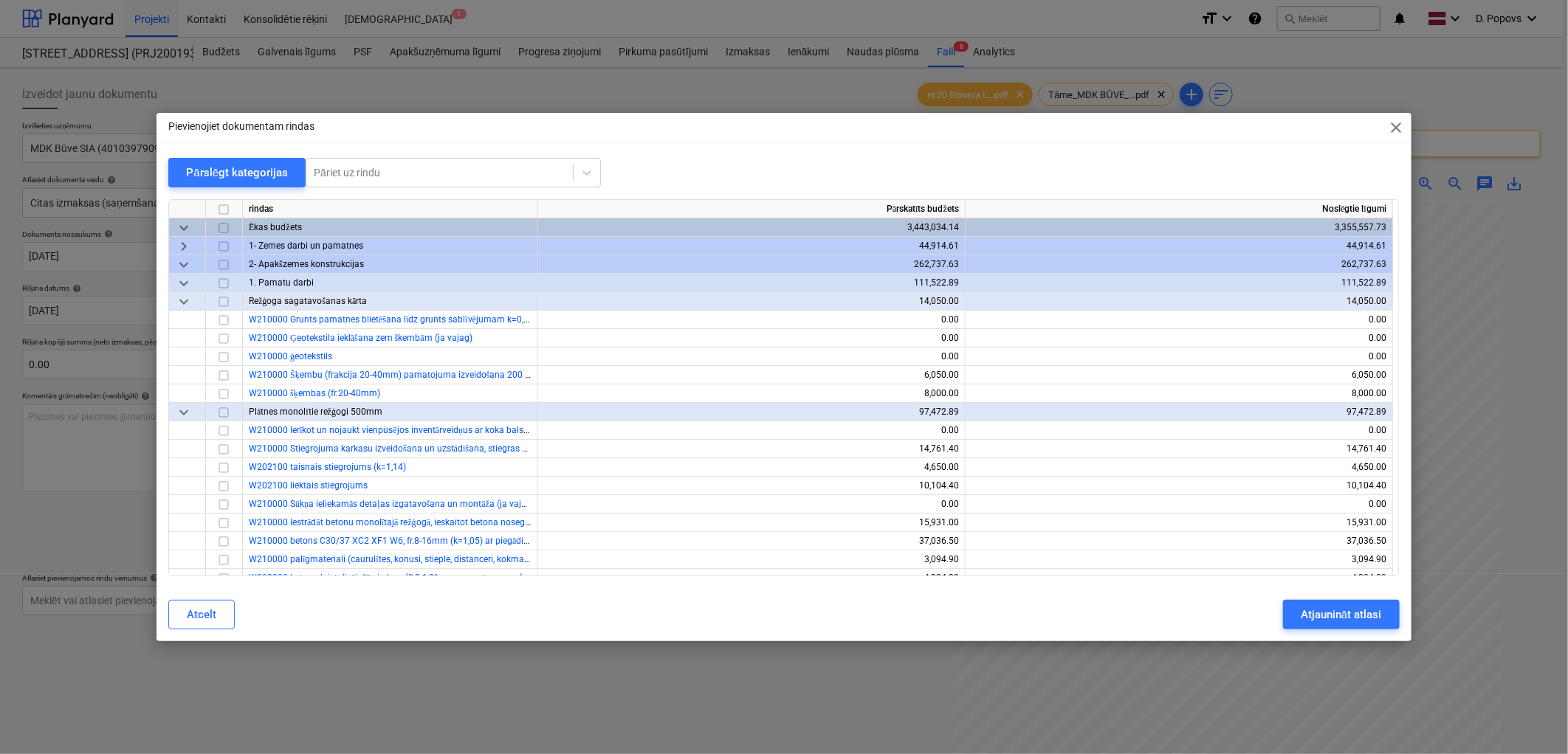 click on "keyboard_arrow_right" at bounding box center (188, 246) 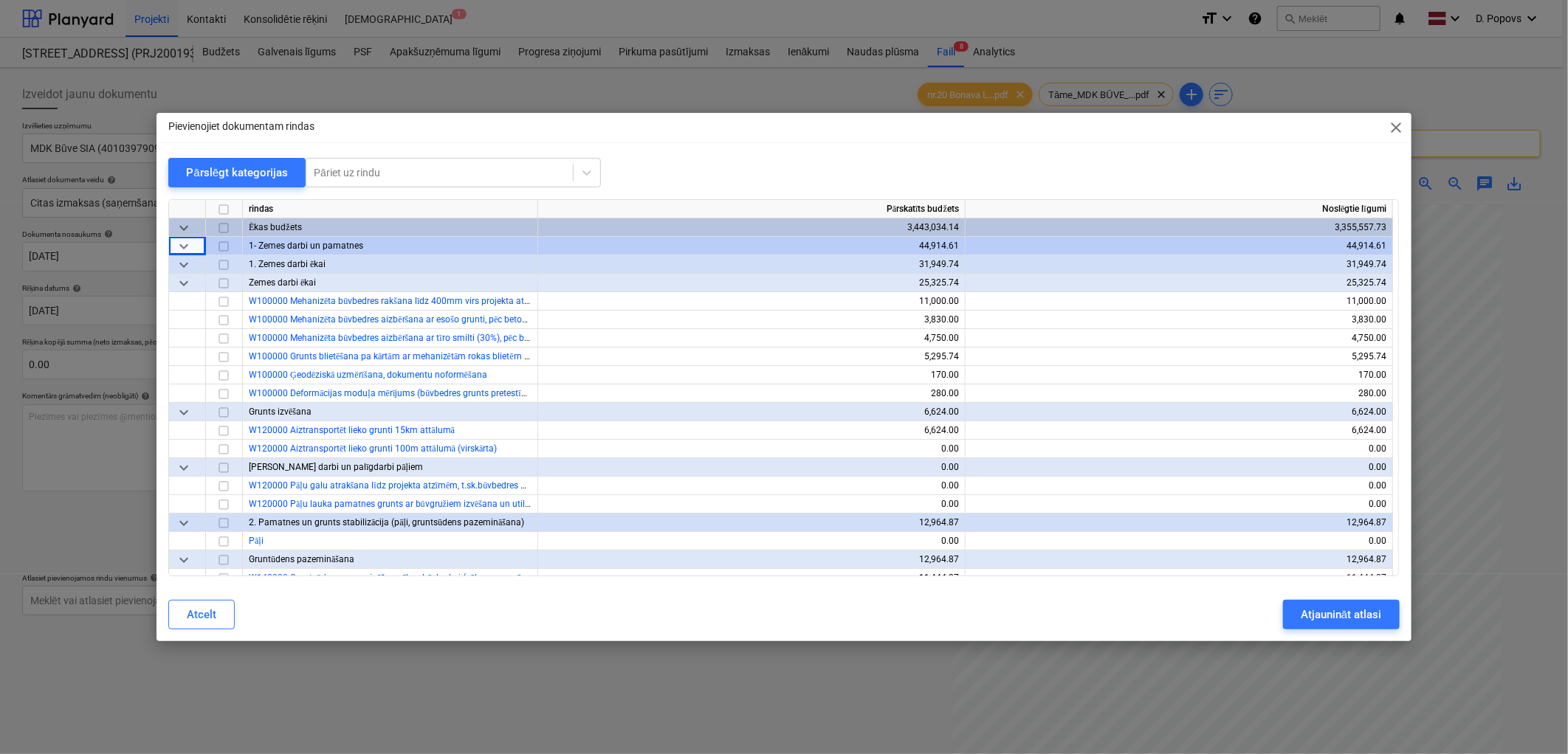 click on "keyboard_arrow_down" at bounding box center [184, 265] 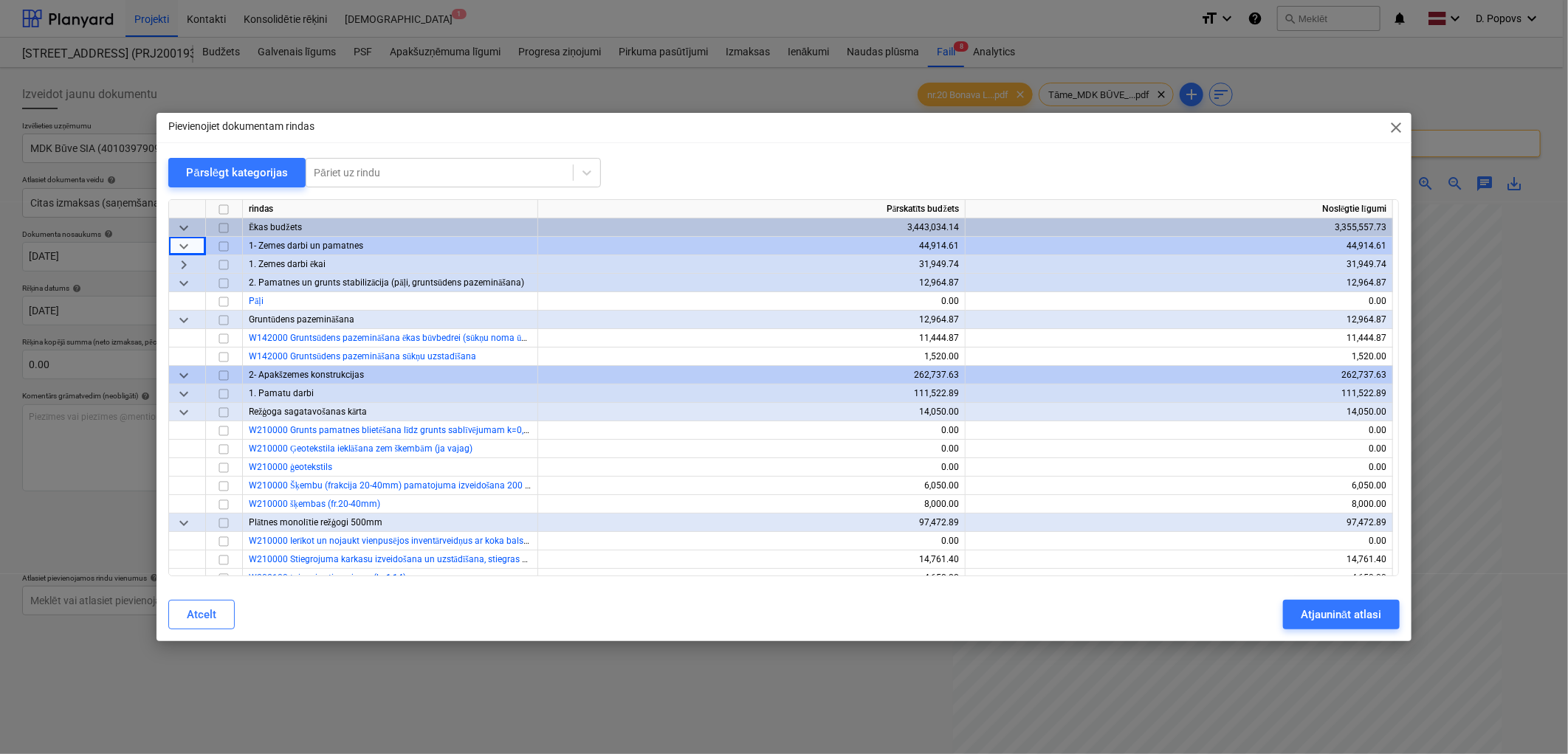 click on "keyboard_arrow_down" at bounding box center [184, 246] 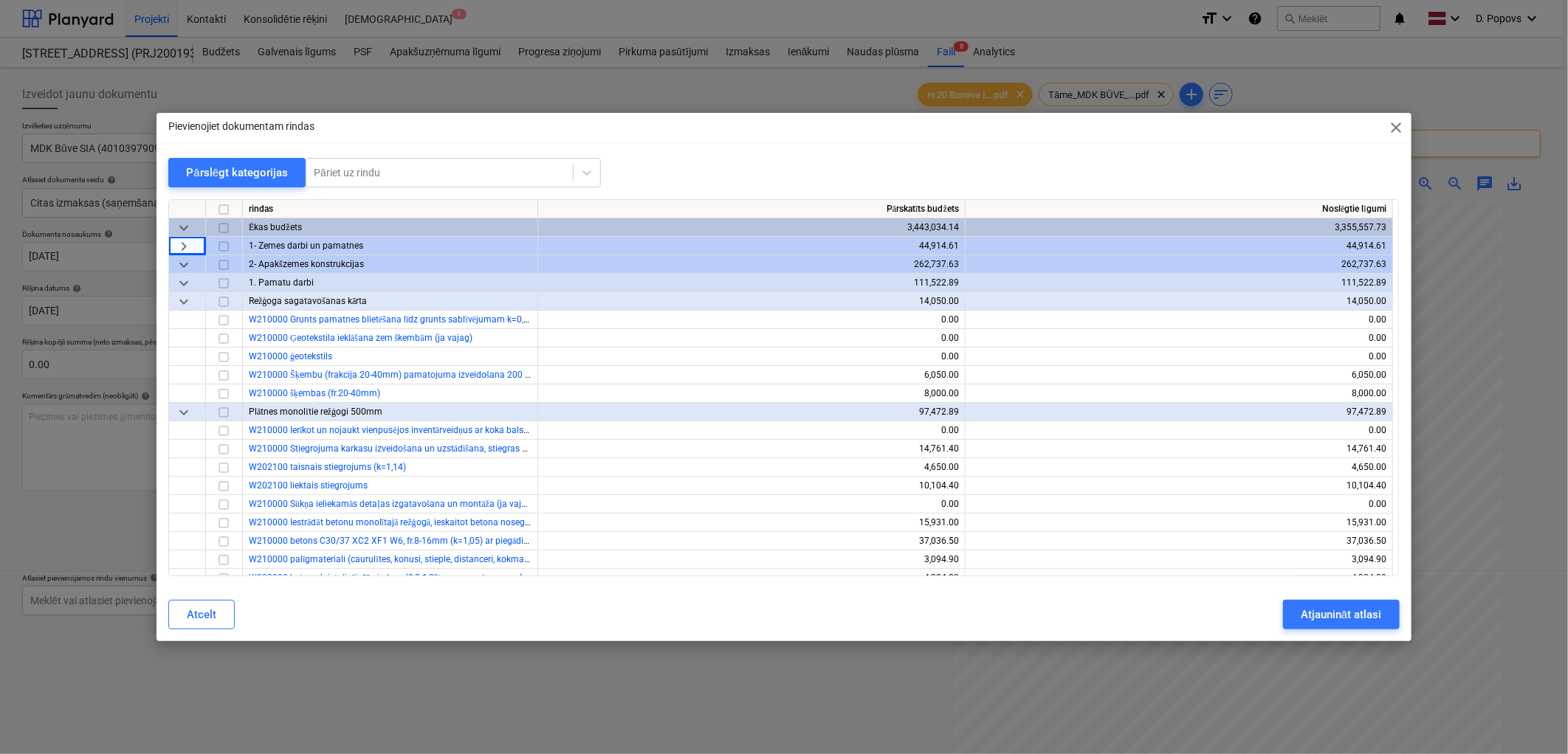 click on "keyboard_arrow_down" at bounding box center [184, 265] 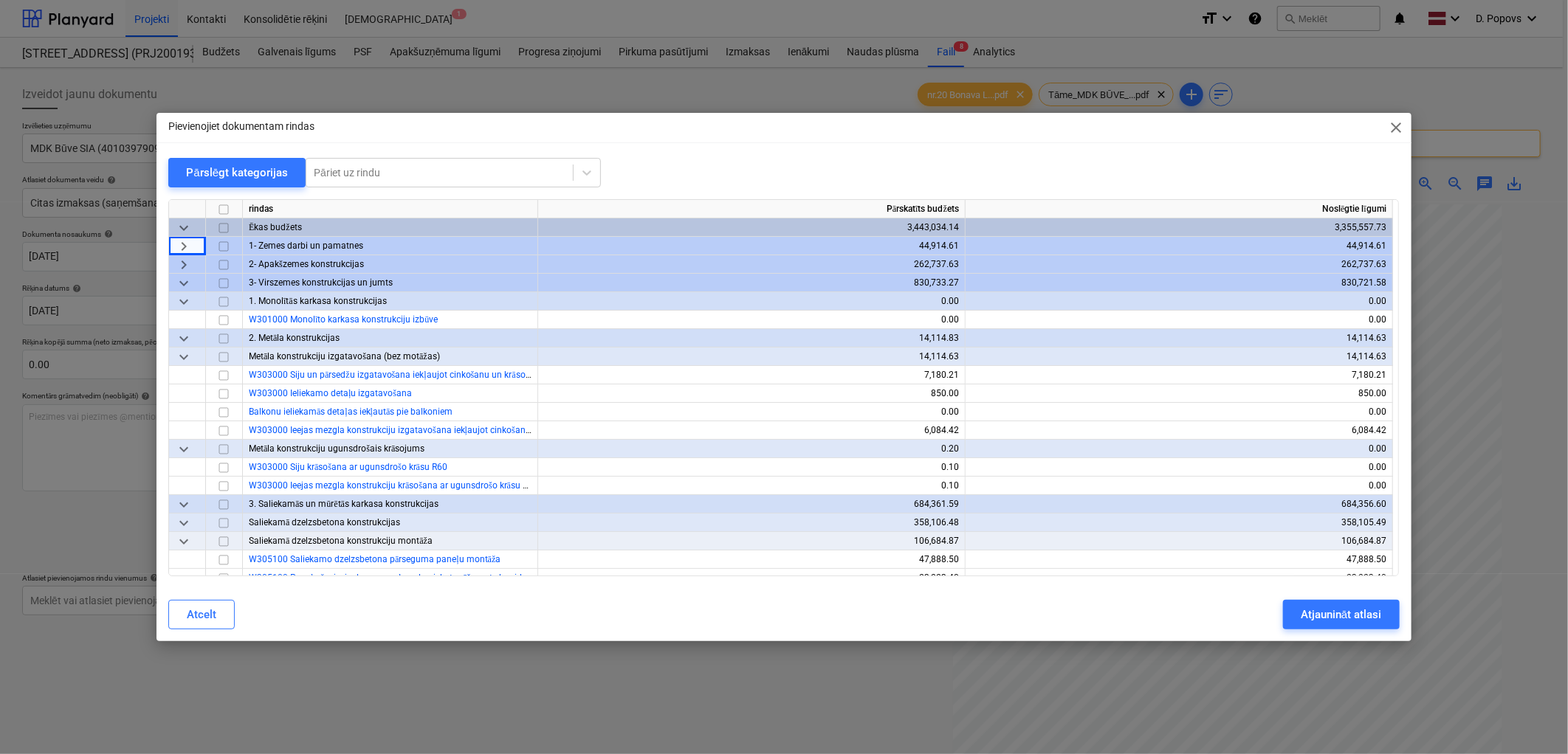 click on "keyboard_arrow_down" at bounding box center (184, 283) 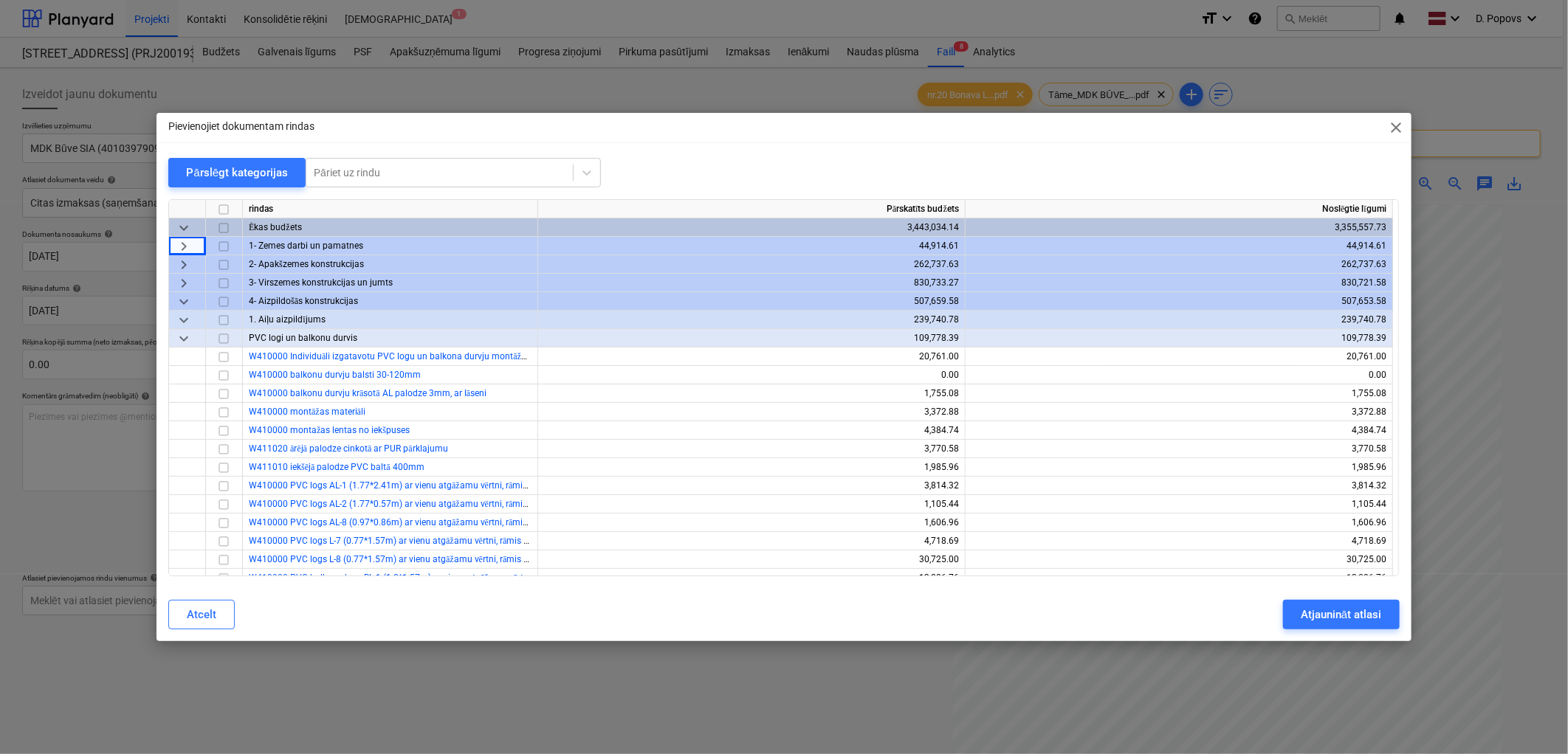 click on "keyboard_arrow_down" at bounding box center (184, 302) 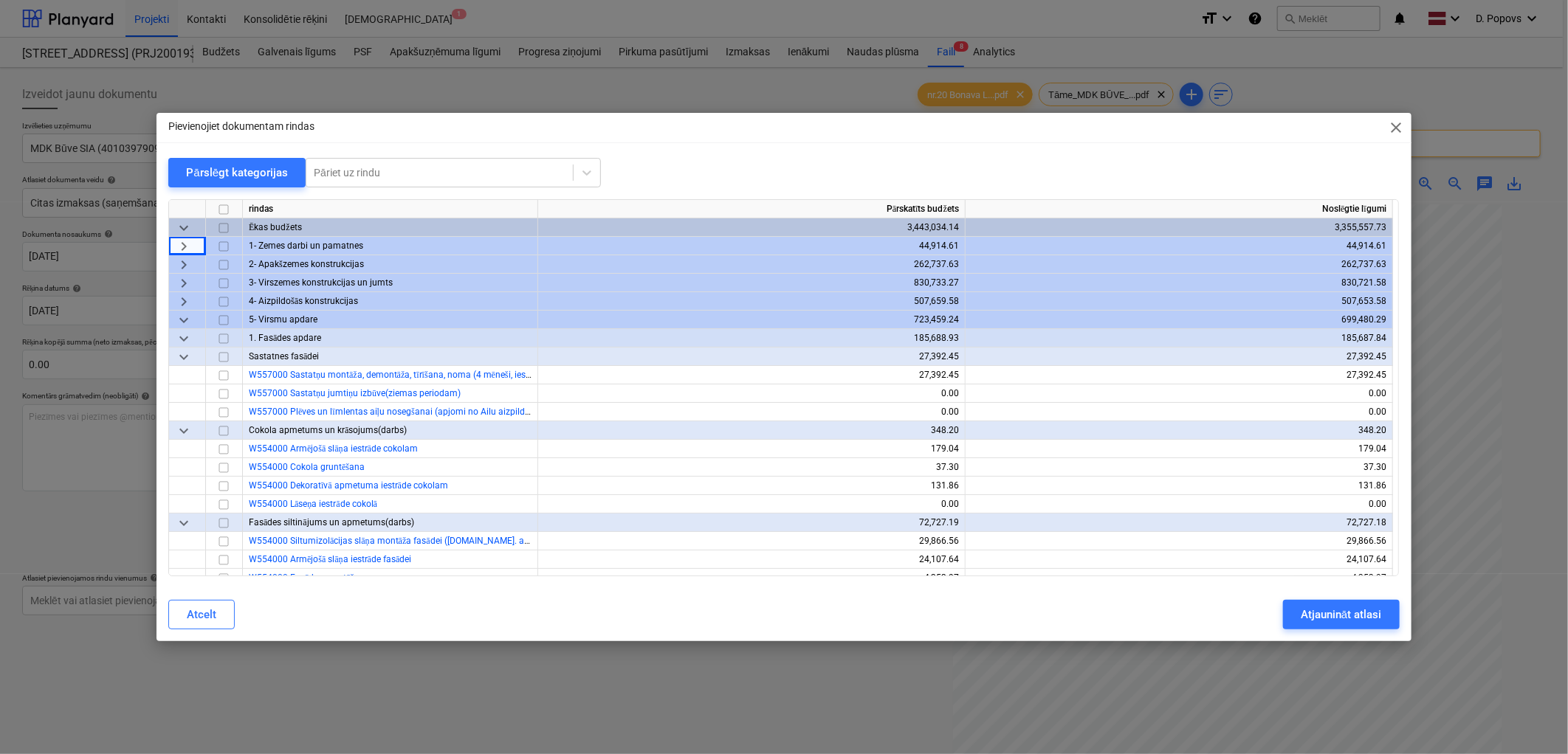 click on "keyboard_arrow_down" at bounding box center [184, 320] 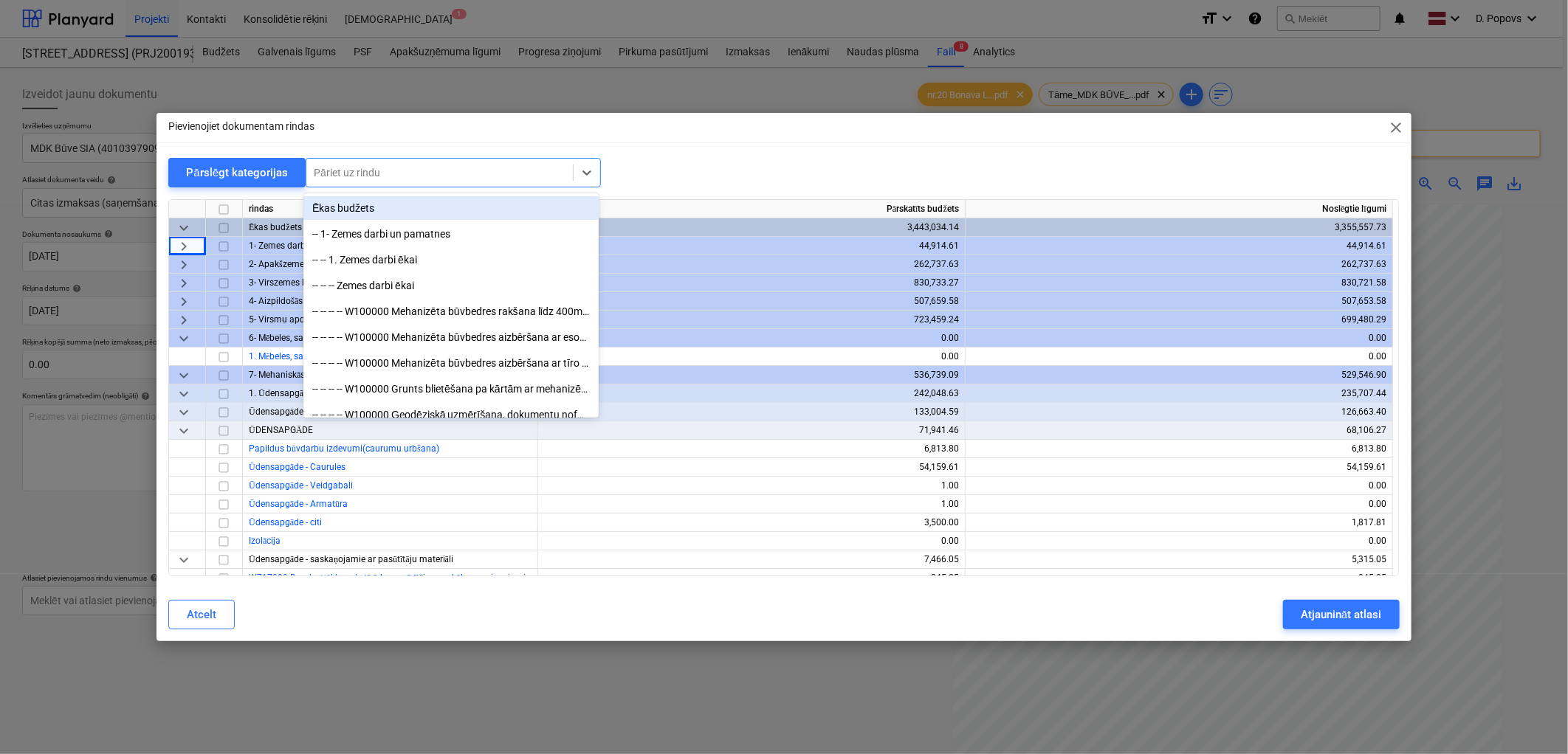 click at bounding box center [439, 173] 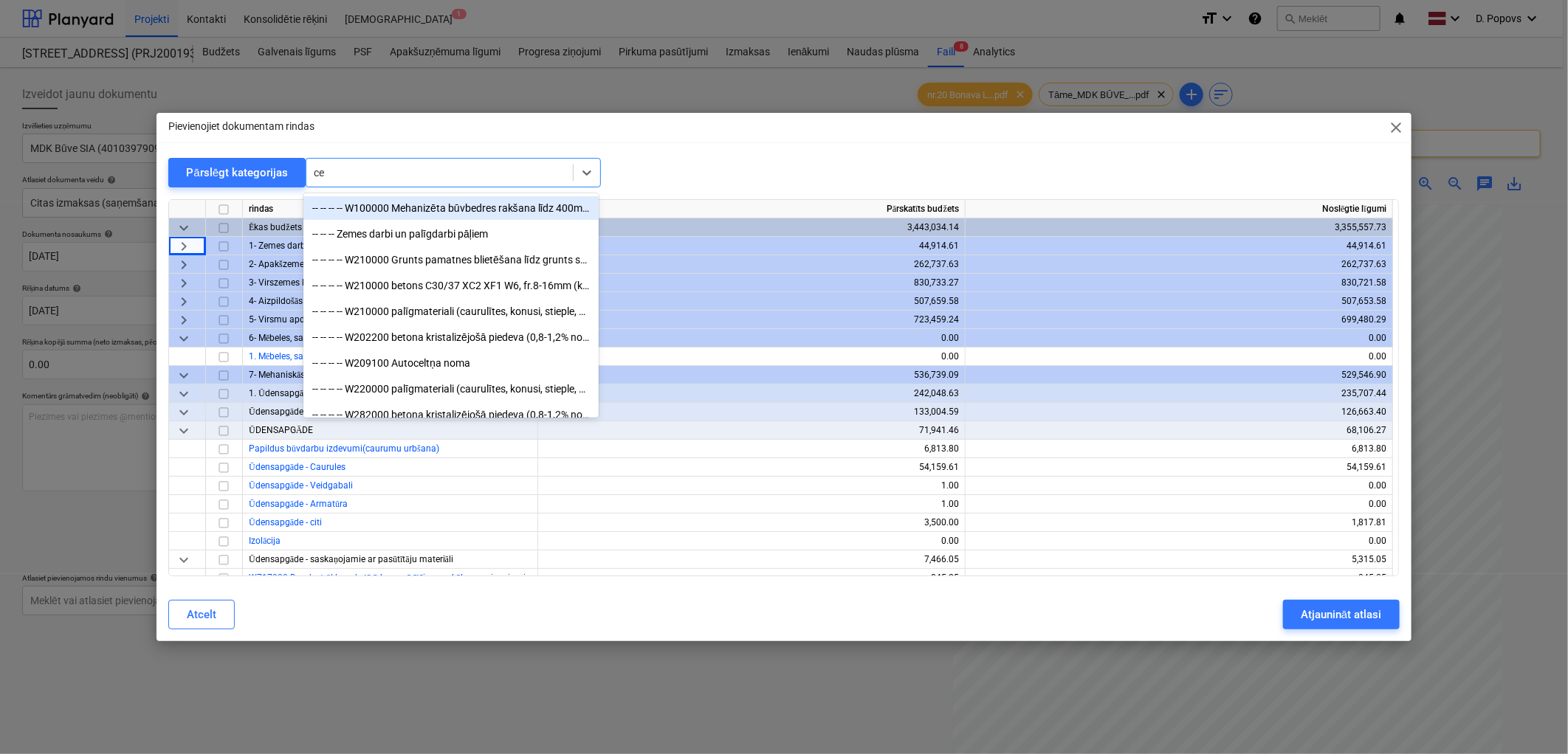 type on "ceļ" 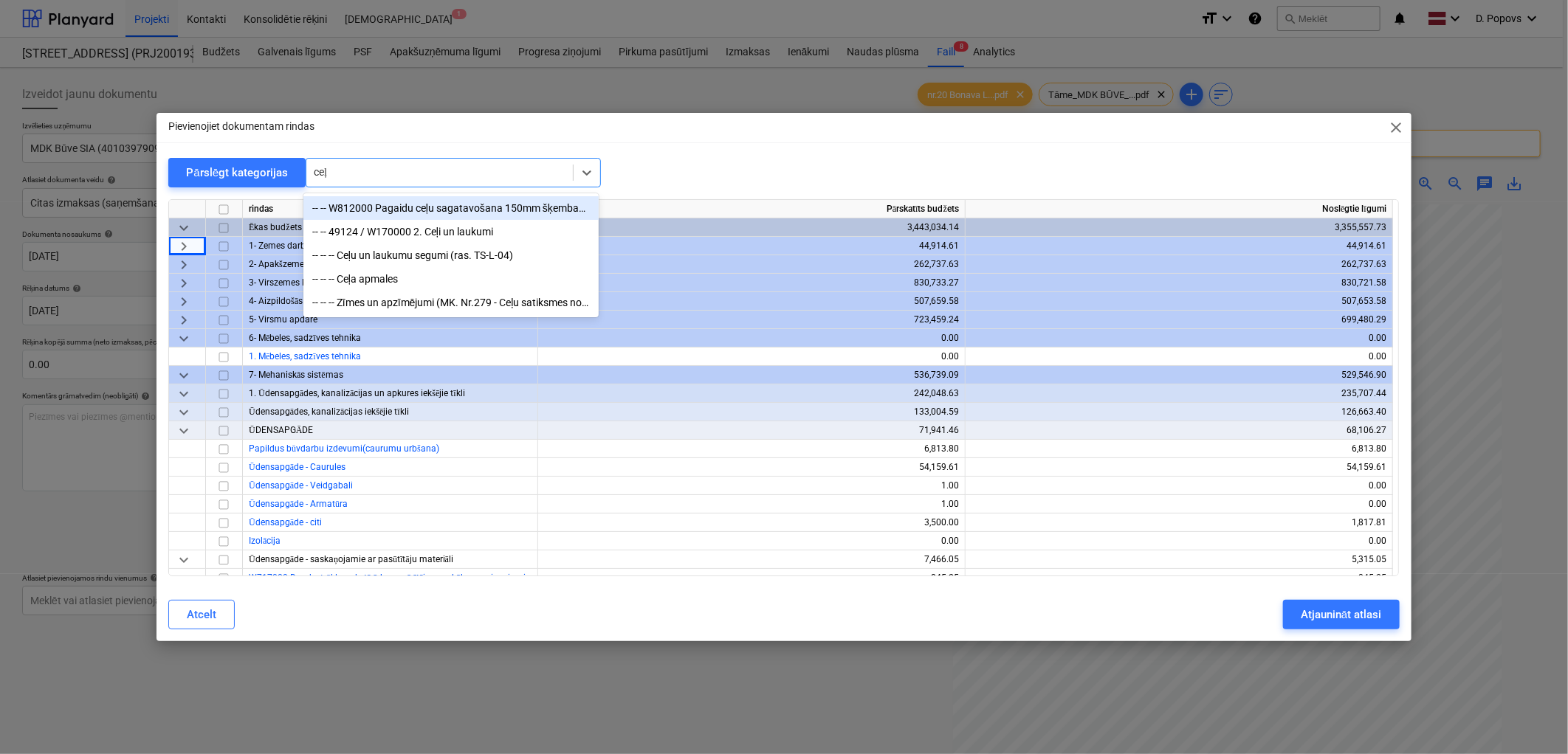 click on "-- --  W812000 Pagaidu ceļu sagatavošana 150mm šķembas no būvgružu pārstrādes + geotekstīls" at bounding box center [451, 208] 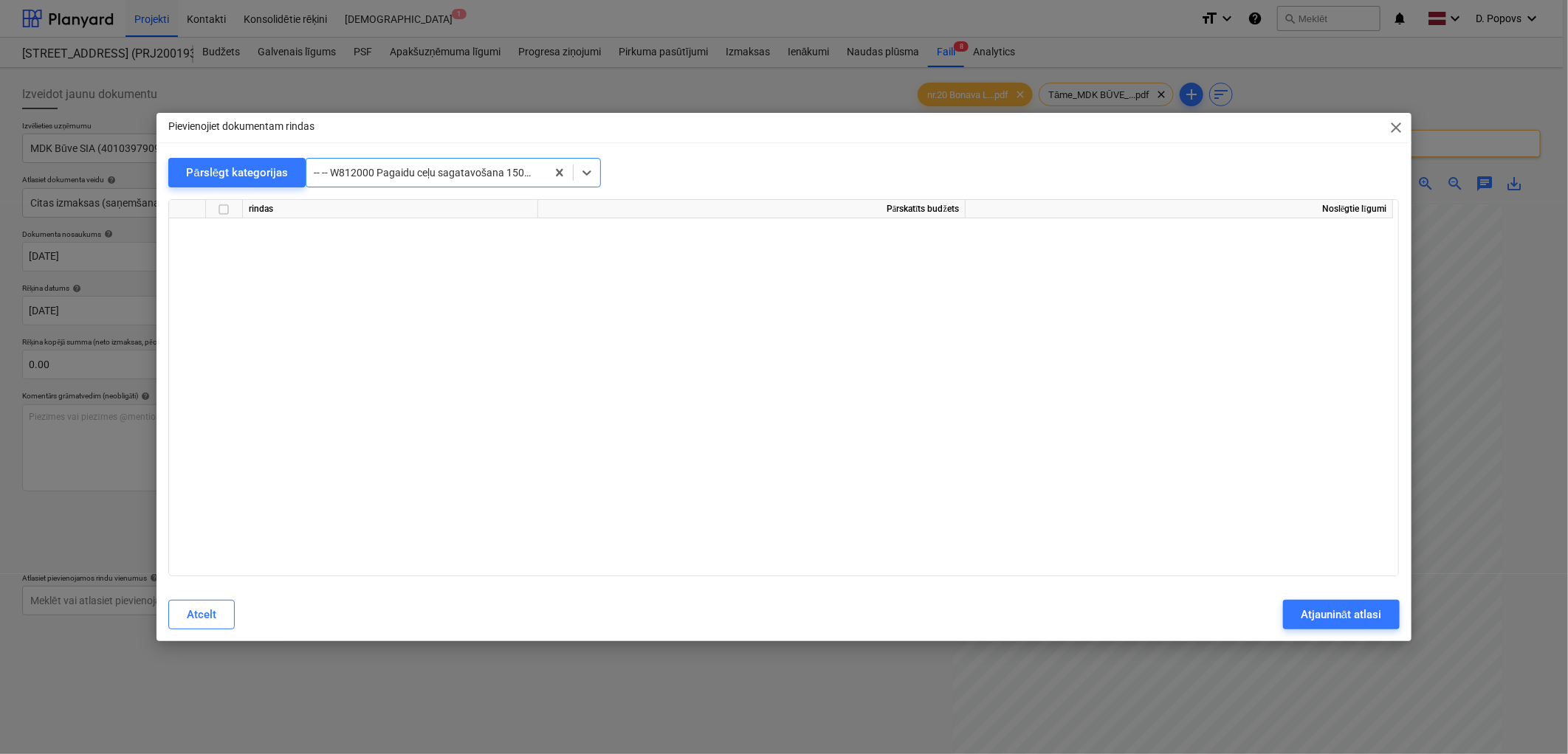 scroll, scrollTop: 13003, scrollLeft: 0, axis: vertical 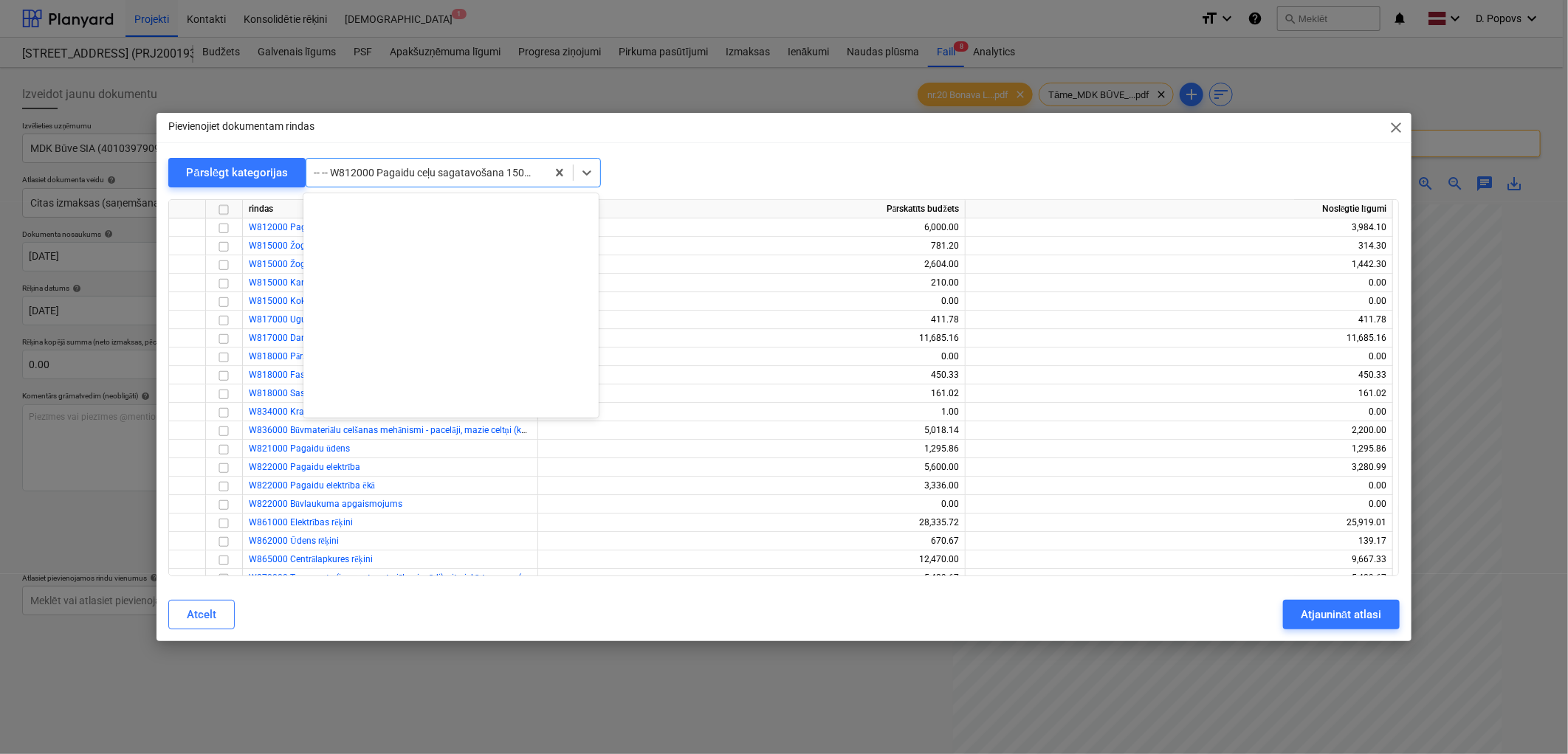 click at bounding box center [426, 173] 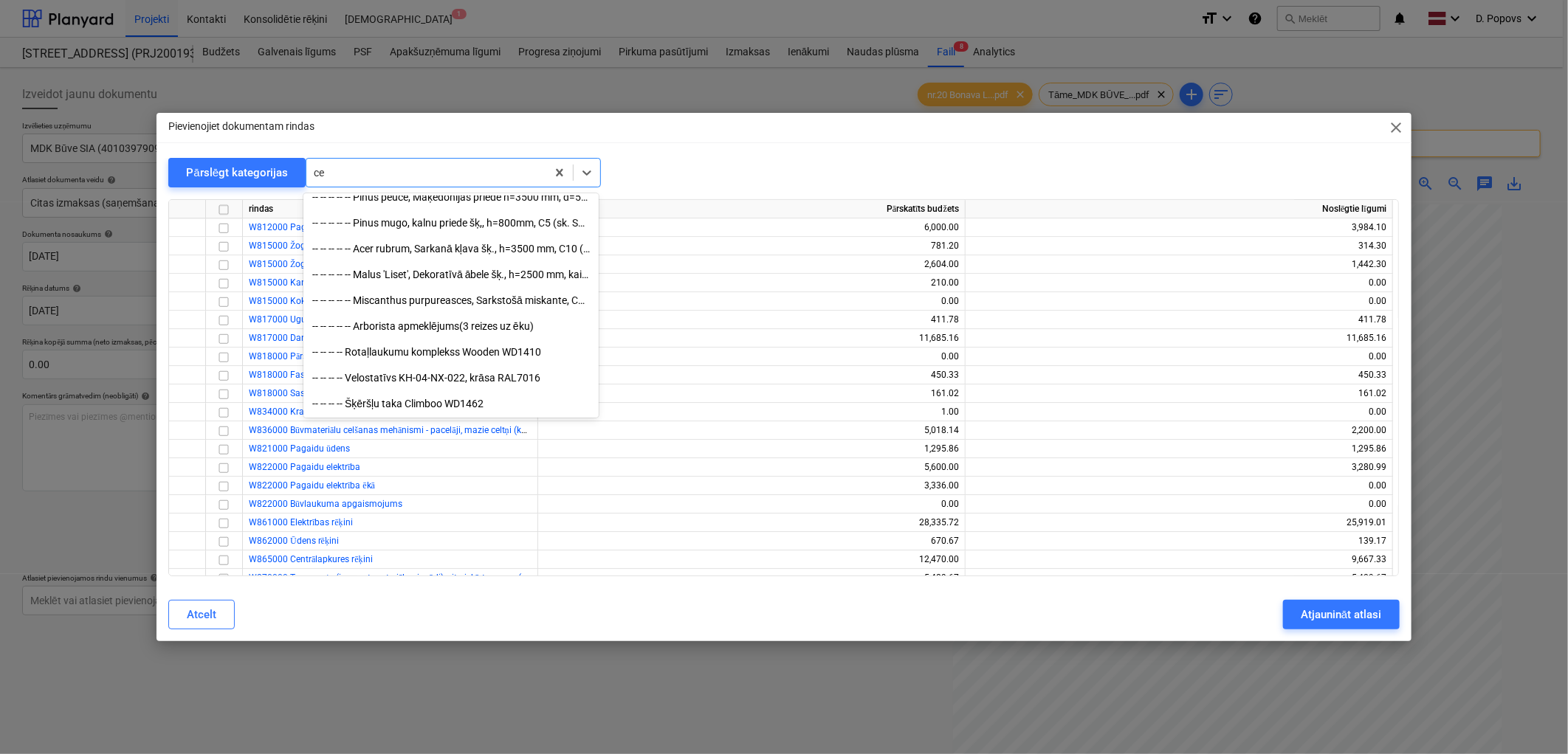 scroll, scrollTop: 3497, scrollLeft: 0, axis: vertical 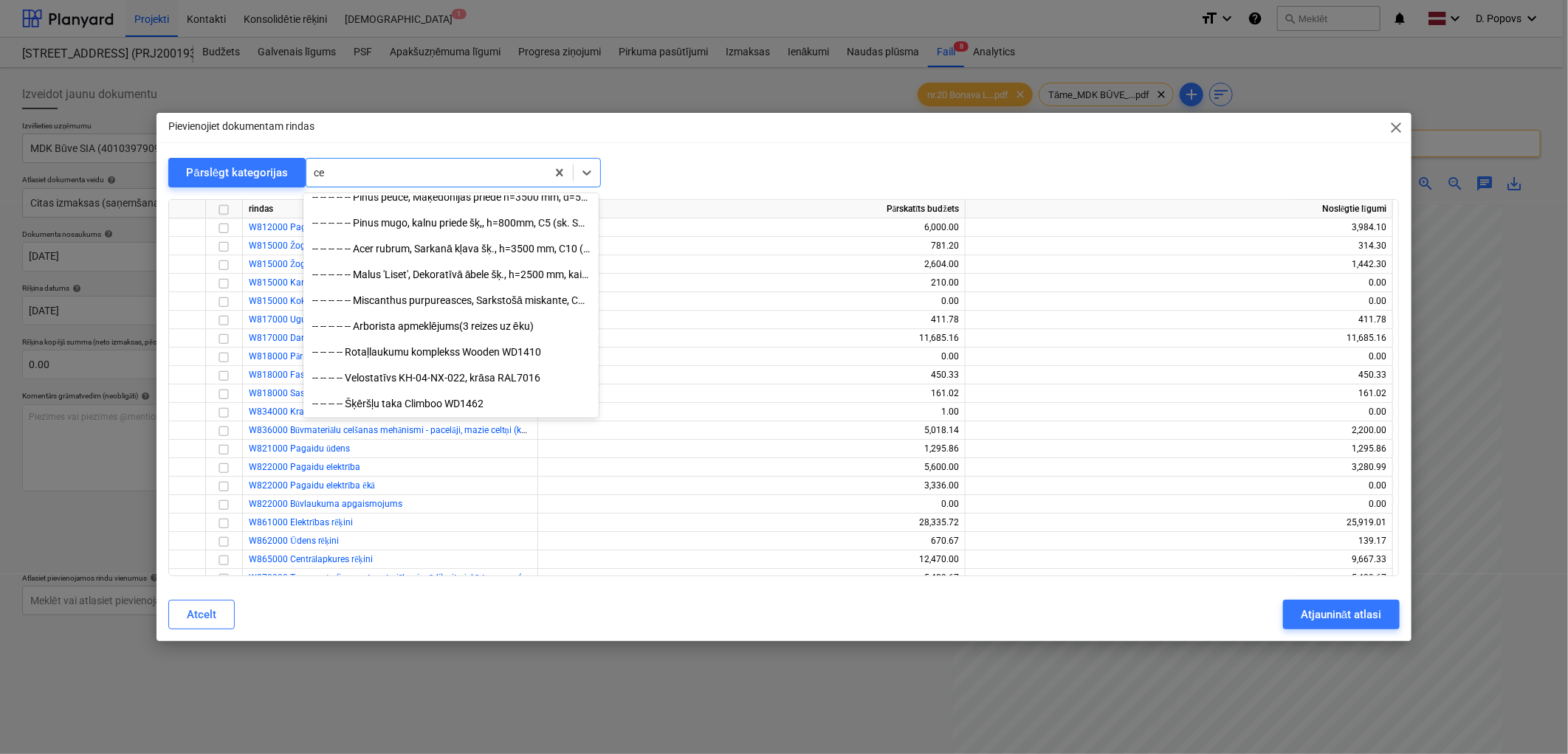 type on "ceļ" 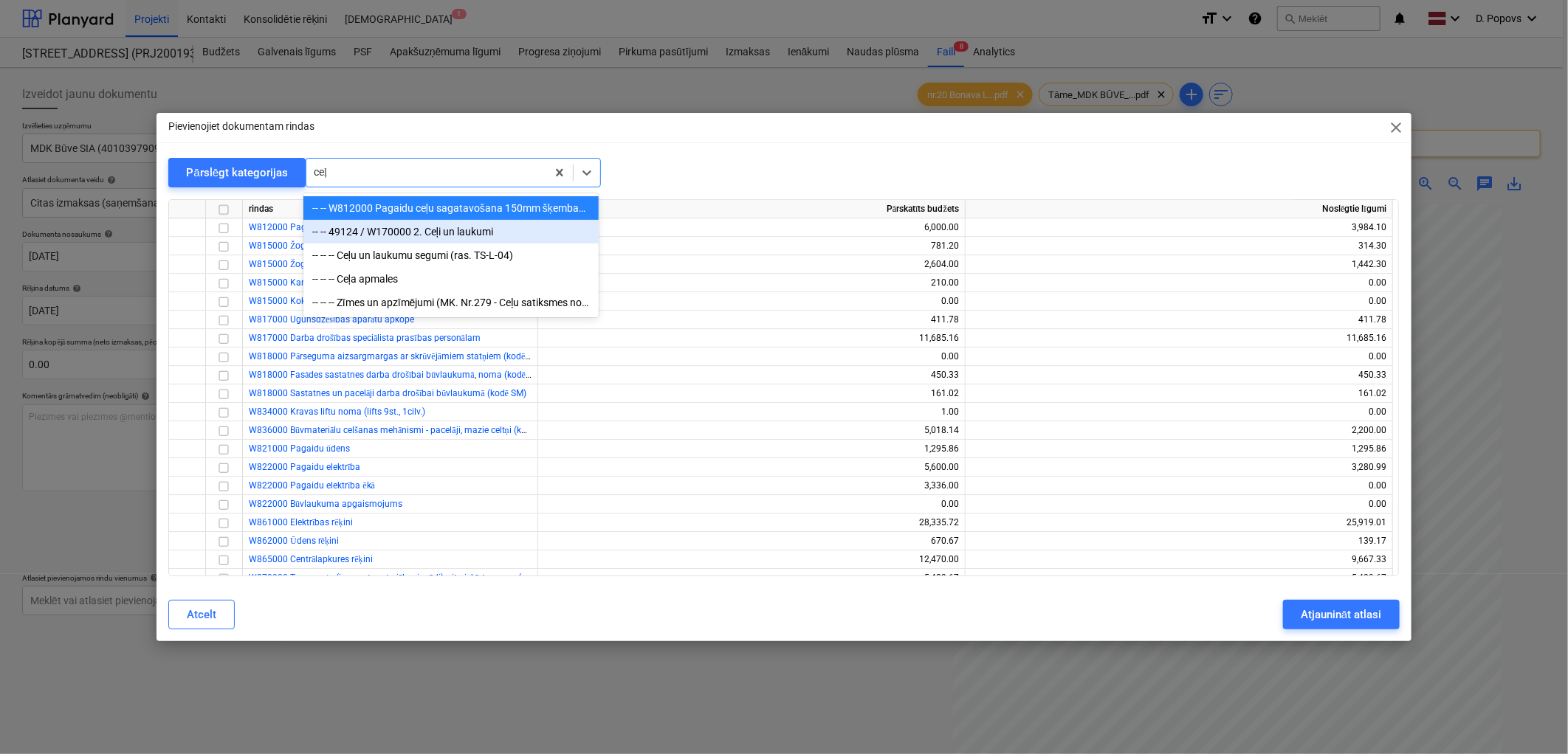 click on "-- --  49124 / W170000 2. Ceļi un laukumi" at bounding box center (451, 232) 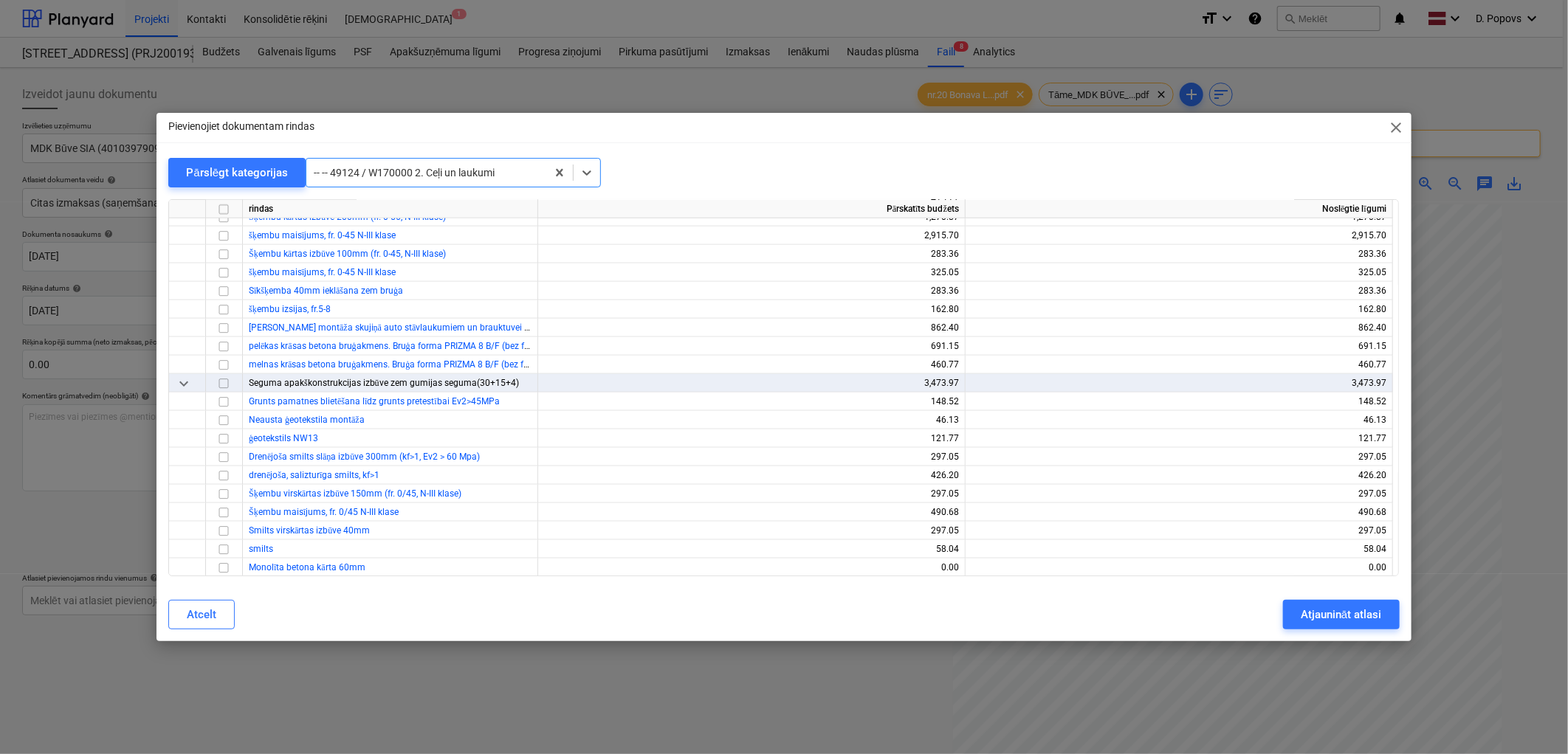 scroll, scrollTop: 14688, scrollLeft: 0, axis: vertical 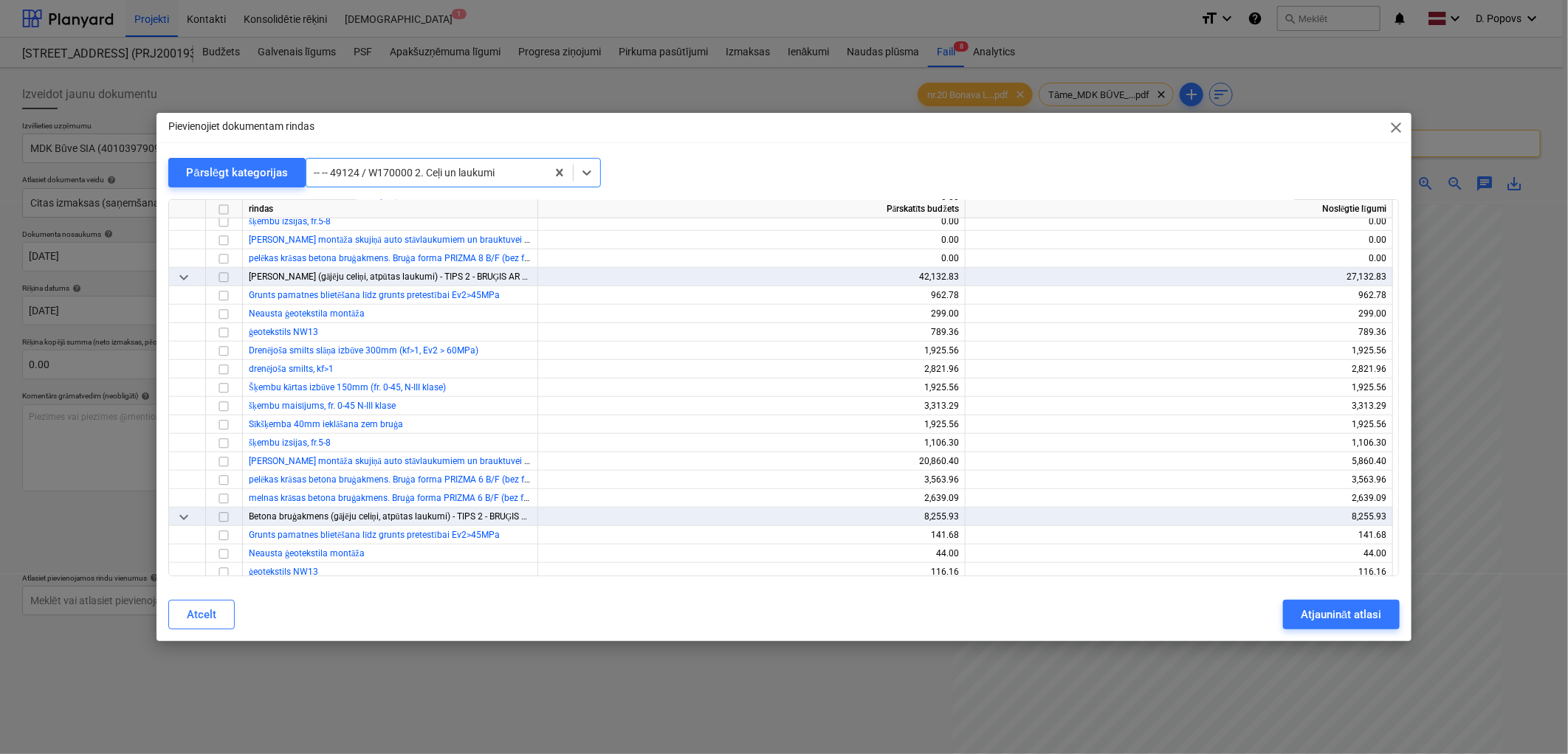 click on "Pievienojiet dokumentam rindas close Pārslēgt kategorijas option -- --  49124 / W170000 2. Ceļi un laukumi, selected.   Select is focused ,type to refine list, press Down to open the menu,  -- --  49124 / W170000 2. Ceļi un laukumi rindas Pārskatīts budžets Noslēgtie līgumi keyboard_arrow_down  šķembu maisījums, fr. 0-45 N-IV klase 1.00 0.00  Šķembu kārtas izbūve 120mm (fr. 0-45, N-III klase) 0.00 0.00  šķembu maisījums, fr. 0-45 N-III klase 0.00 0.00  Sīkšķemba 40mm ieklāšana zem bruģa 0.00 0.00  šķembu izsijas, fr.5-8 0.00 0.00  [PERSON_NAME] montāža skujiņā auto stāvlaukumiem un brauktuvei 80mm 0.00 0.00  pelēkas krāsas betona bruģakmens. Bruģa forma PRIZMA 8 B/F (bez fāzes, pelēks) 200x100x80mm 0.00 0.00 keyboard_arrow_down  Betona bruģakmens (gājēju celiņi, atpūtas laukumi) - TIPS 2 - BRUĢIS AR KRĀSU RAKSTU 42,132.83 27,132.83  Grunts pamatnes blietēšana līdz grunts pretestībai Ev2>45MPa 962.78 962.78  Neausta ģeotekstila montāža 299.00 299.00" at bounding box center (783, 377) 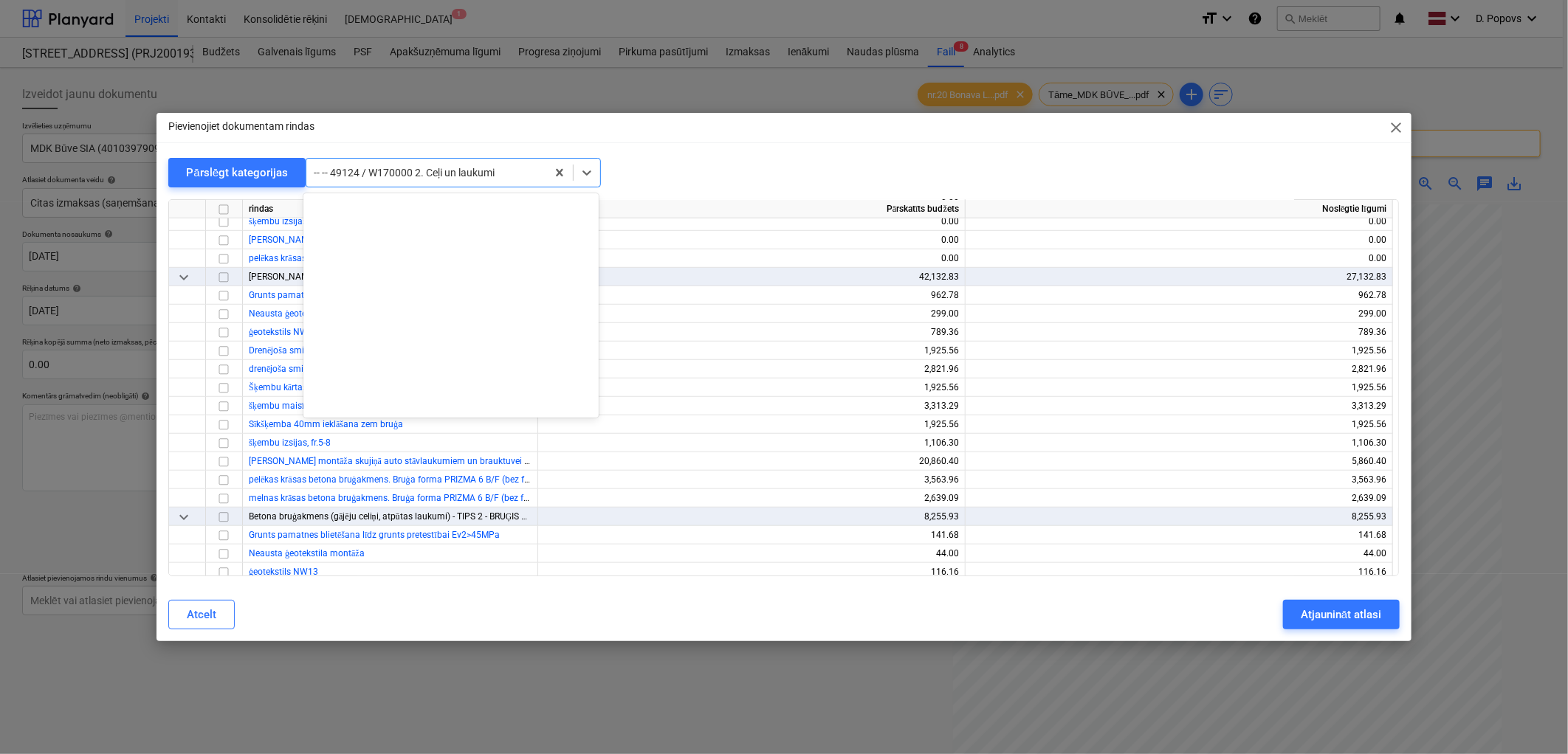 click at bounding box center (426, 173) 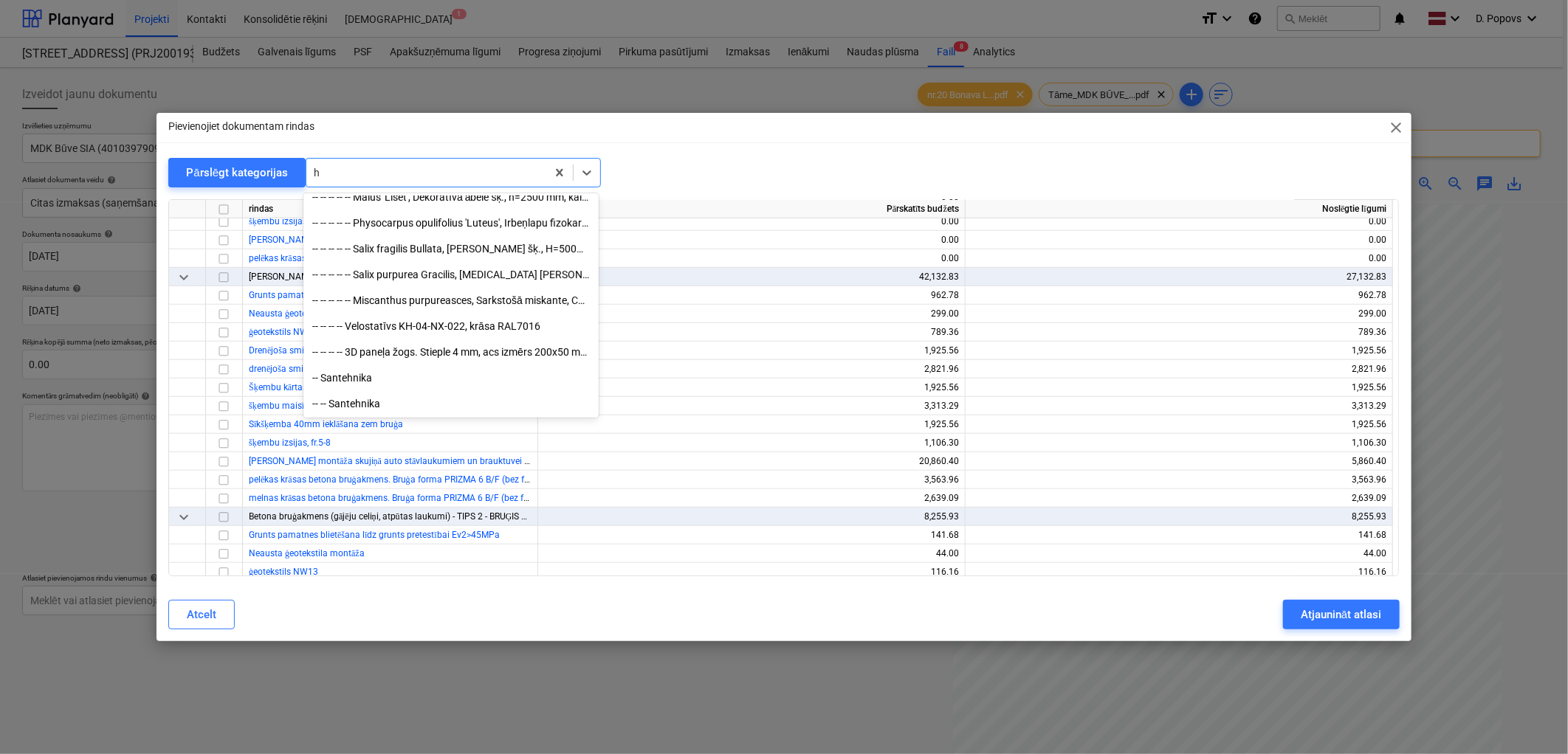 scroll, scrollTop: 3213, scrollLeft: 0, axis: vertical 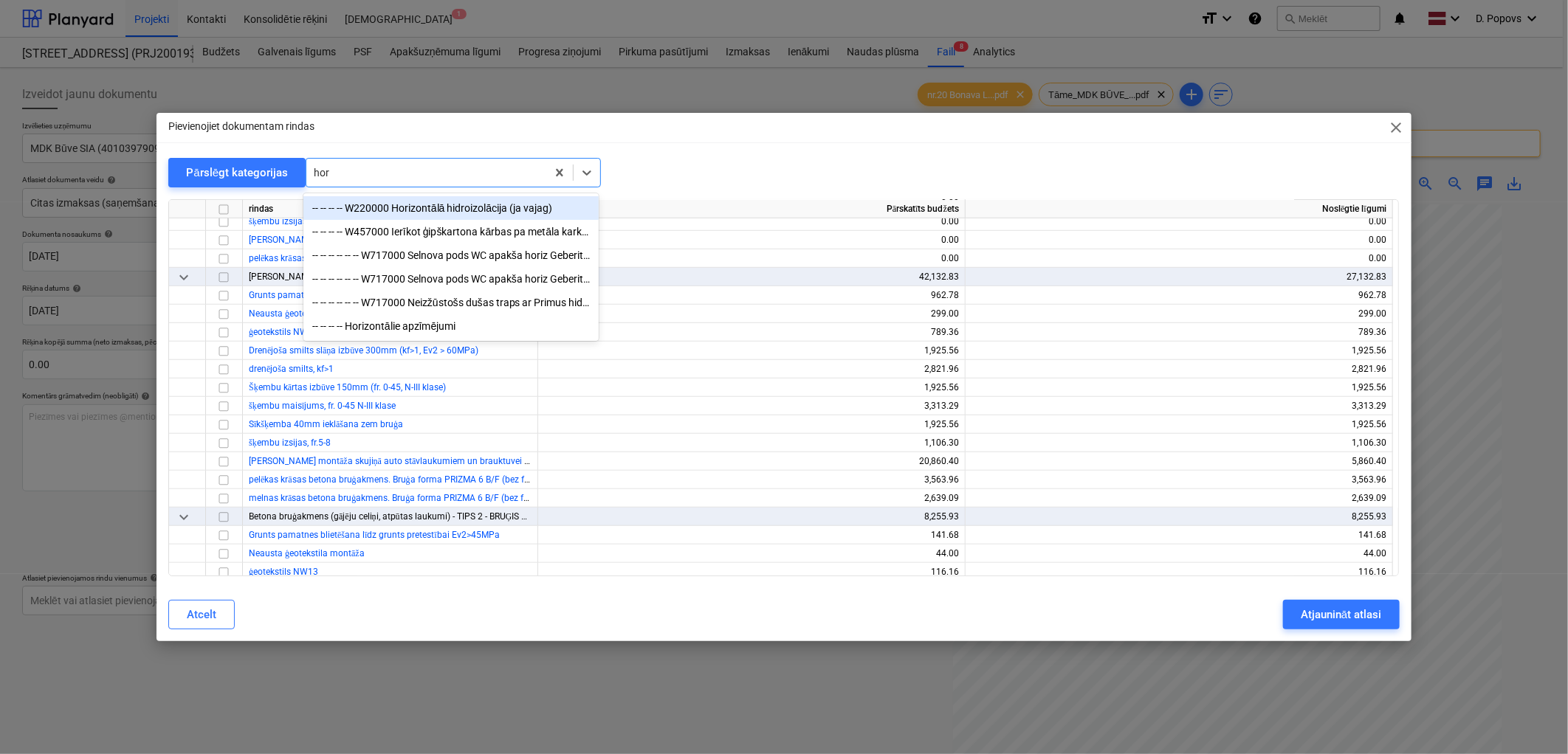 type on "hori" 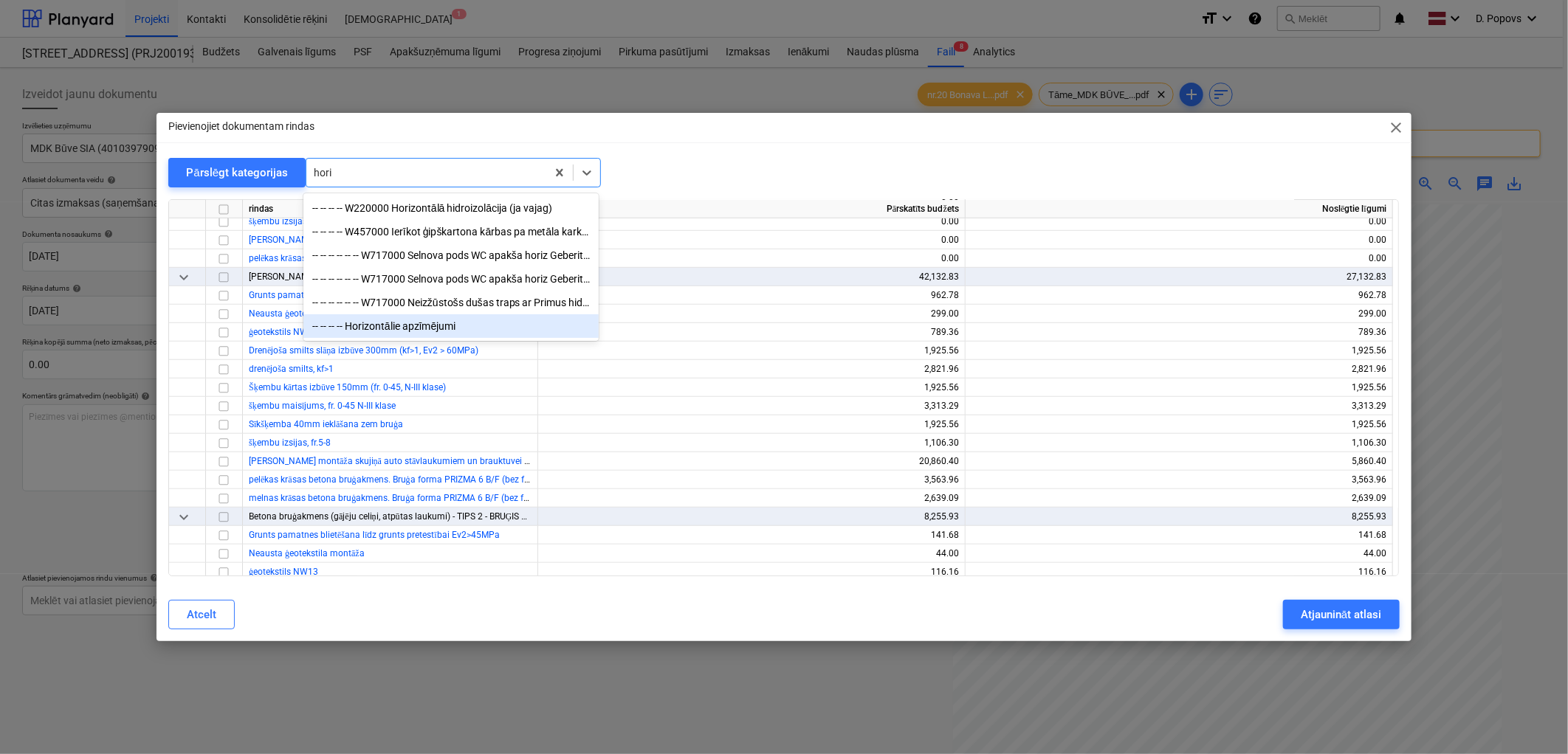 click on "-- -- -- --   Horizontālie apzīmējumi" at bounding box center [451, 326] 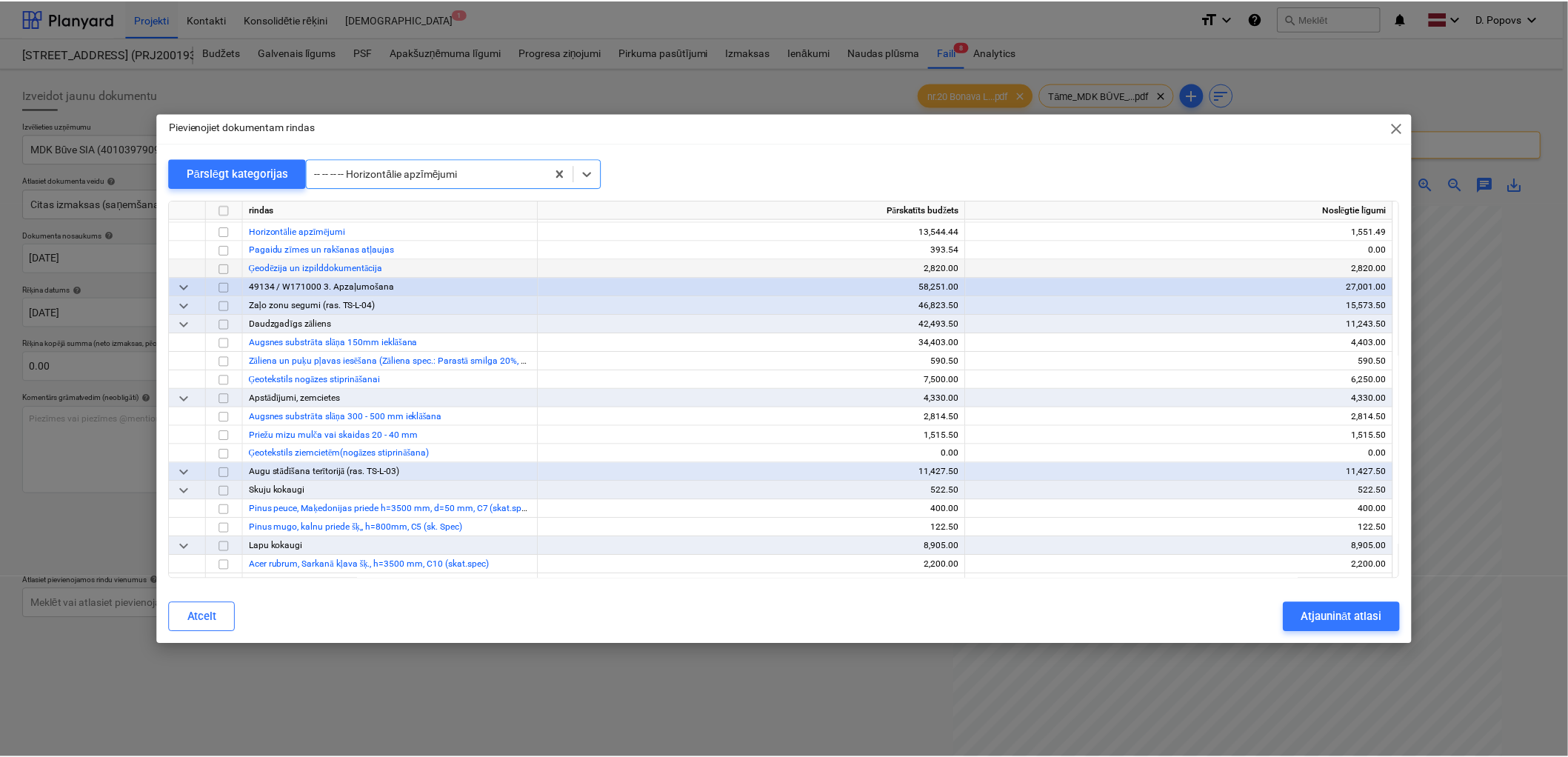 scroll, scrollTop: 17407, scrollLeft: 0, axis: vertical 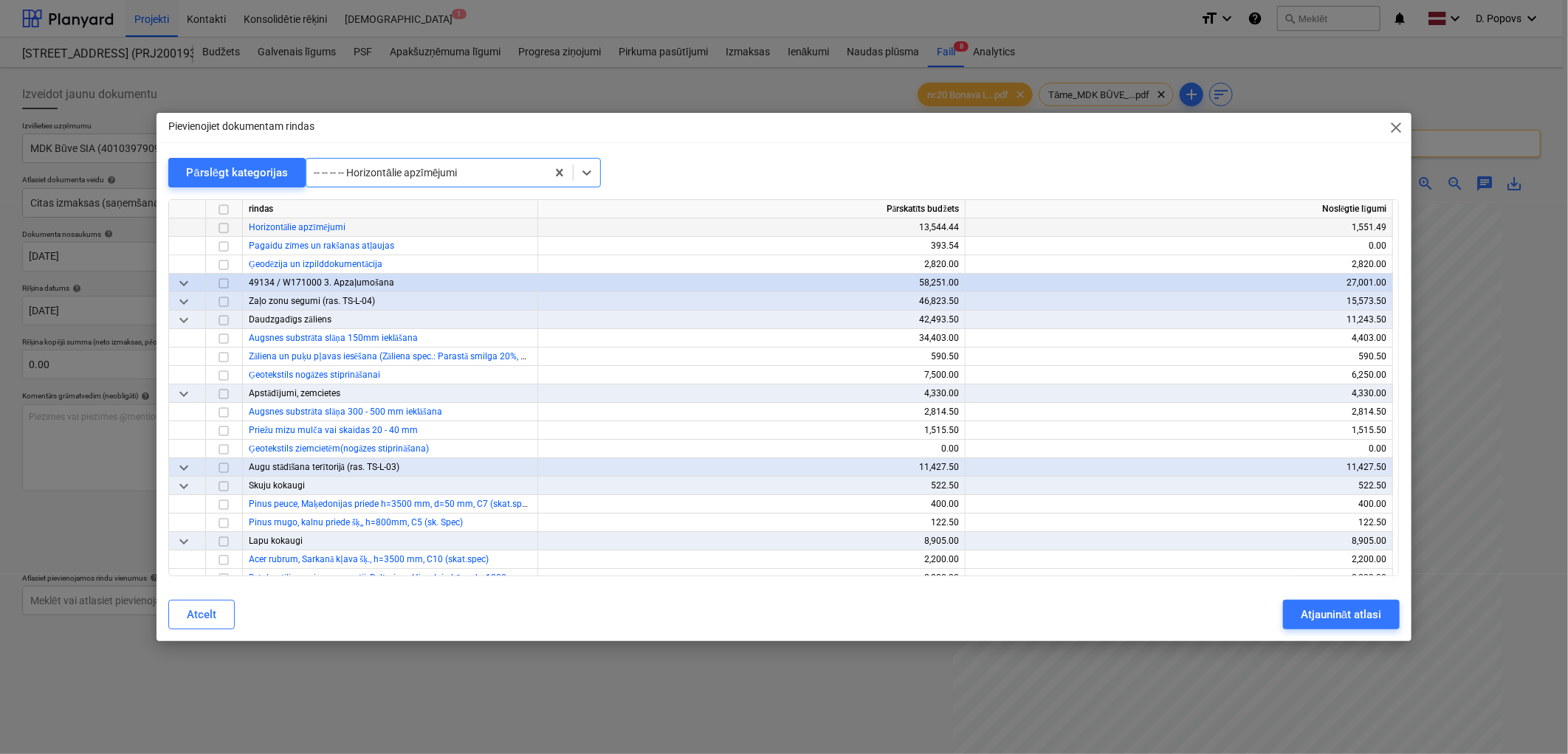 click at bounding box center [224, 228] 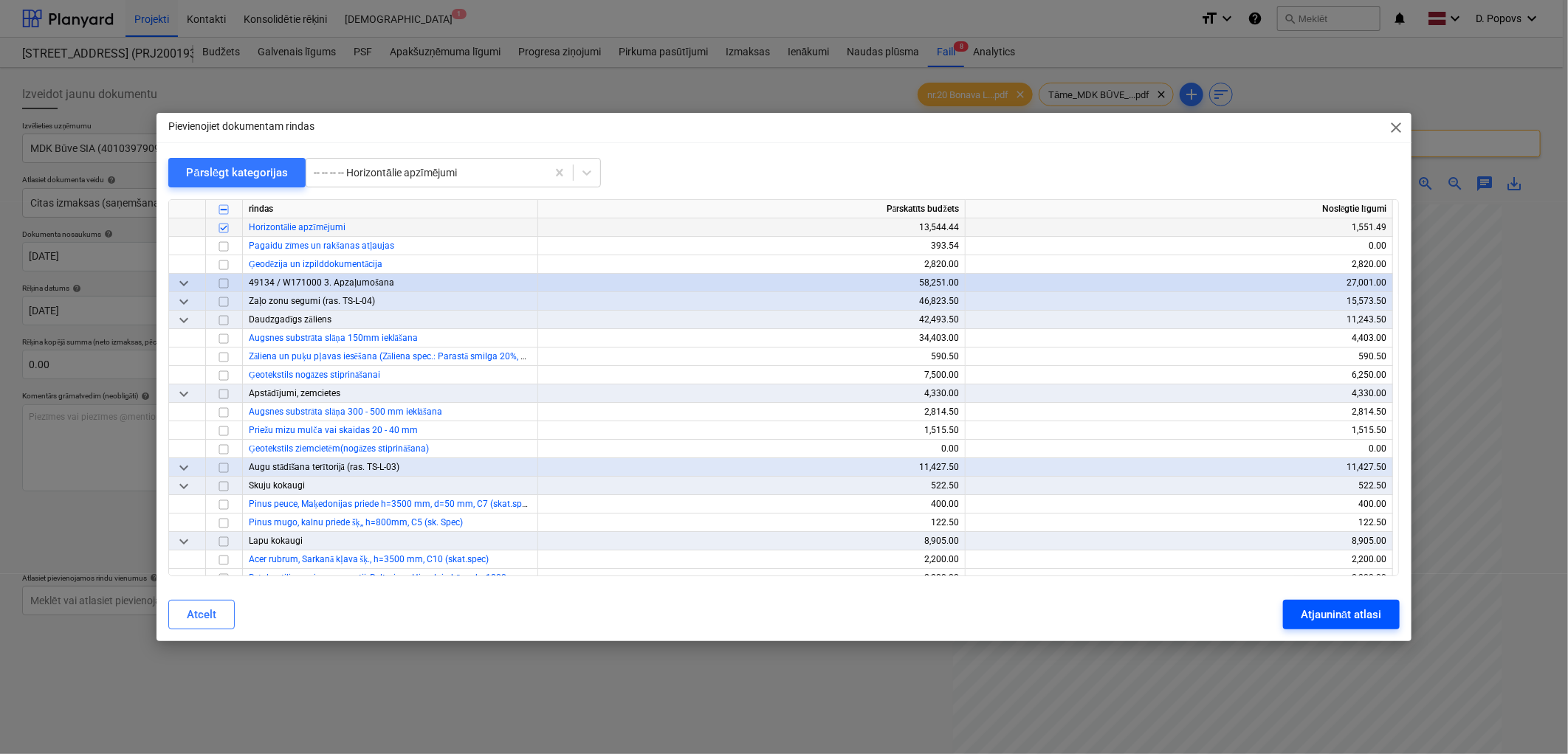 click on "Atjaunināt atlasi" at bounding box center [1341, 615] 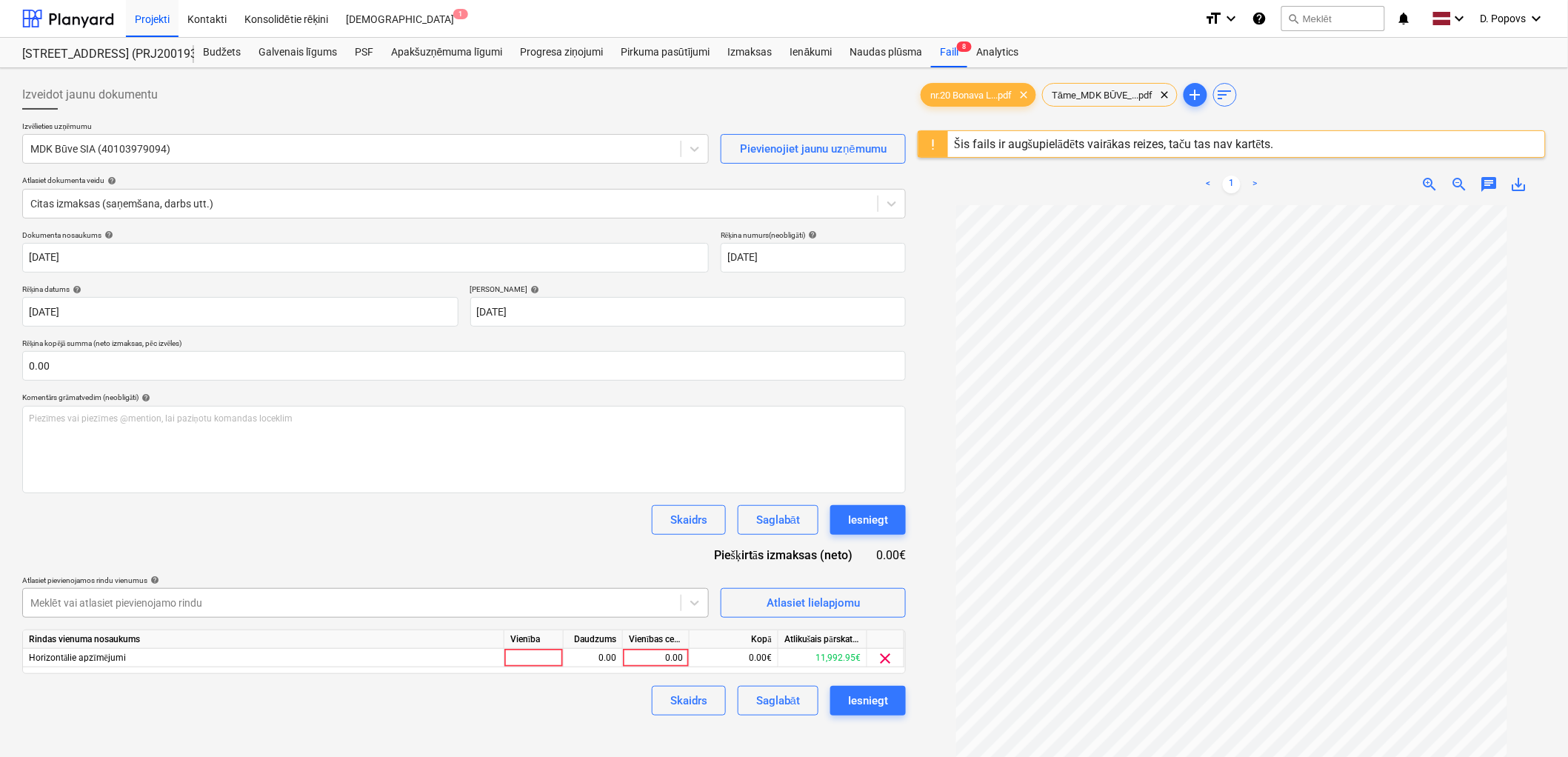 scroll, scrollTop: 82, scrollLeft: 0, axis: vertical 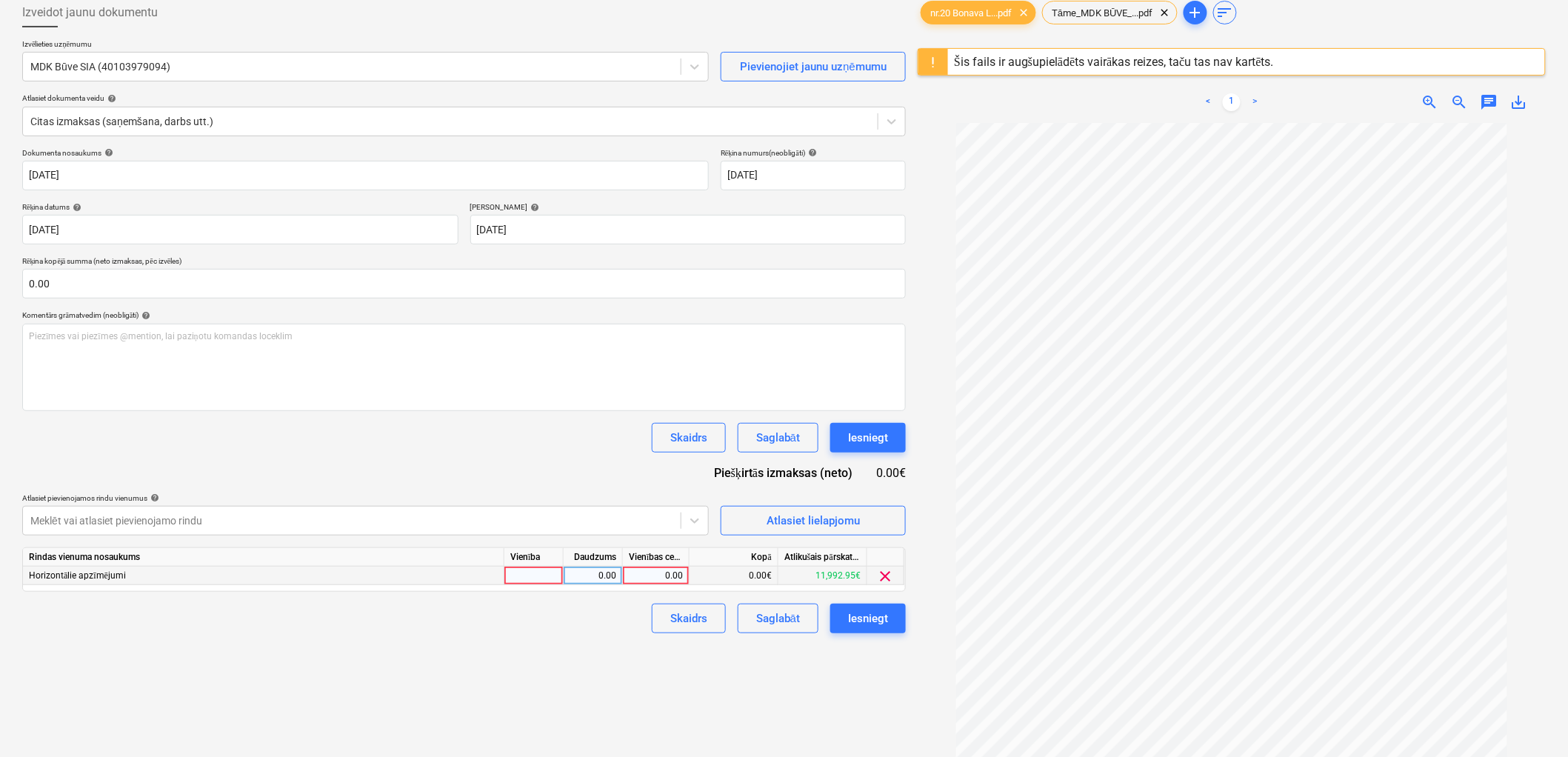 click on "0.00" at bounding box center (655, 576) 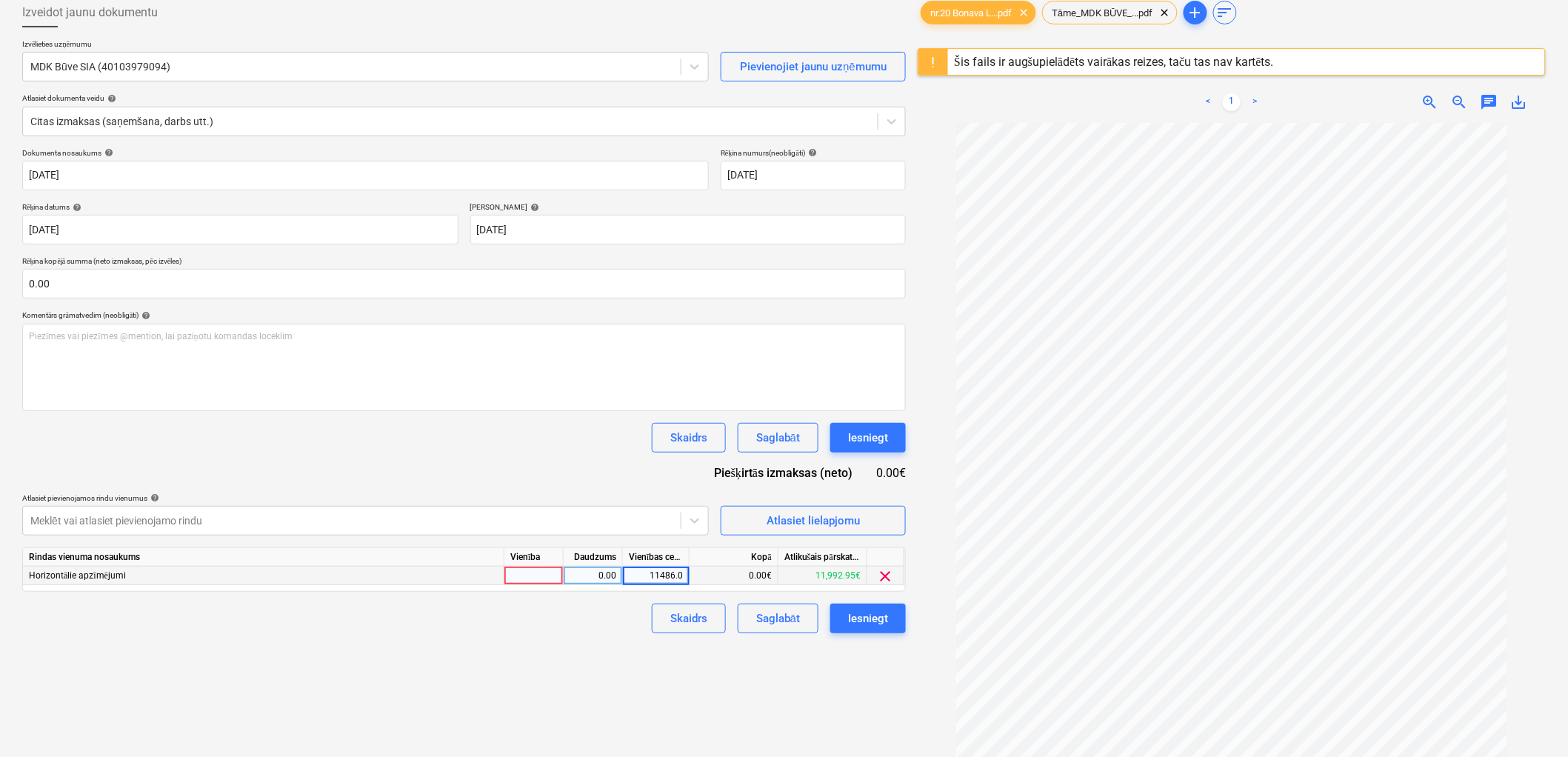 type on "11486.02" 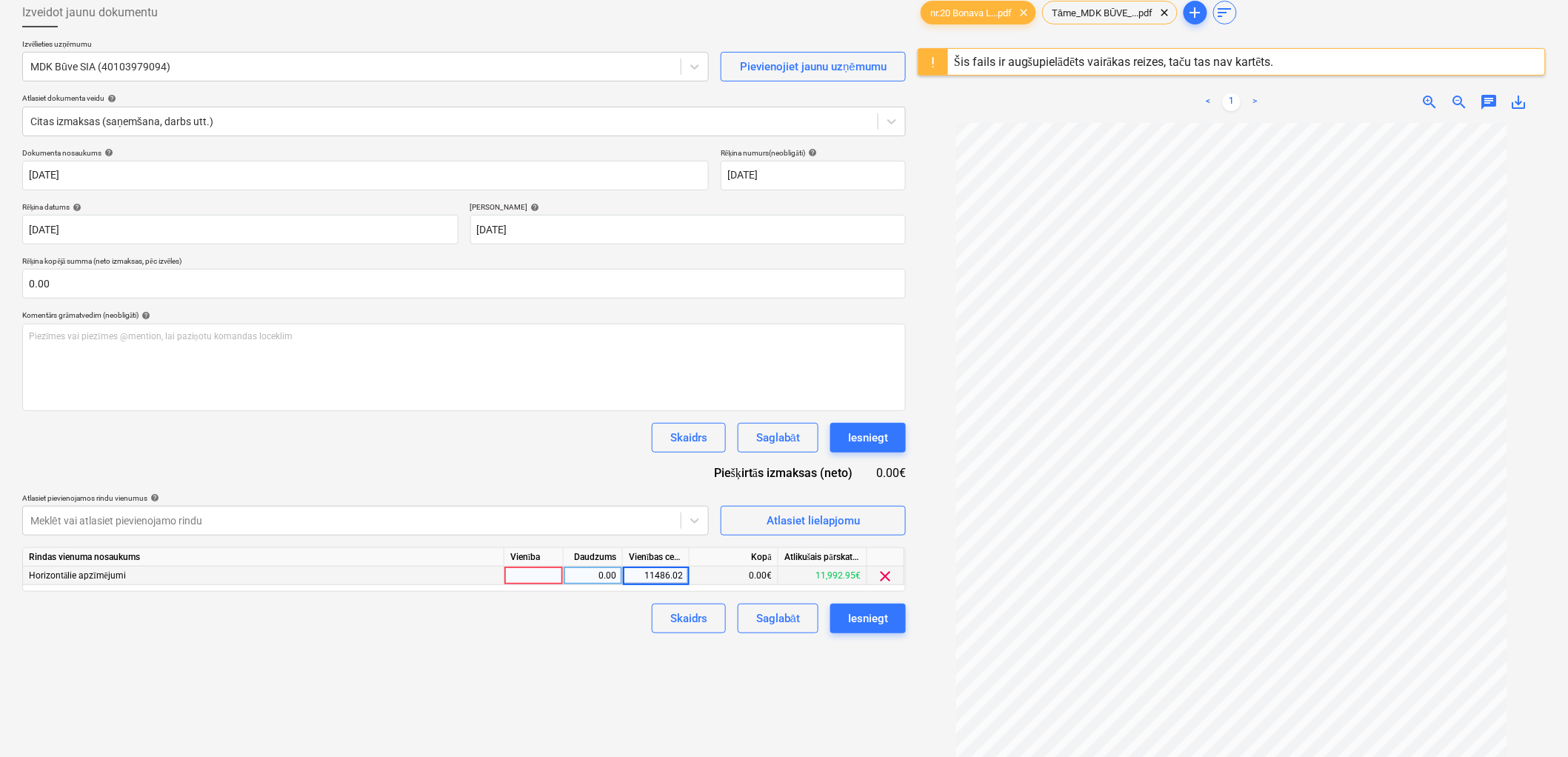 click on "Izveidot jaunu dokumentu Izvēlieties uzņēmumu MDK Būve SIA (40103979094)  Pievienojiet jaunu uzņēmumu Atlasiet dokumenta veidu help Citas izmaksas (saņemšana, darbs utt.) Dokumenta nosaukums help [DATE] Rēķina numurs  (neobligāti) help [DATE] Rēķina datums help [DATE] [DATE] Press the down arrow key to interact with the calendar and
select a date. Press the question [PERSON_NAME] to get the keyboard shortcuts for changing dates. Termiņš help [DATE] 04.08.2025 Press the down arrow key to interact with the calendar and
select a date. Press the question [PERSON_NAME] to get the keyboard shortcuts for changing dates. Rēķina kopējā summa (neto izmaksas, pēc izvēles) 0.00 Komentārs grāmatvedim (neobligāti) help Piezīmes vai piezīmes @mention, lai paziņotu komandas loceklim ﻿ Skaidrs Saglabāt Iesniegt Piešķirtās izmaksas (neto) 0.00€ Atlasiet pievienojamos rindu vienumus help Meklēt vai atlasiet pievienojamo rindu Atlasiet lielapjomu Rindas vienuma nosaukums [GEOGRAPHIC_DATA]" at bounding box center [464, 418] 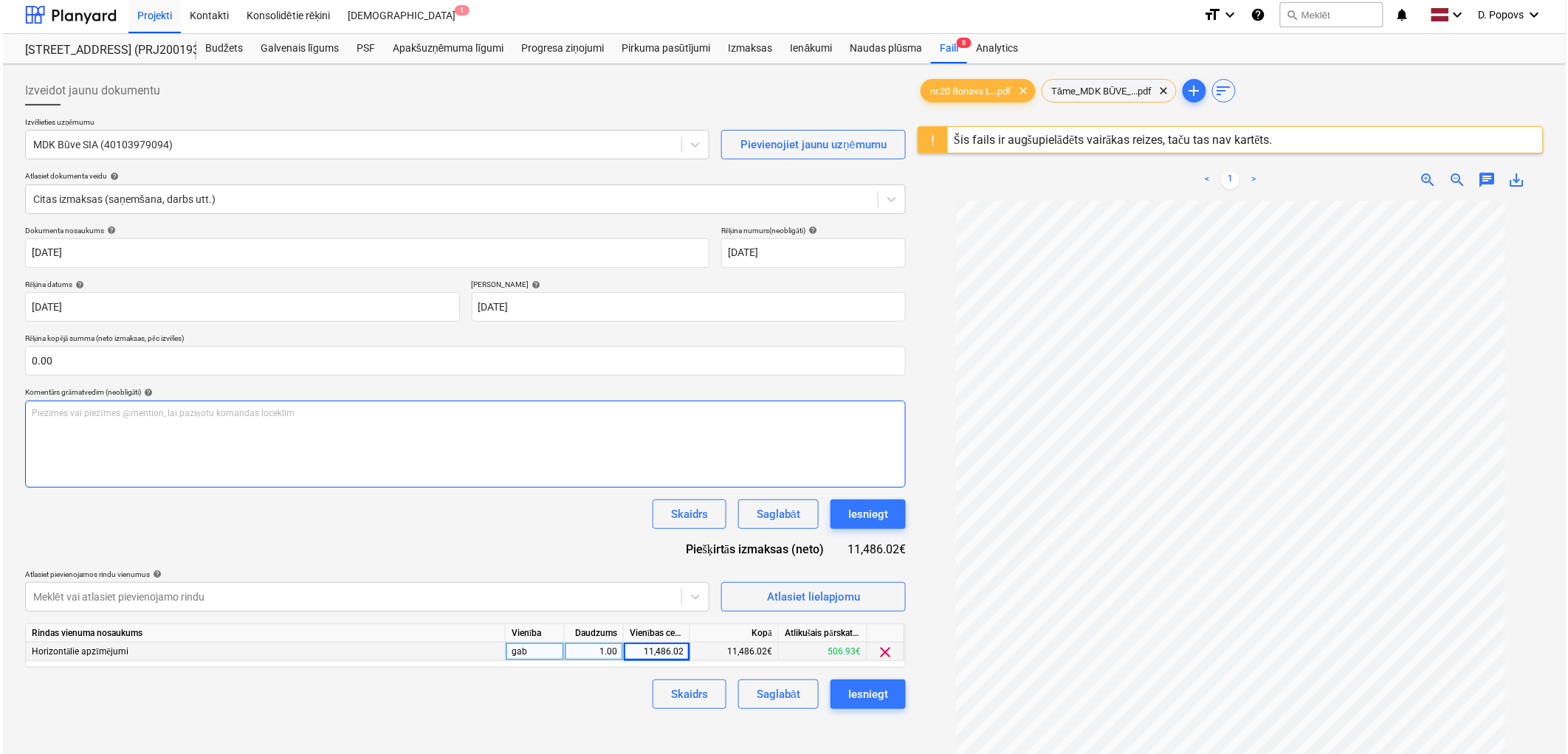 scroll, scrollTop: 0, scrollLeft: 0, axis: both 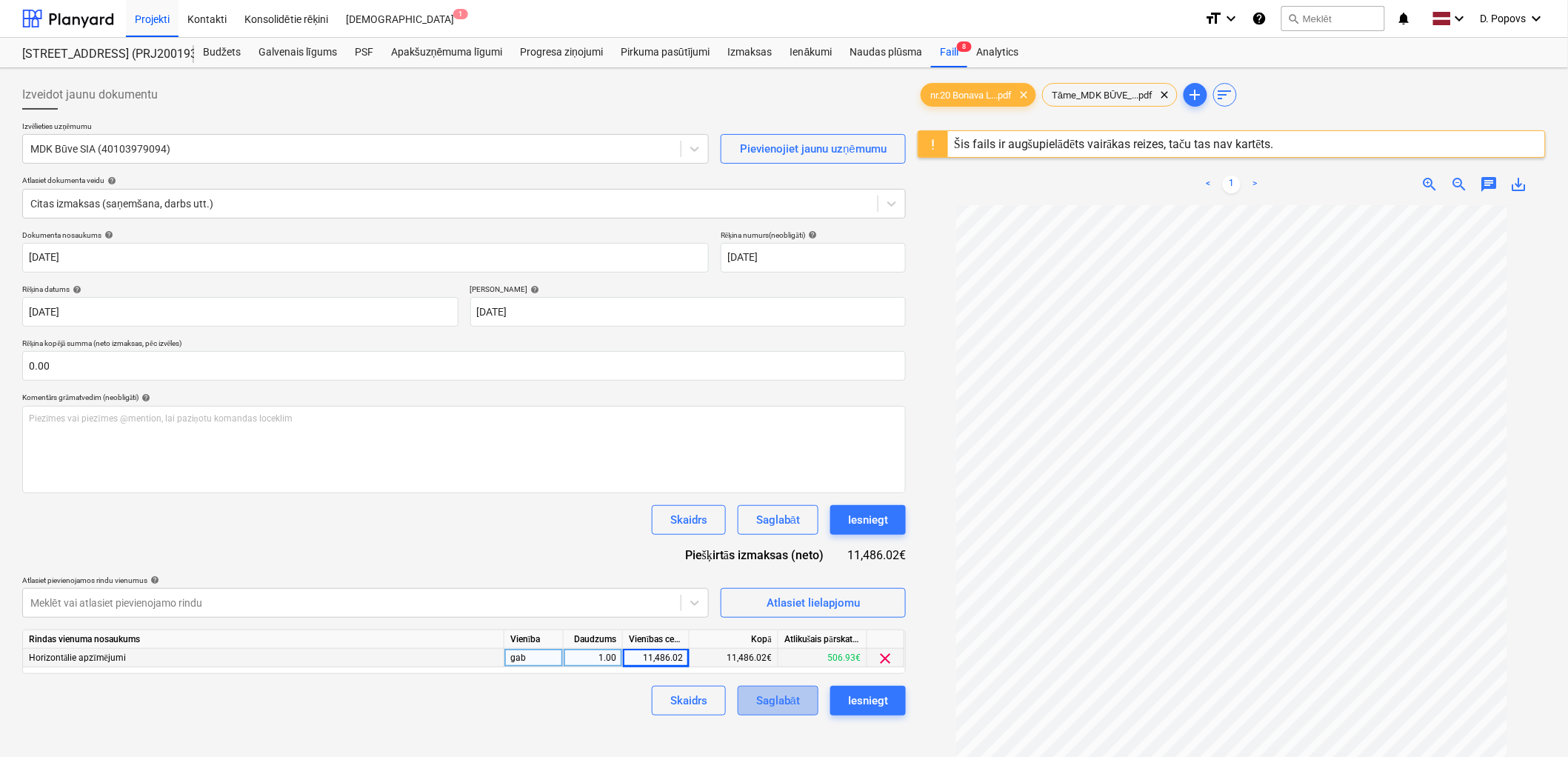 click on "Saglabāt" at bounding box center (778, 701) 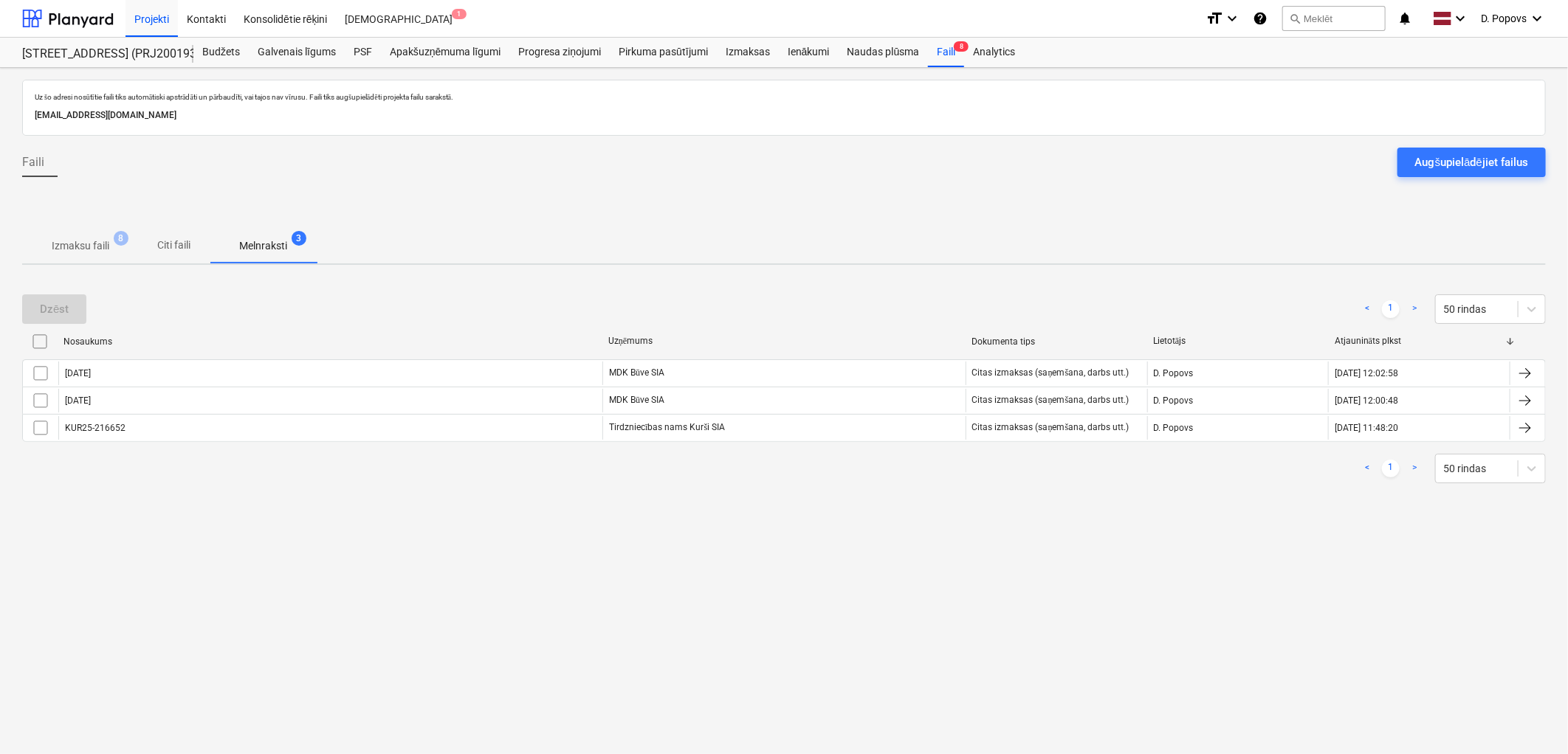 click on "Izmaksu faili" at bounding box center (80, 246) 